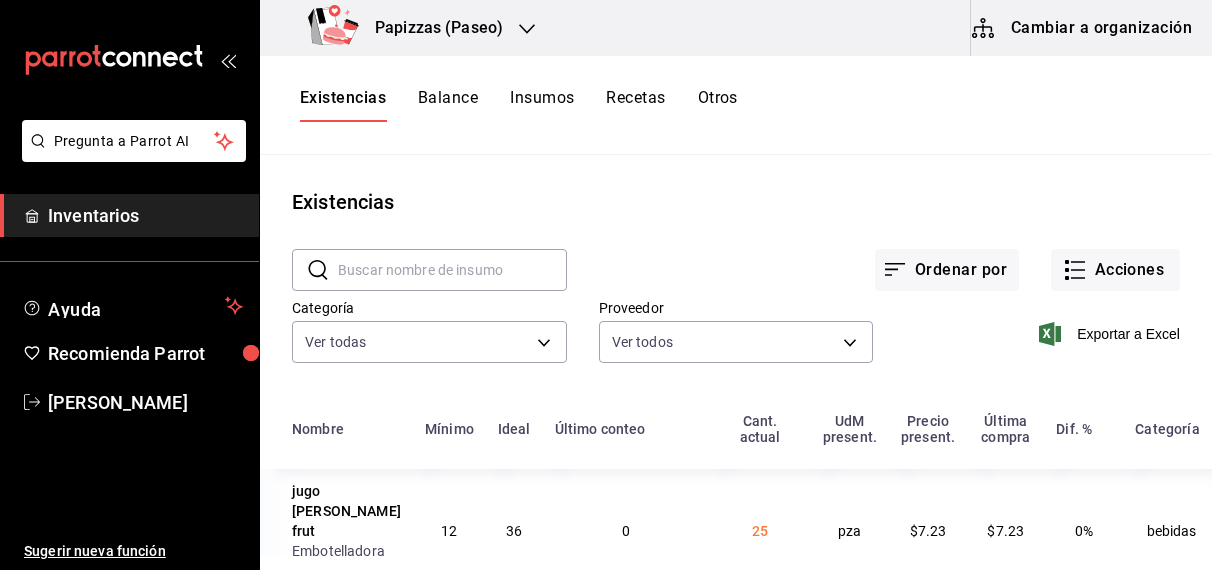 scroll, scrollTop: 0, scrollLeft: 0, axis: both 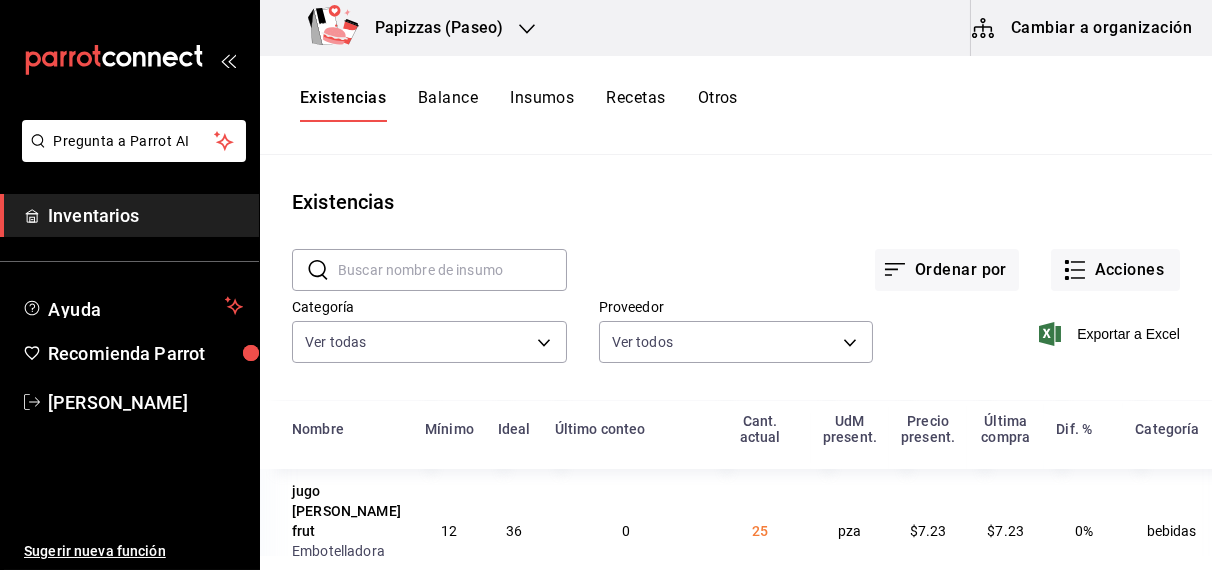 click on "Papizzas (Paseo)" at bounding box center [431, 28] 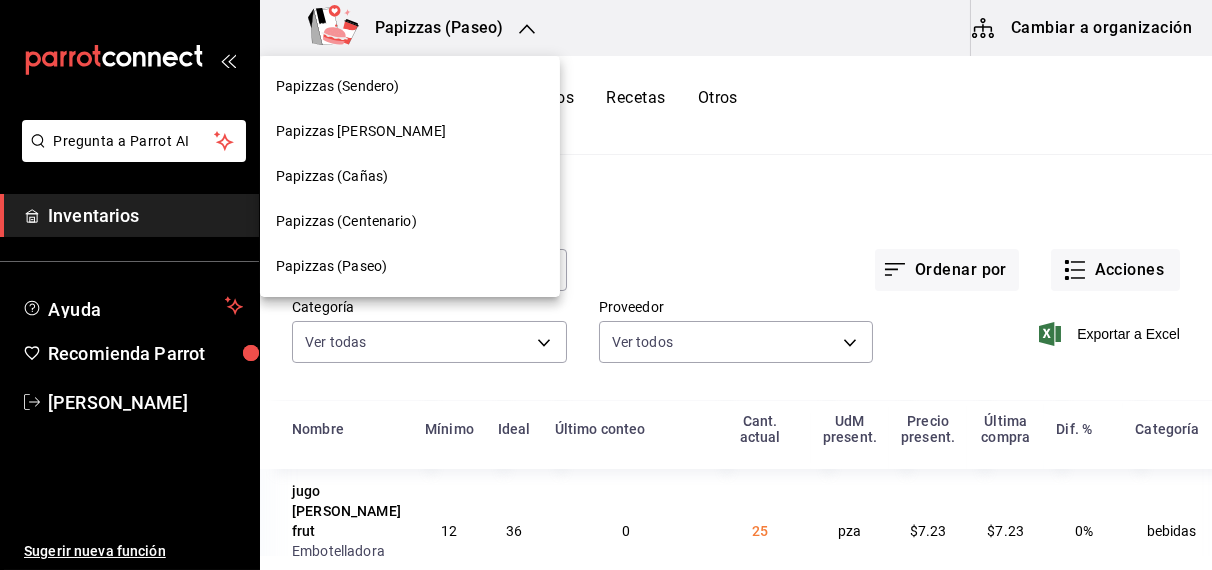 click on "Papizzas (Cañas)" at bounding box center (332, 176) 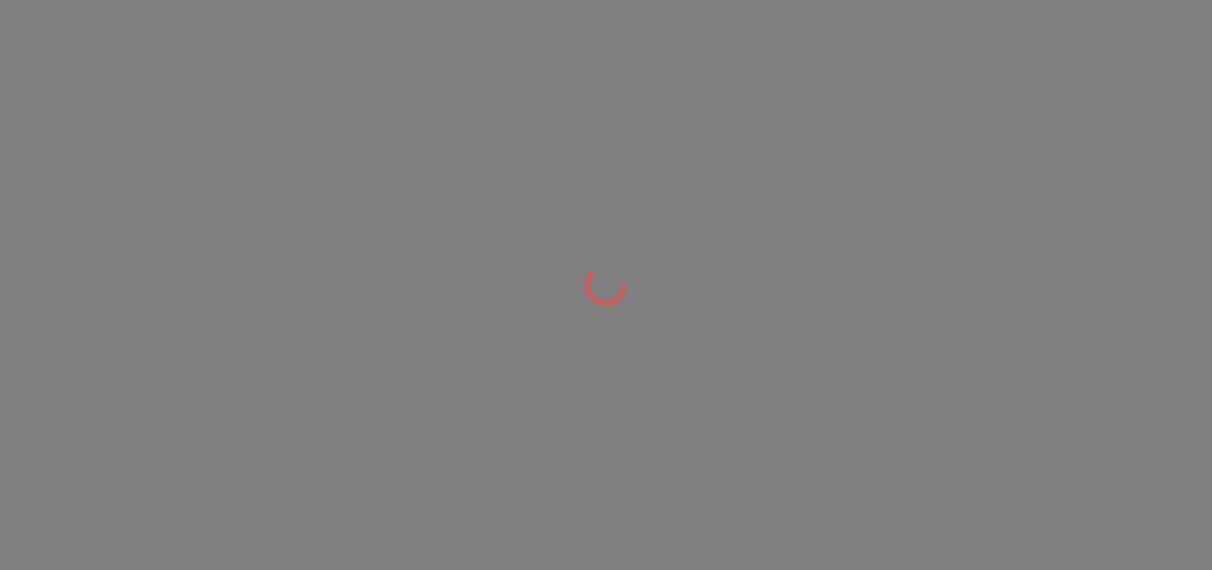 scroll, scrollTop: 0, scrollLeft: 0, axis: both 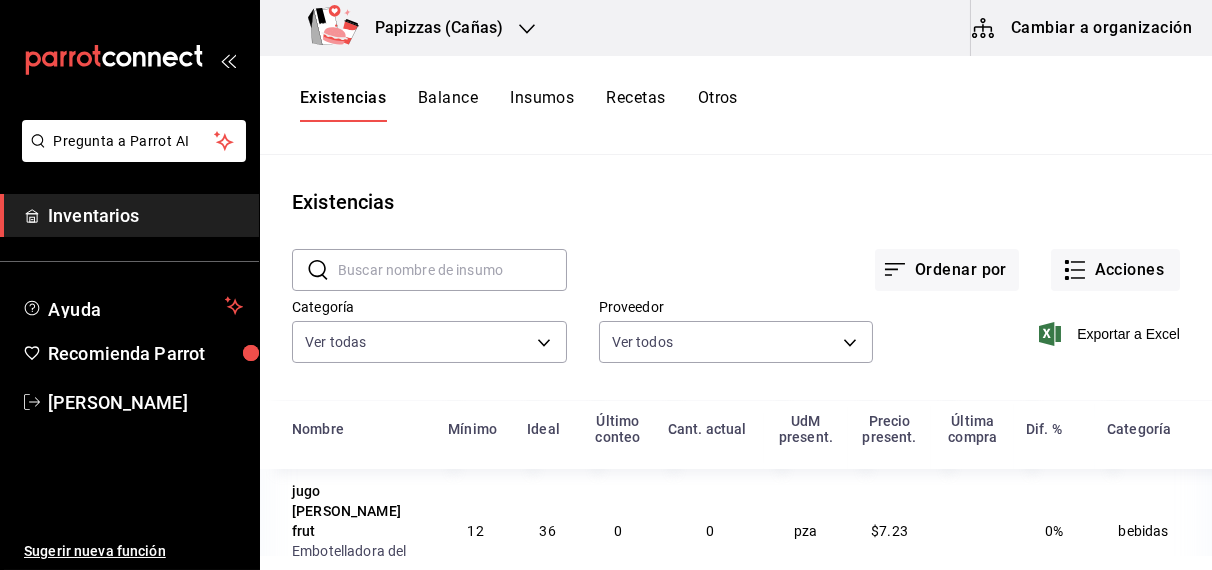 click on "Papizzas (Cañas)" at bounding box center (409, 28) 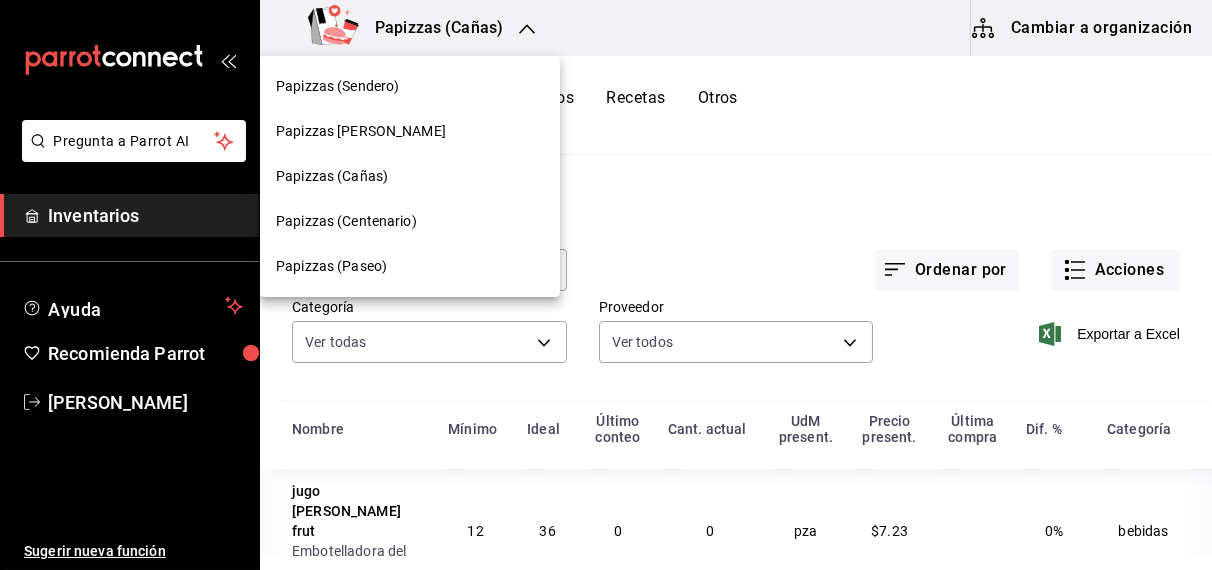 click on "Papizzas (Sendero)" at bounding box center [337, 86] 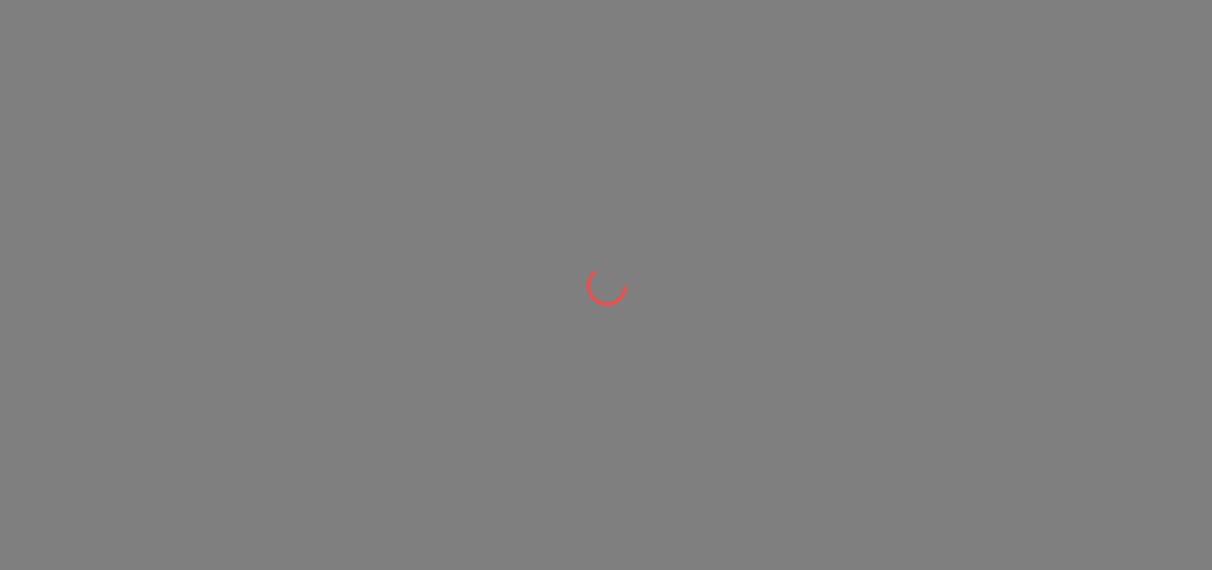scroll, scrollTop: 0, scrollLeft: 0, axis: both 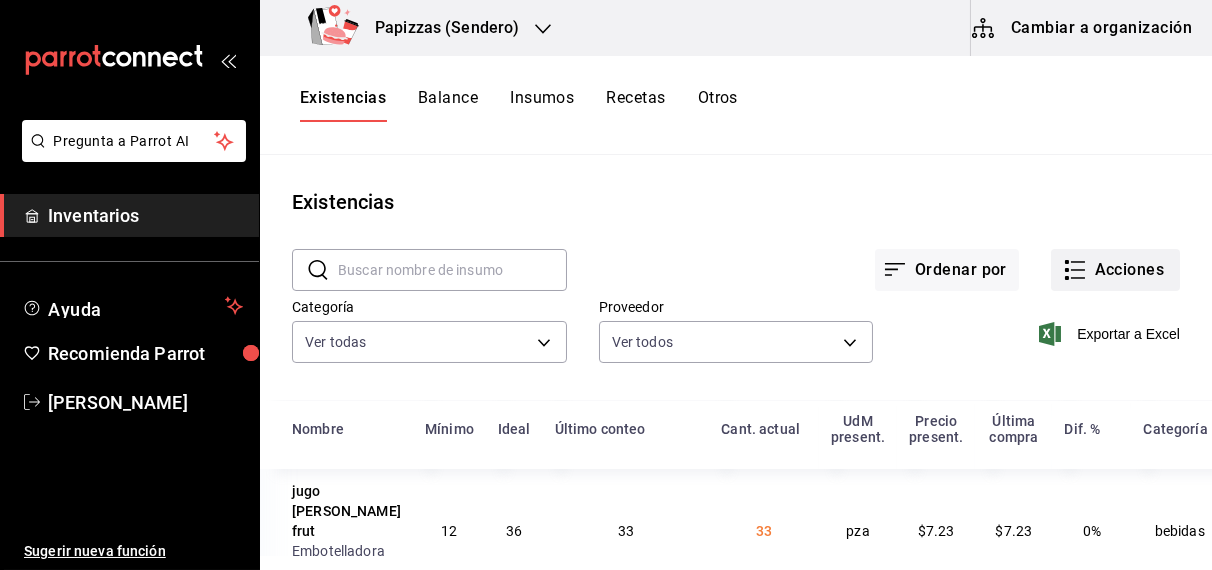 click on "Acciones" at bounding box center (1115, 270) 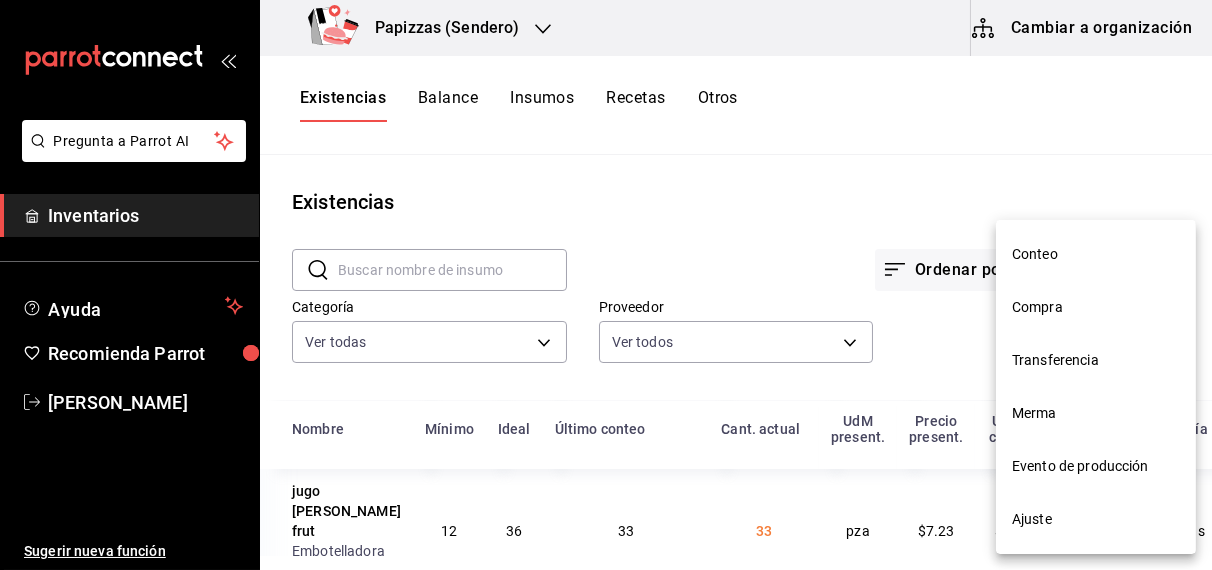 click on "Compra" at bounding box center [1096, 307] 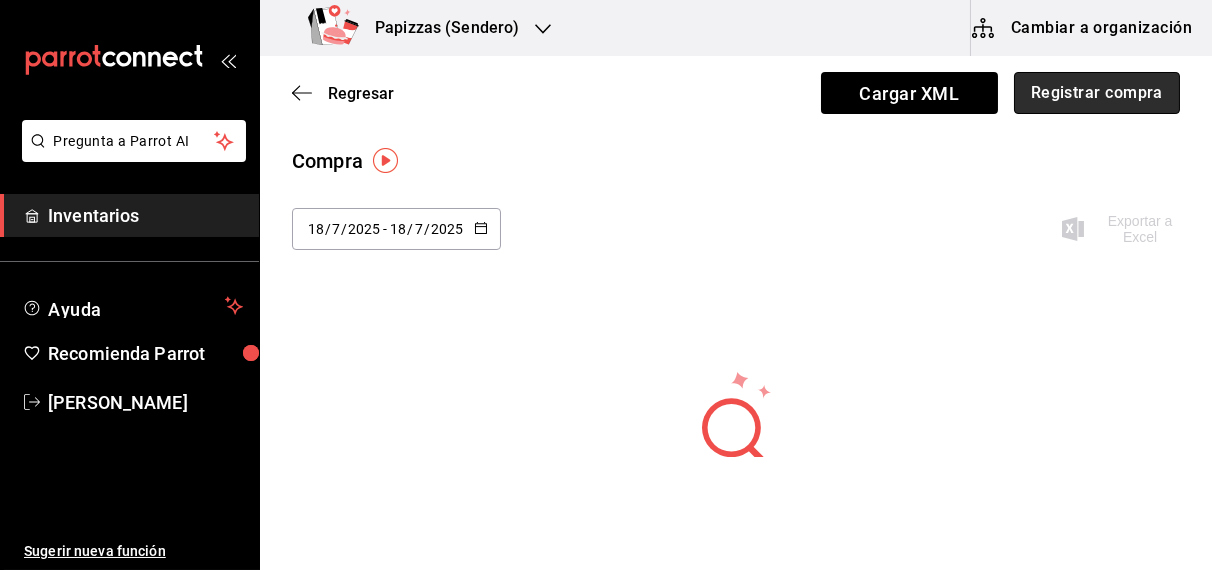 click on "Registrar compra" at bounding box center [1097, 93] 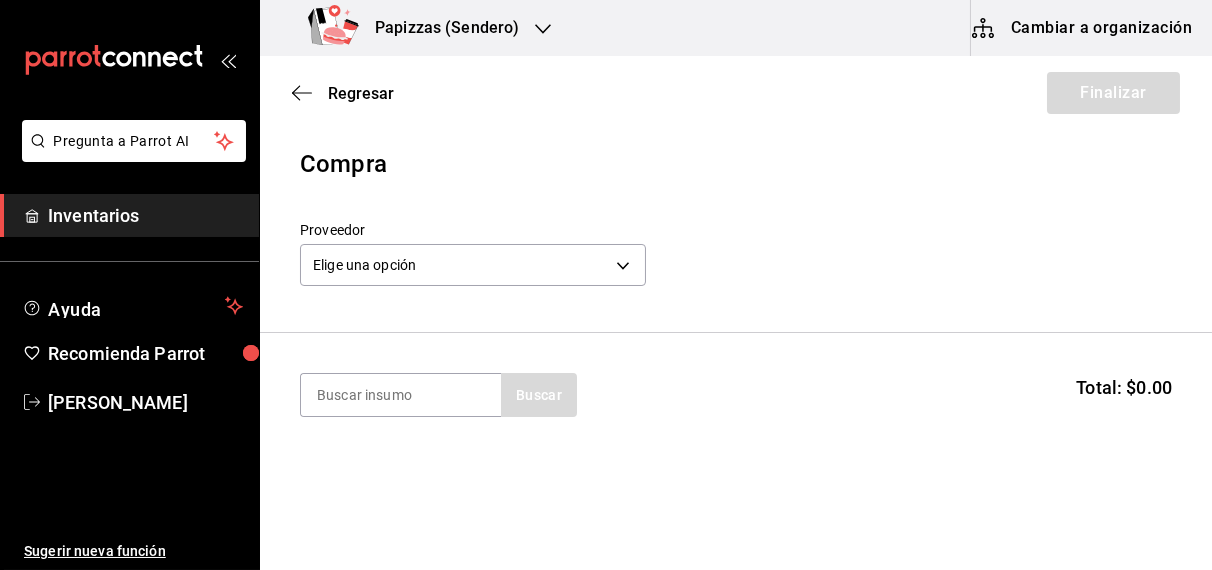 click on "Elige una opción default" at bounding box center (473, 262) 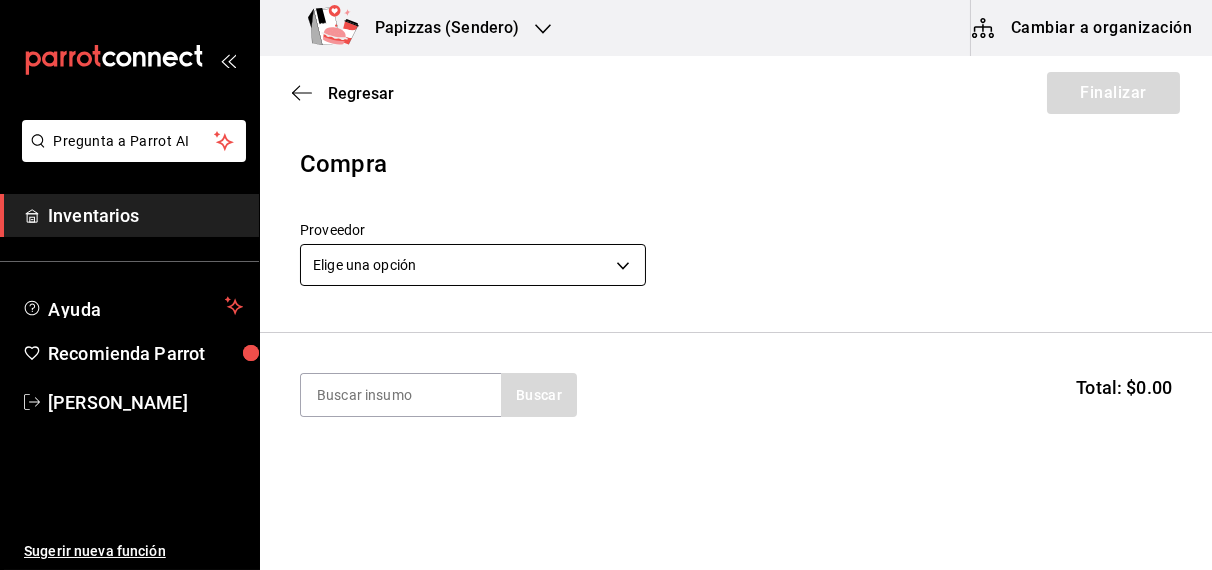 click on "Pregunta a Parrot AI Inventarios   Ayuda Recomienda Parrot   OBDULIA JANNETH CASTRO ESCALANTE   Sugerir nueva función   Papizzas (Sendero) Cambiar a organización Regresar Finalizar Compra Proveedor Elige una opción default Buscar Total: $0.00 No hay insumos a mostrar. Busca un insumo para agregarlo a la lista Pregunta a Parrot AI Inventarios   Ayuda Recomienda Parrot   OBDULIA JANNETH CASTRO ESCALANTE   Sugerir nueva función   GANA 1 MES GRATIS EN TU SUSCRIPCIÓN AQUÍ ¿Recuerdas cómo empezó tu restaurante?
Hoy puedes ayudar a un colega a tener el mismo cambio que tú viviste.
Recomienda Parrot directamente desde tu Portal Administrador.
Es fácil y rápido.
🎁 Por cada restaurante que se una, ganas 1 mes gratis. Ver video tutorial Ir a video Editar Eliminar Visitar centro de ayuda (81) 2046 6363 soporte@parrotsoftware.io Visitar centro de ayuda (81) 2046 6363 soporte@parrotsoftware.io" at bounding box center (606, 228) 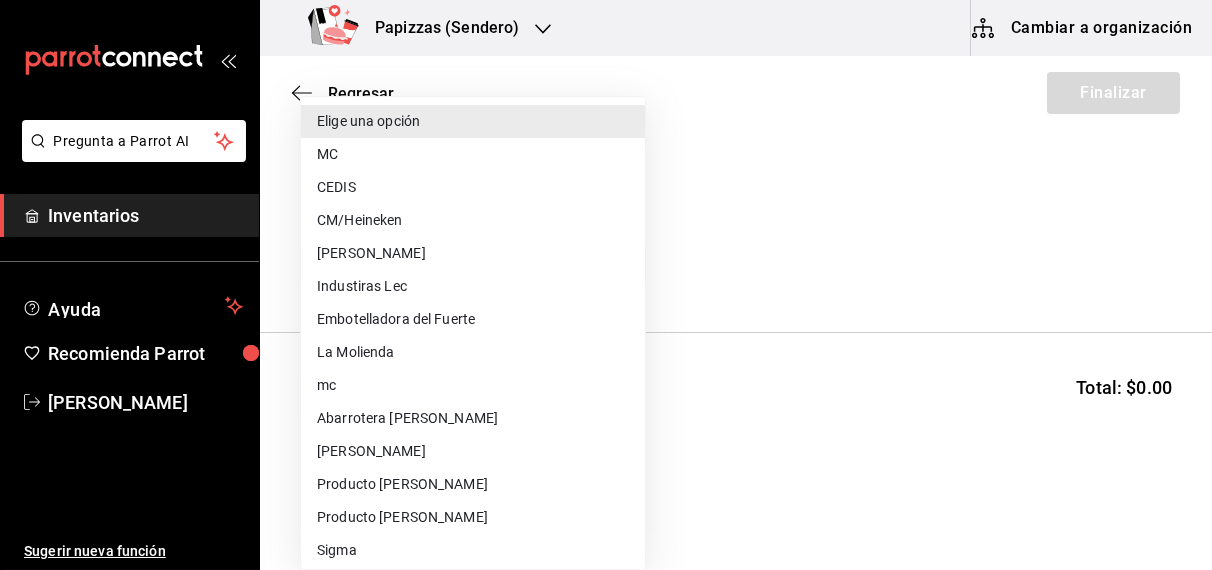 click on "MC" at bounding box center [473, 154] 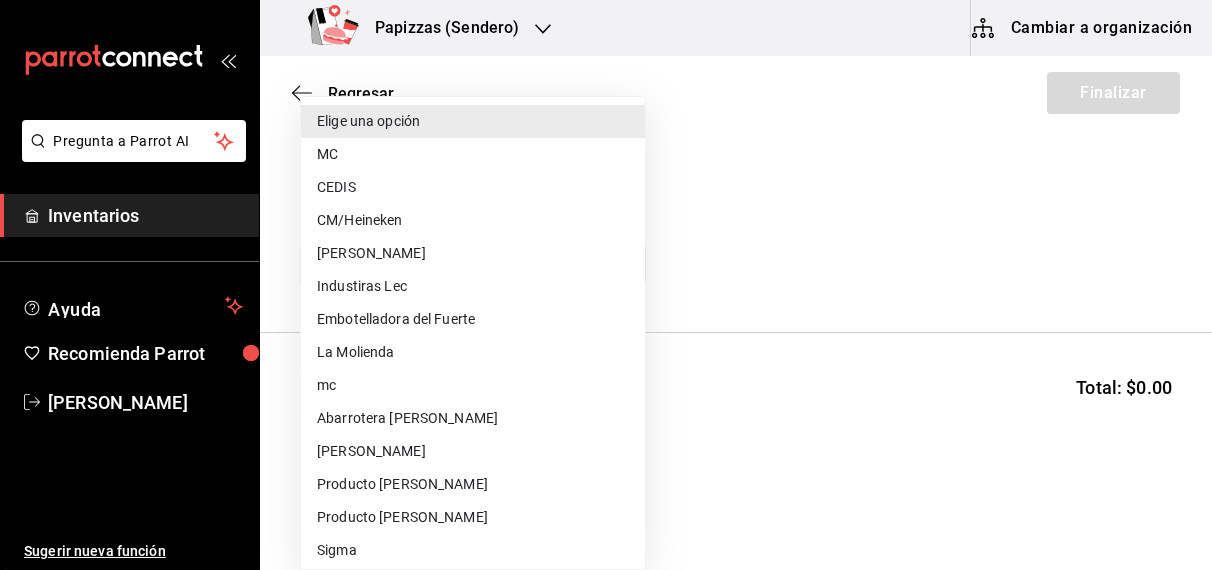 type on "59259b25-7b15-4529-a17f-fa8ef7e7484a" 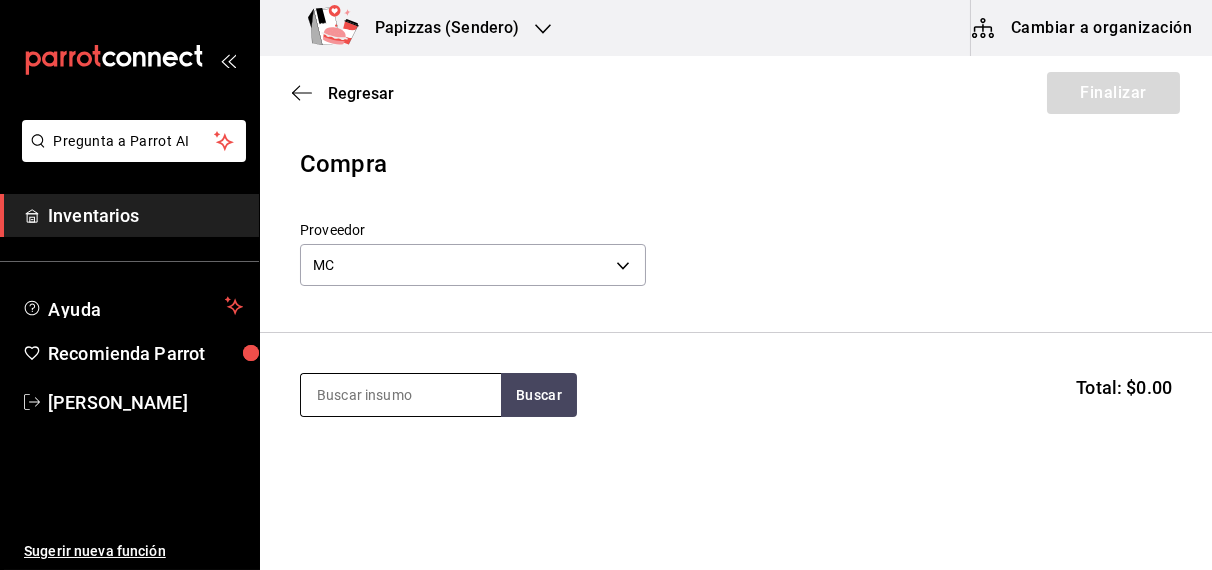 click at bounding box center [401, 395] 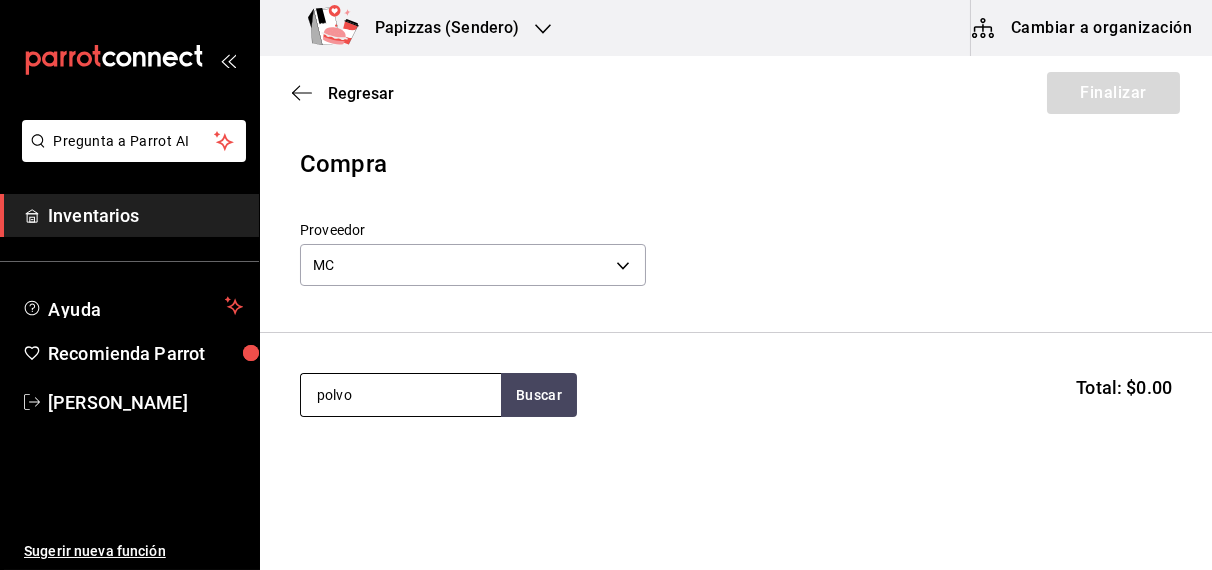 type on "polvo" 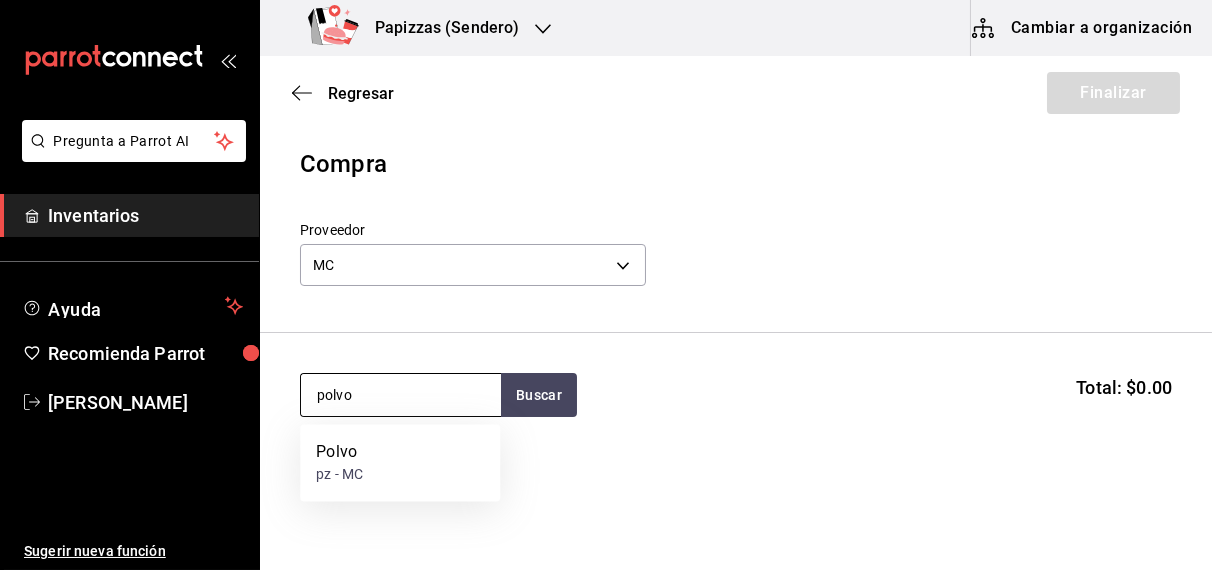 click on "pz - MC" at bounding box center (339, 475) 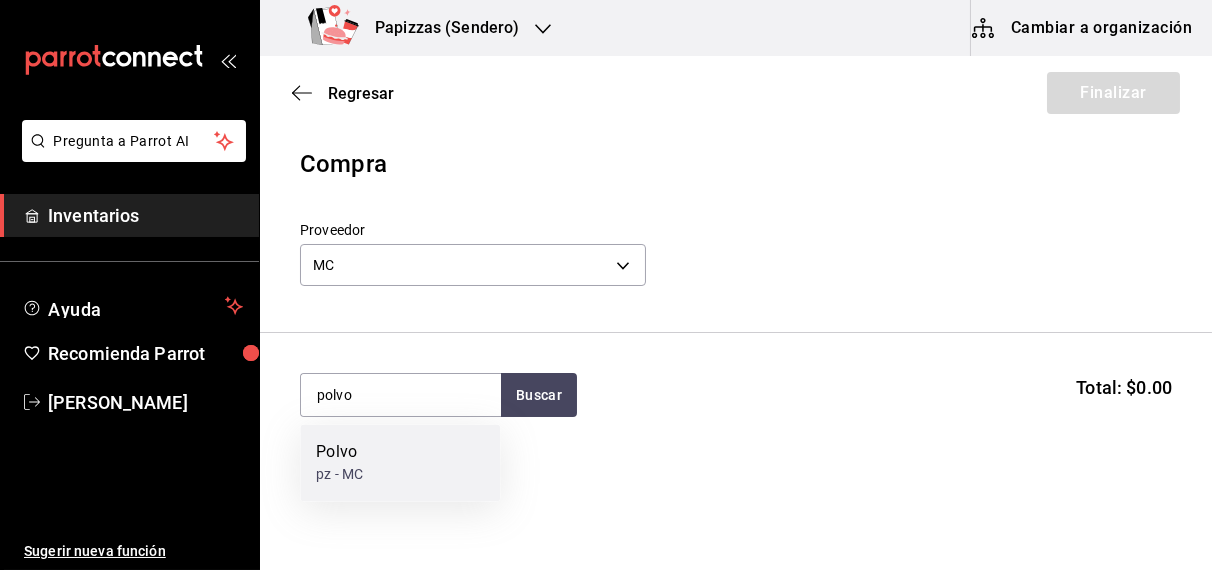 type 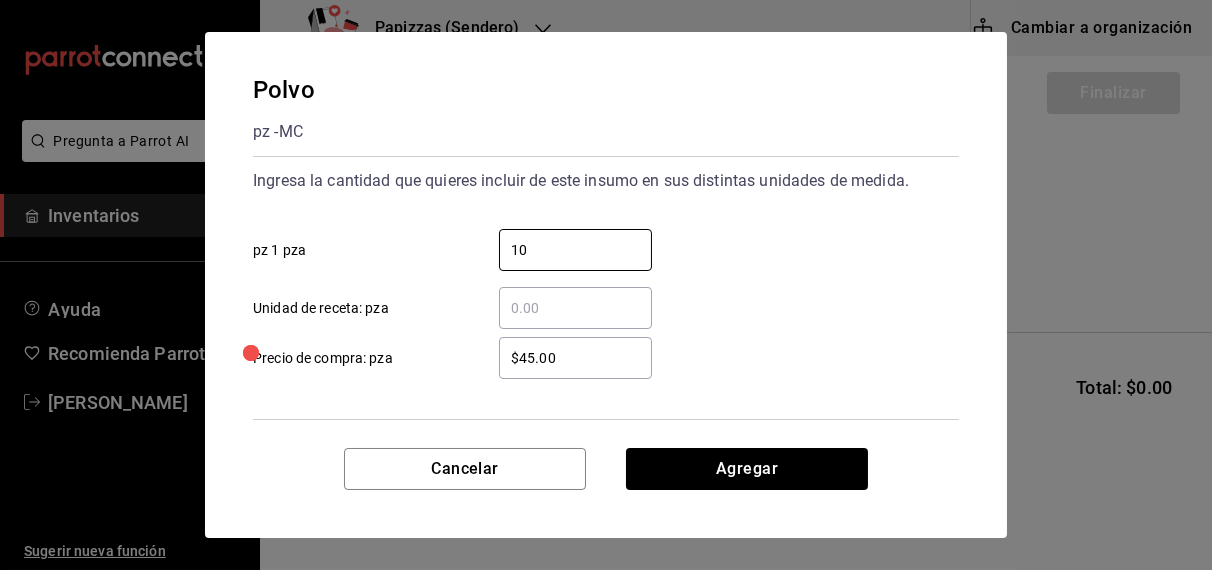 type on "10" 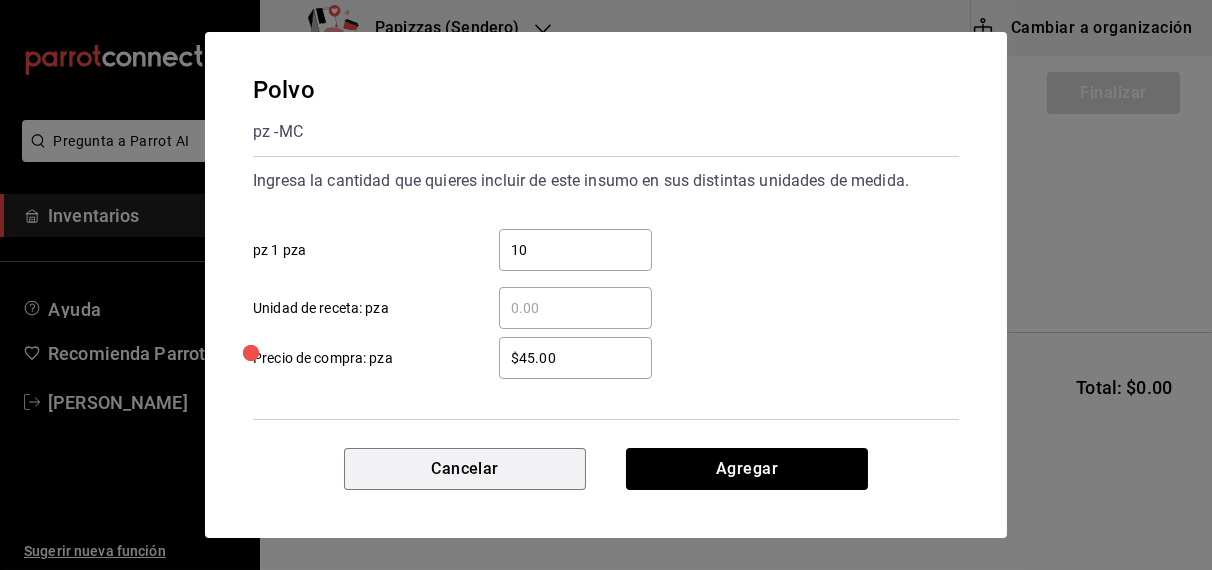 type 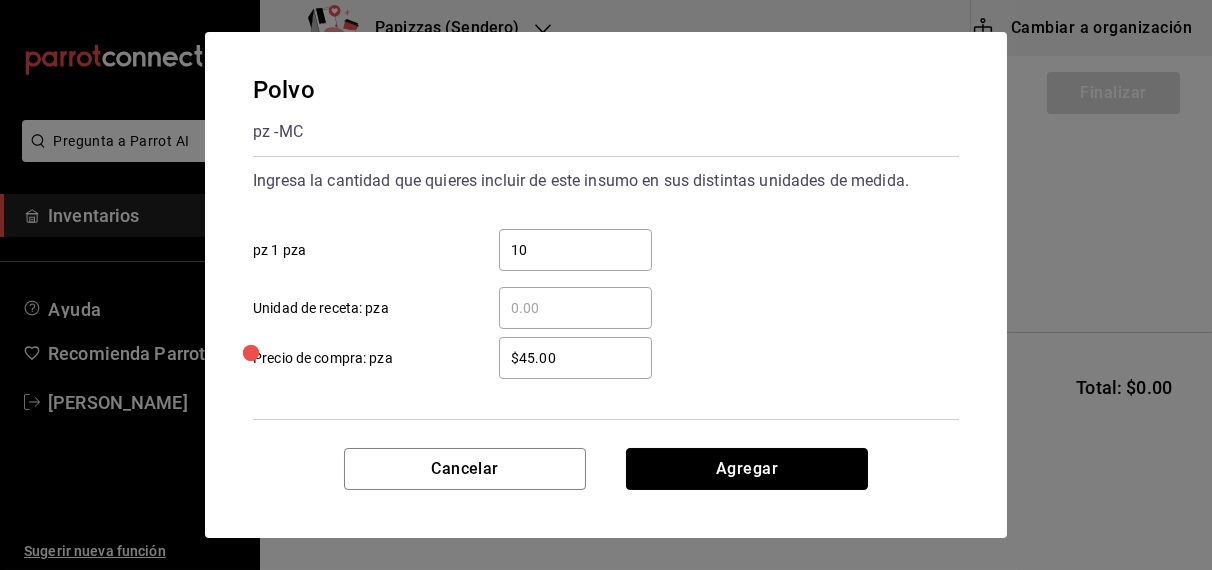 type 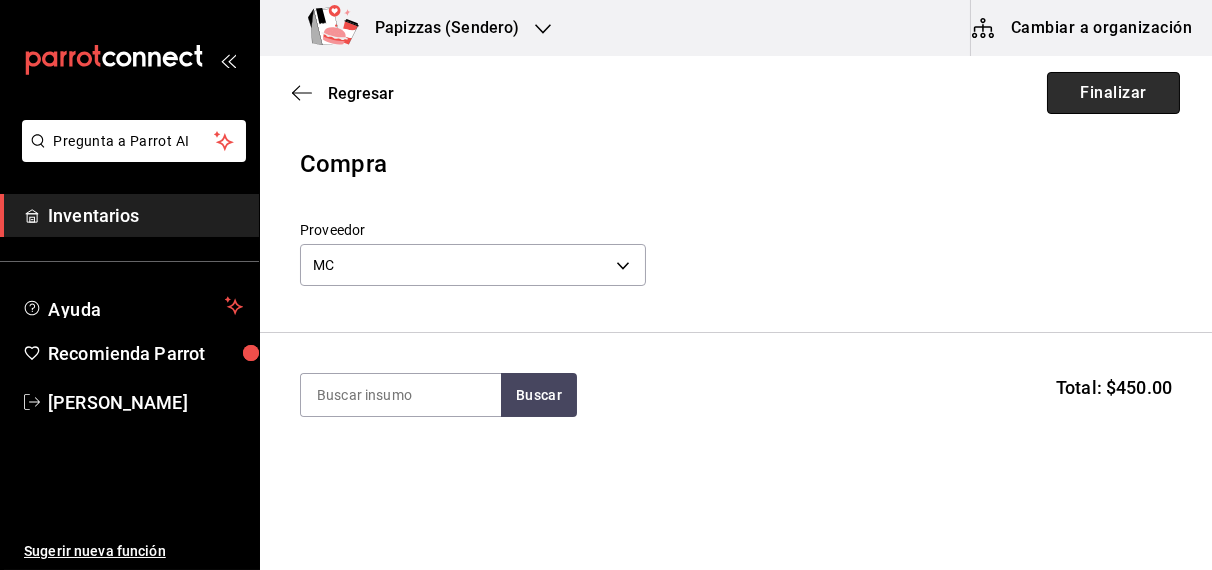click on "Finalizar" at bounding box center [1113, 93] 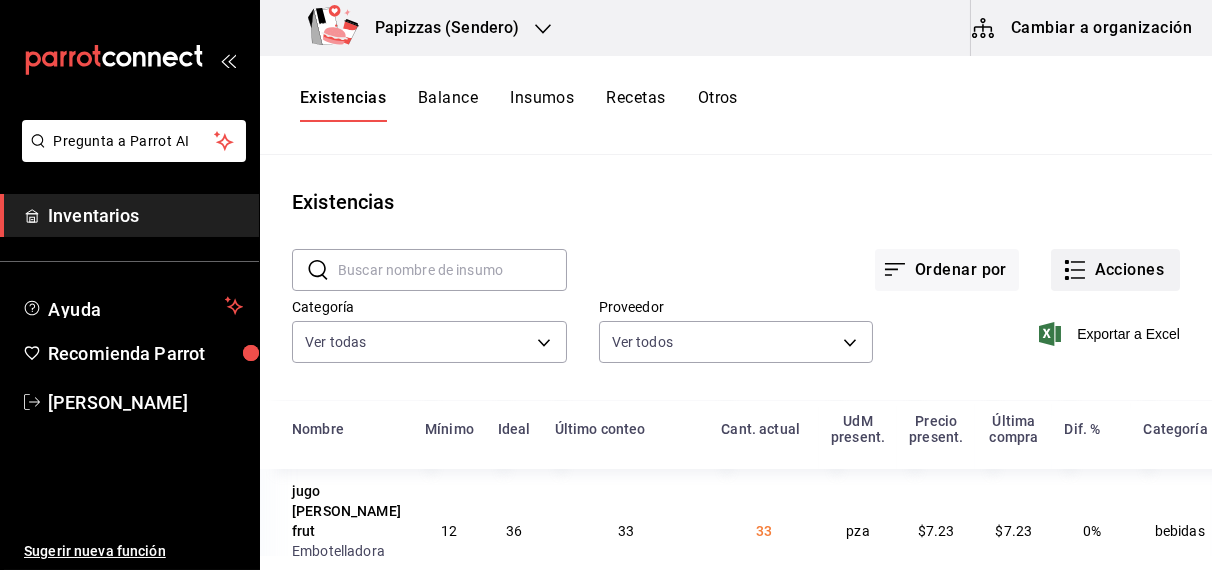 click 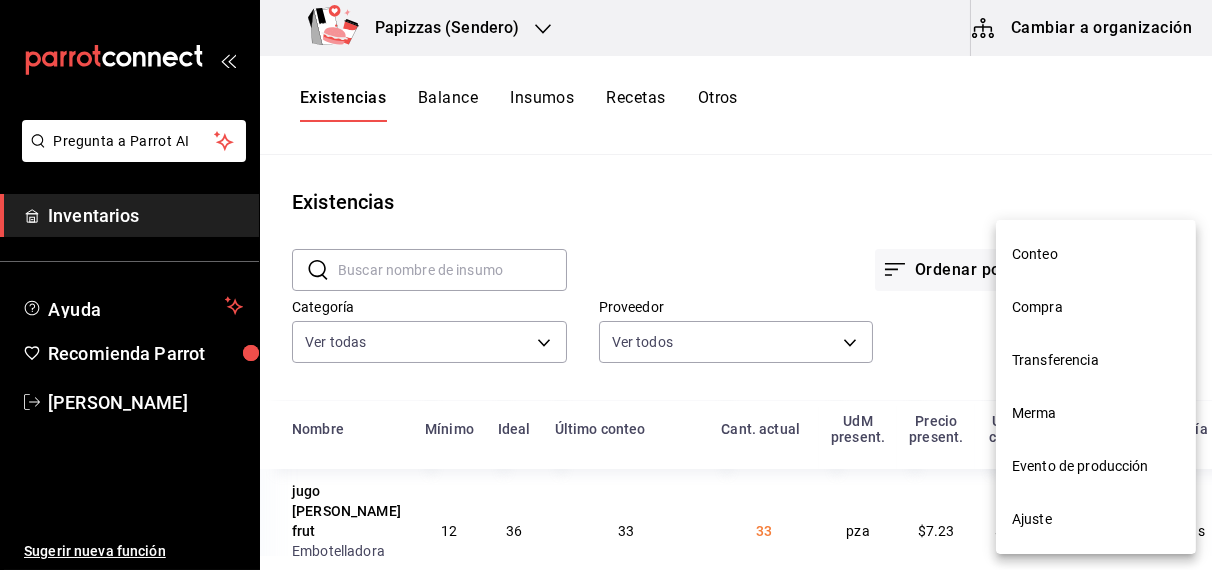 click on "Compra" at bounding box center (1096, 307) 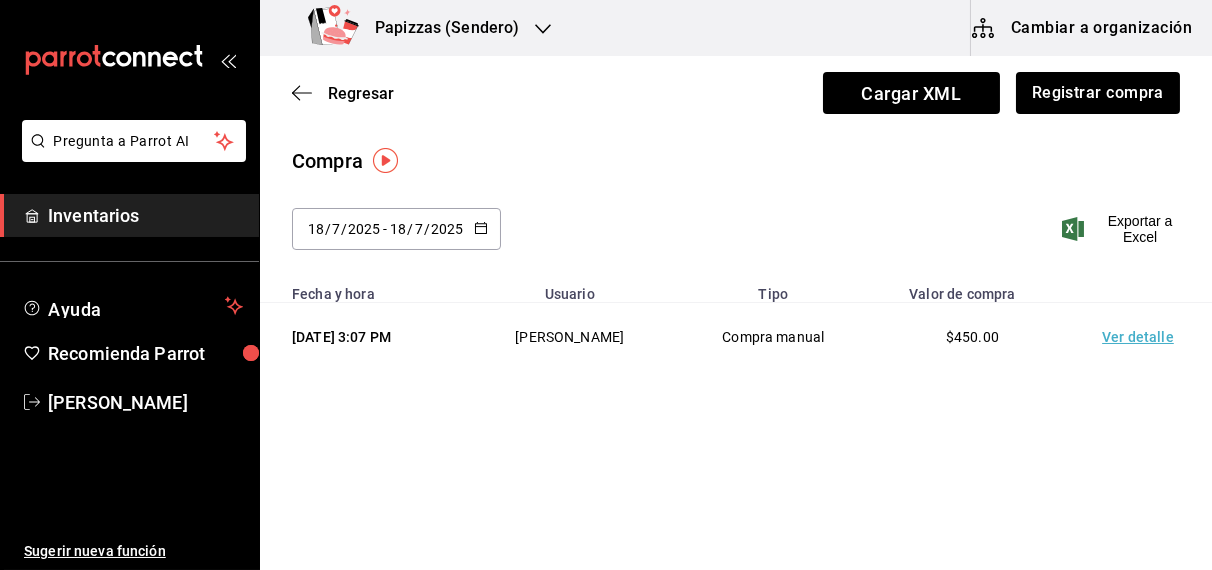 click on "Regresar Cargar XML Registrar compra" at bounding box center [736, 93] 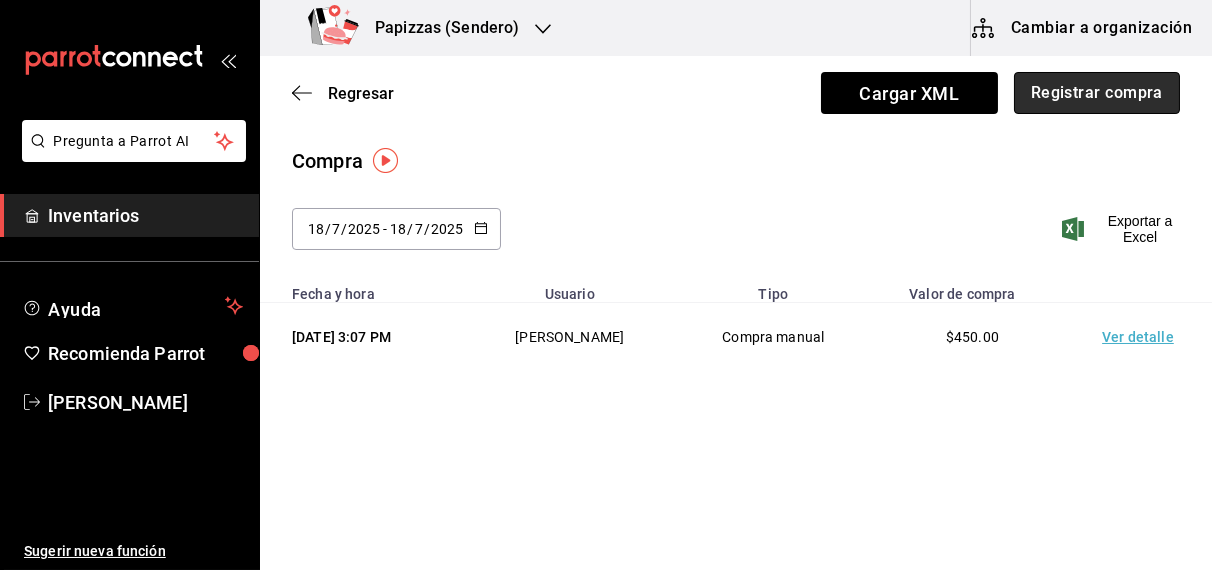 click on "Registrar compra" at bounding box center (1097, 93) 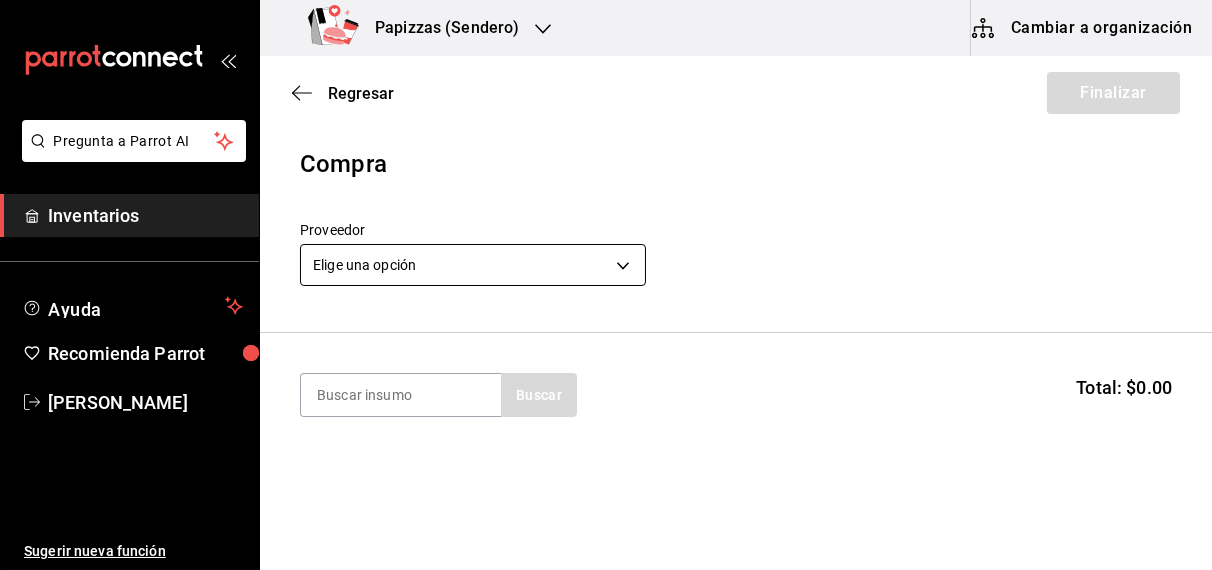 click on "Pregunta a Parrot AI Inventarios   Ayuda Recomienda Parrot   OBDULIA JANNETH CASTRO ESCALANTE   Sugerir nueva función   Papizzas (Sendero) Cambiar a organización Regresar Finalizar Compra Proveedor Elige una opción default Buscar Total: $0.00 No hay insumos a mostrar. Busca un insumo para agregarlo a la lista Pregunta a Parrot AI Inventarios   Ayuda Recomienda Parrot   OBDULIA JANNETH CASTRO ESCALANTE   Sugerir nueva función   GANA 1 MES GRATIS EN TU SUSCRIPCIÓN AQUÍ ¿Recuerdas cómo empezó tu restaurante?
Hoy puedes ayudar a un colega a tener el mismo cambio que tú viviste.
Recomienda Parrot directamente desde tu Portal Administrador.
Es fácil y rápido.
🎁 Por cada restaurante que se una, ganas 1 mes gratis. Ver video tutorial Ir a video Editar Eliminar Visitar centro de ayuda (81) 2046 6363 soporte@parrotsoftware.io Visitar centro de ayuda (81) 2046 6363 soporte@parrotsoftware.io" at bounding box center (606, 228) 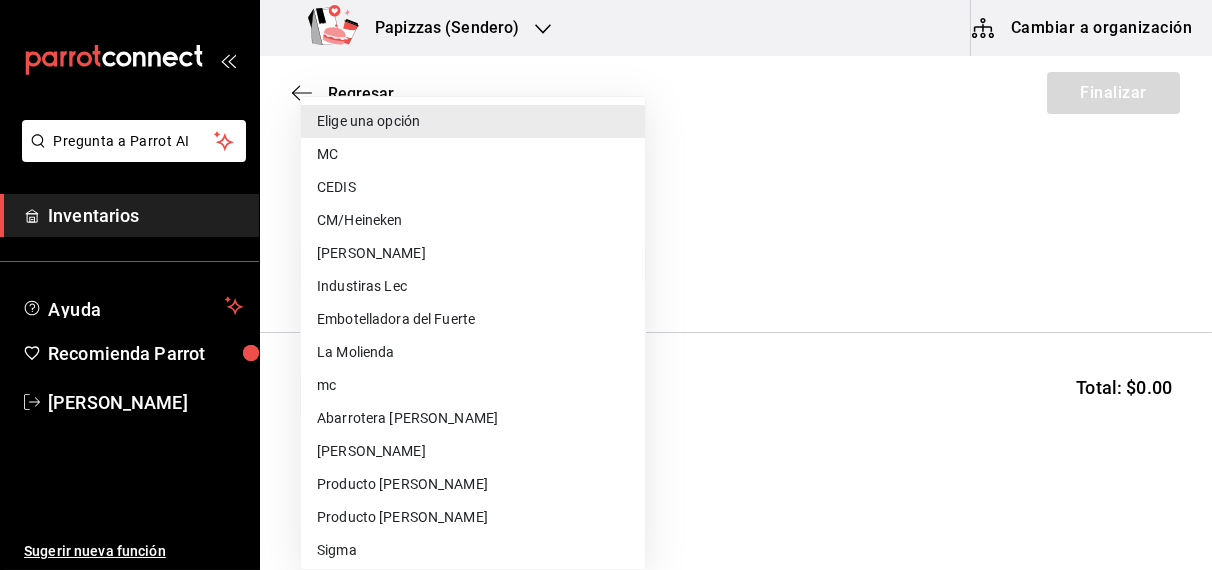 click on "CEDIS" at bounding box center [473, 187] 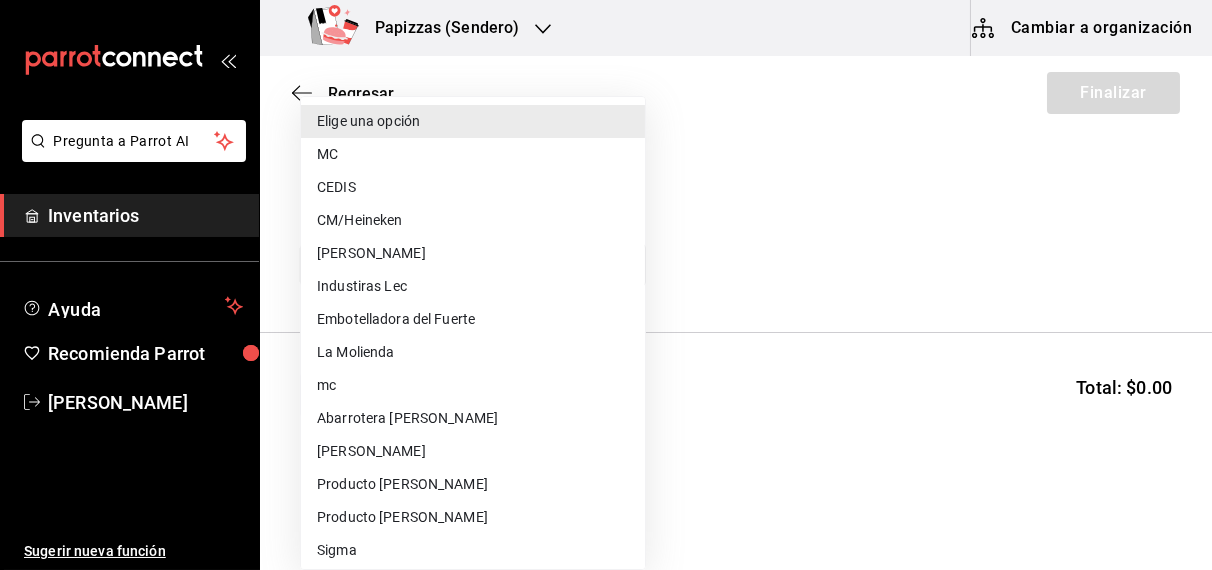 type on "fd93c39f-859b-4130-830c-b038fbd442a0" 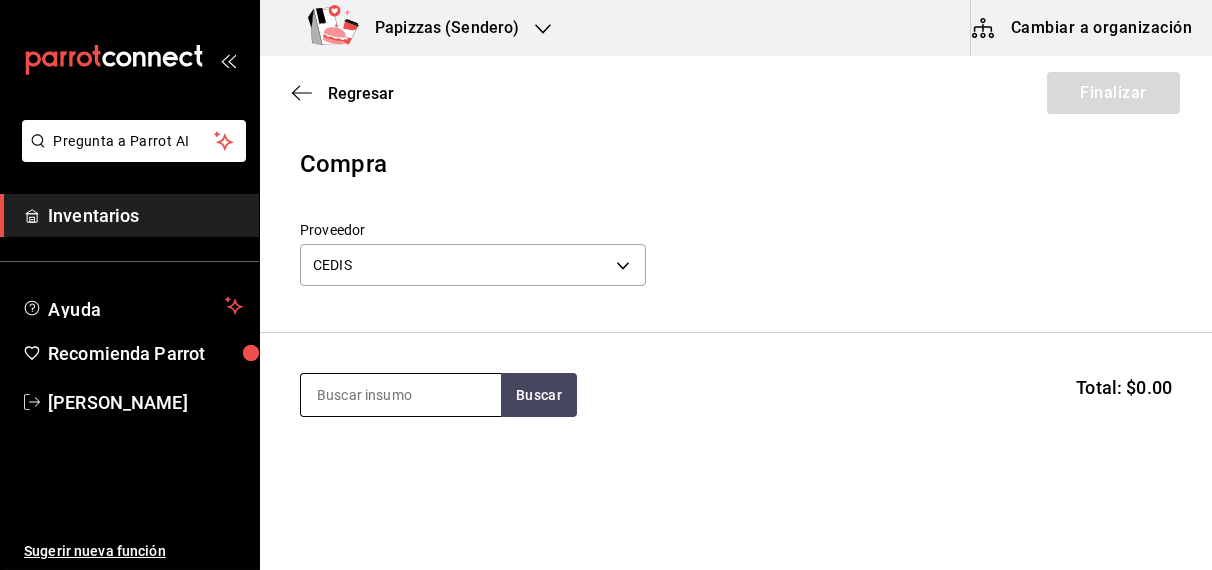 click at bounding box center [401, 395] 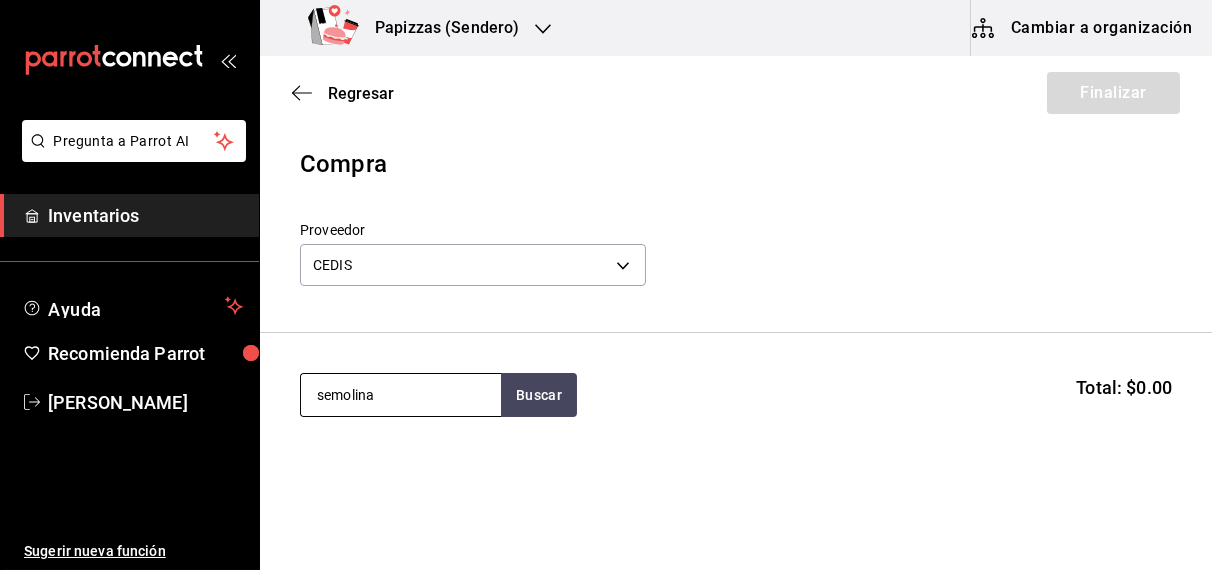 type on "semolina" 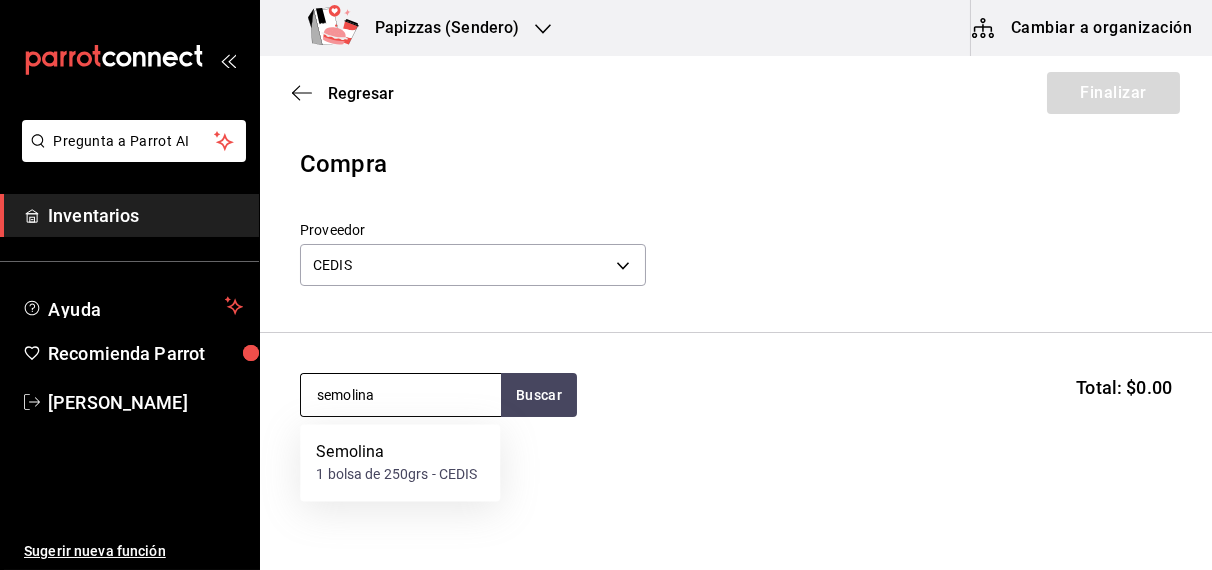 click on "1 bolsa de 250grs - CEDIS" at bounding box center (396, 475) 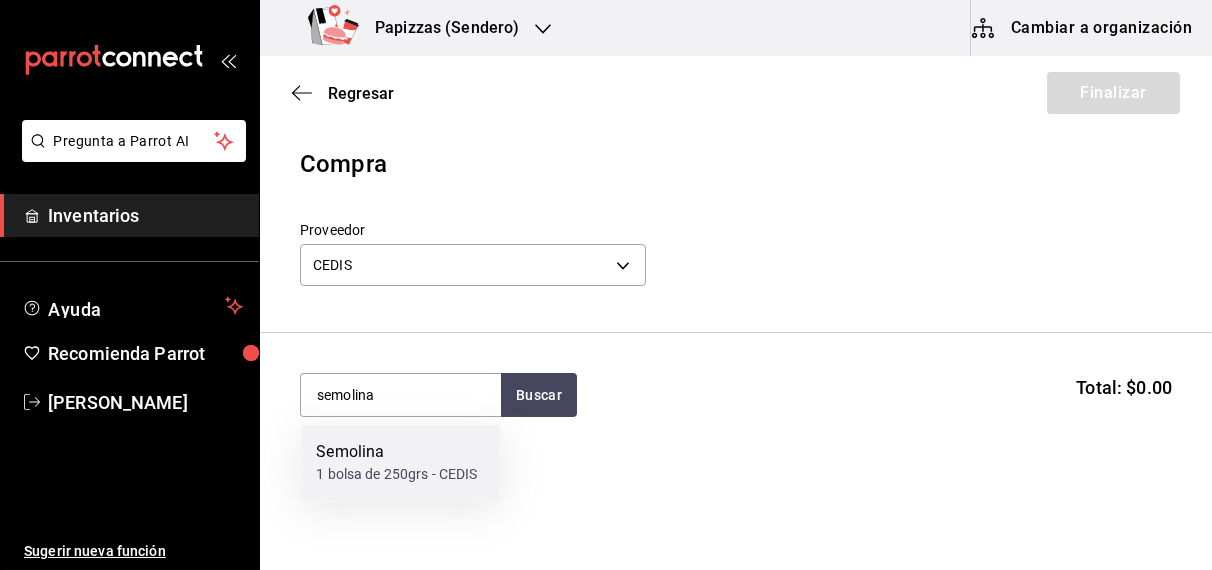 type 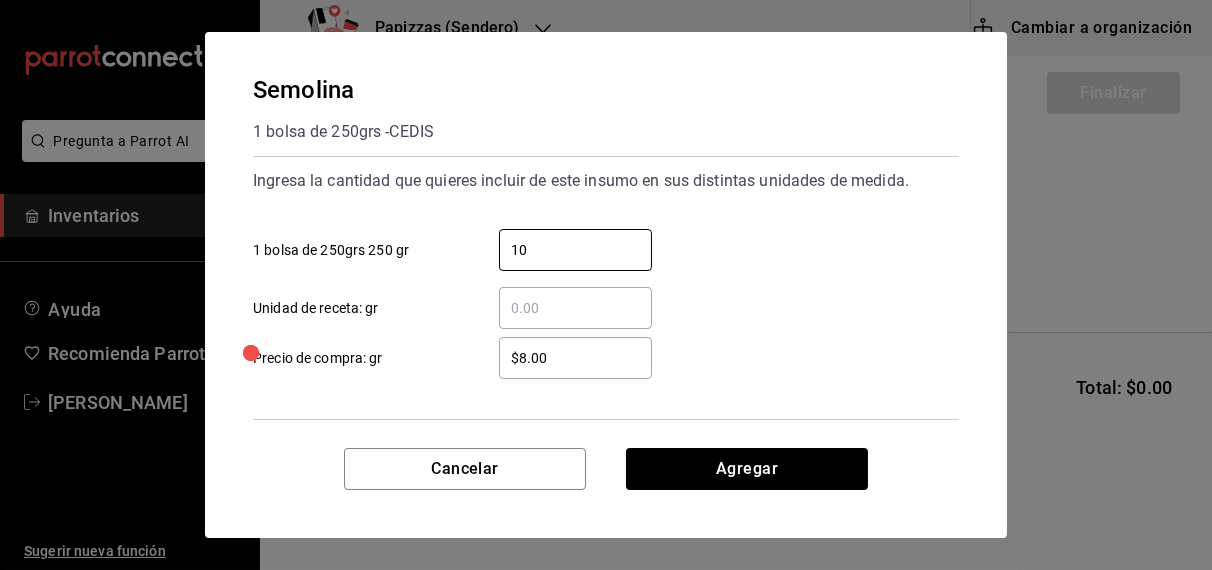 type on "10" 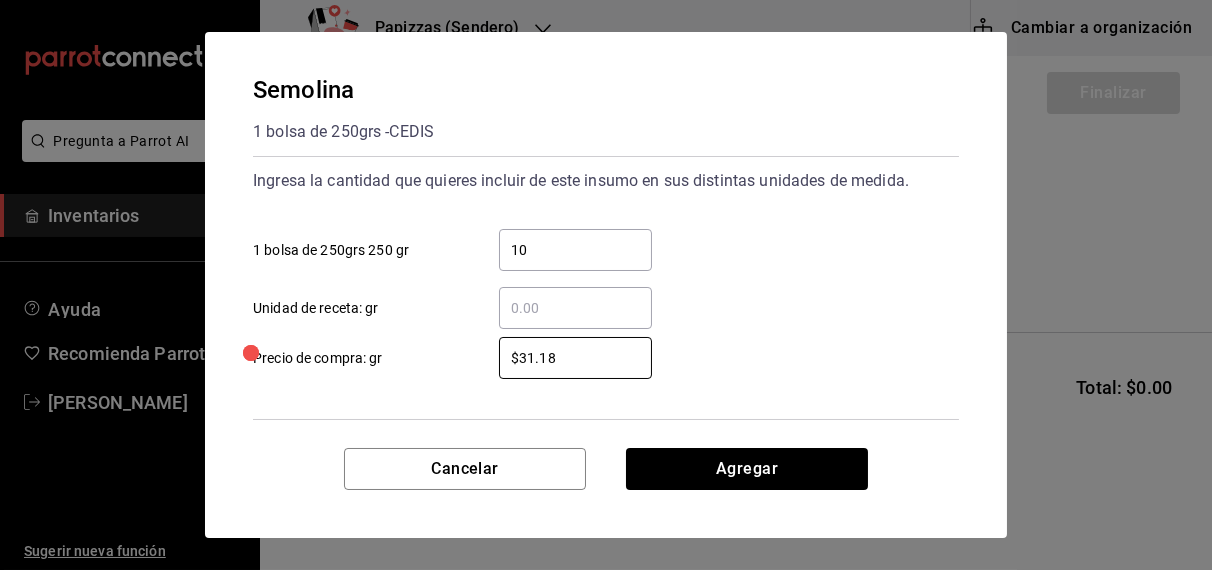 type on "$31.18" 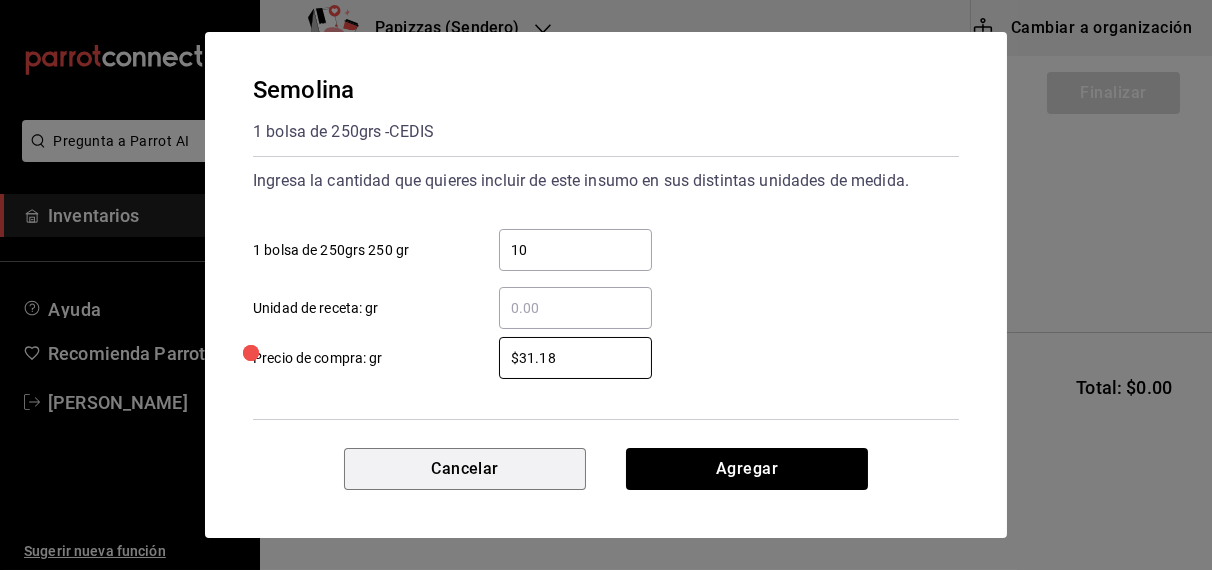 type 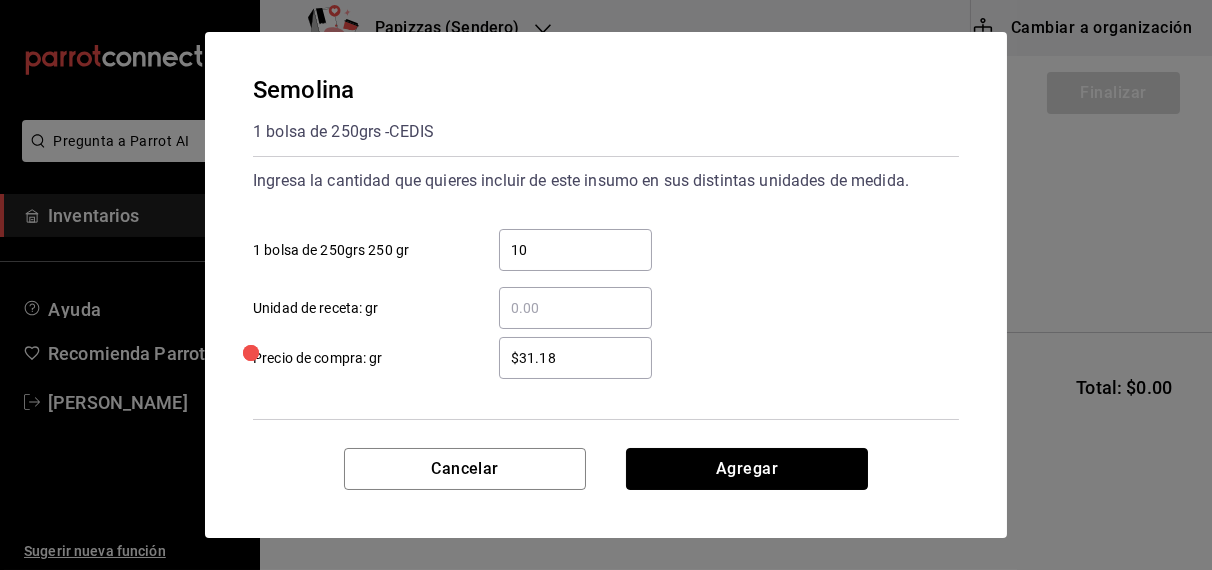 type 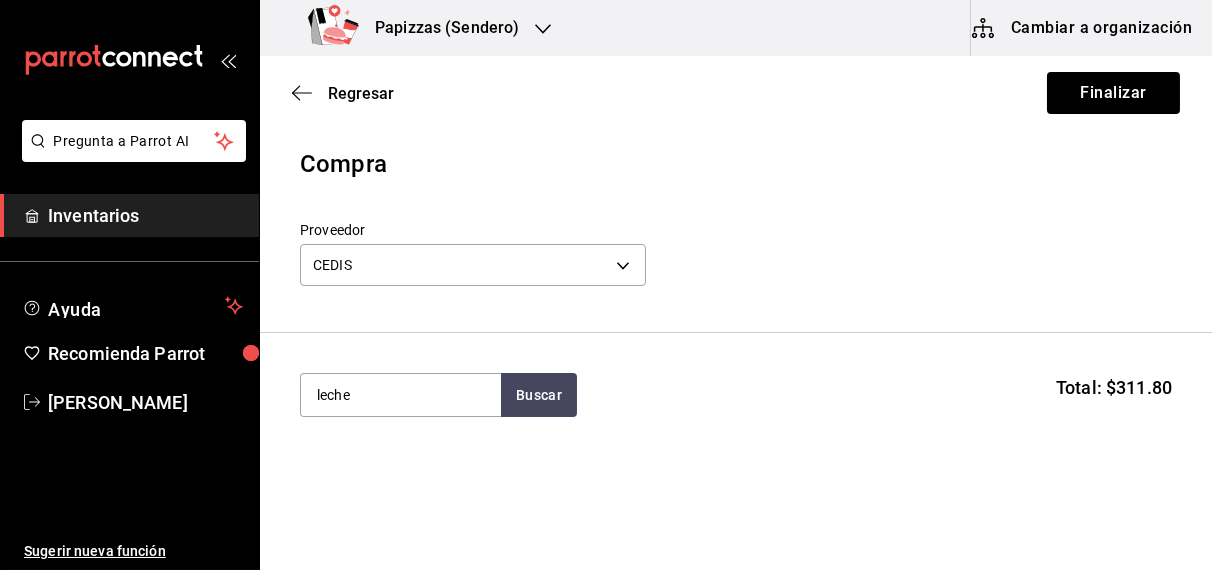type on "leche" 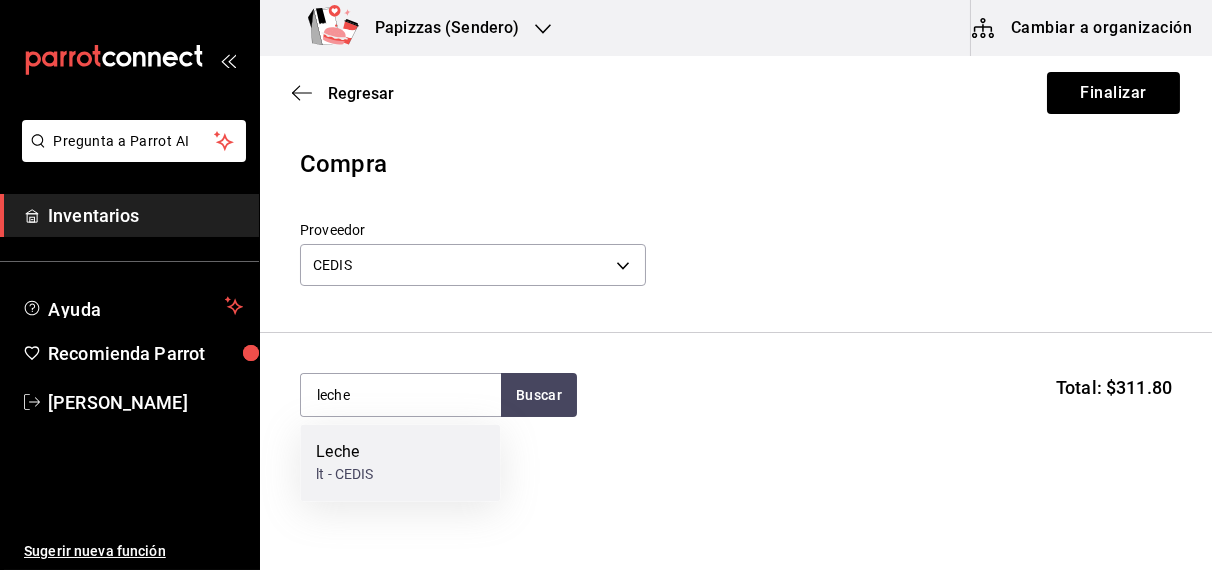 click on "lt - CEDIS" at bounding box center [344, 475] 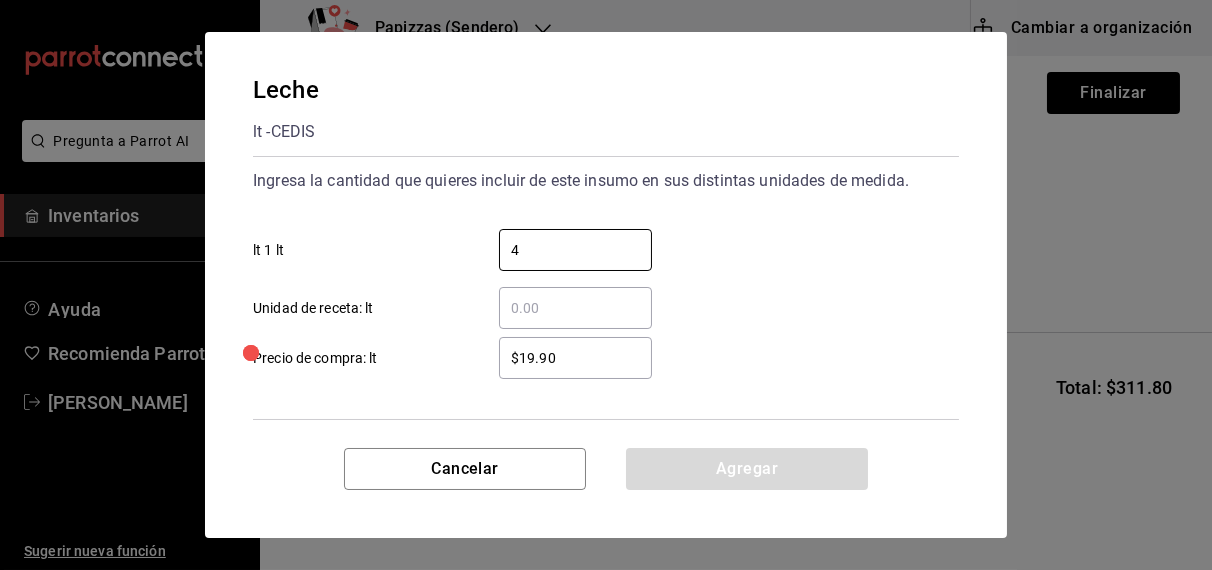 type on "4" 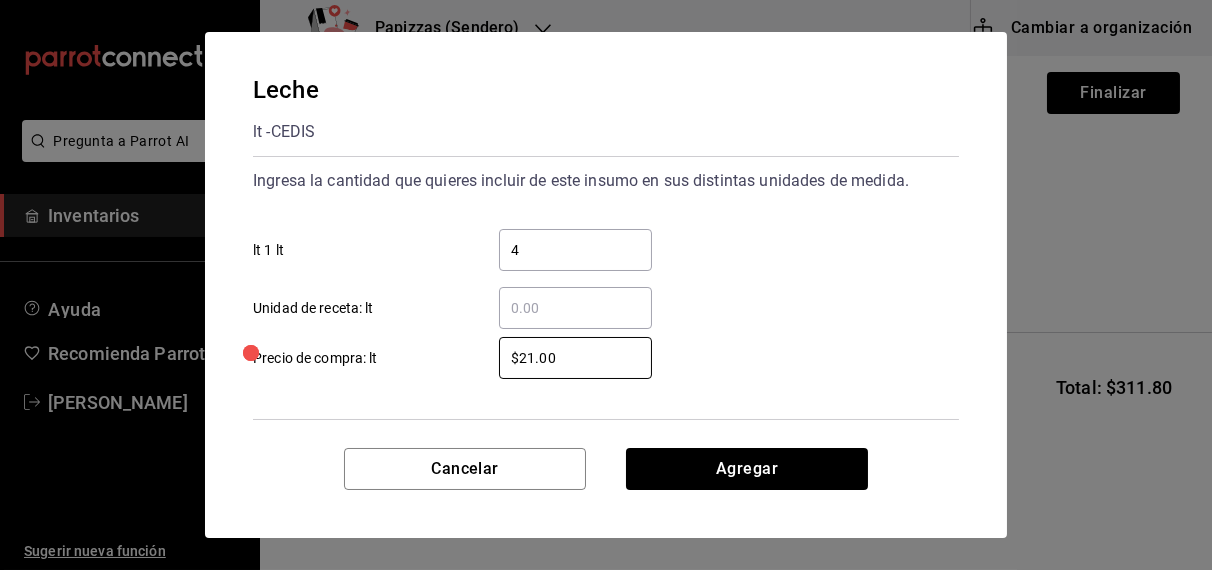 type on "$21.00" 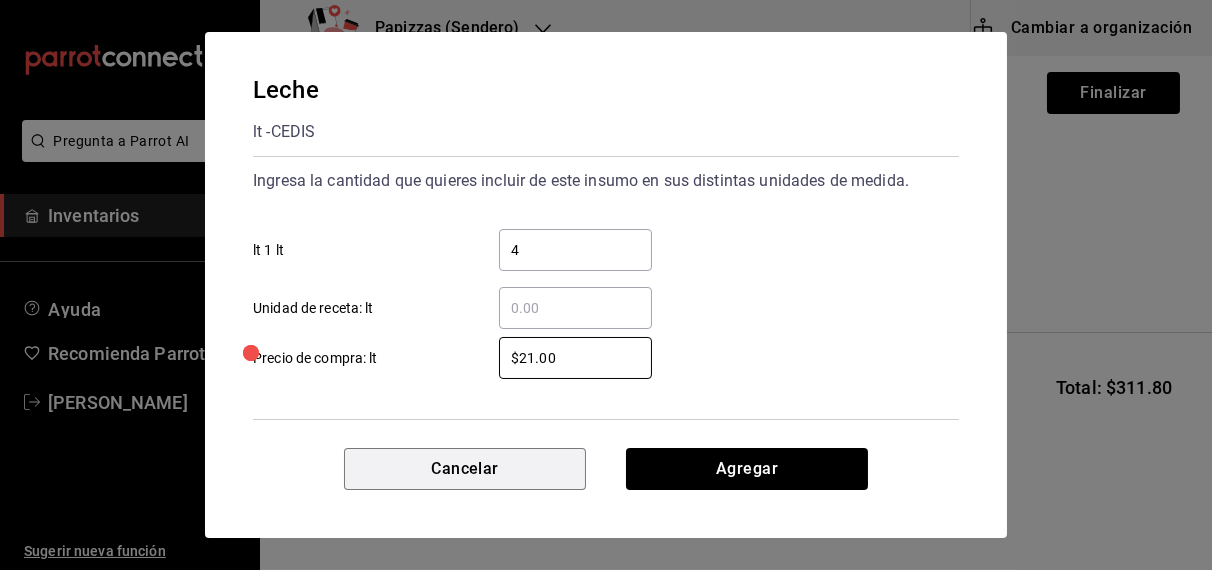 type 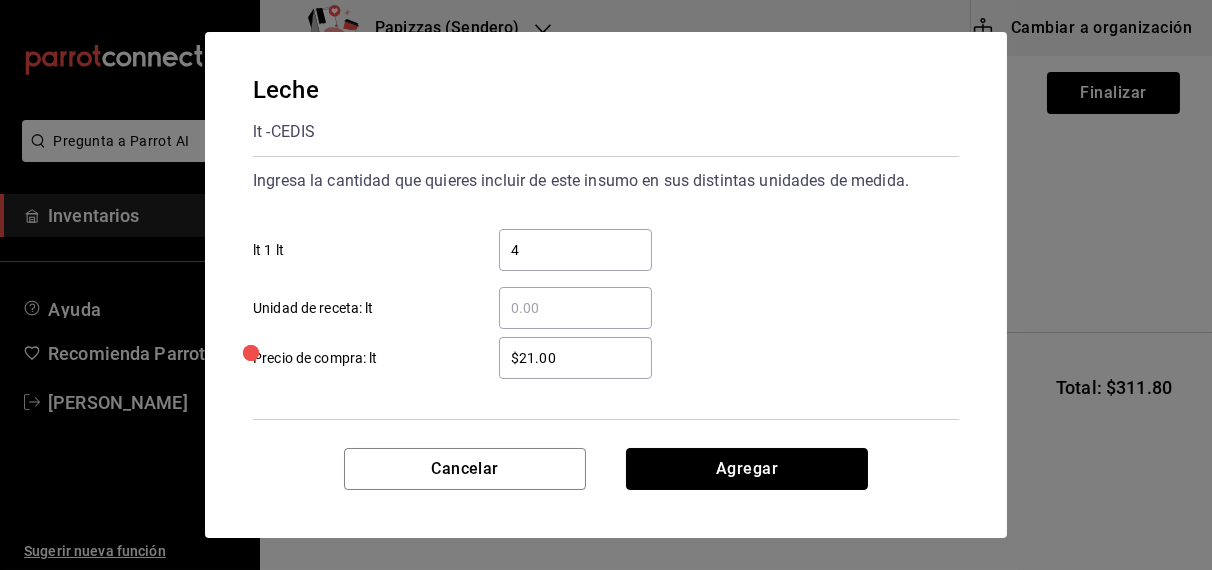 type 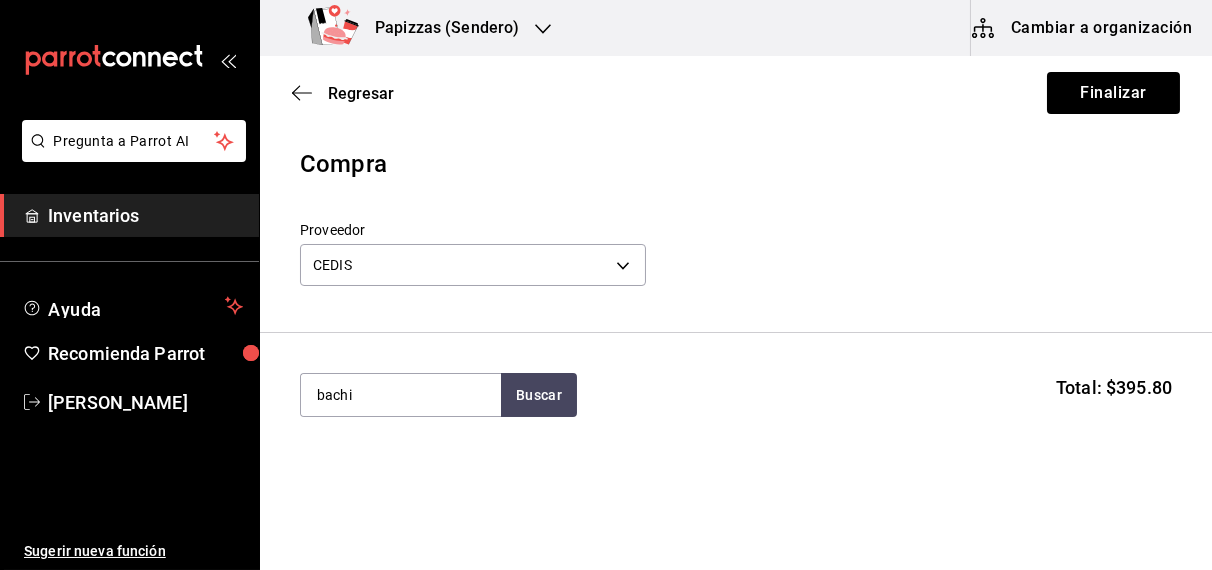 type on "bachi" 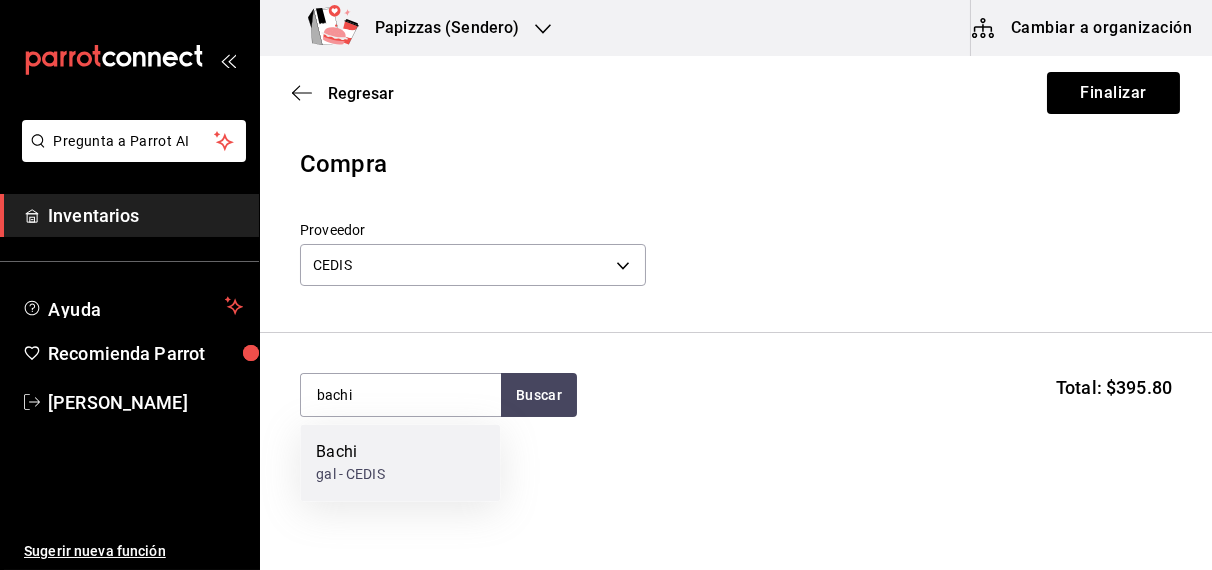 click on "gal - CEDIS" at bounding box center (350, 475) 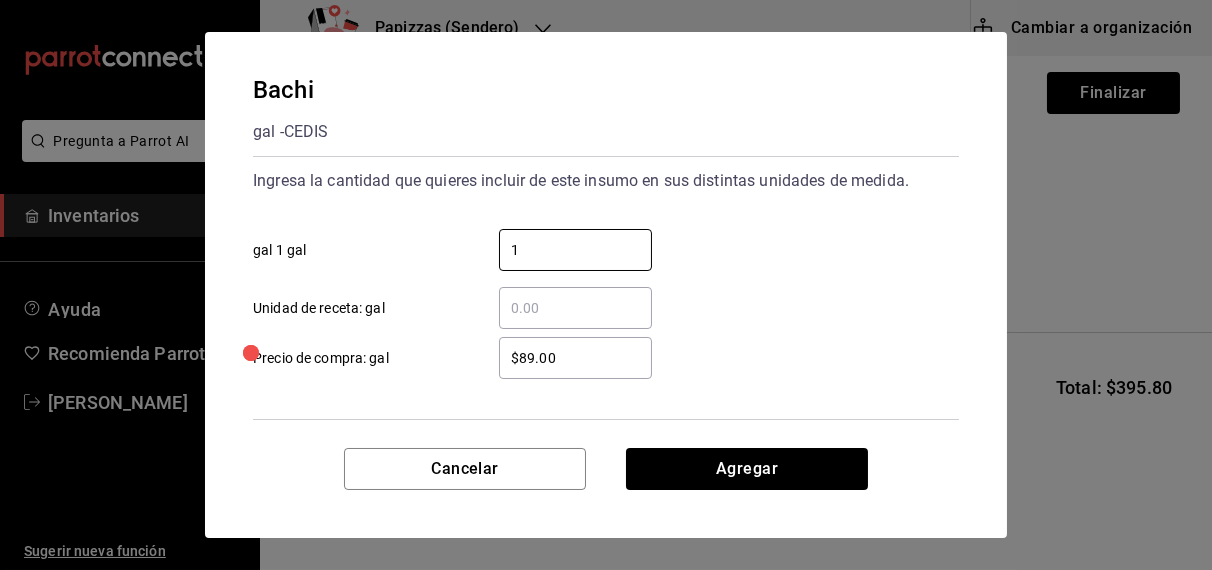 type on "1" 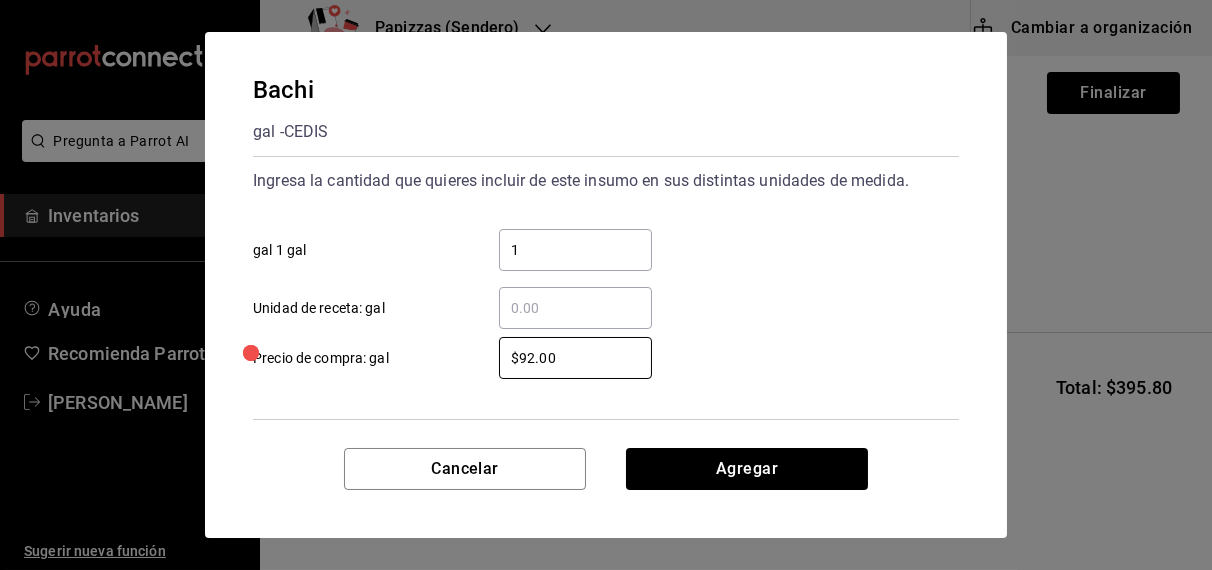 type on "$92.00" 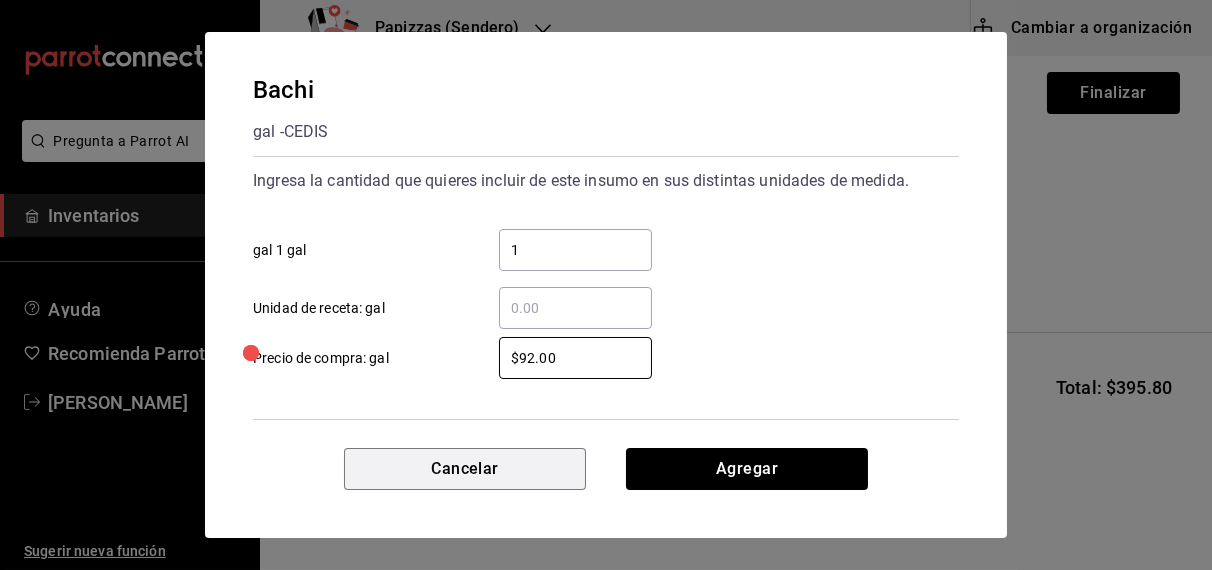 type 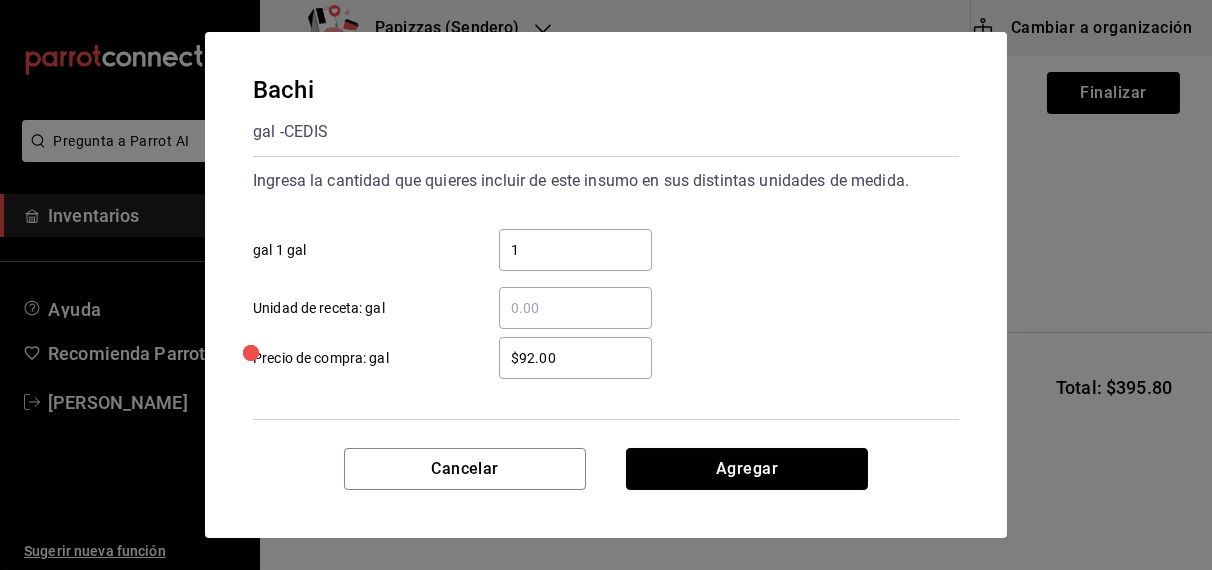 type 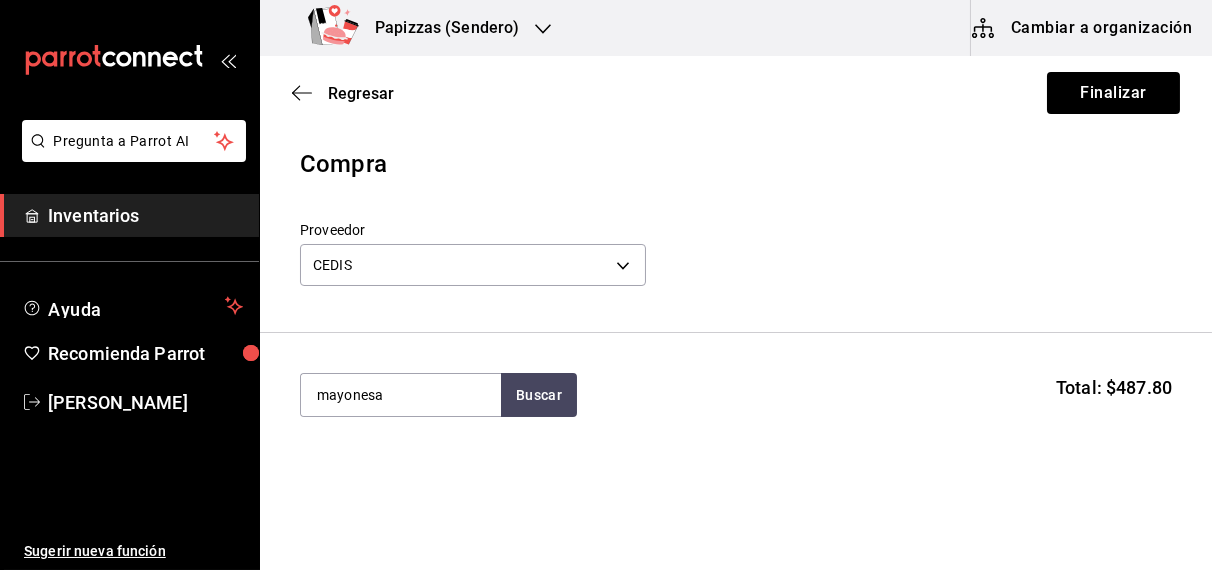 type on "mayonesa" 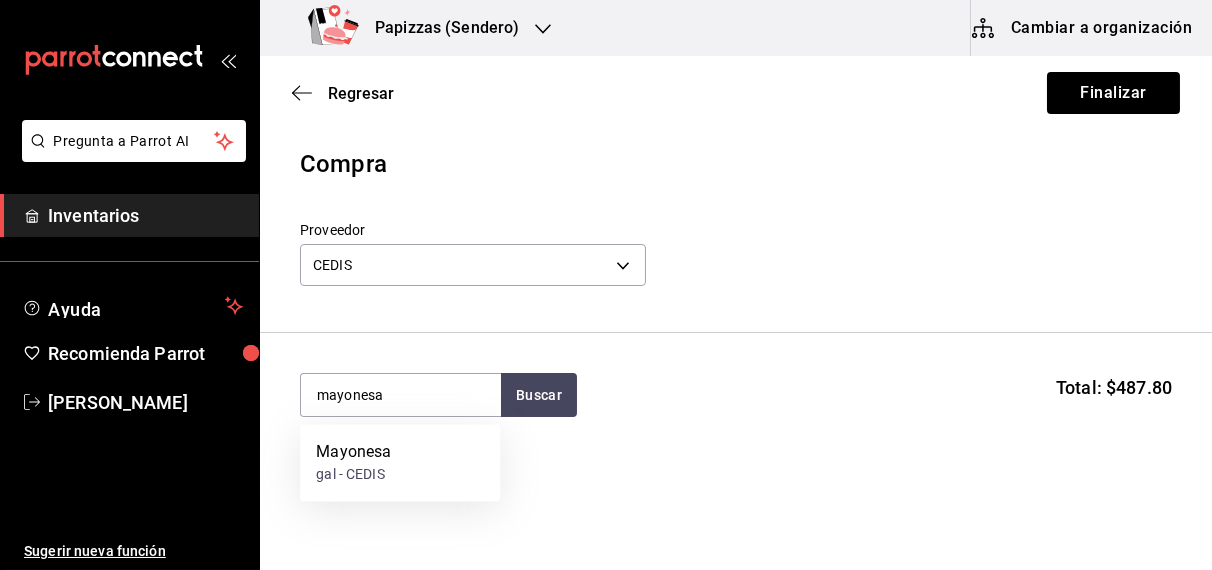 click on "Mayonesa gal - CEDIS" at bounding box center [400, 463] 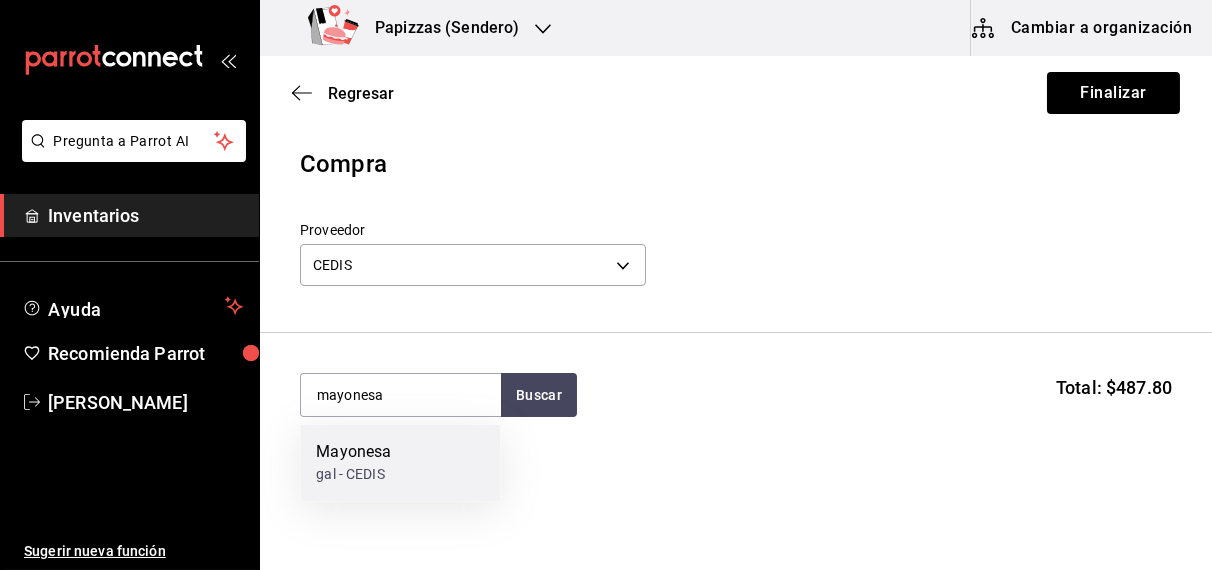 type 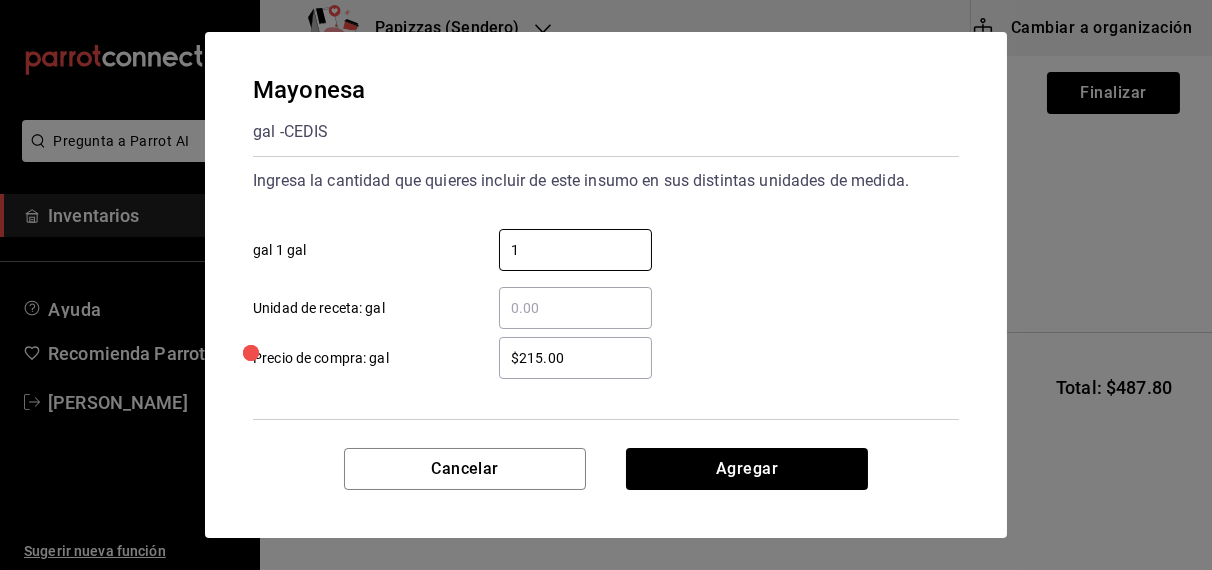 type on "1" 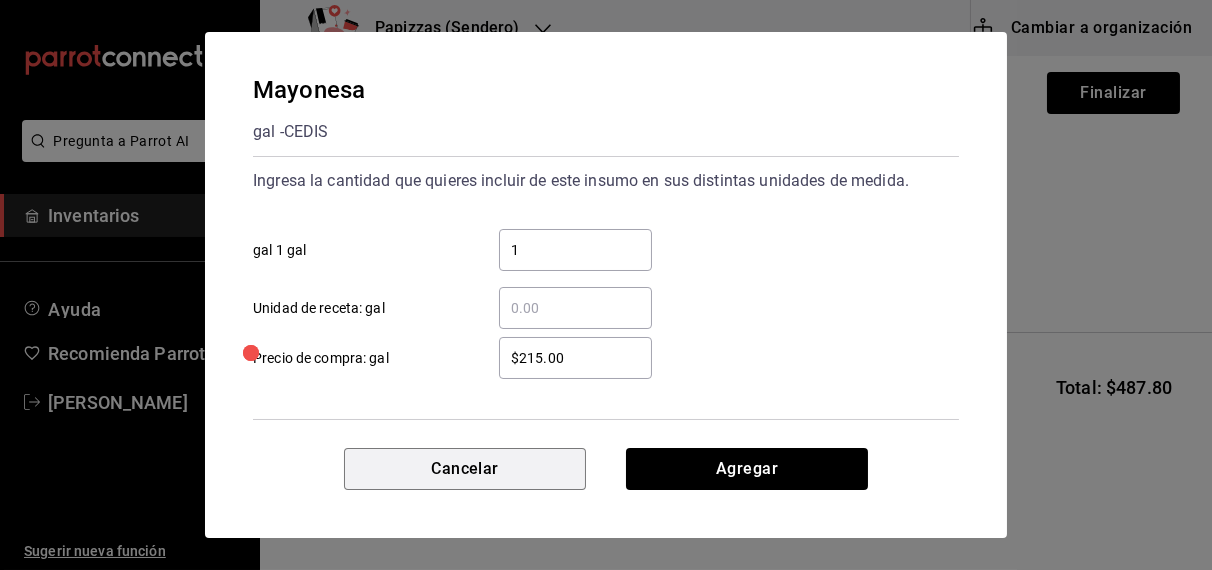 type 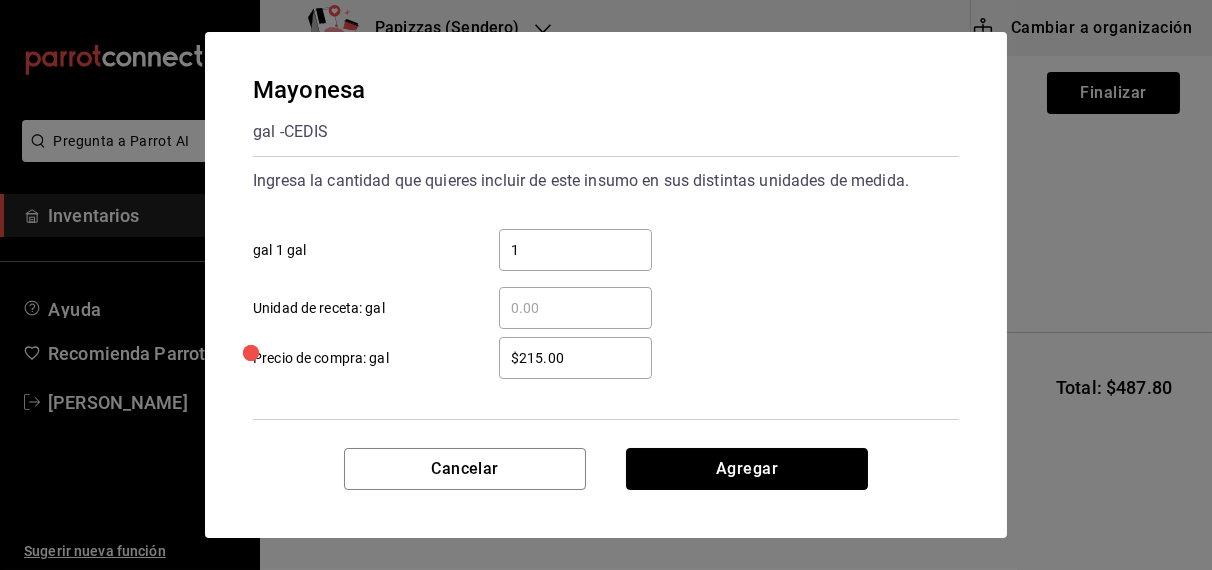 type 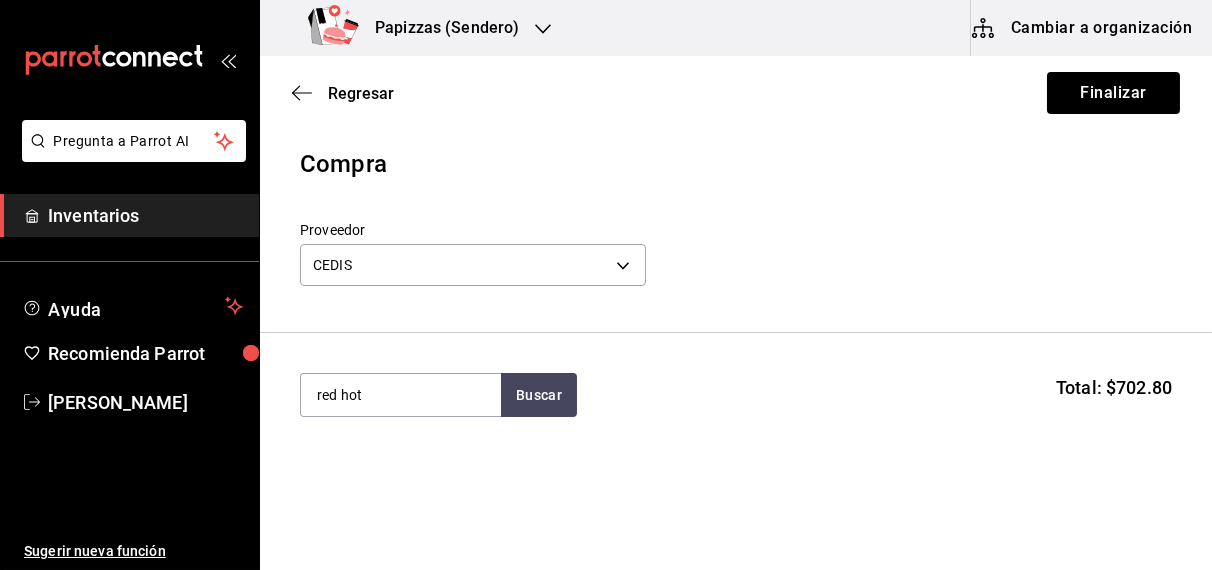 type on "red hot" 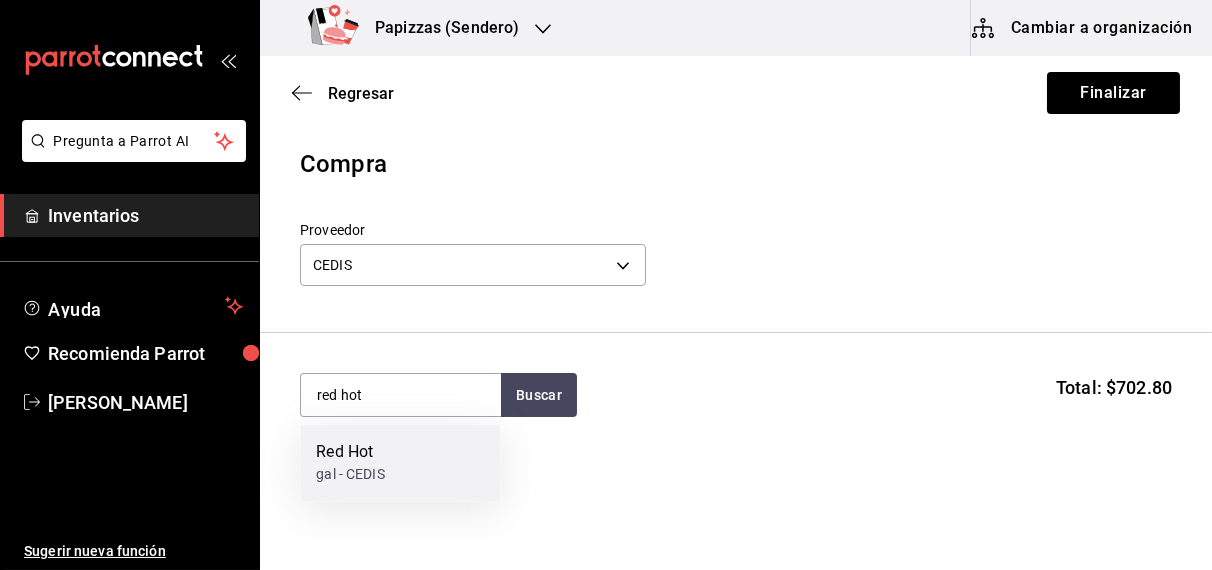 click on "gal - CEDIS" at bounding box center [350, 475] 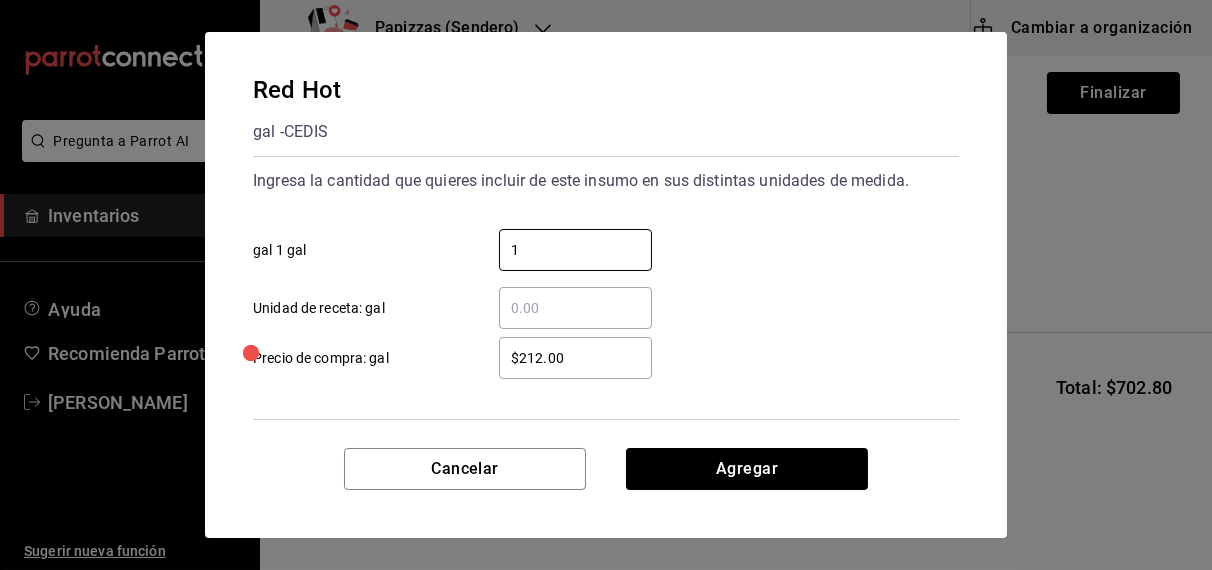 type on "1" 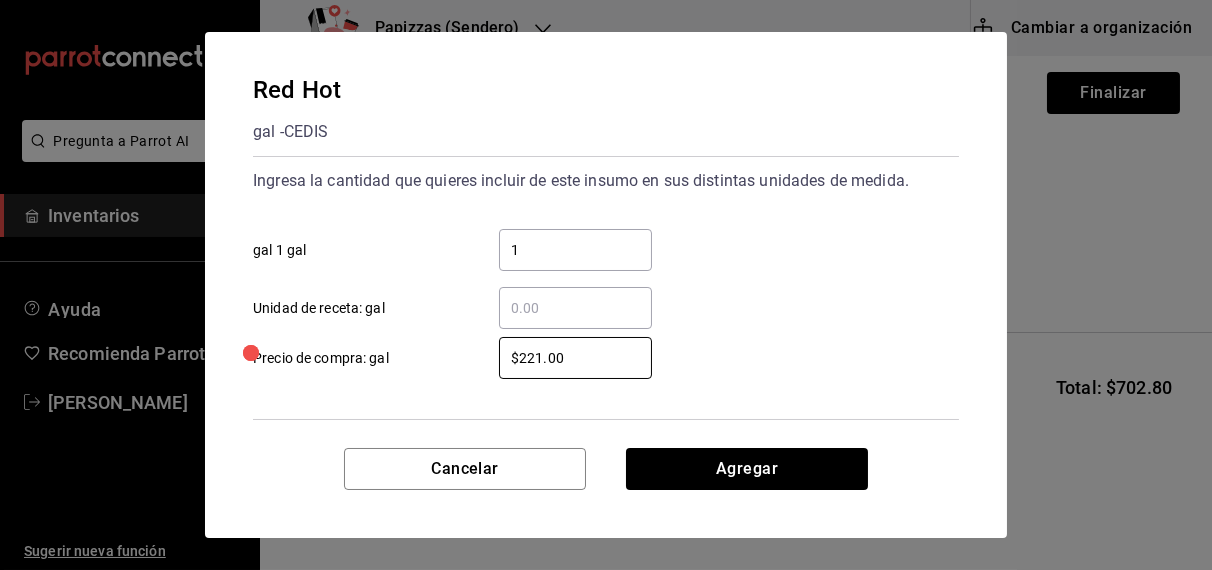 type on "$221.00" 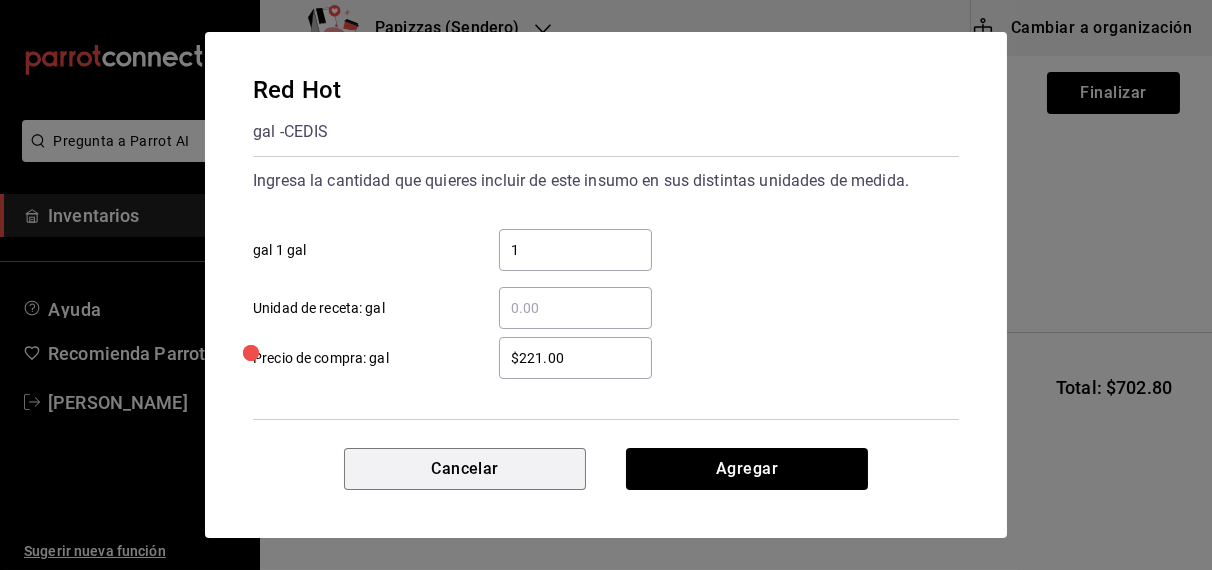 type 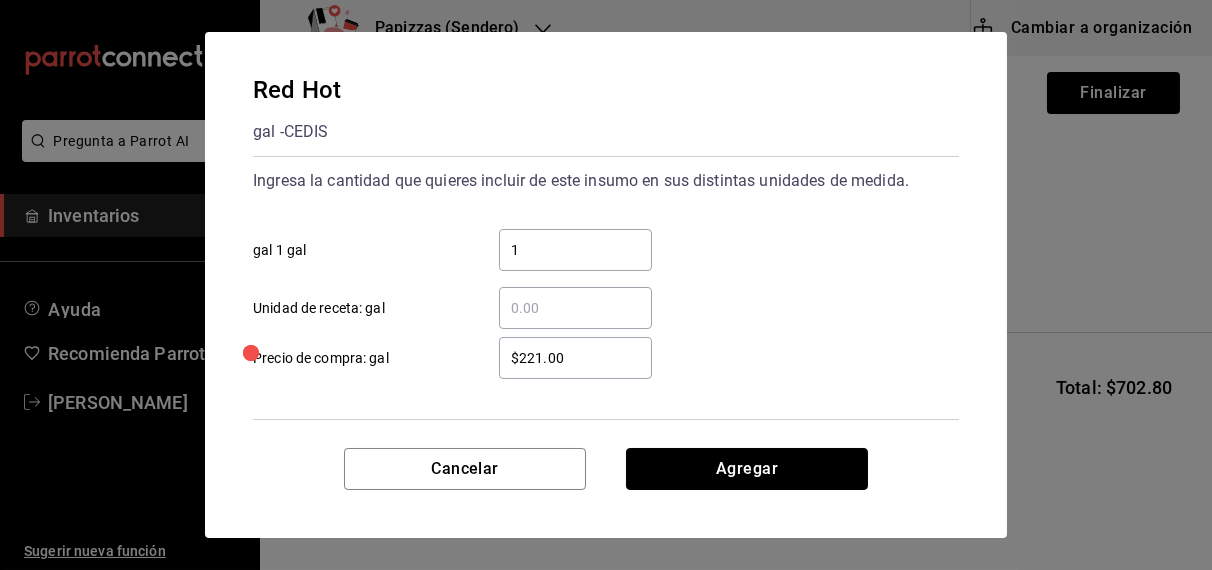 type 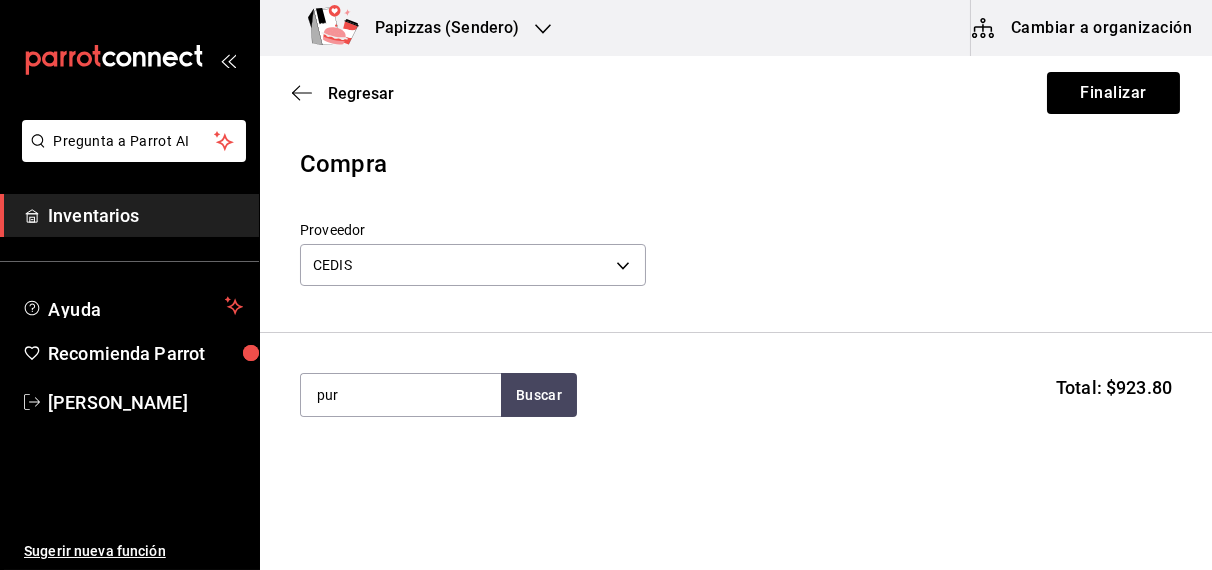 type on "pur" 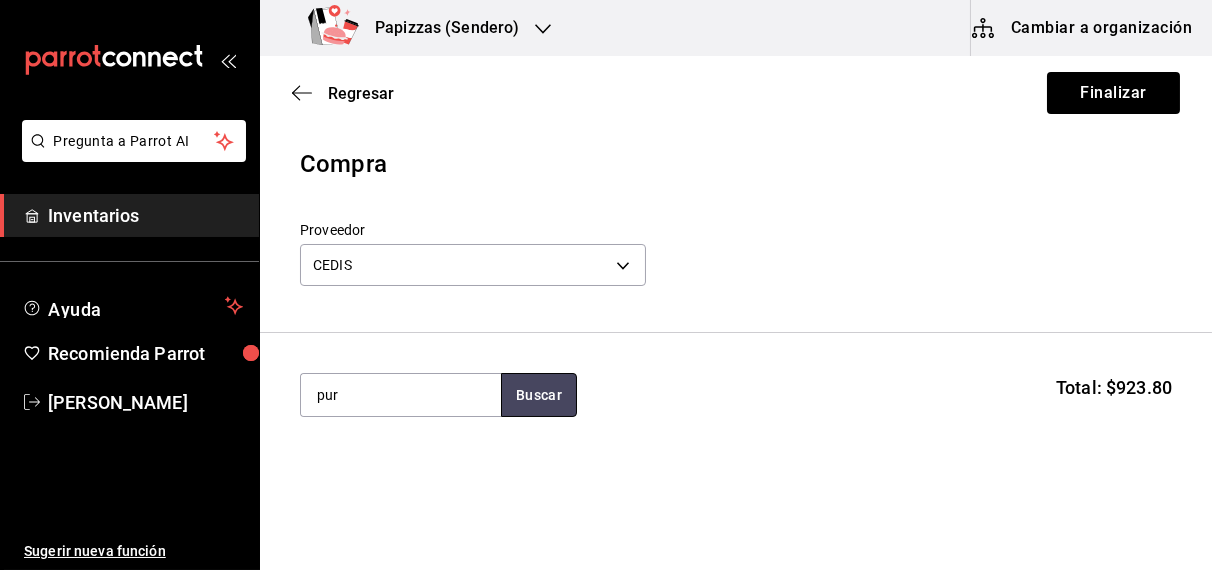 type 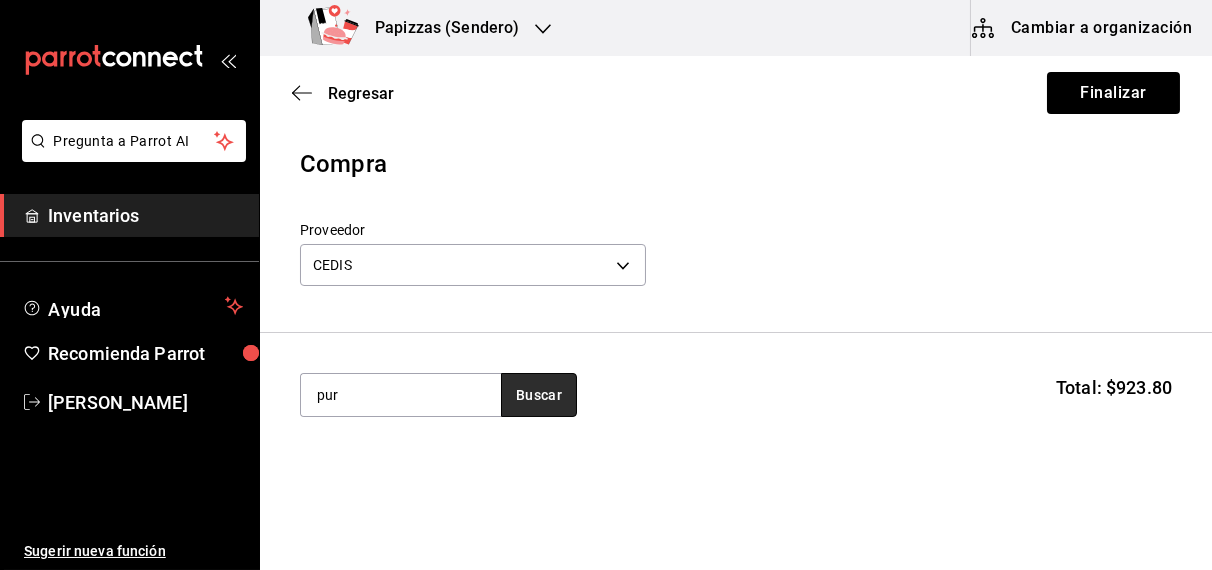 click on "Buscar" at bounding box center [539, 395] 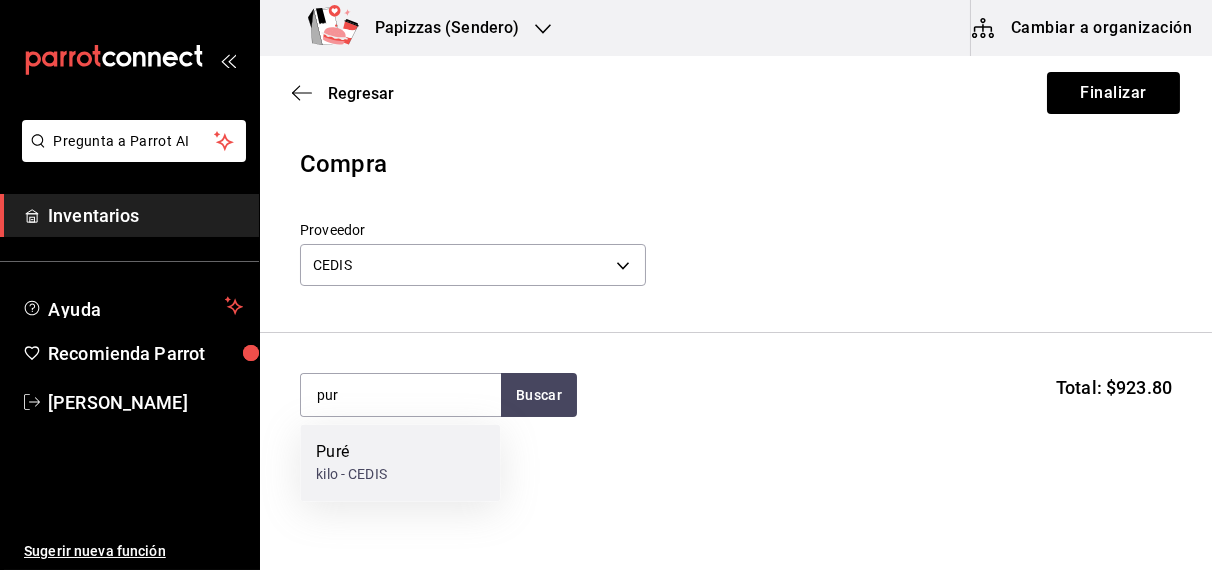 click on "kilo - CEDIS" at bounding box center (351, 475) 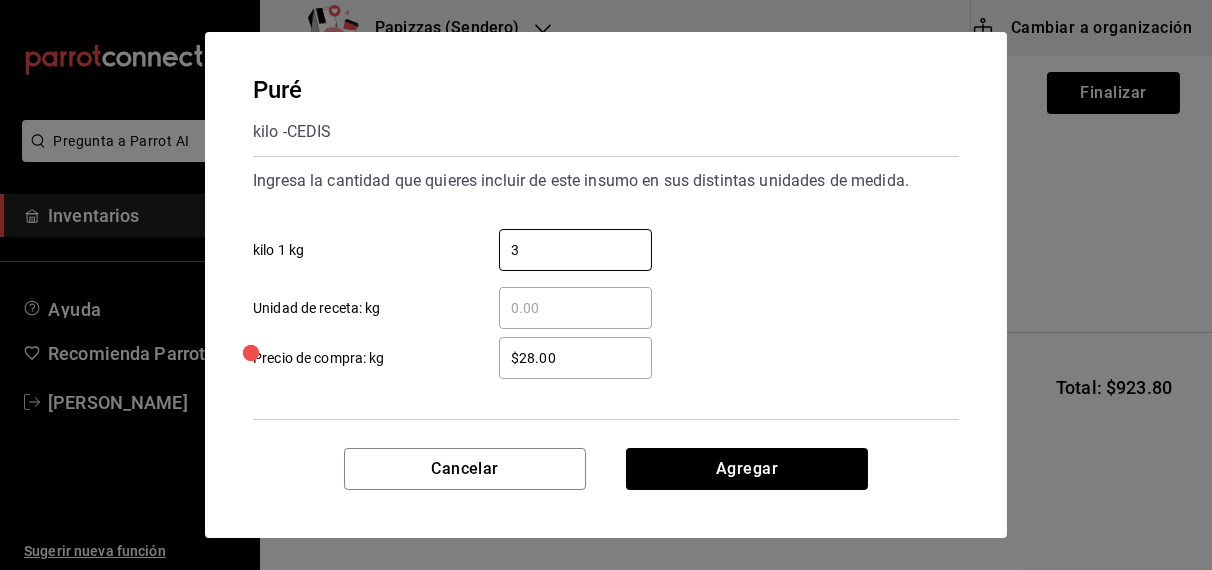 type on "3" 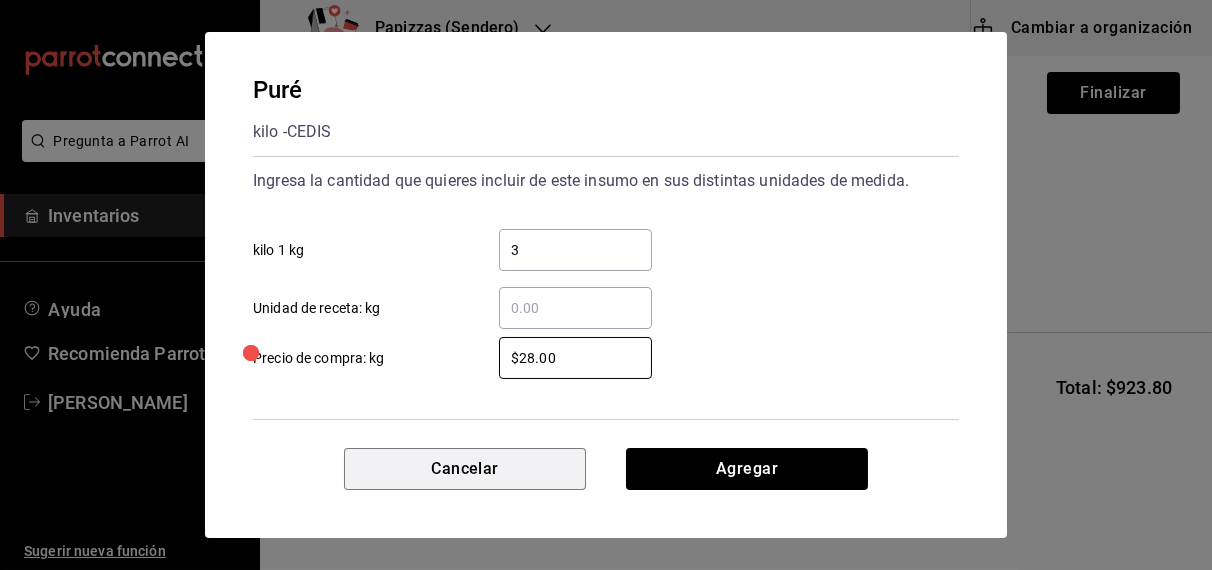 type 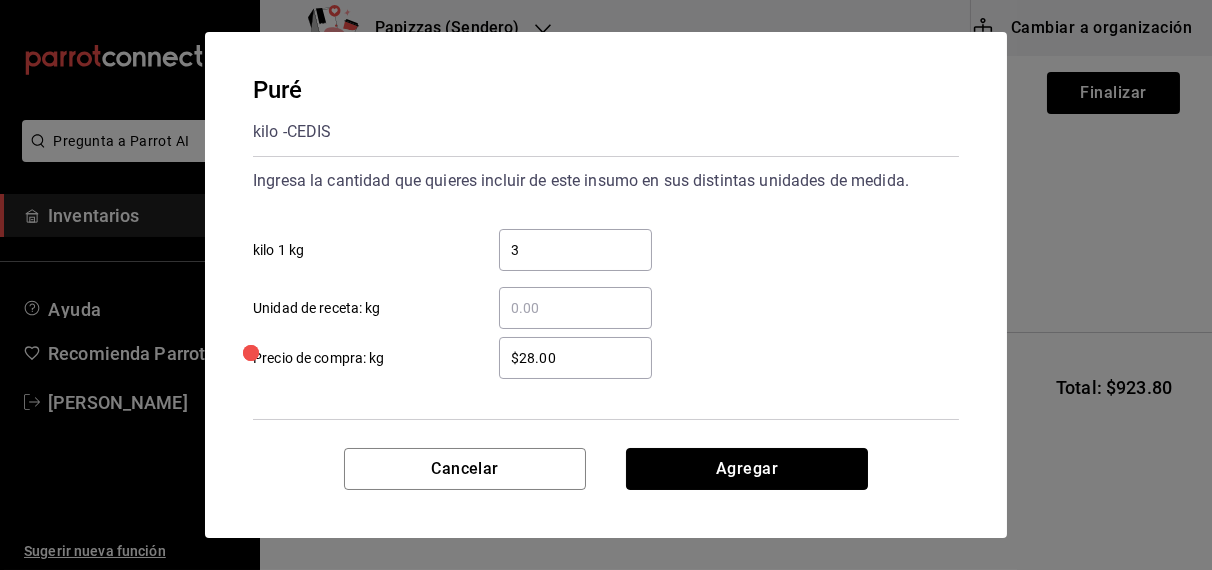 type 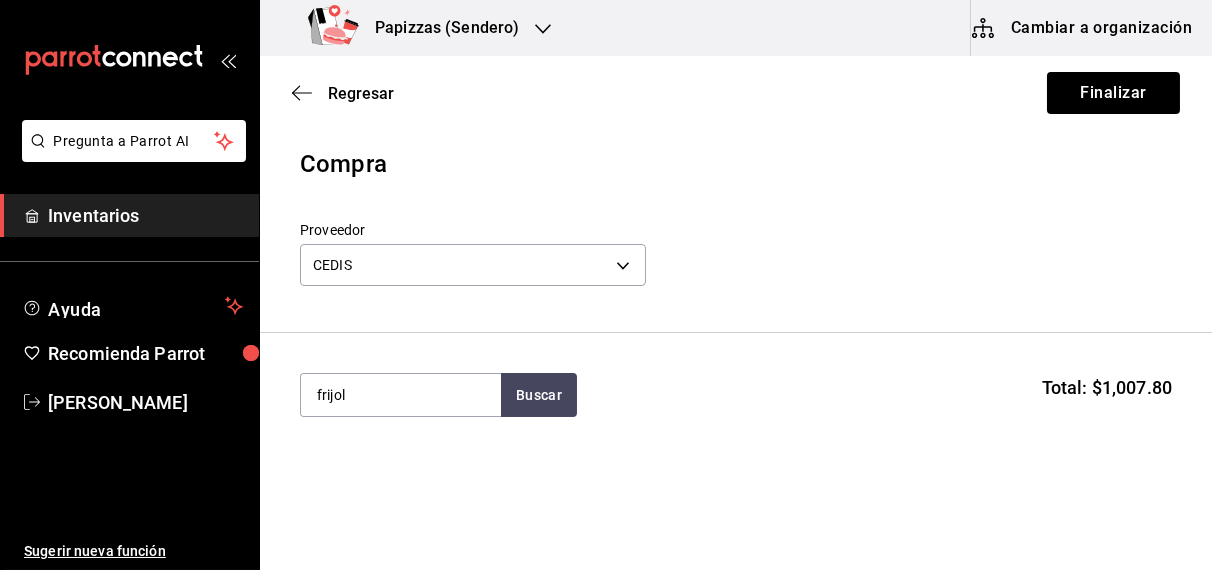 type on "frijol" 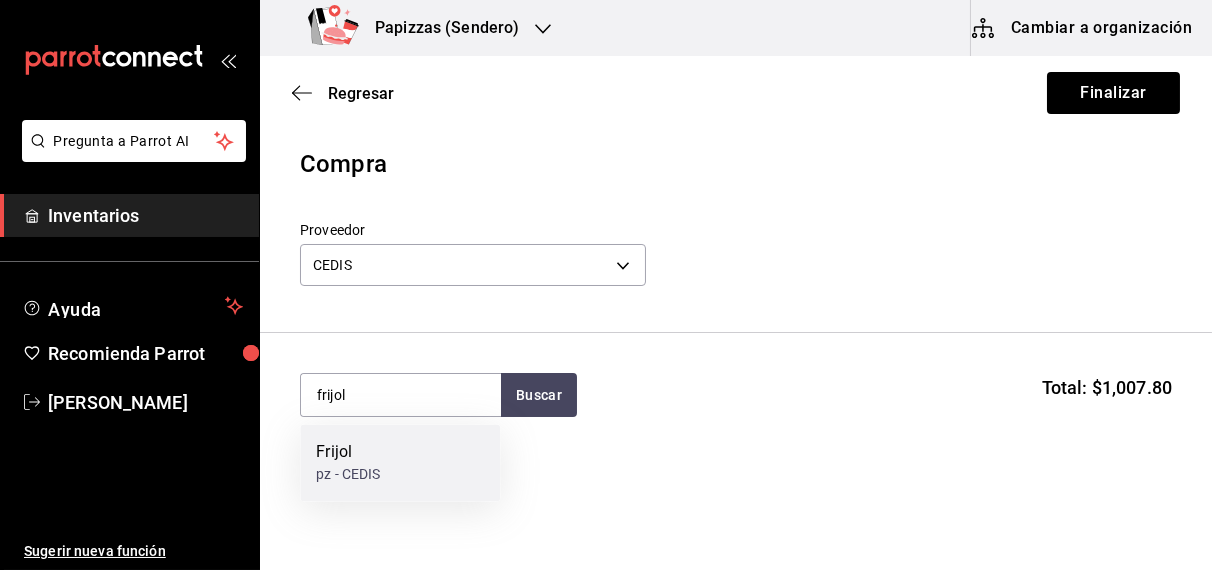 click on "Frijol" at bounding box center [348, 453] 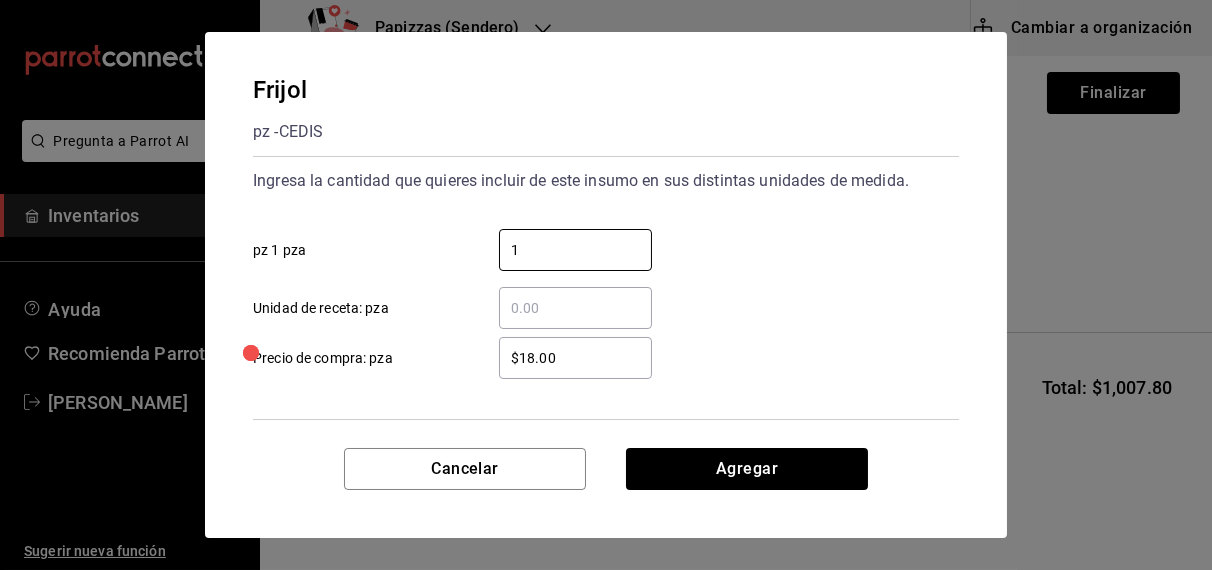 type on "1" 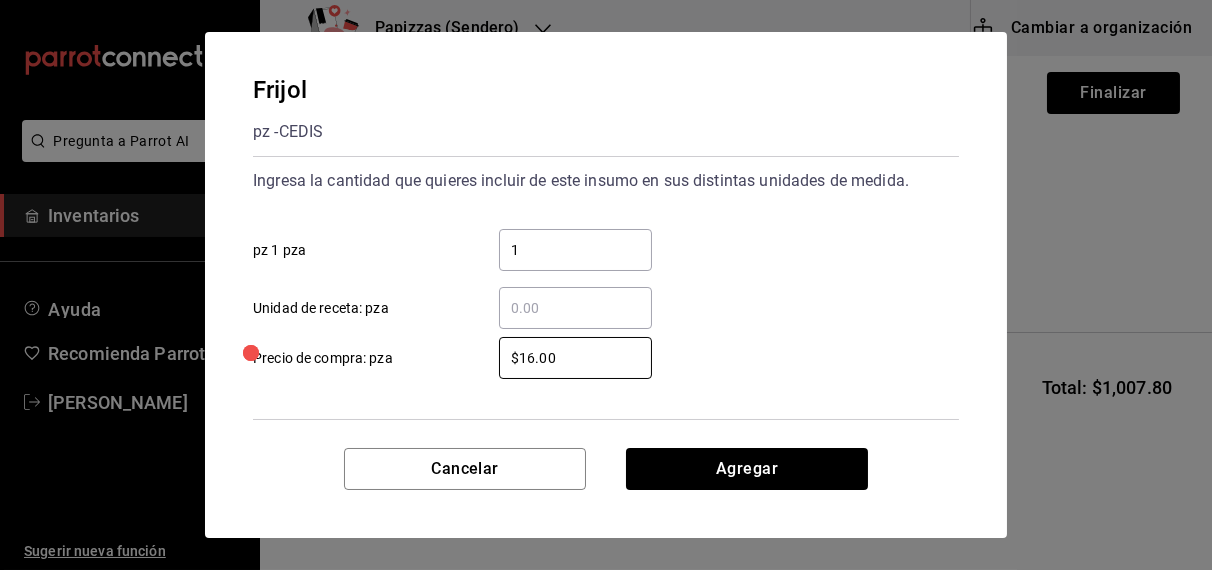type on "$16.00" 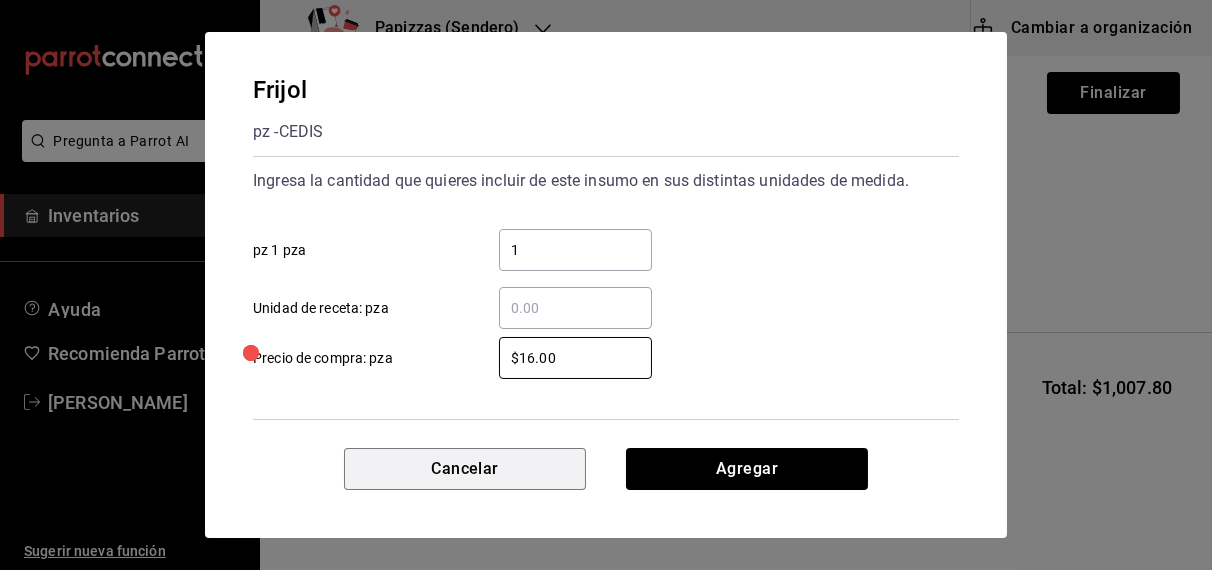 type 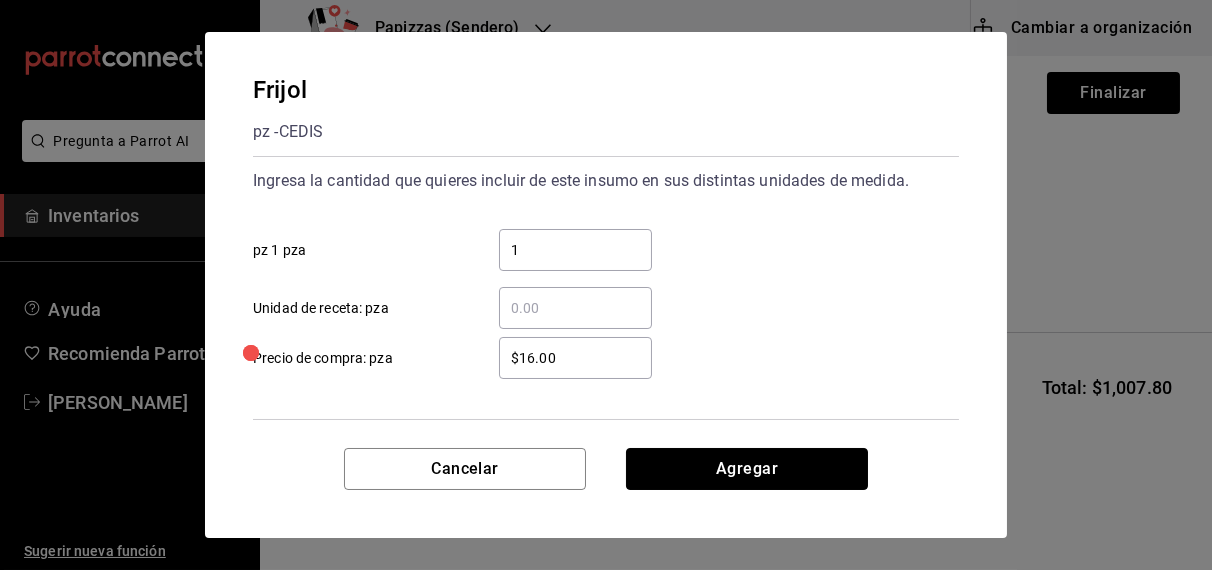 type 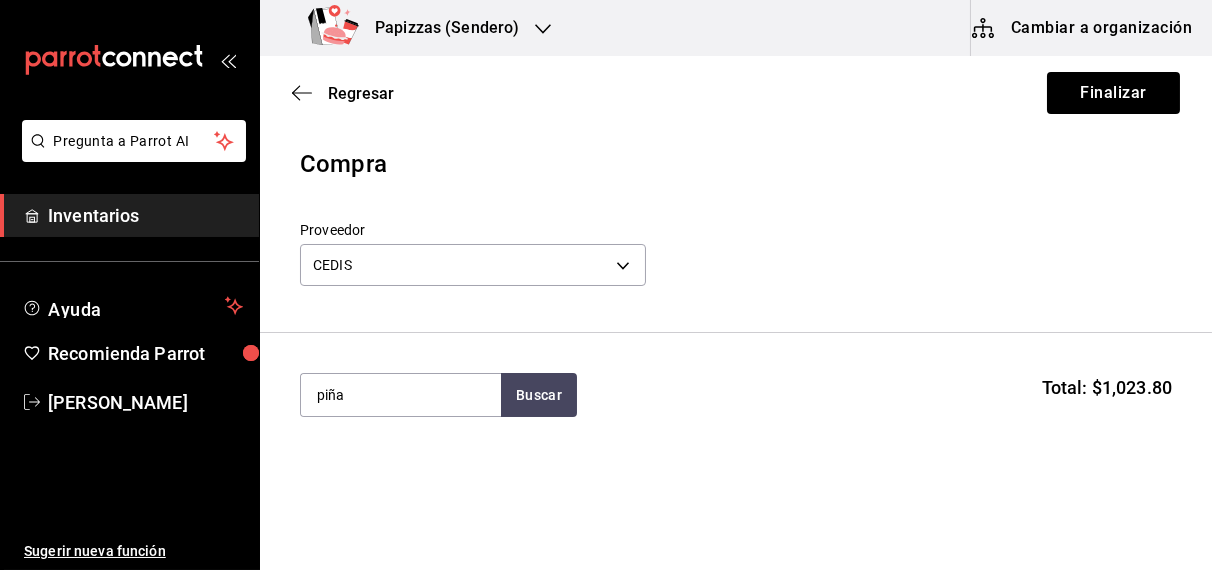type on "piña" 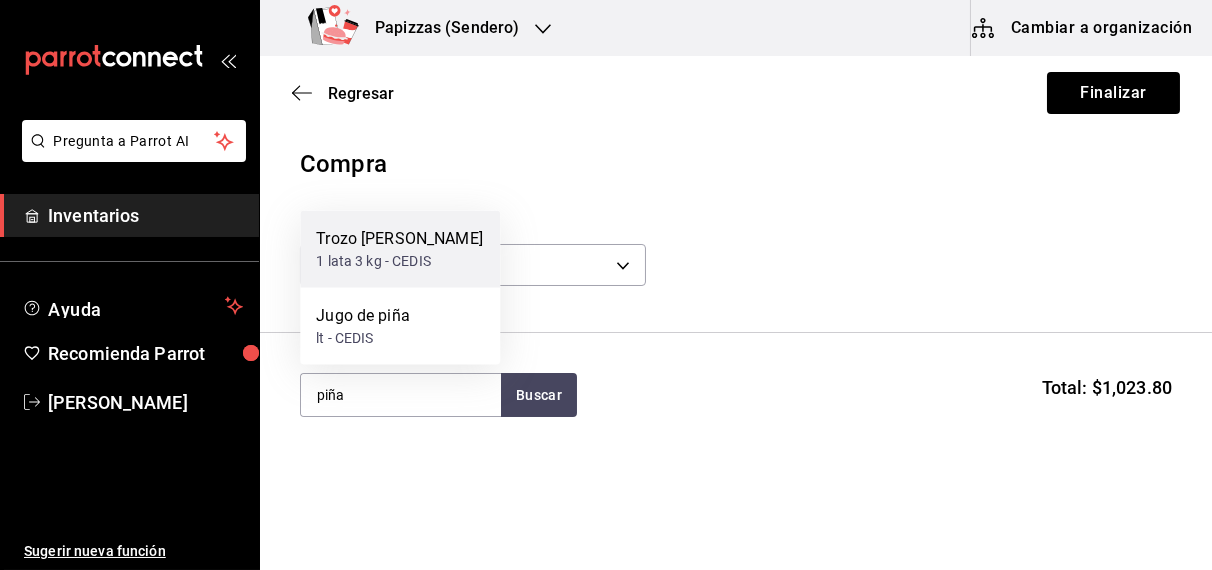 click on "1 lata 3 kg - CEDIS" at bounding box center (399, 261) 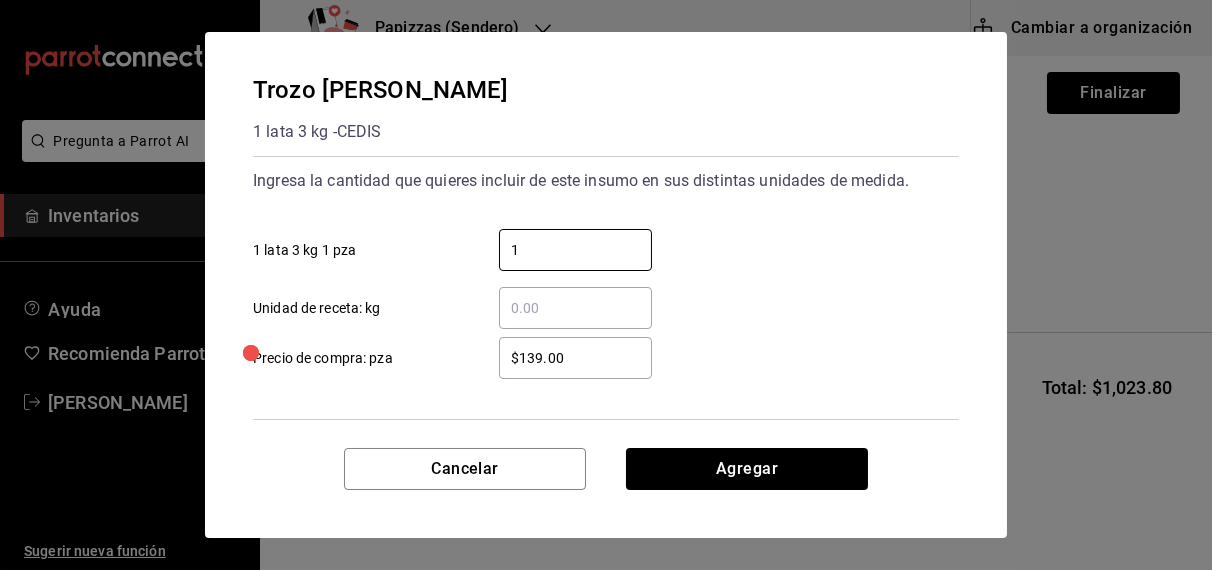 type on "1" 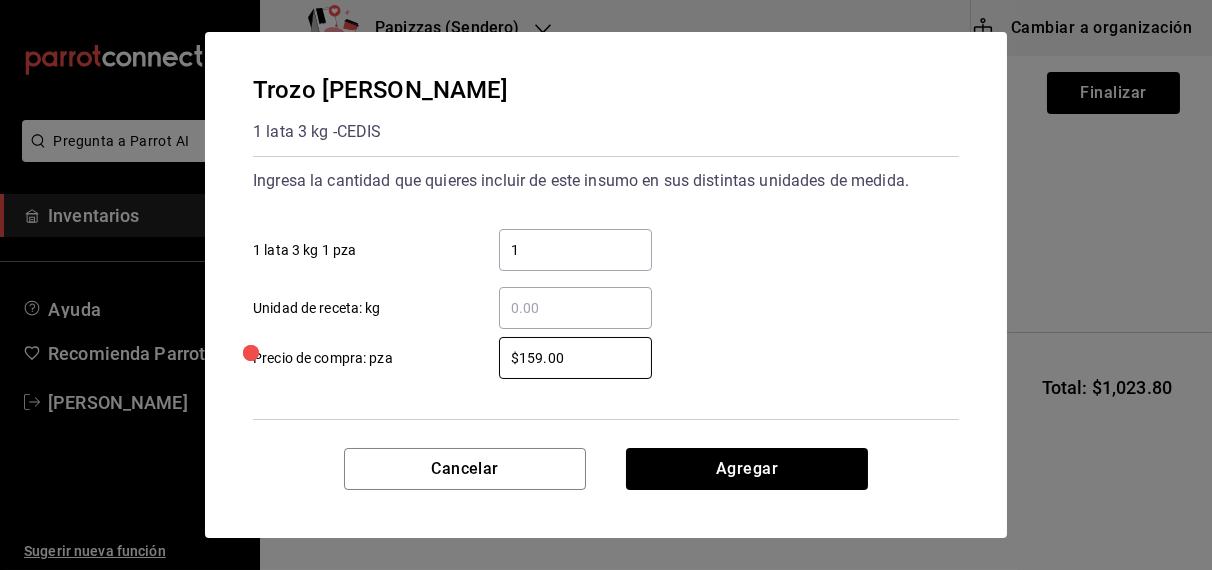 type on "$159.00" 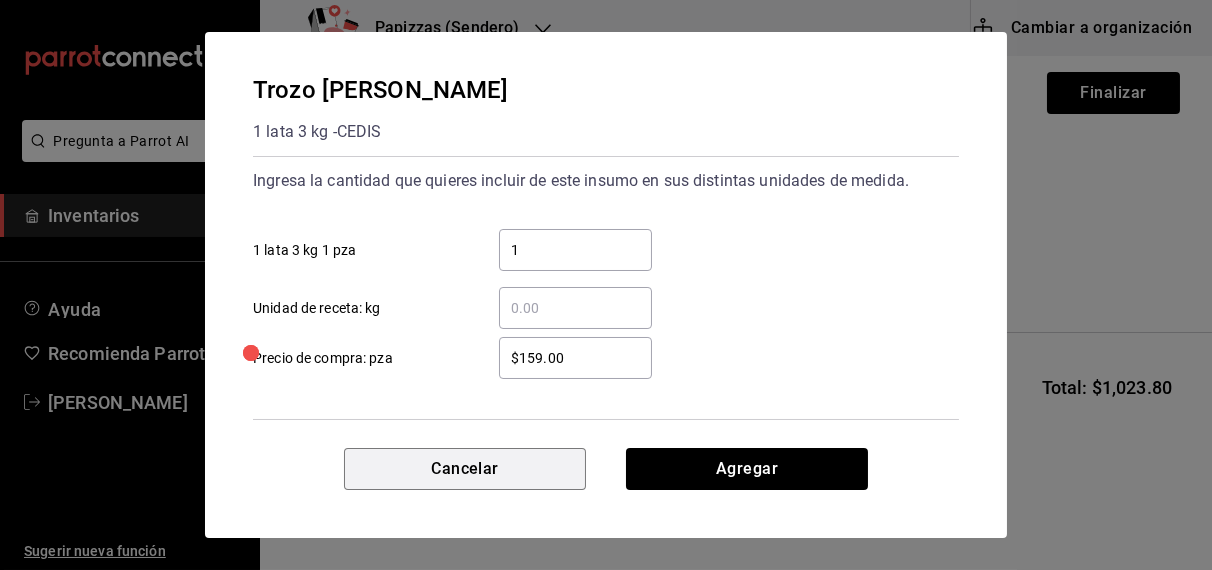 type 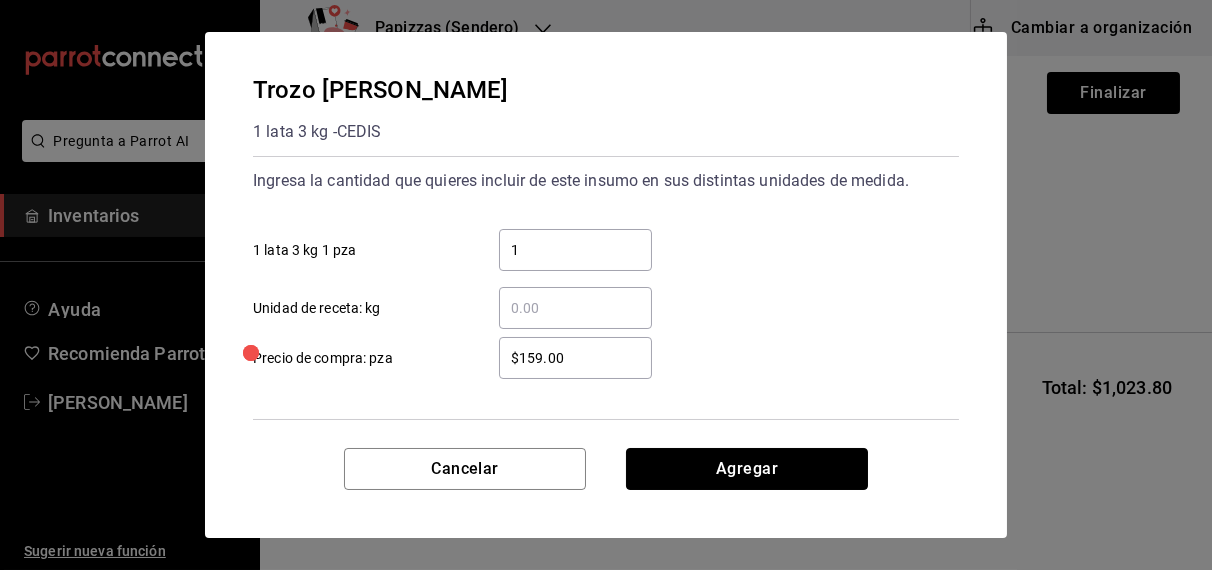 type 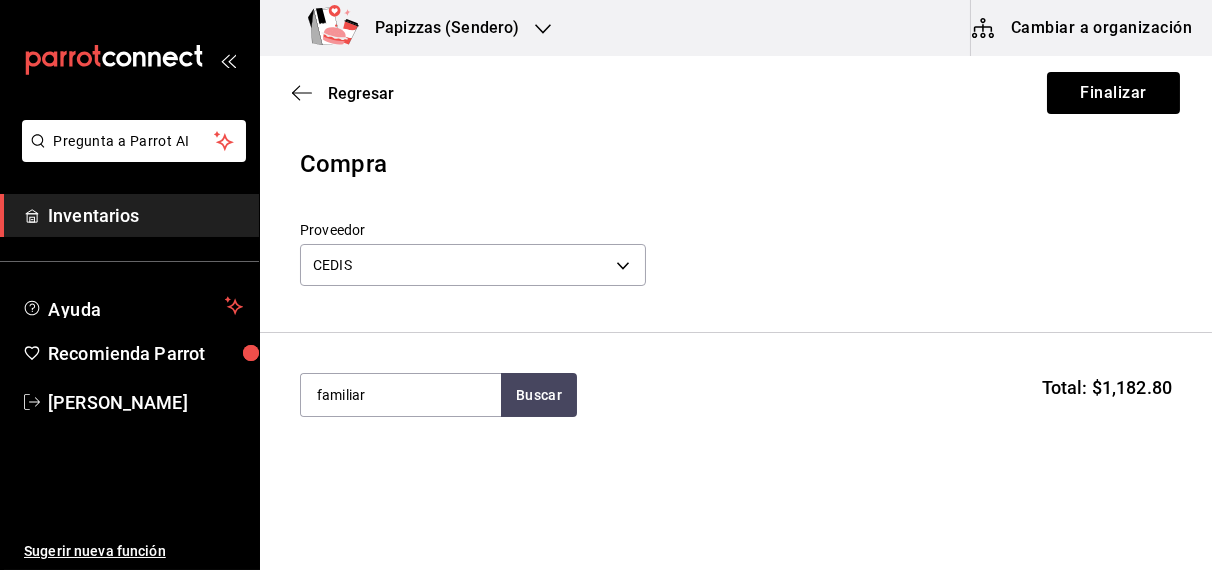 type on "familiar" 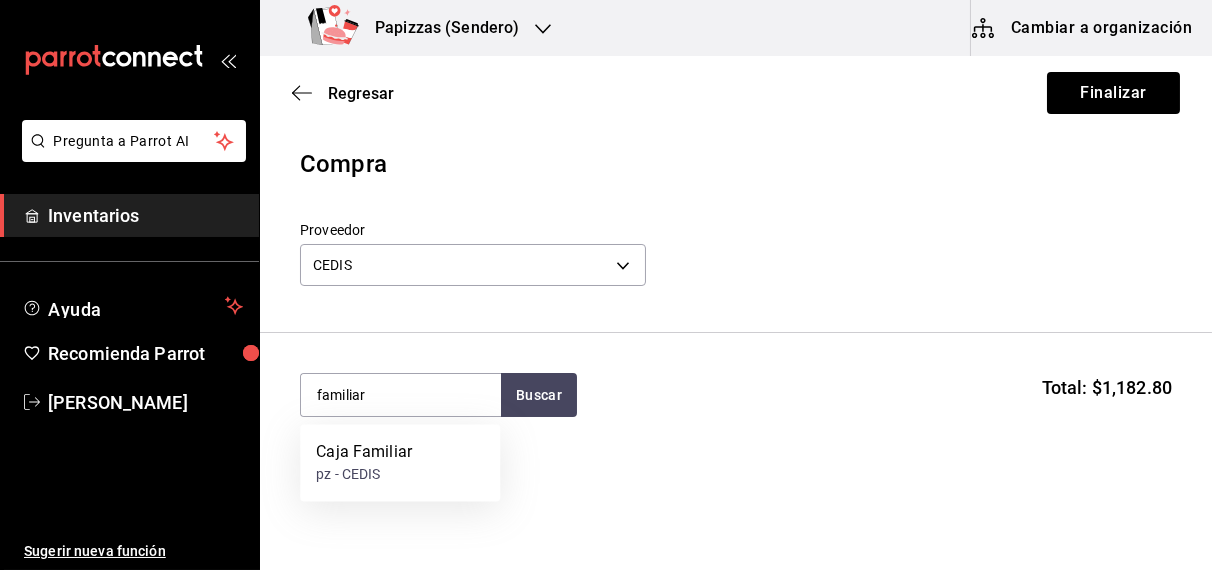 click on "Caja Familiar" at bounding box center [364, 453] 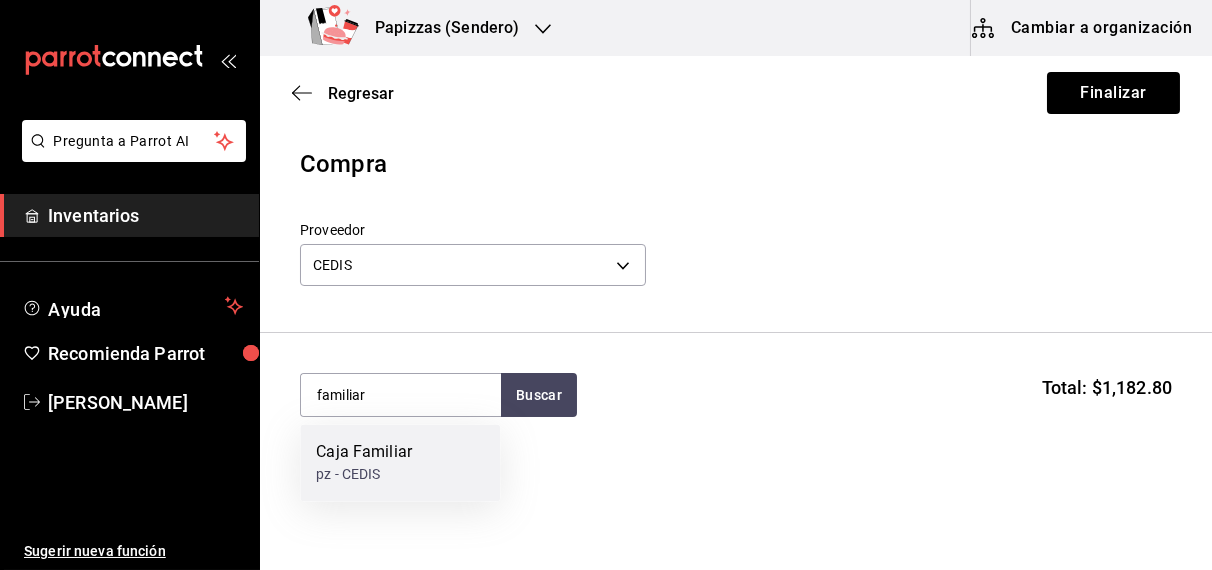 type 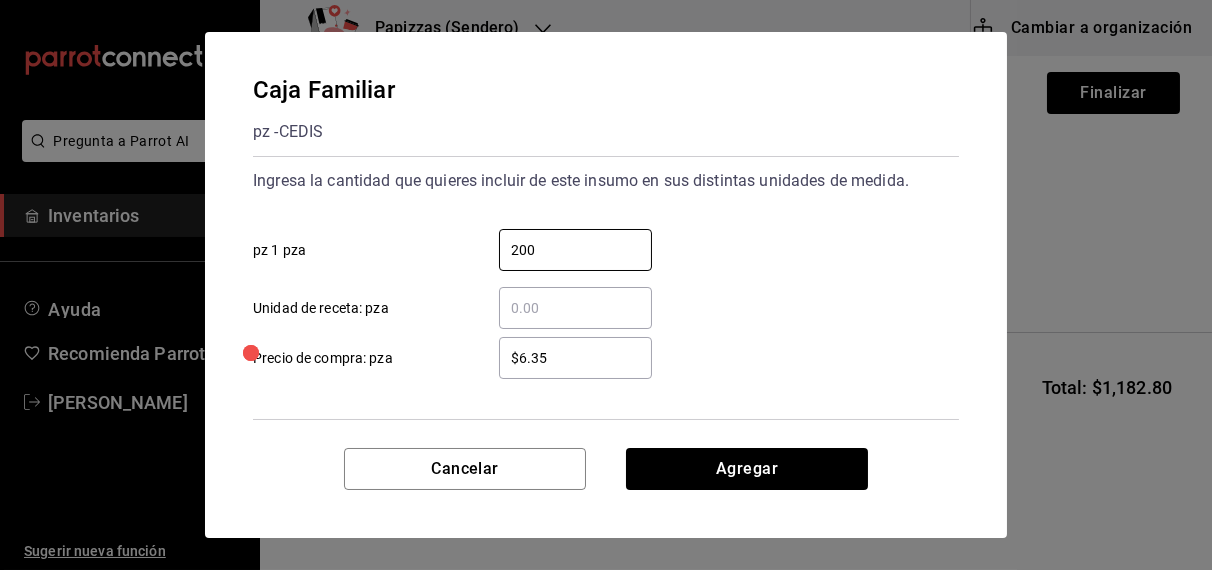 type on "200" 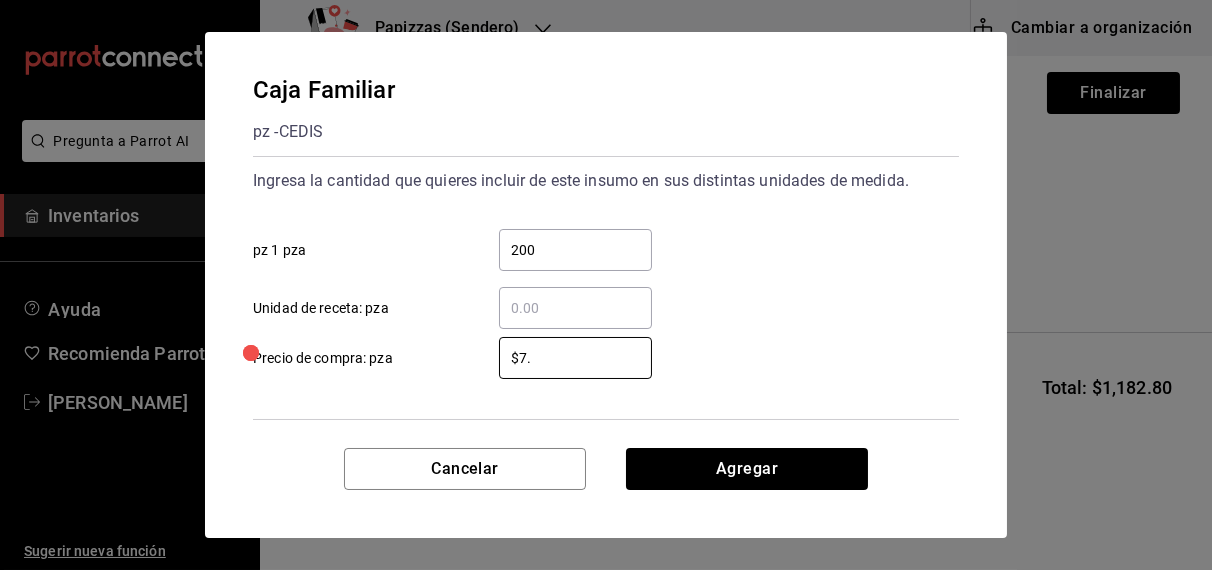 type on "$7.76" 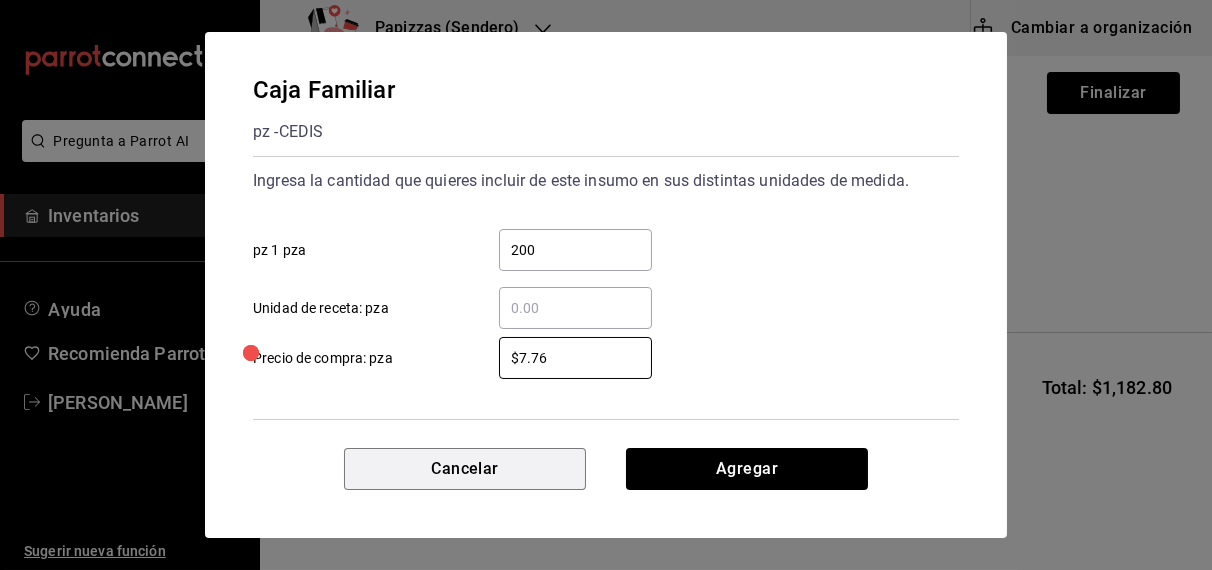 type 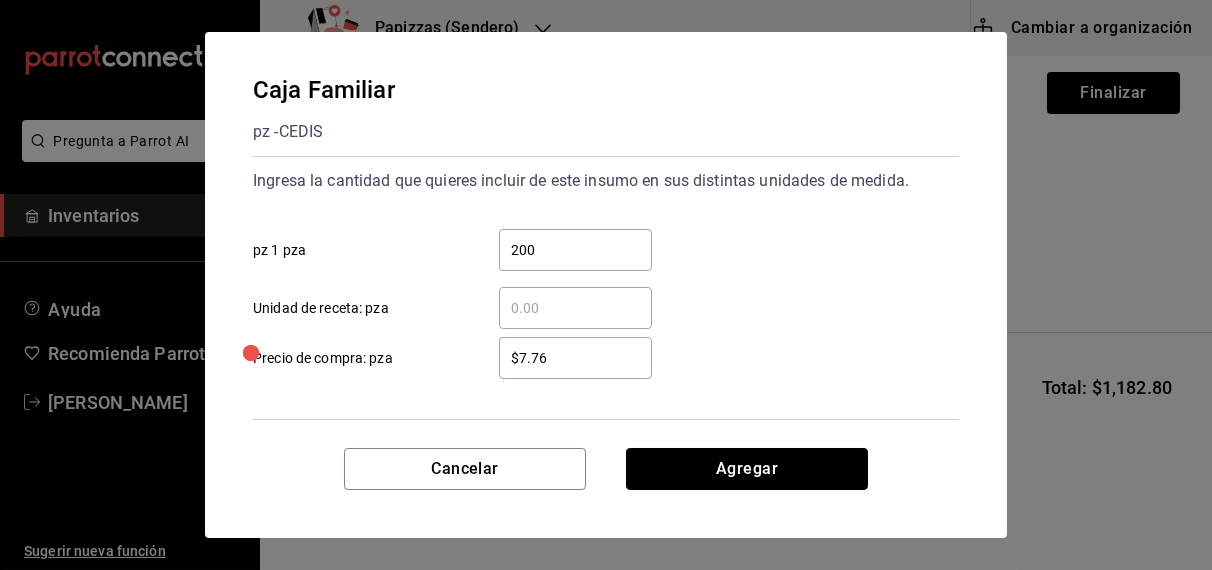 type 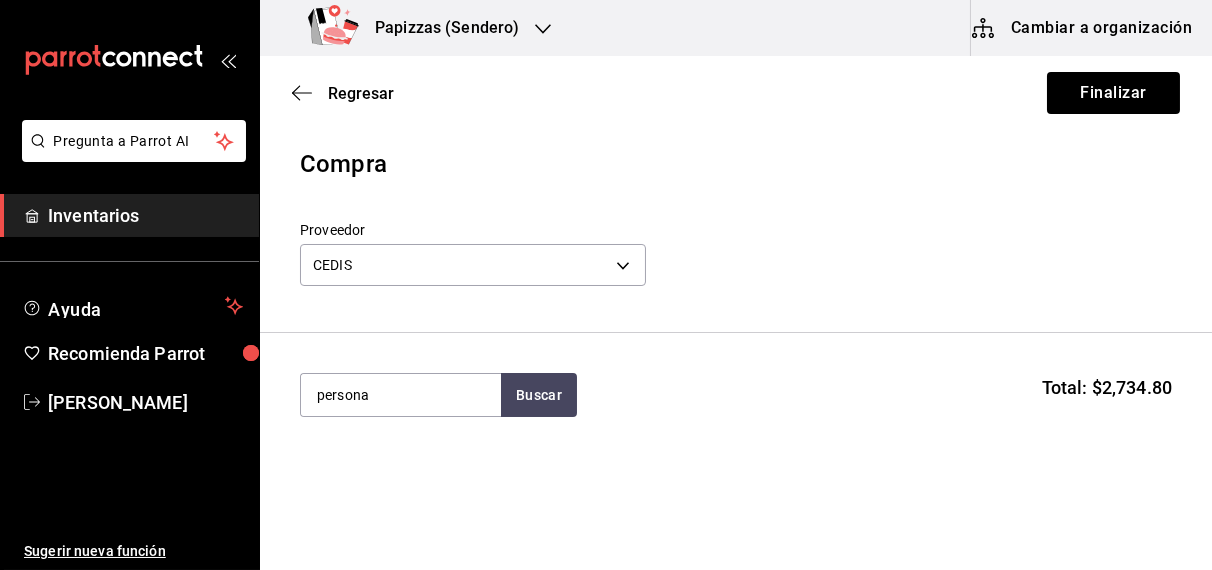 type on "persona" 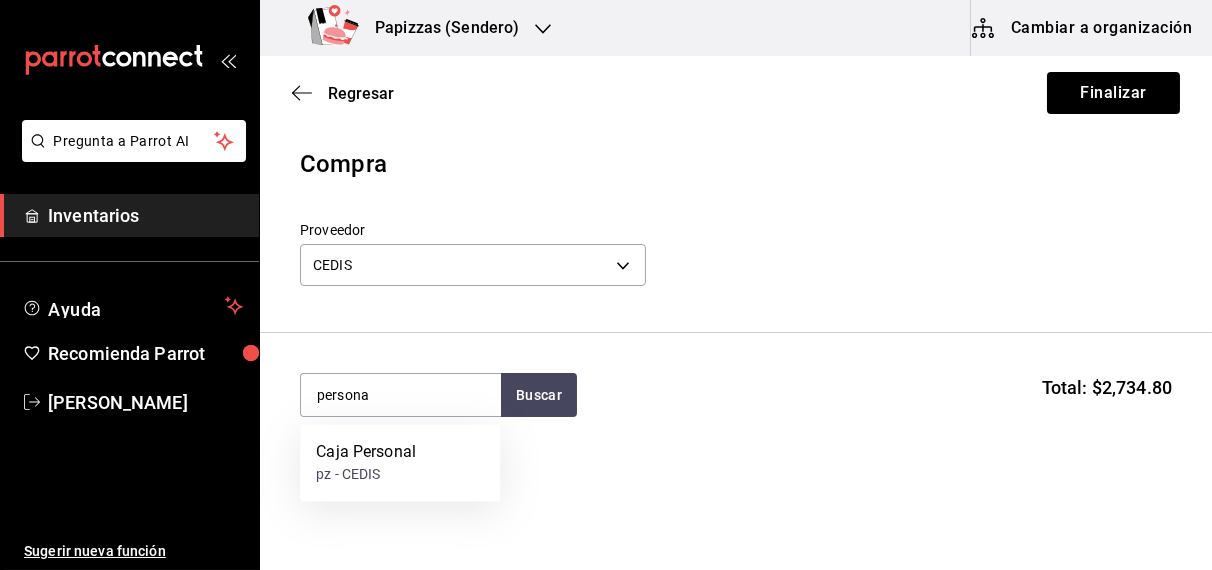 click on "Caja Personal" at bounding box center [366, 453] 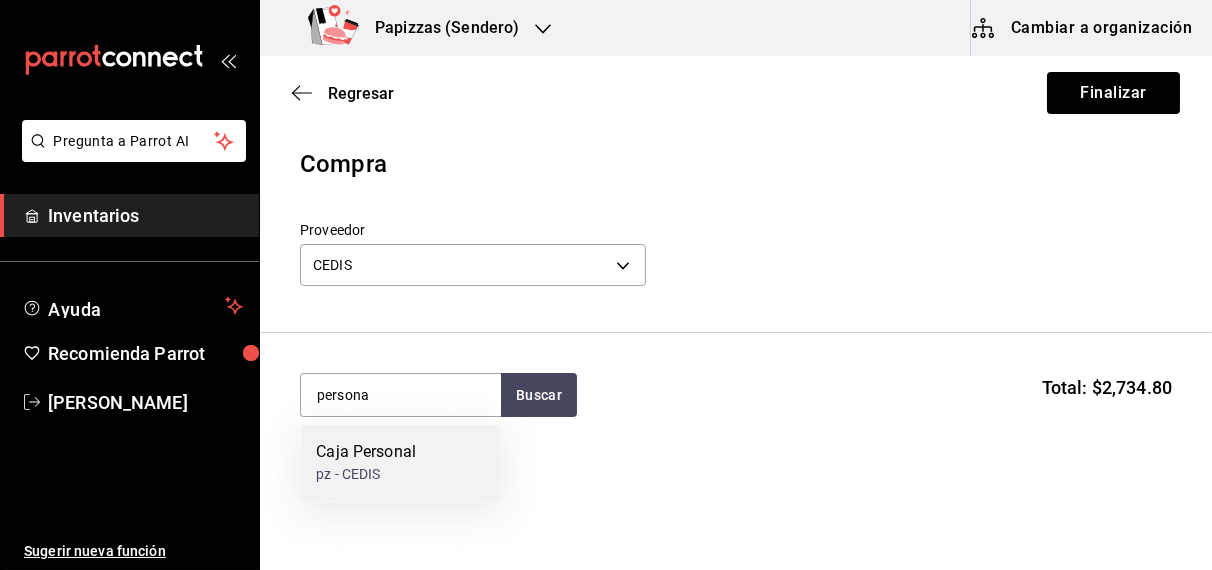 type 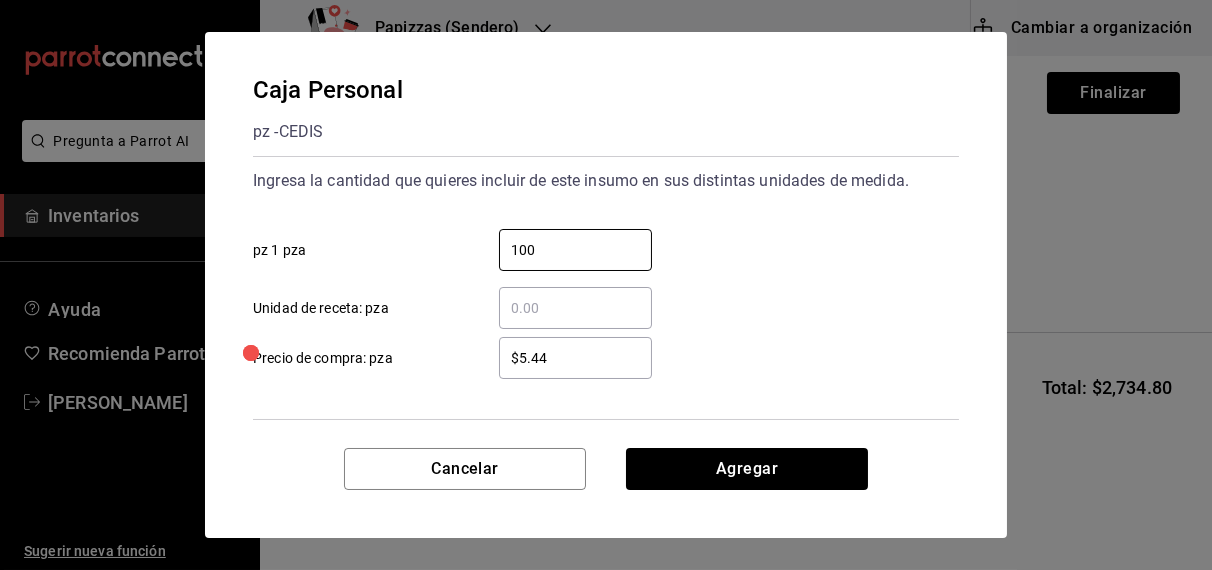 type on "100" 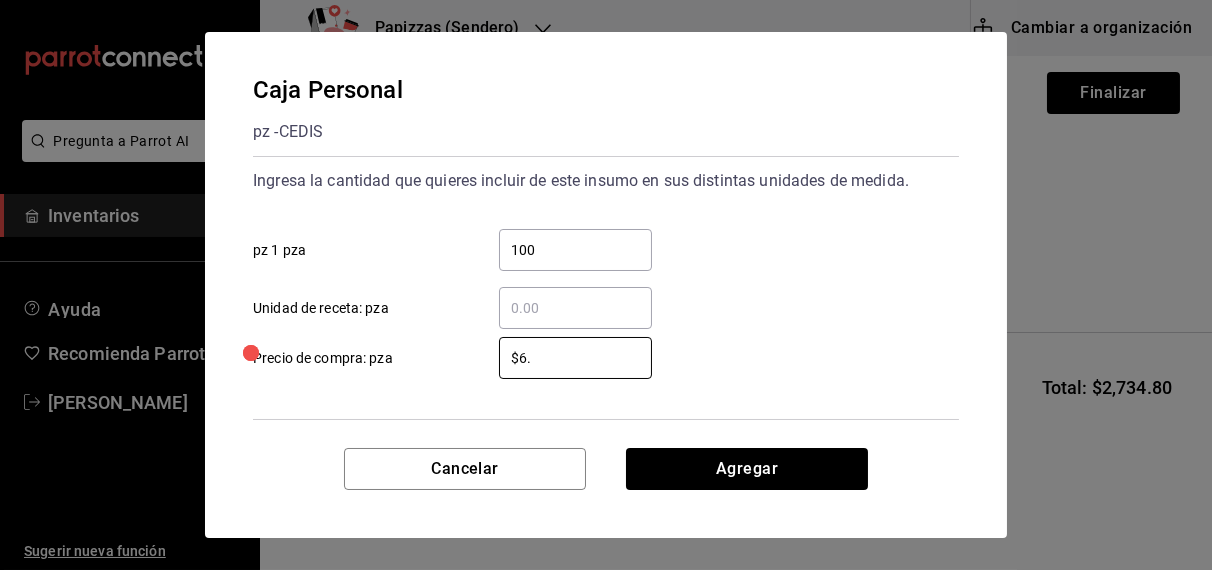 type on "$6.63" 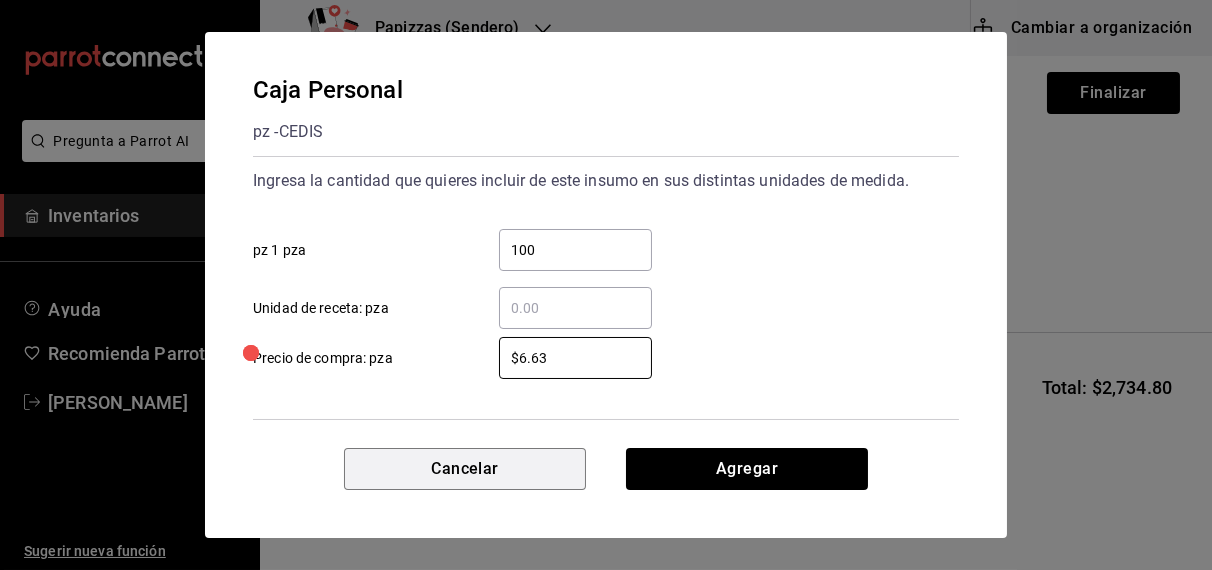 type 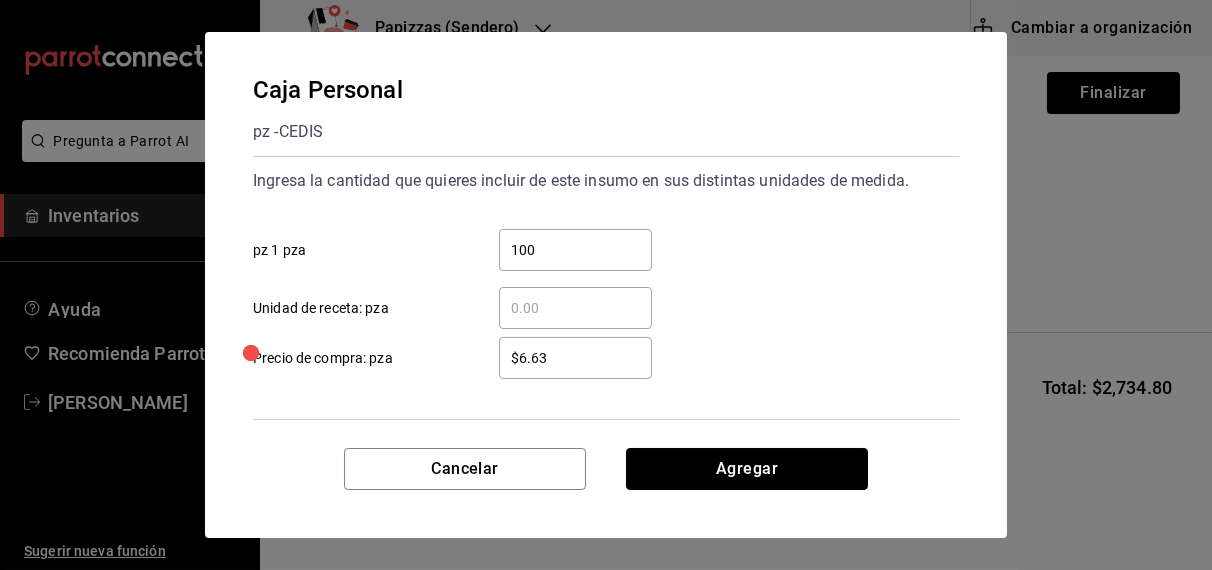 type 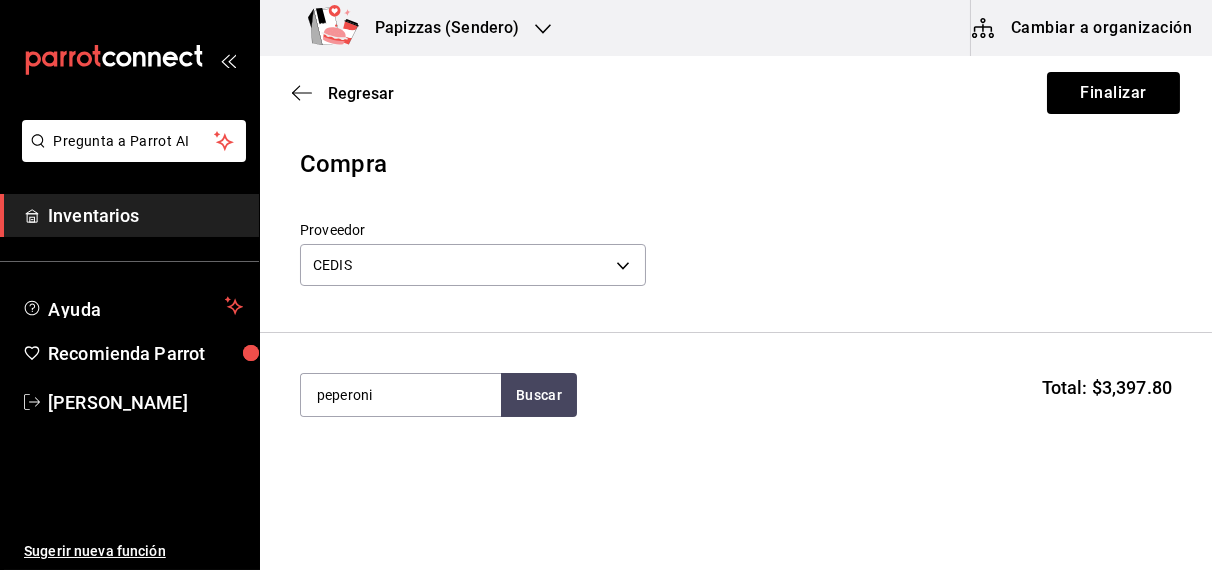 type on "peperoni" 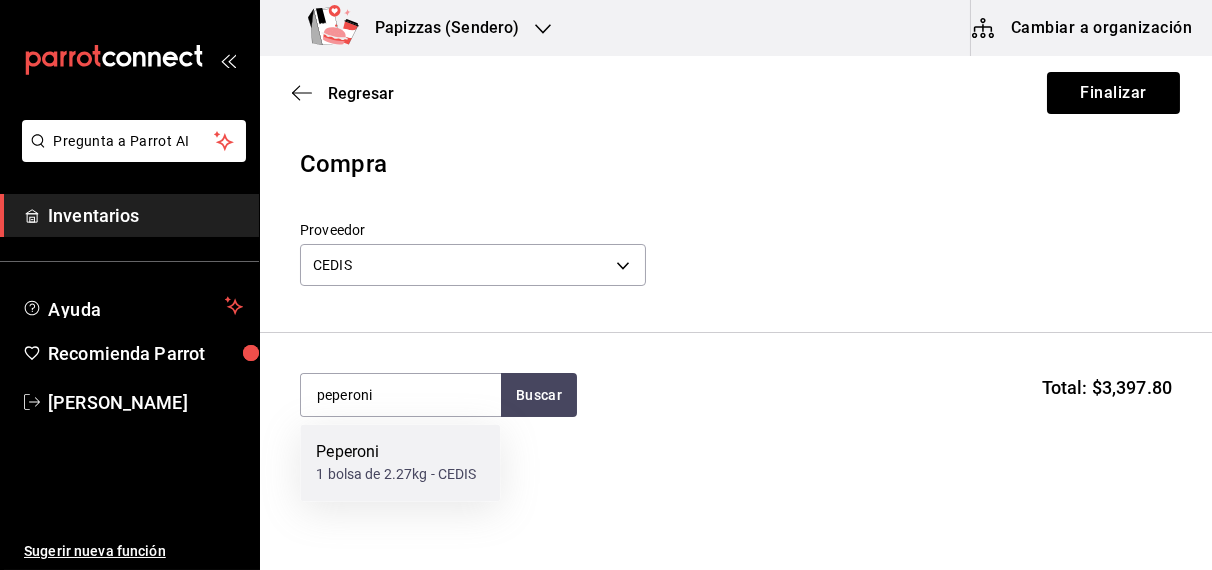 click on "Peperoni 1 bolsa de 2.27kg - CEDIS" at bounding box center (400, 463) 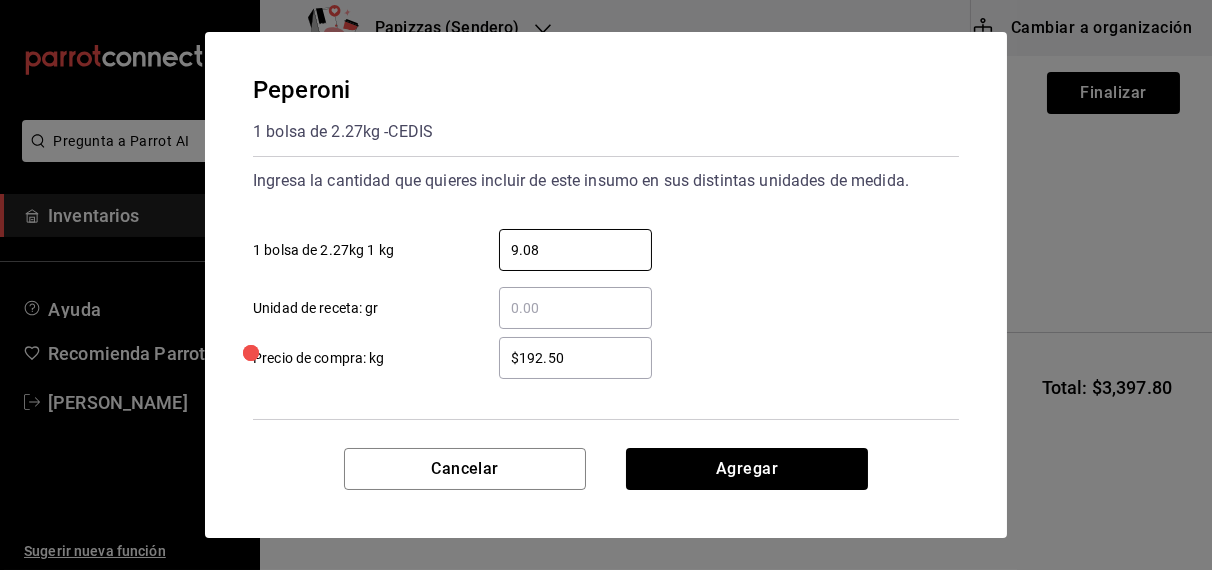 type on "9.08" 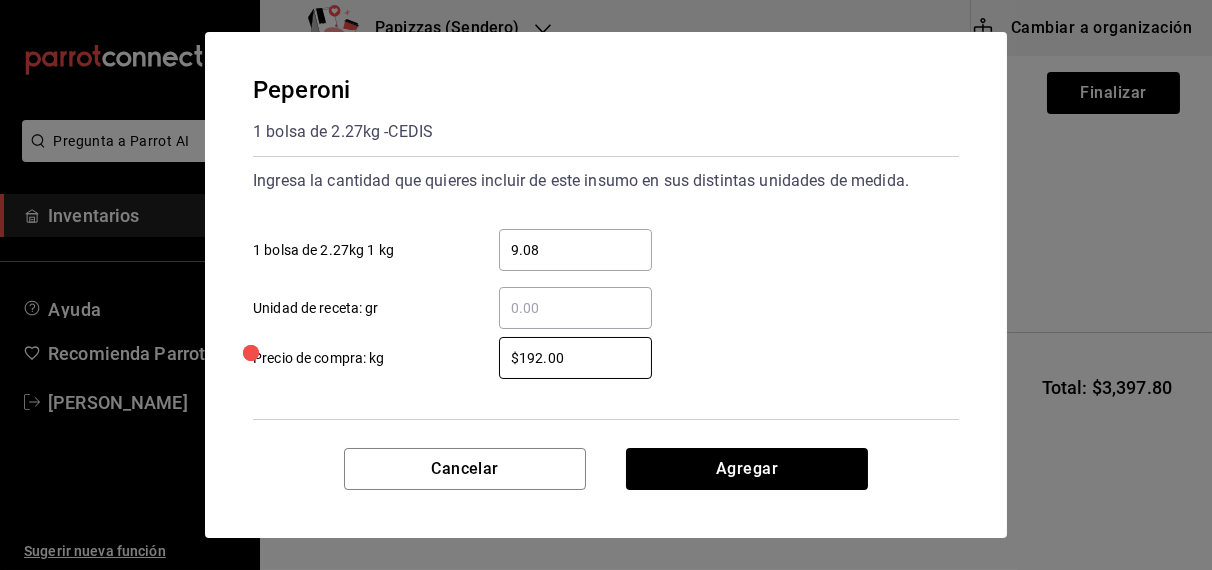 type on "$192.00" 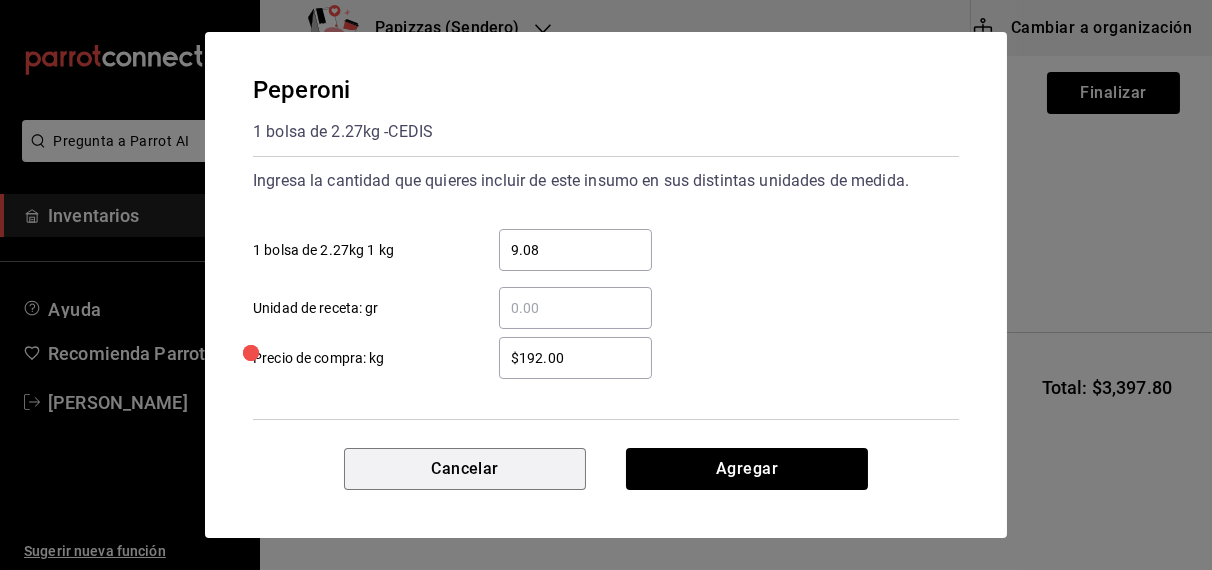 type 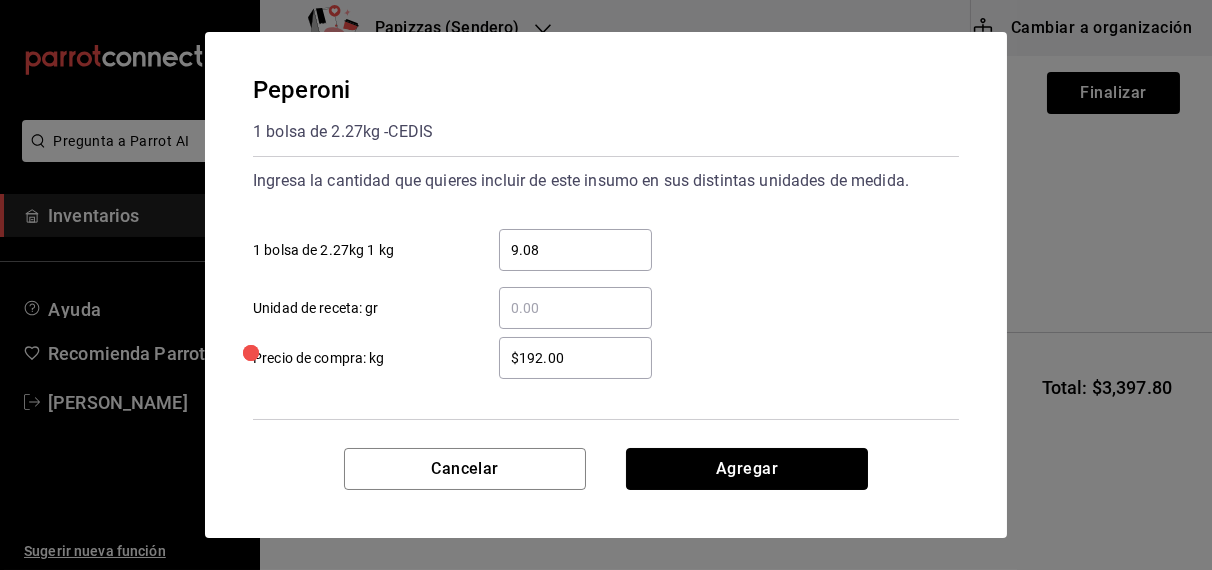 type 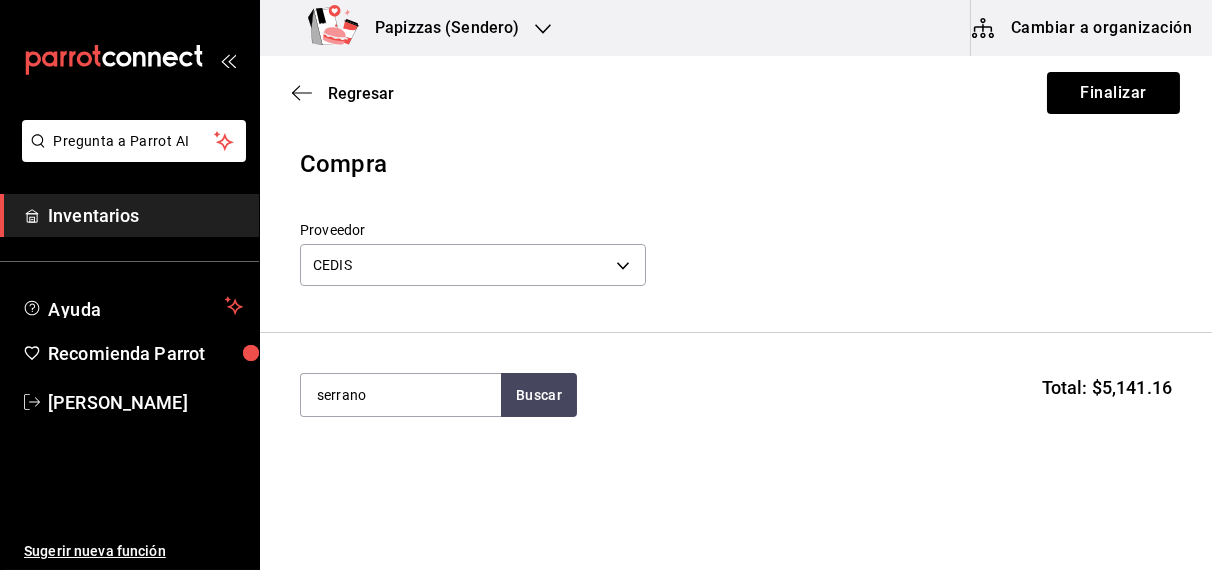 type on "serrano" 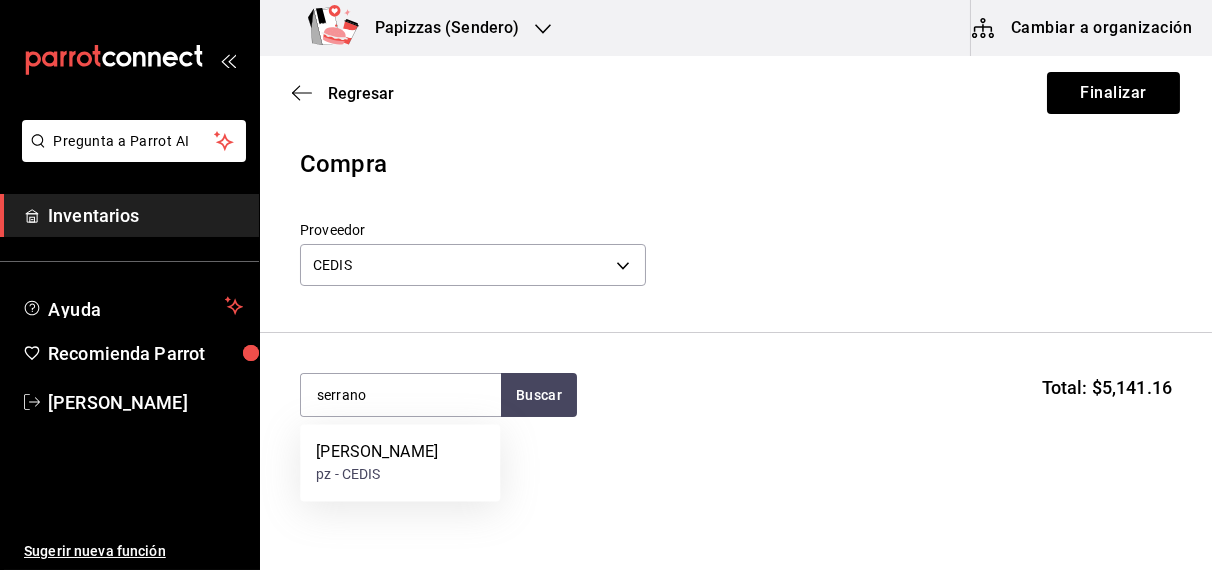 click on "Jamon Serrano" at bounding box center (377, 453) 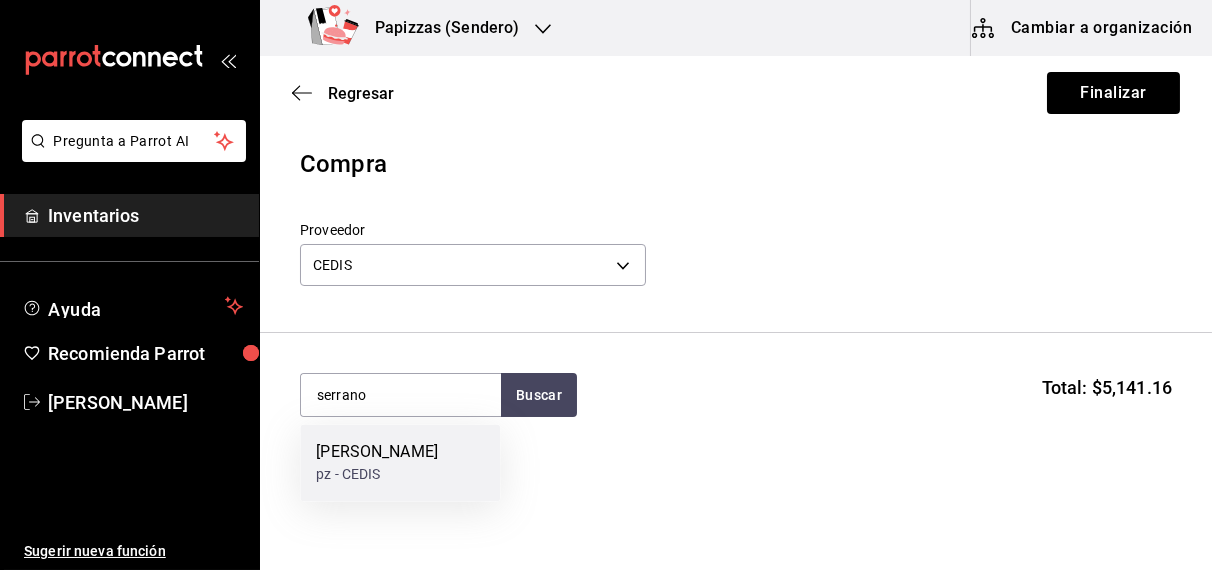 type 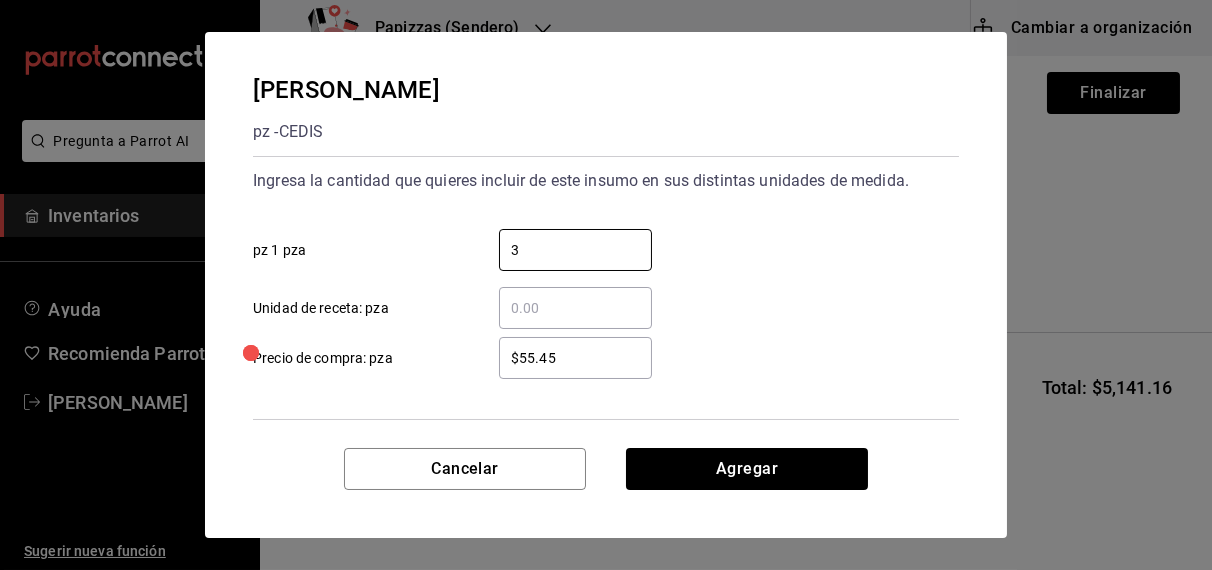 type on "3" 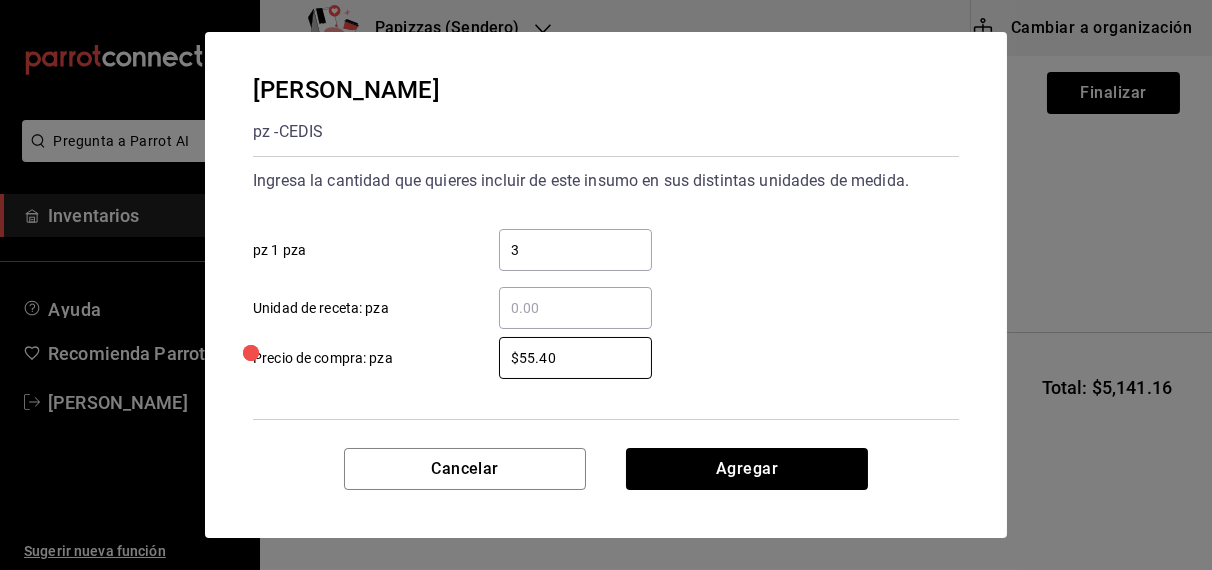 type on "$55.40" 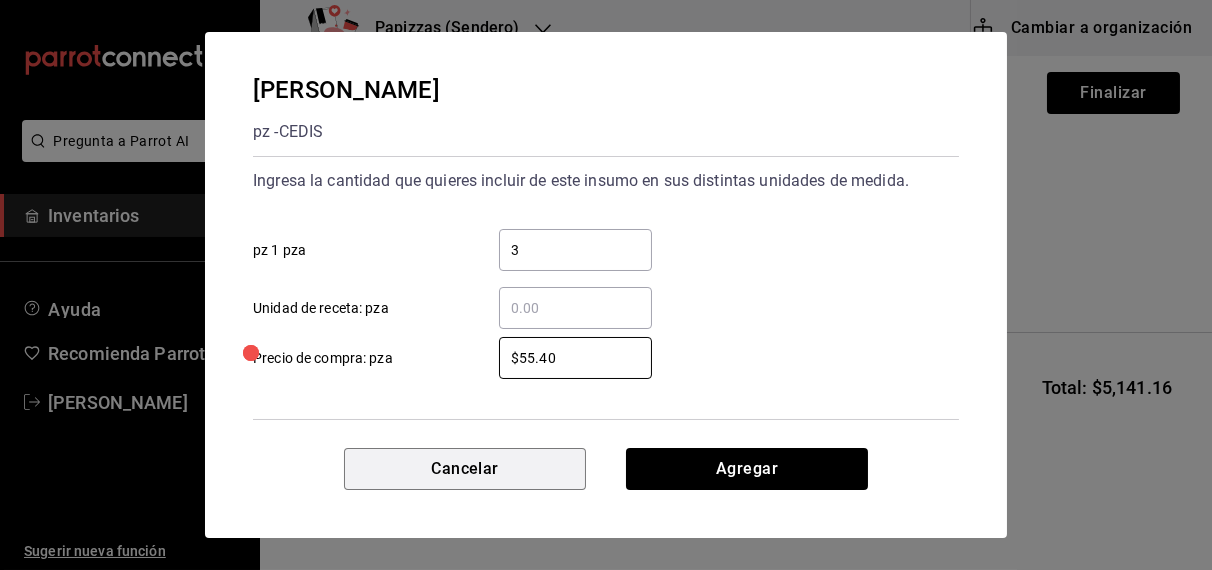 type 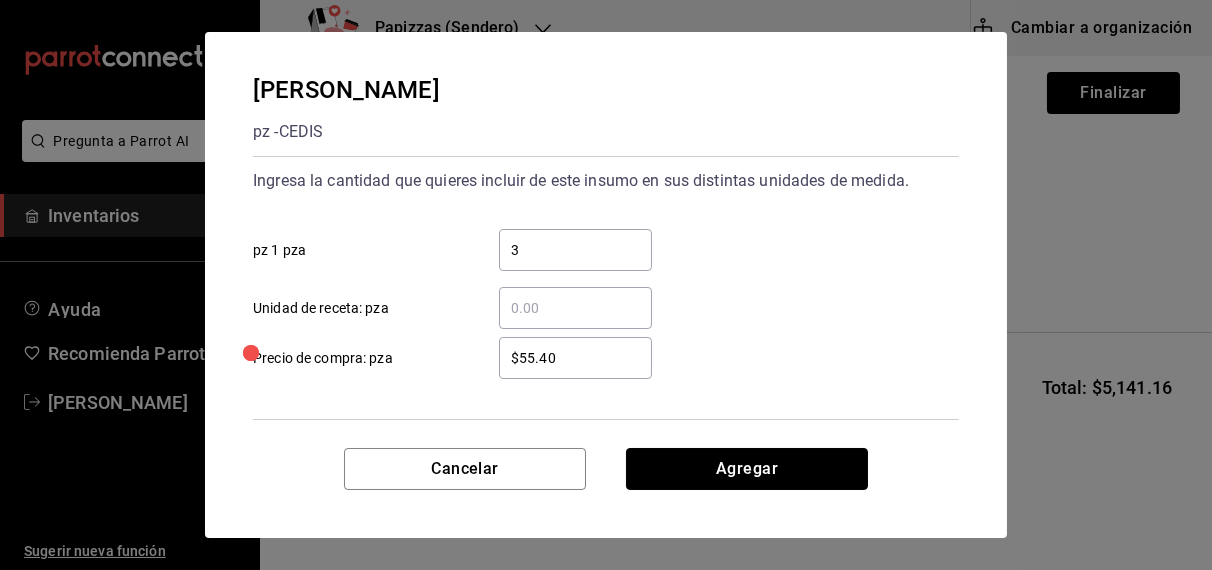 type 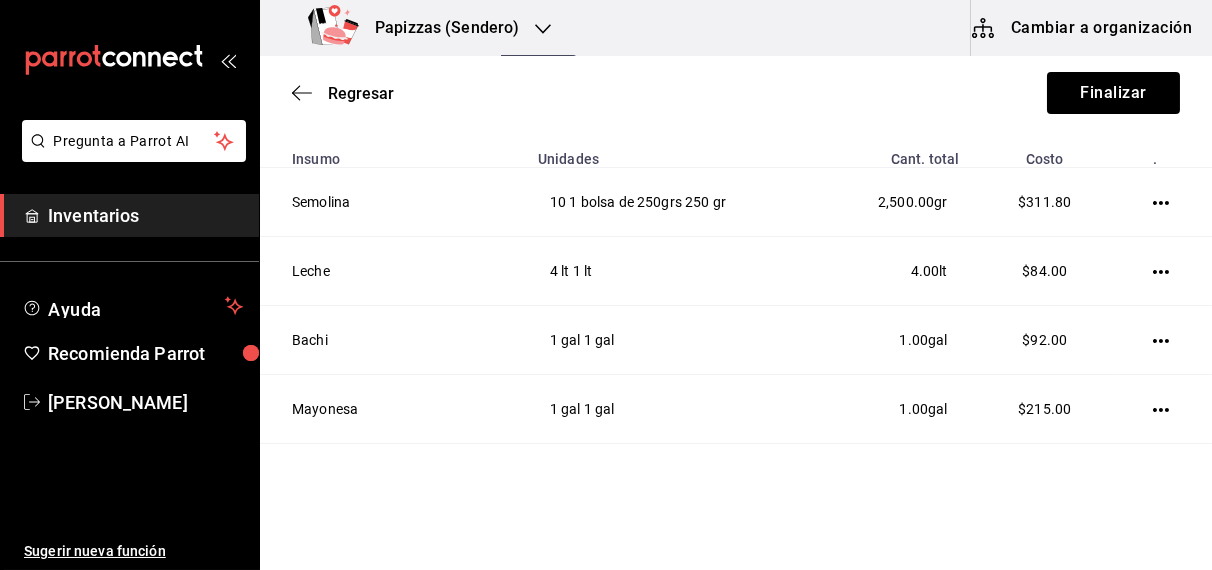 scroll, scrollTop: 0, scrollLeft: 0, axis: both 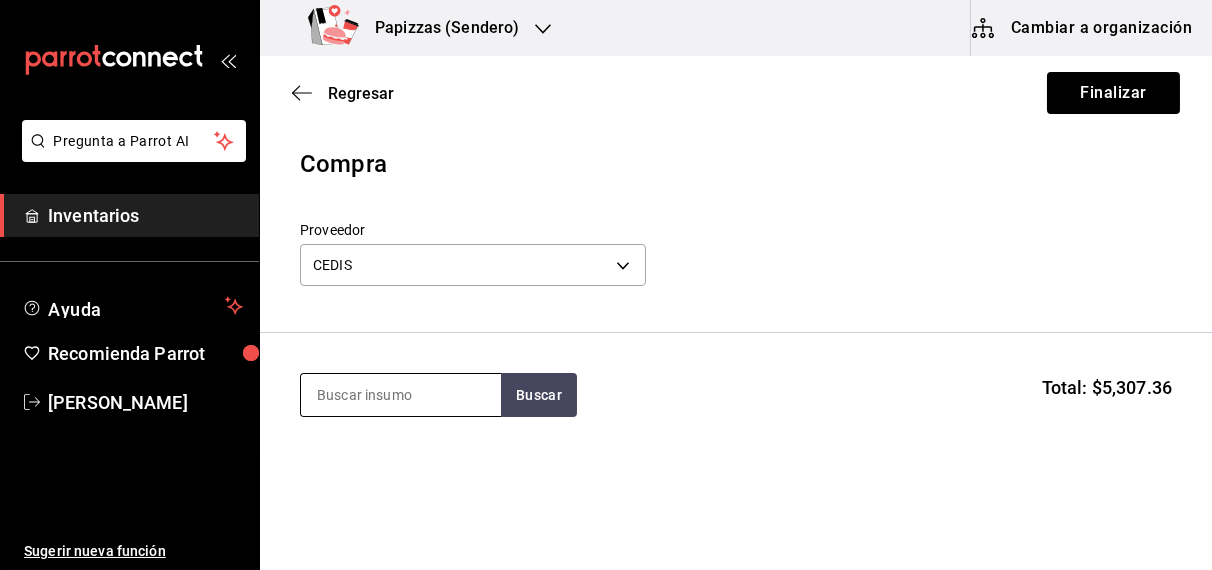 click at bounding box center [401, 395] 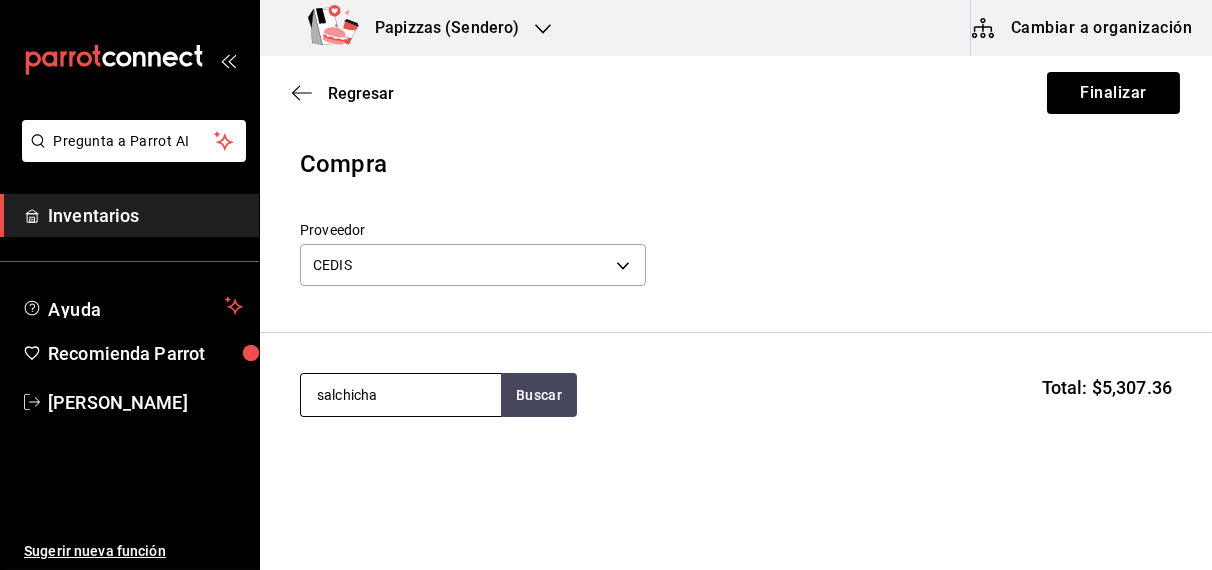 type on "salchicha" 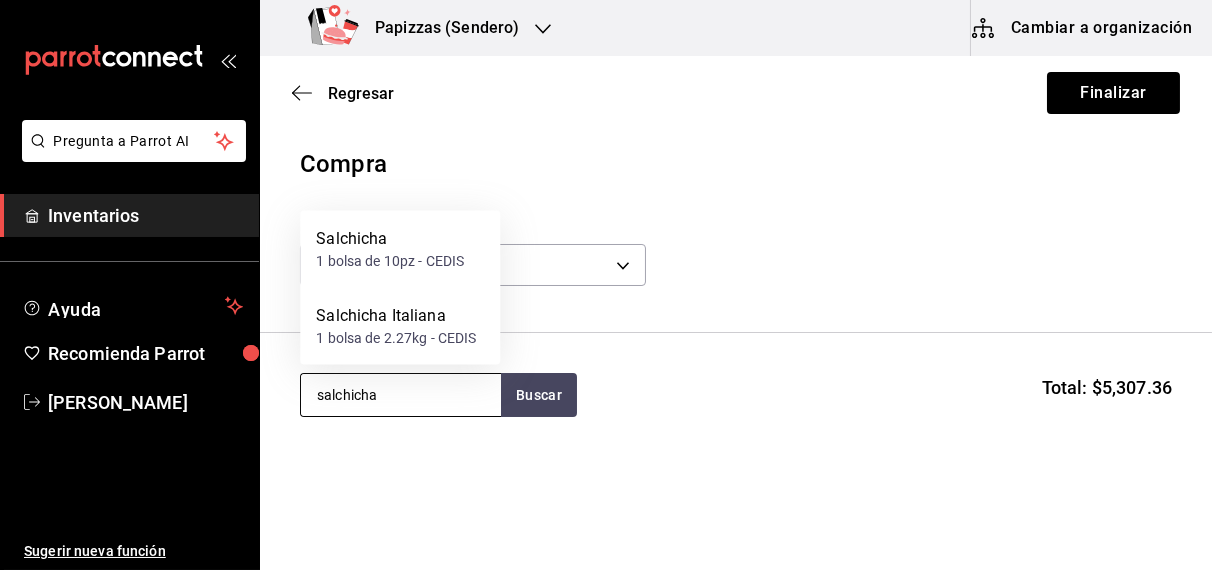 click on "1 bolsa de 10pz - CEDIS" at bounding box center (390, 261) 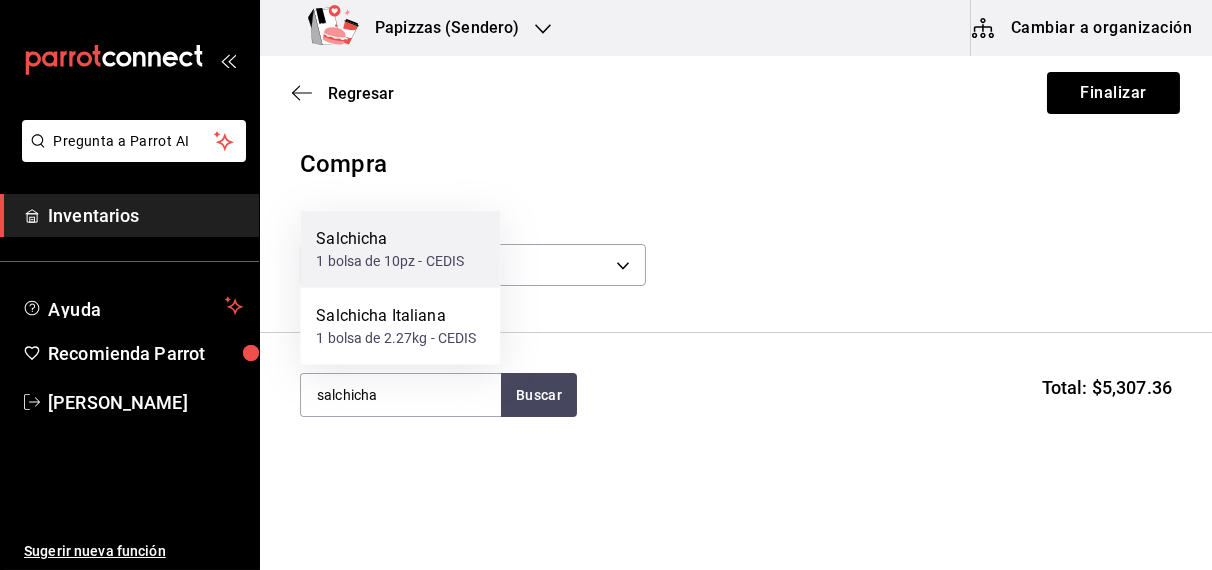 type 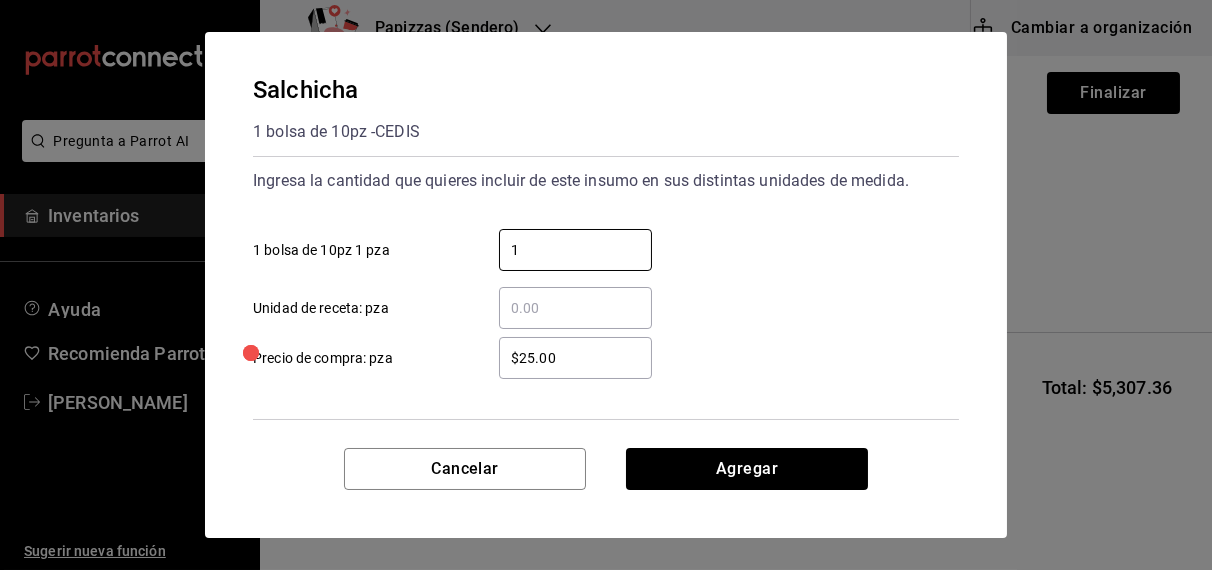 type on "1" 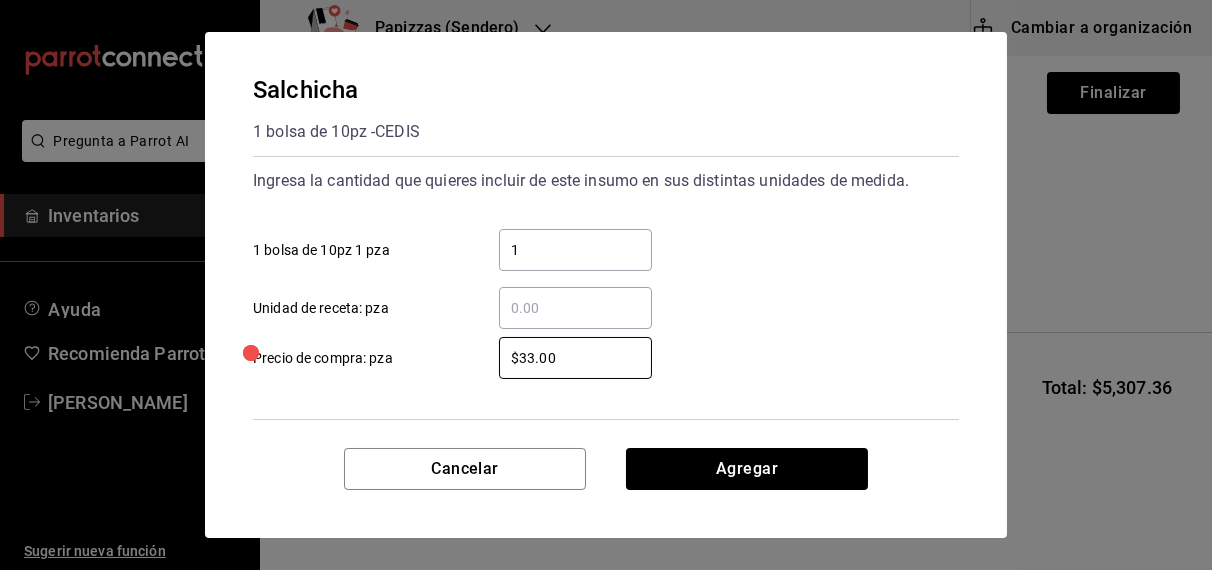 type on "$33.00" 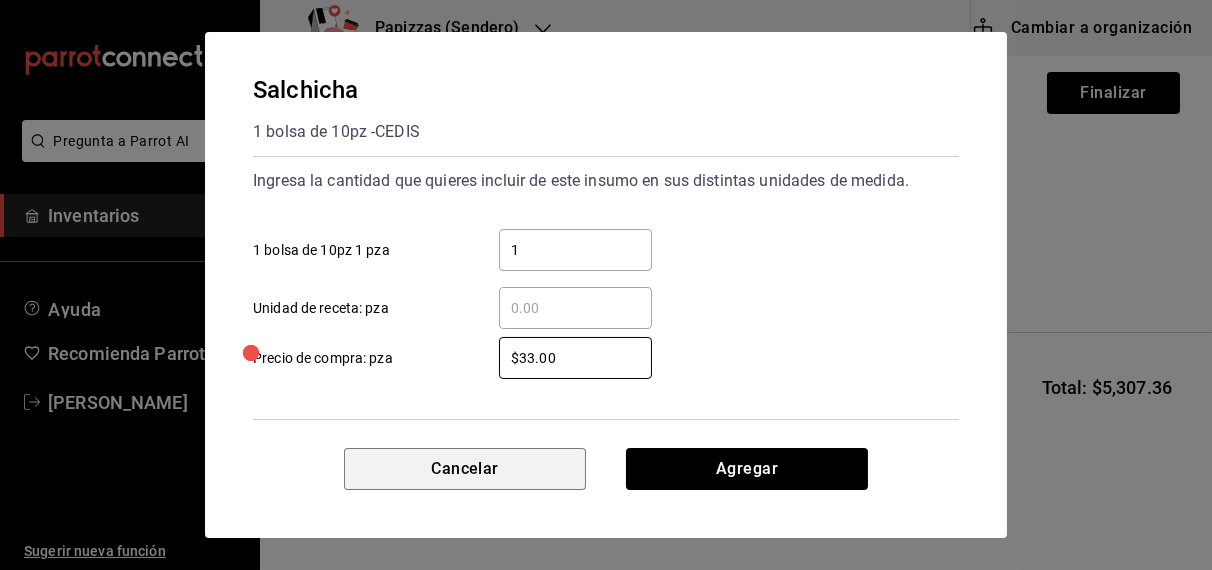 type 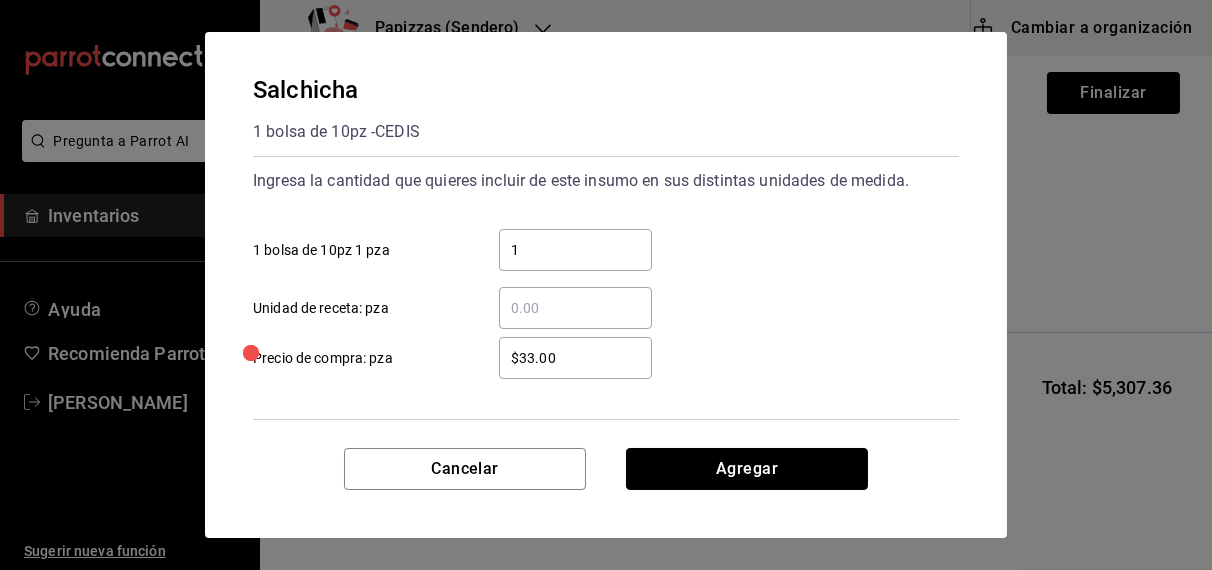 type 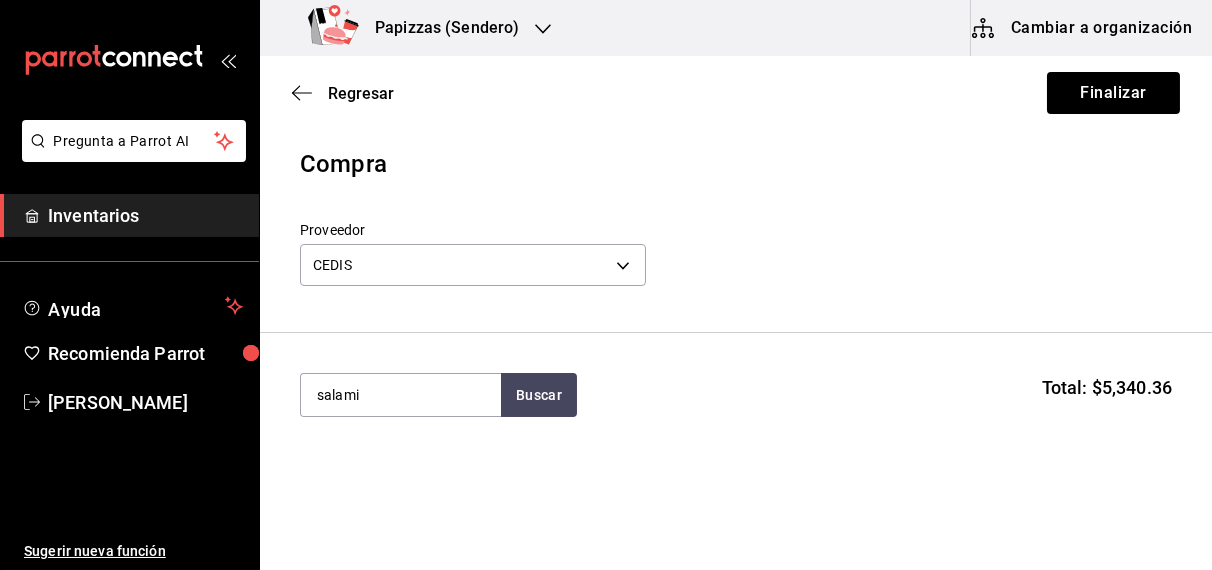 type on "salami" 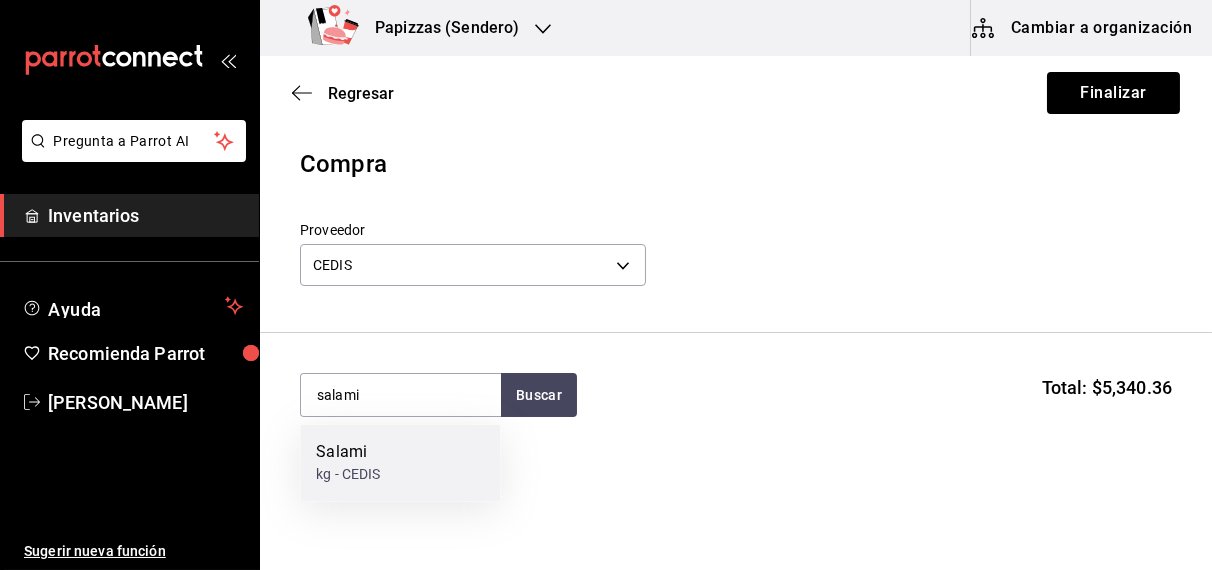 click on "Salami" at bounding box center [348, 453] 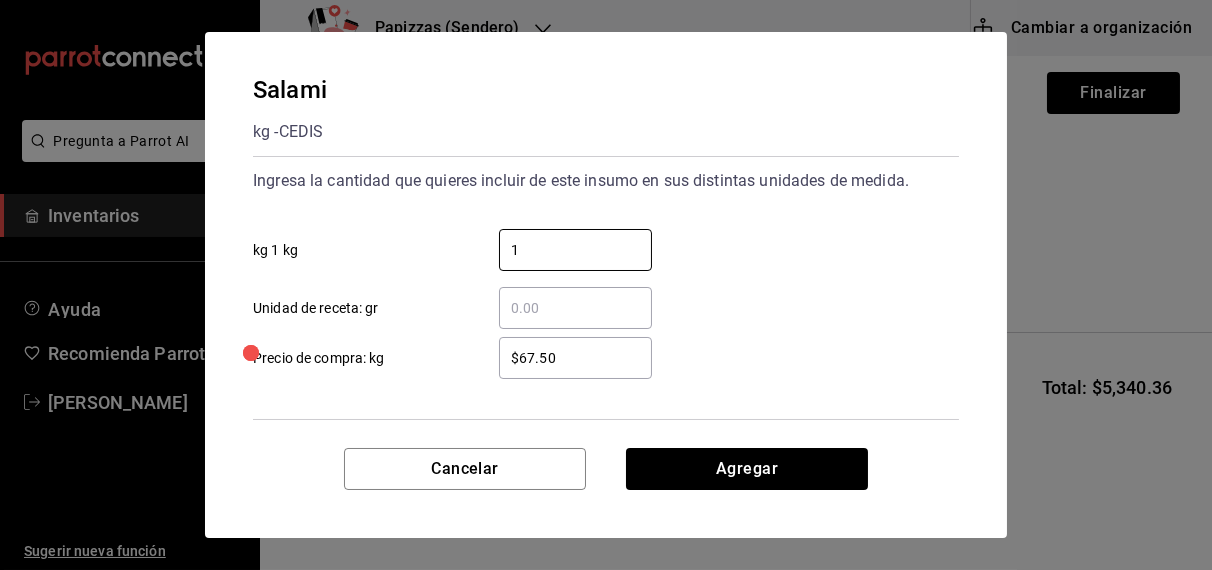 type on "1" 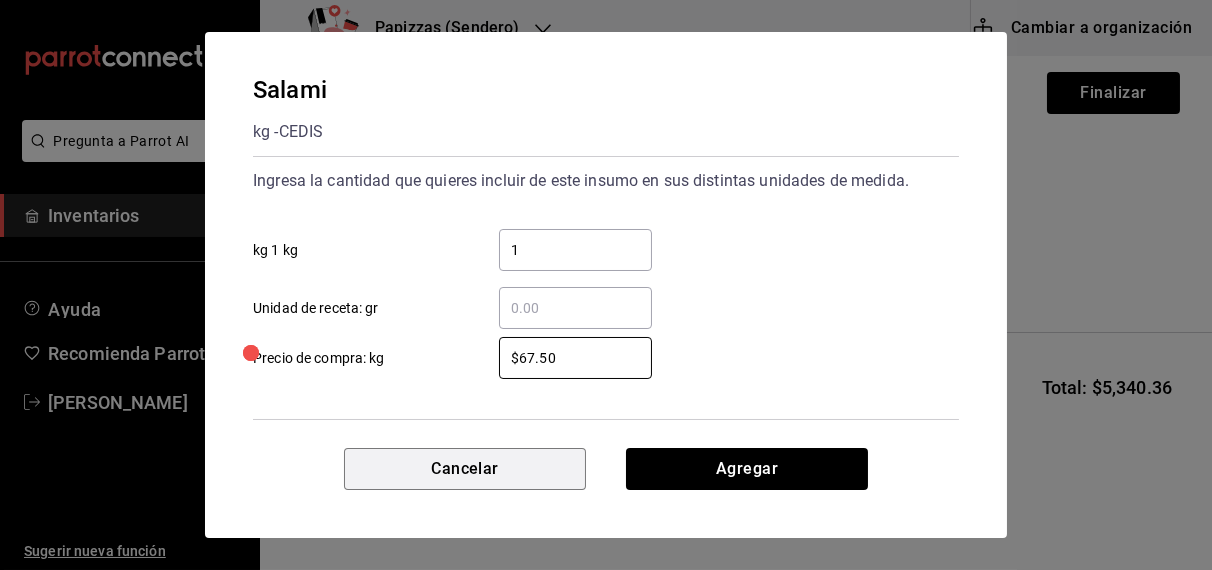 type 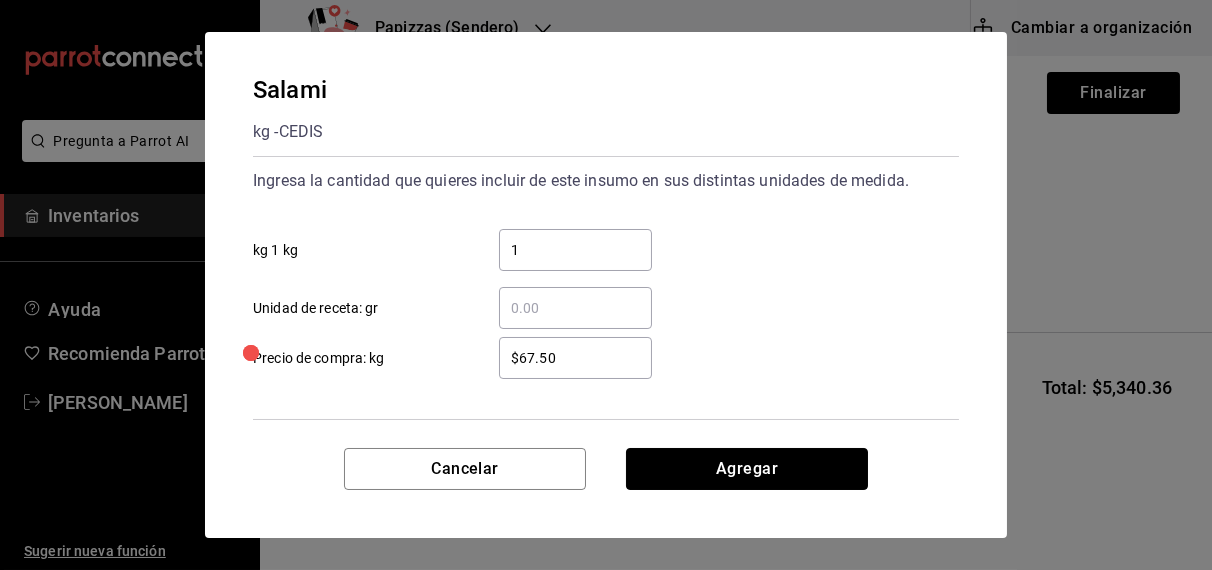 type 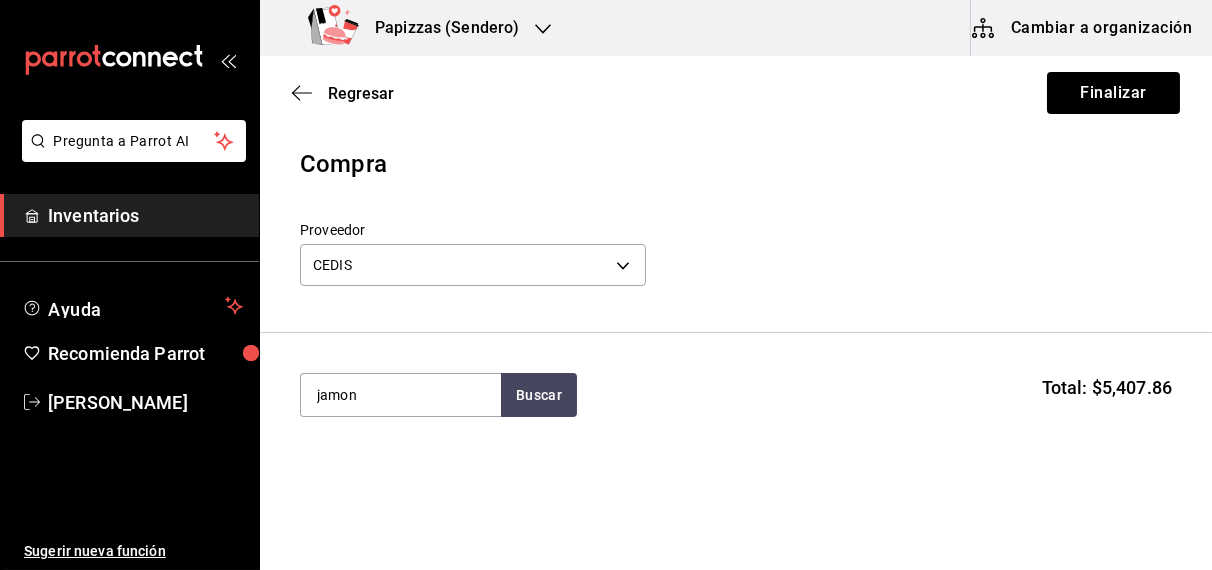 type on "jamon" 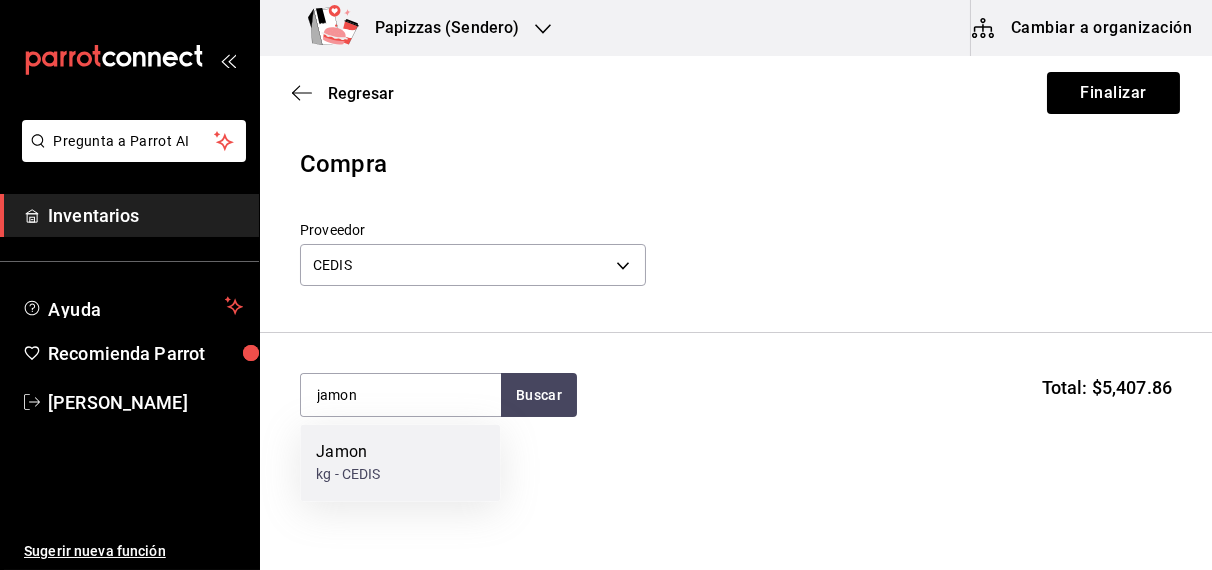 click on "Jamon kg - CEDIS" at bounding box center [400, 463] 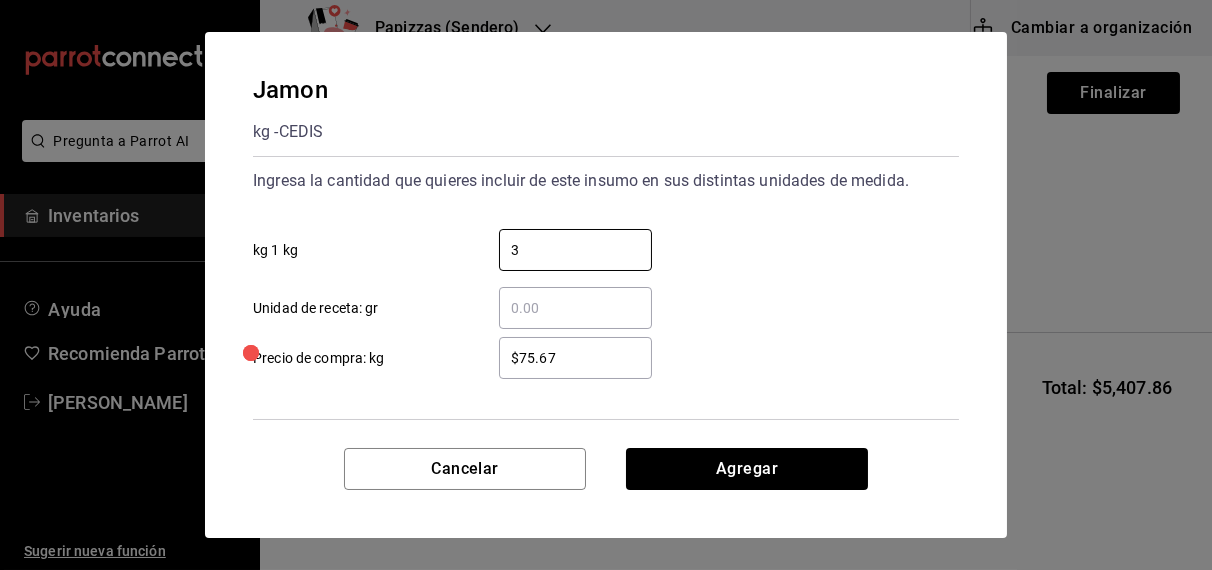 type on "3" 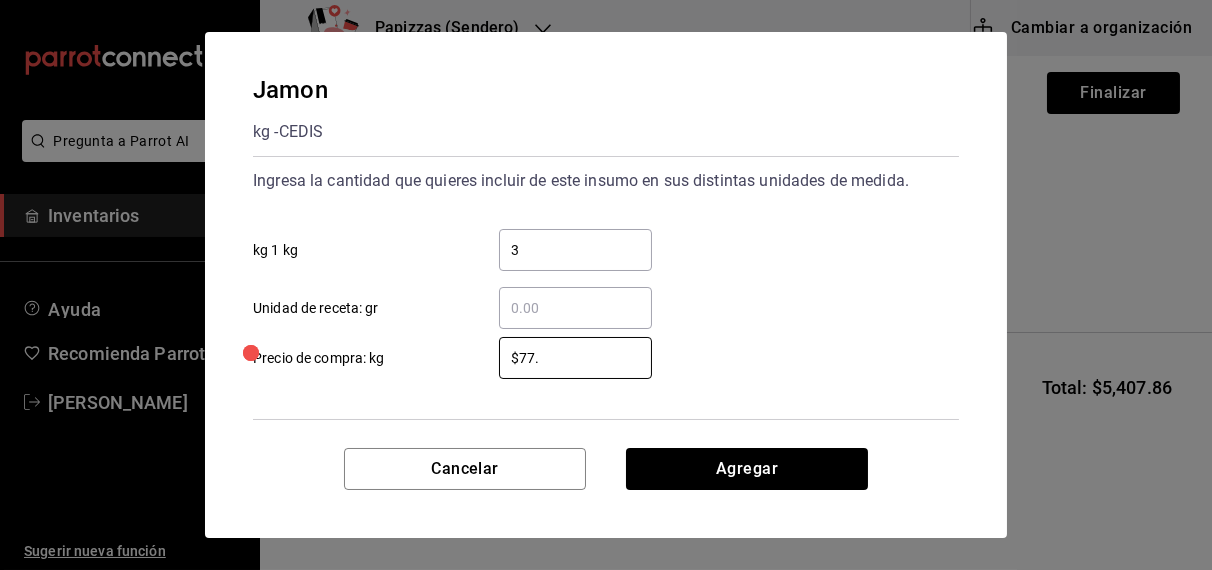 type on "$77.67" 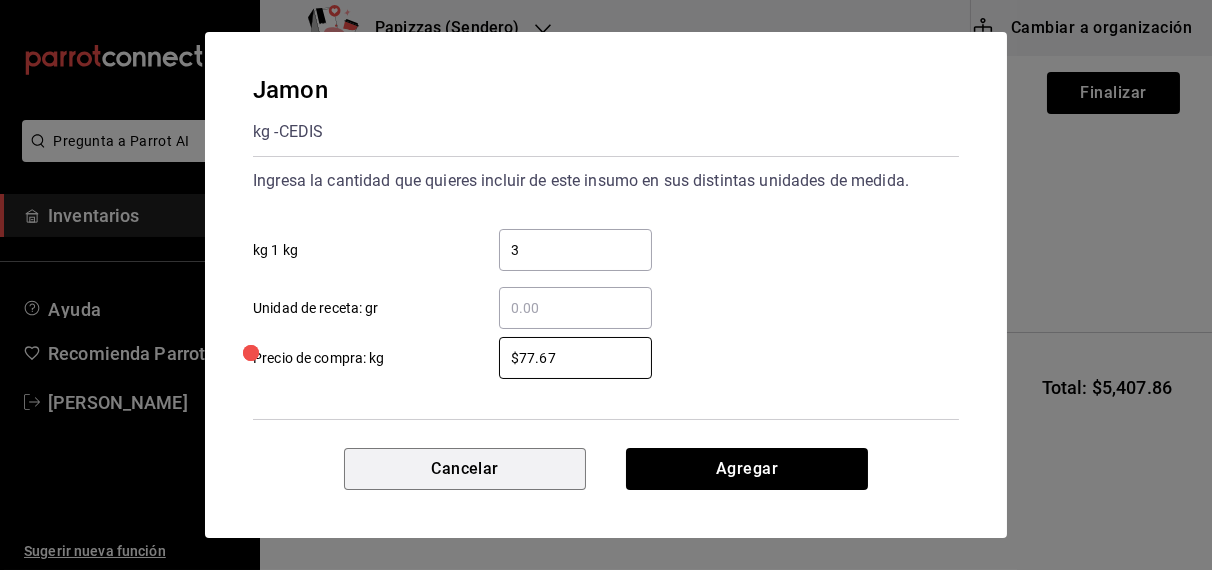 type 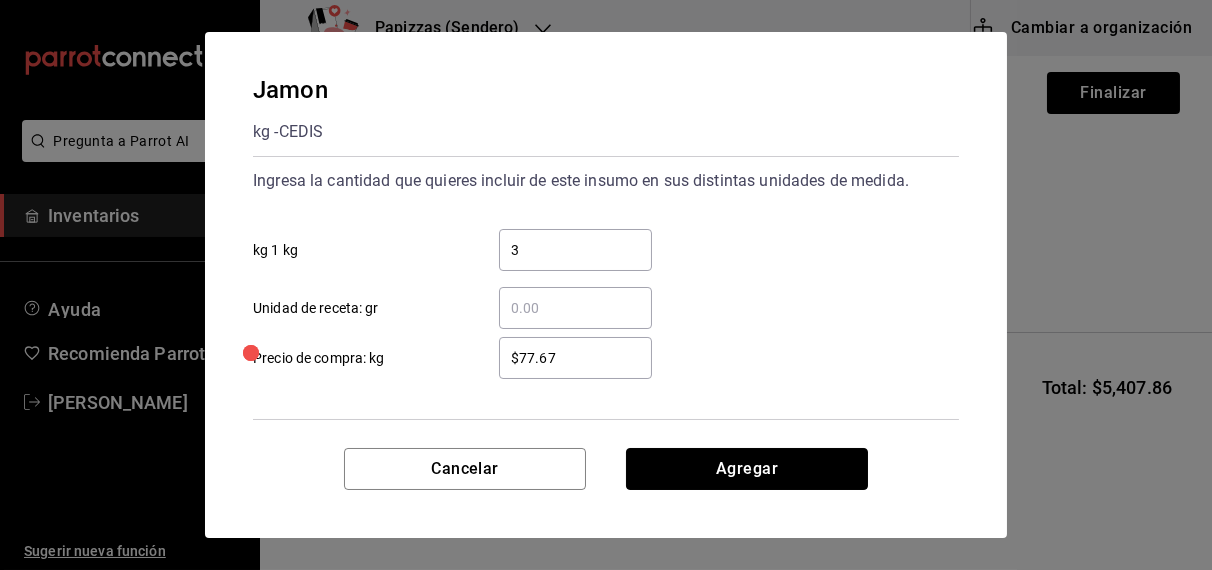 type 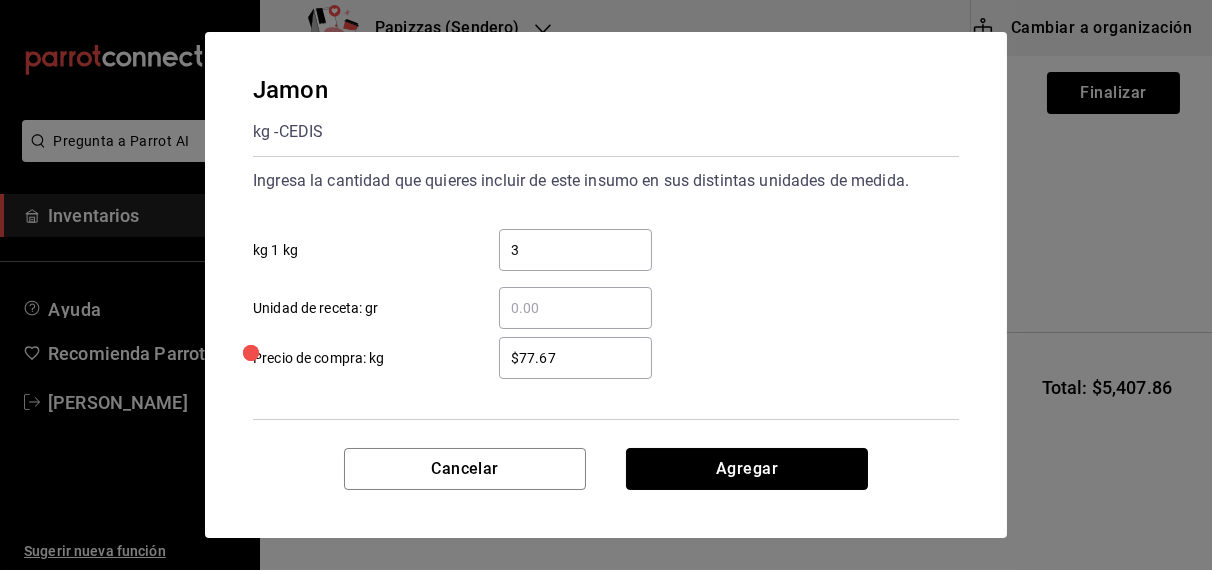click on "Agregar" at bounding box center [747, 469] 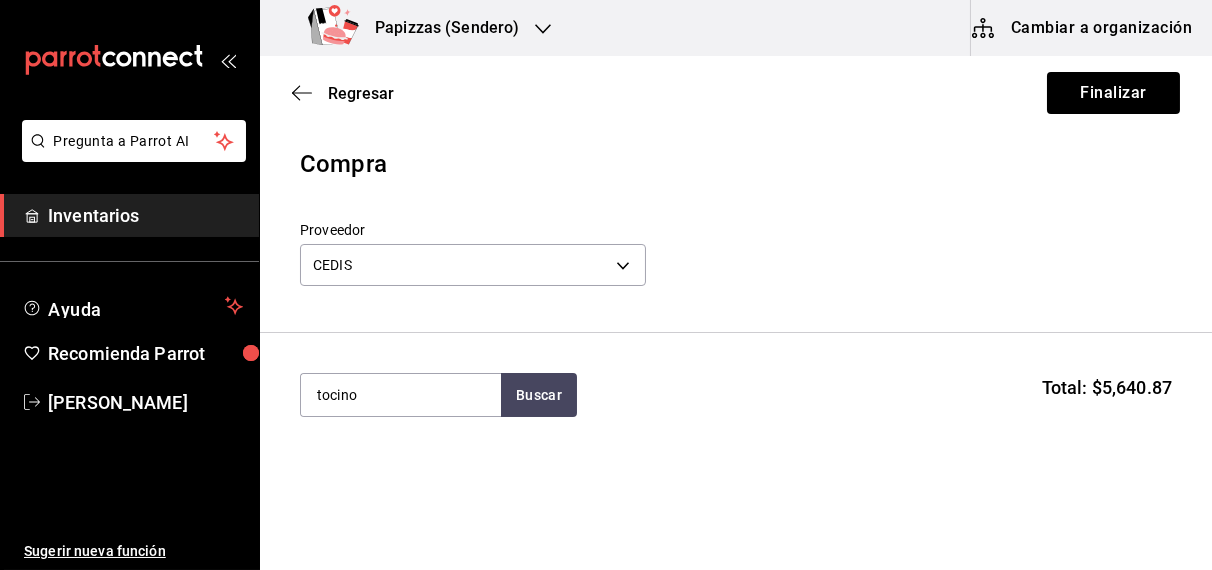 type on "tocino" 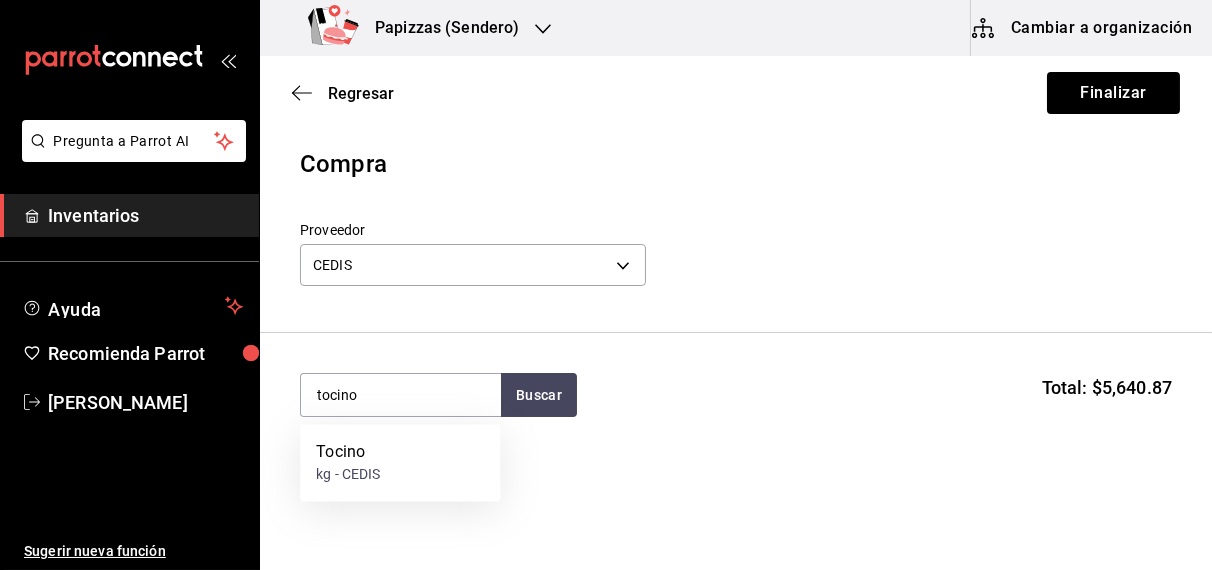 click on "Tocino" at bounding box center [348, 453] 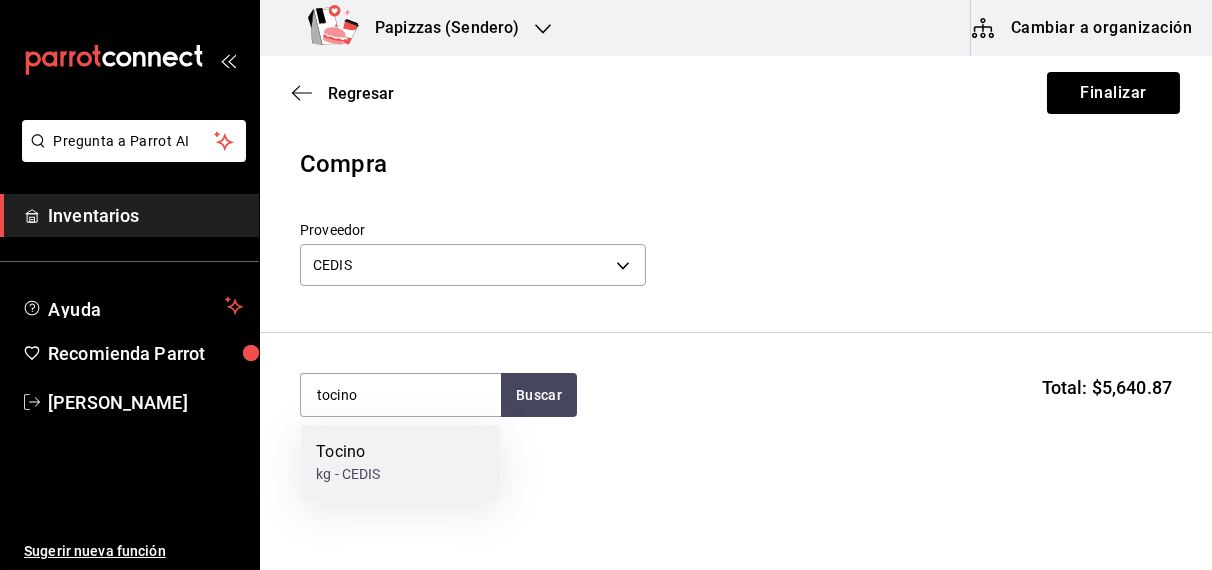 type 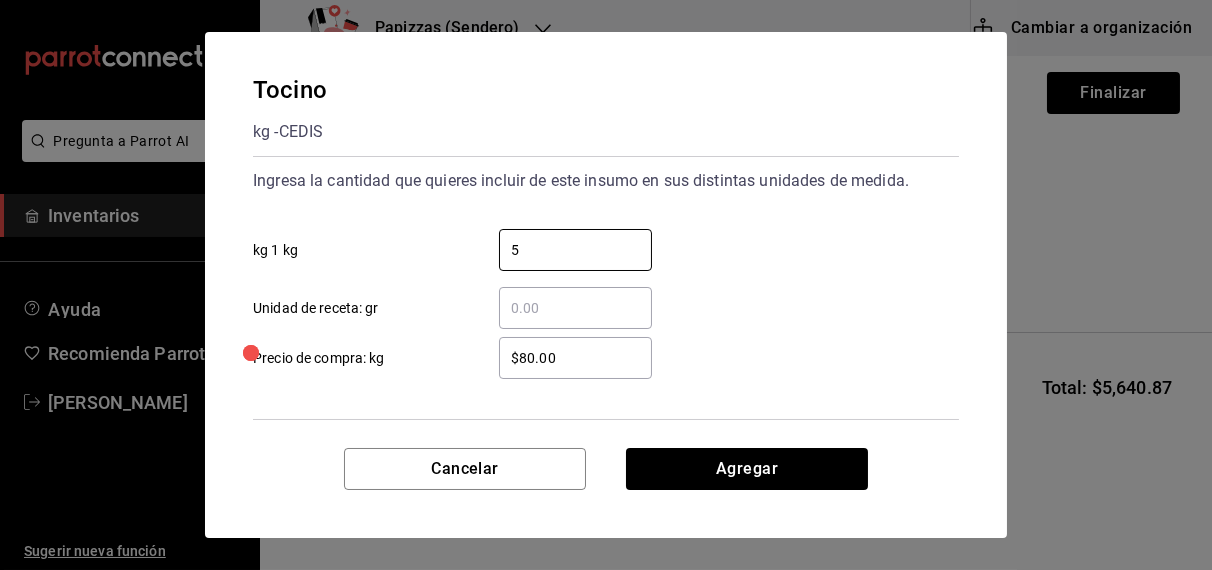 type on "5" 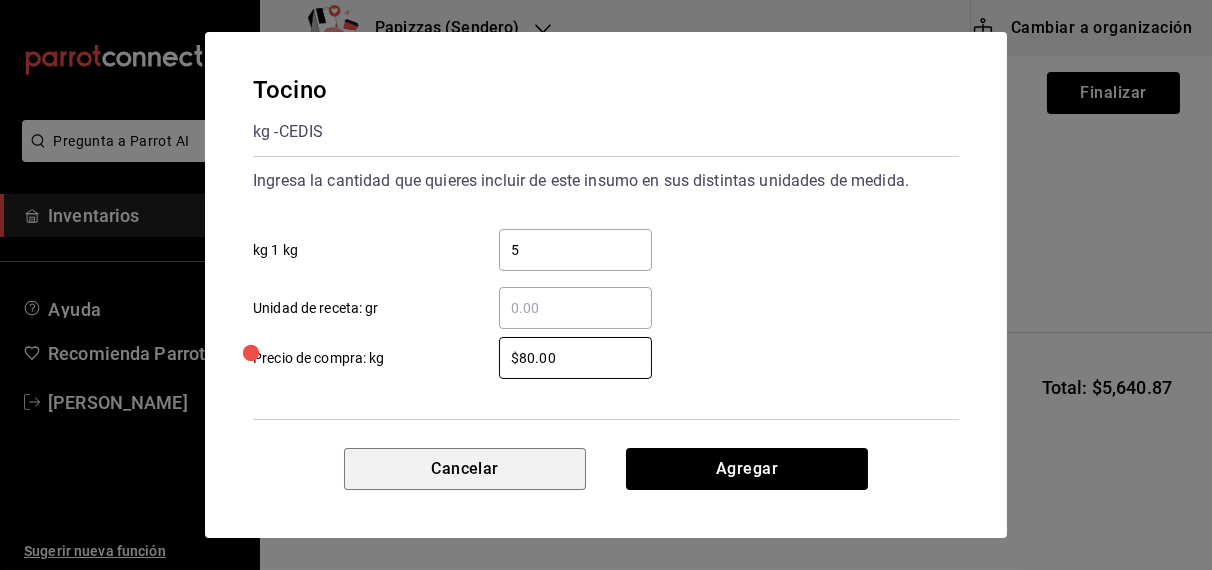 type 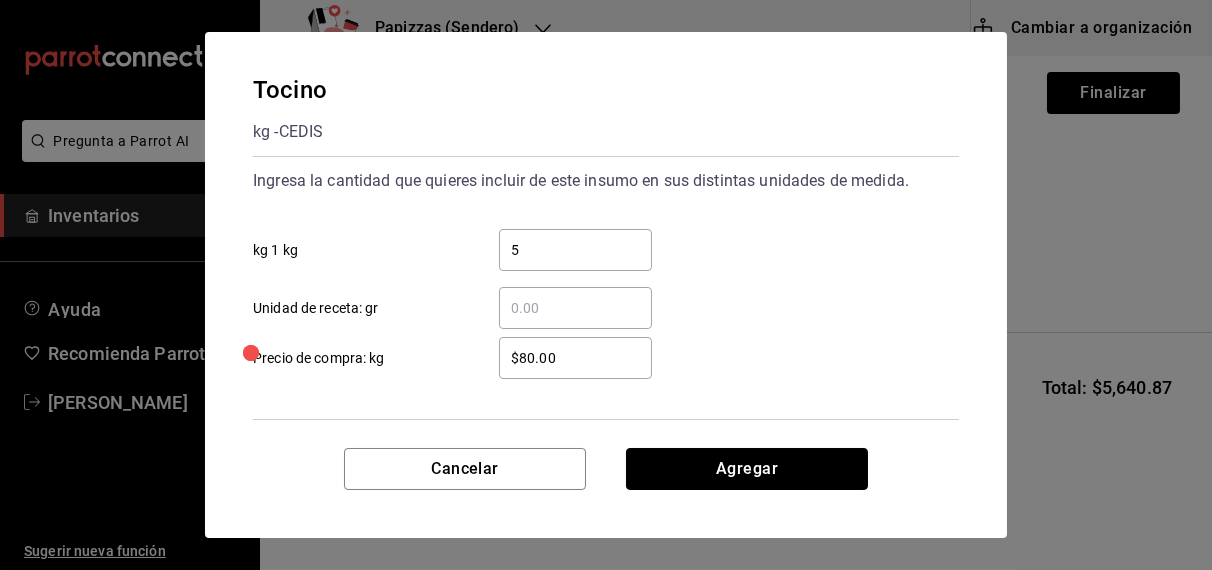 type 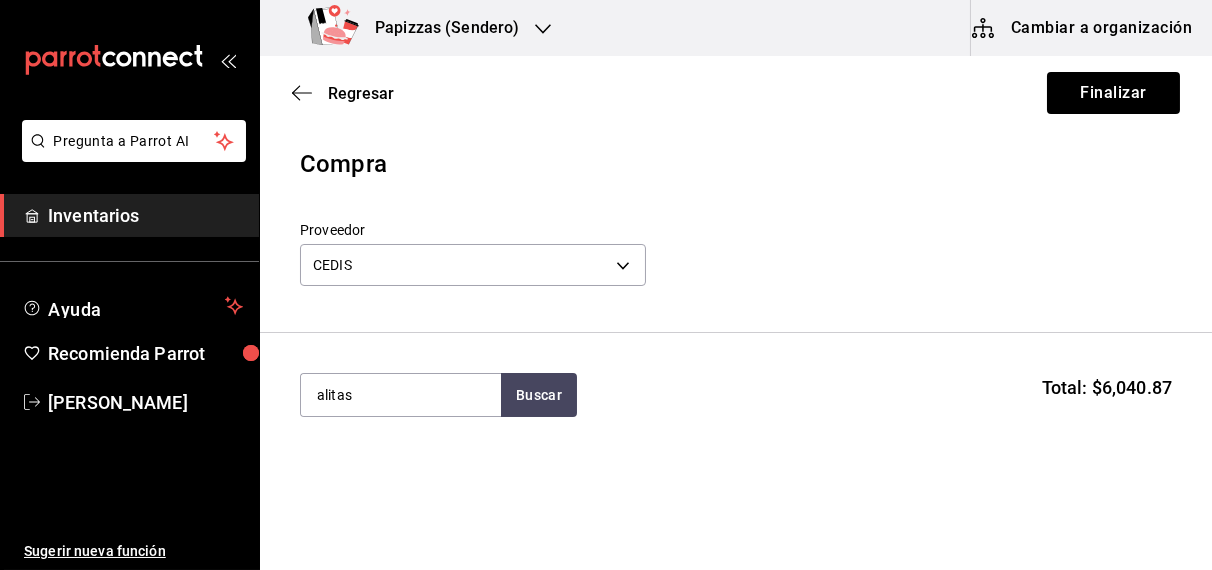 type on "alitas" 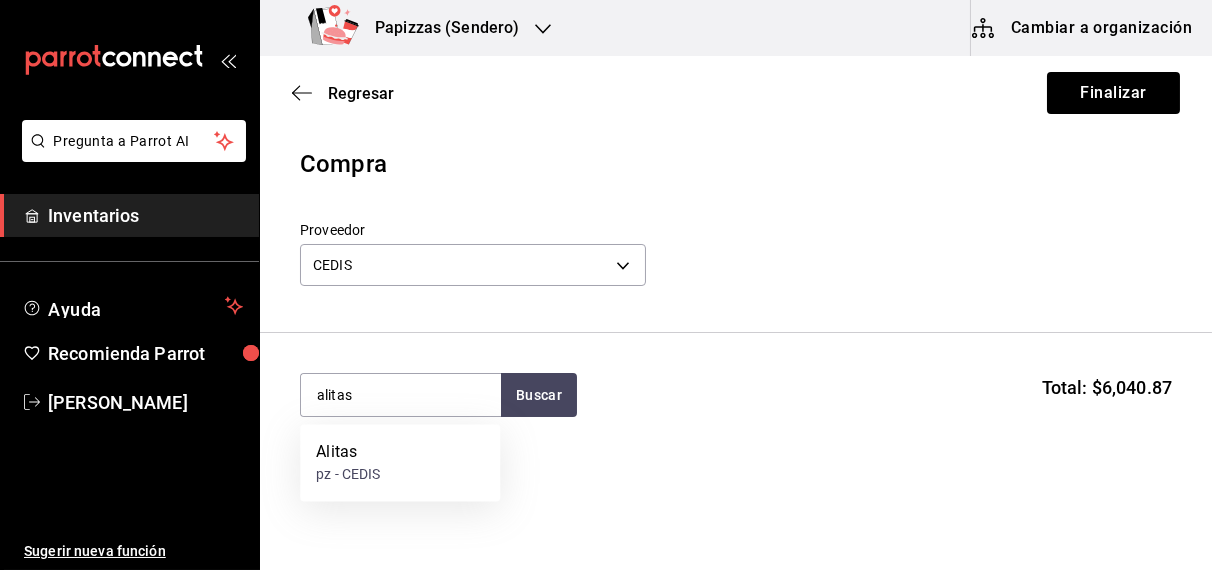 click on "pz - CEDIS" at bounding box center [348, 475] 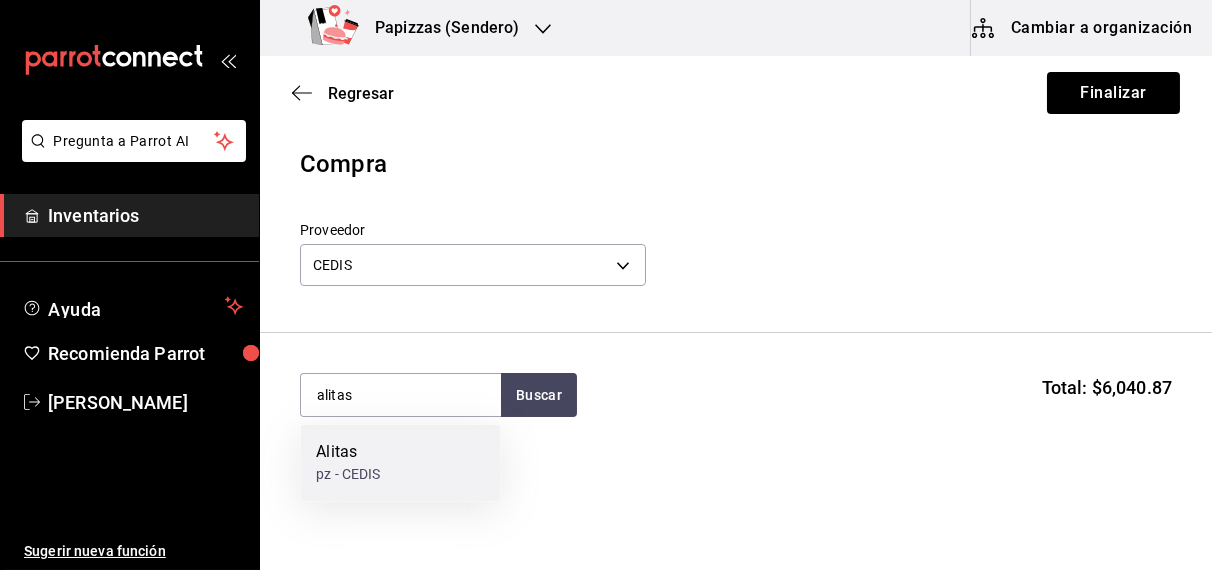 type 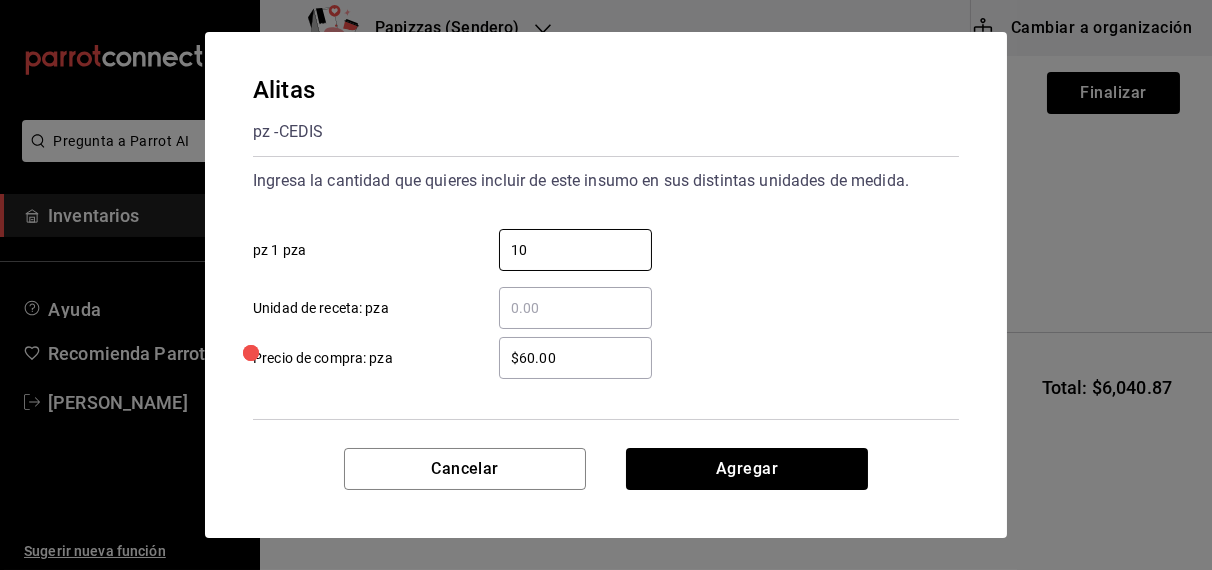 type on "10" 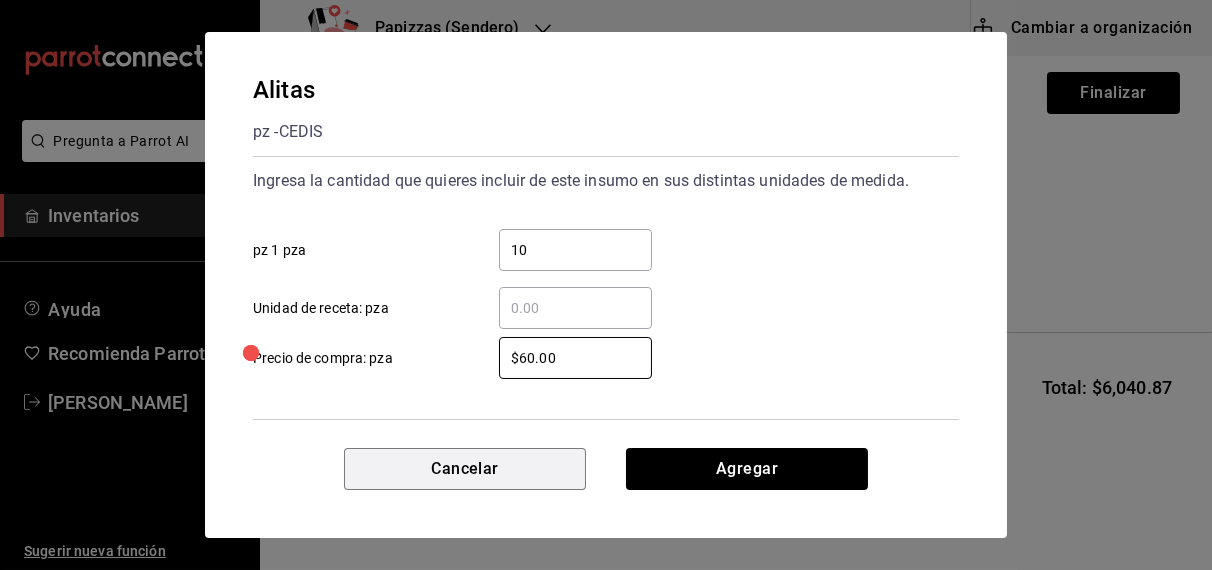 type 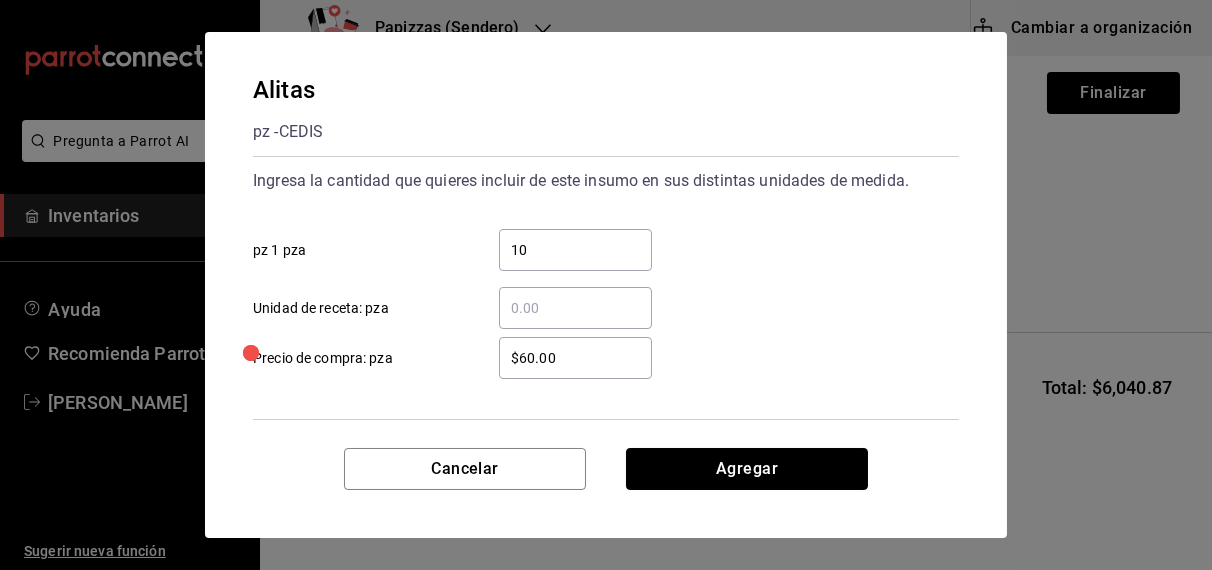 type 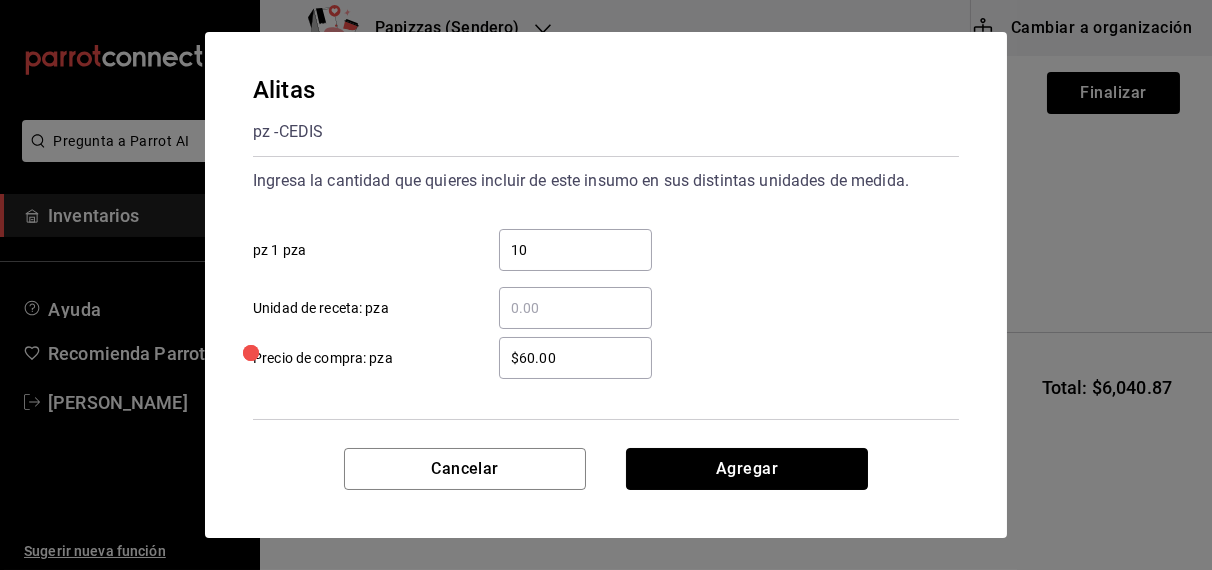 click on "Agregar" at bounding box center [747, 469] 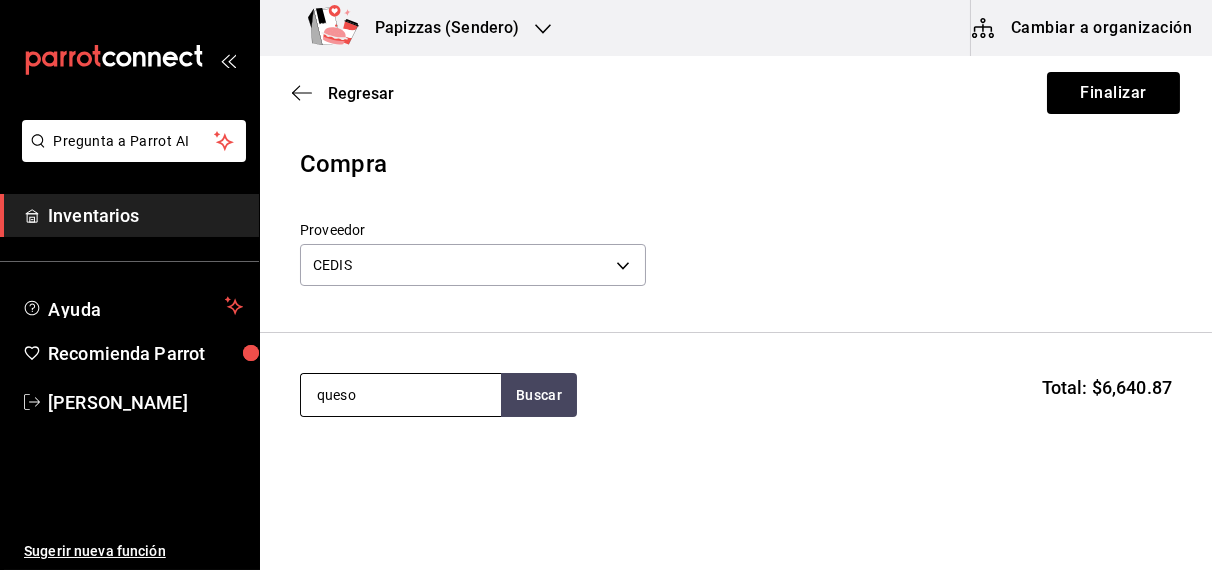 type on "queso" 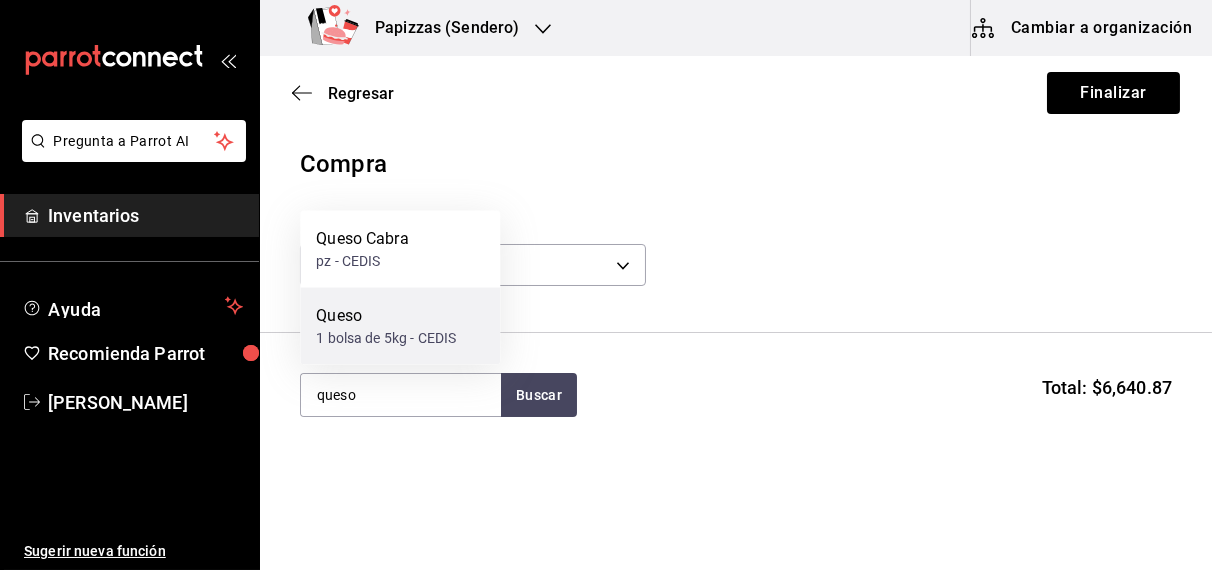 click on "1 bolsa de 5kg - CEDIS" at bounding box center [386, 338] 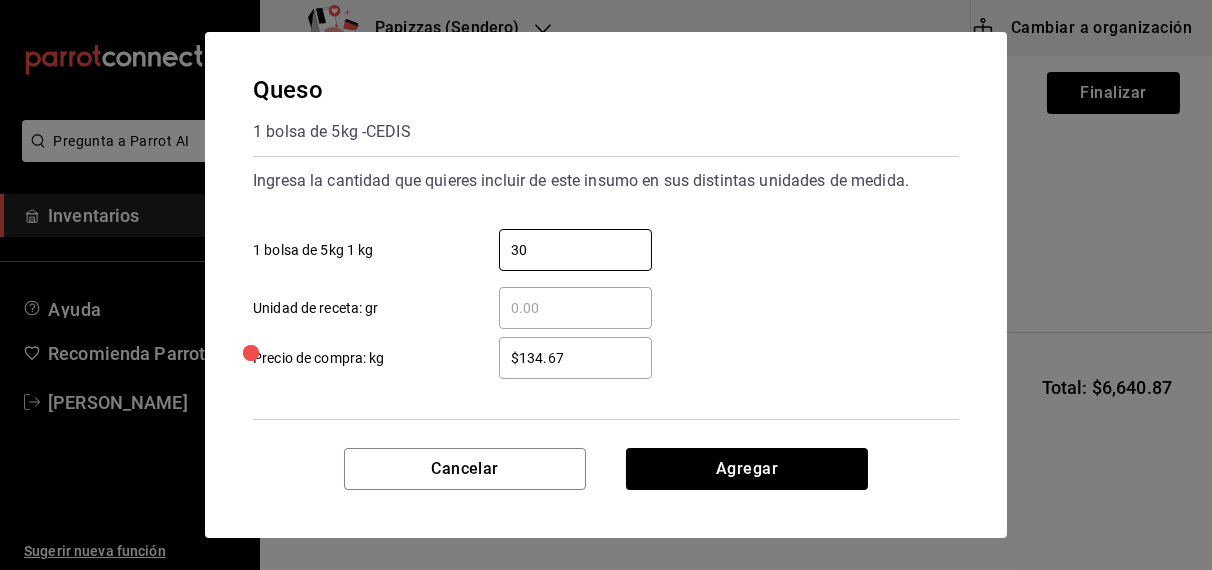 type on "30" 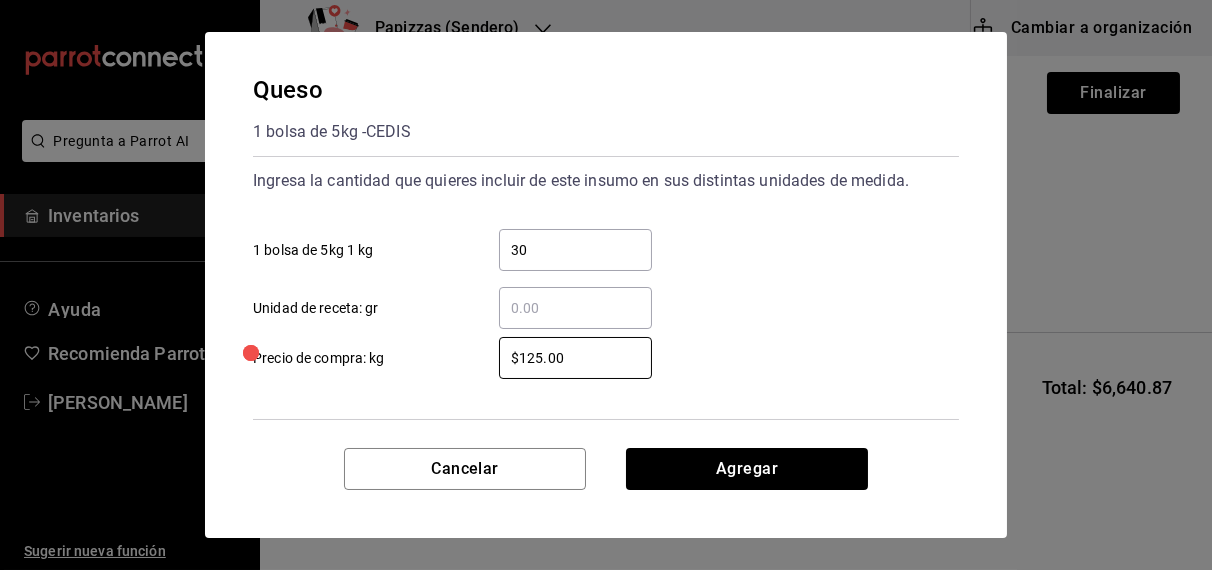type on "$125.00" 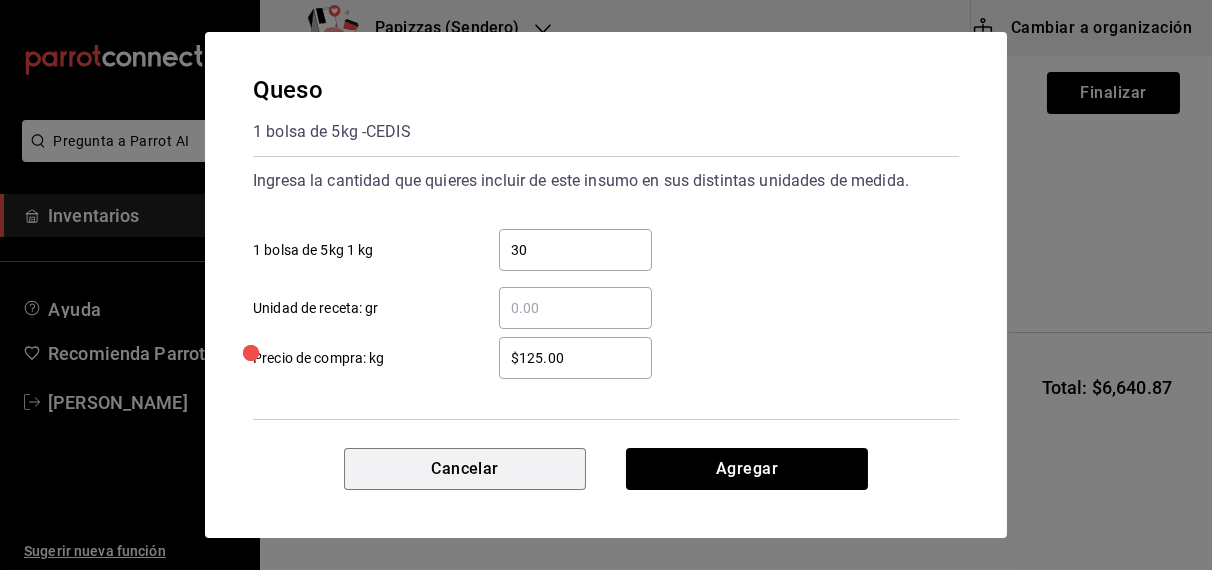 type 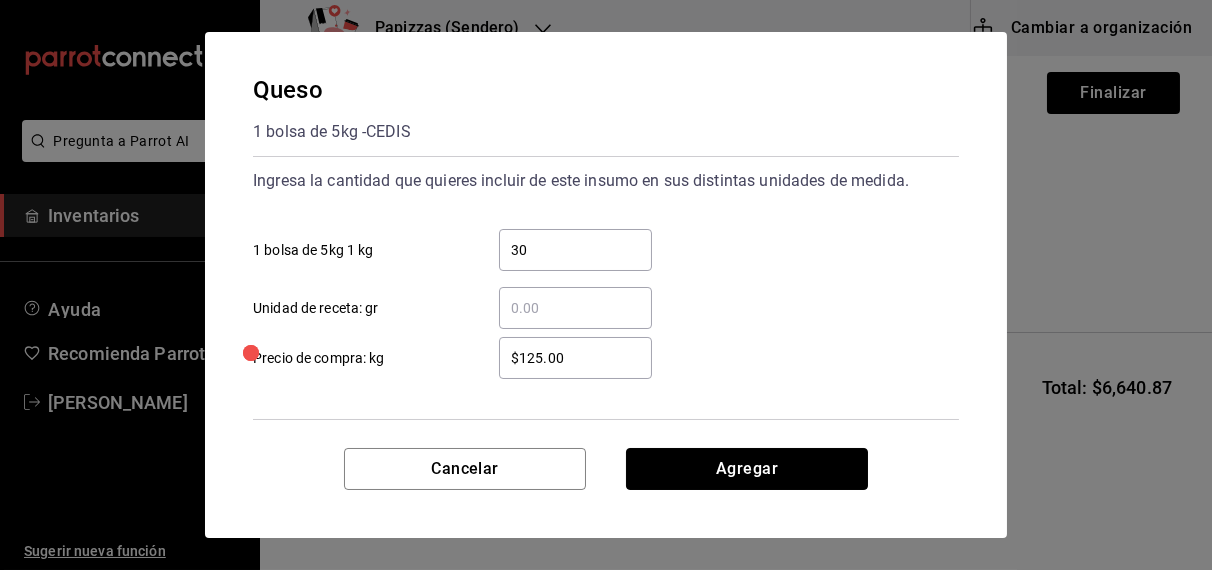 type 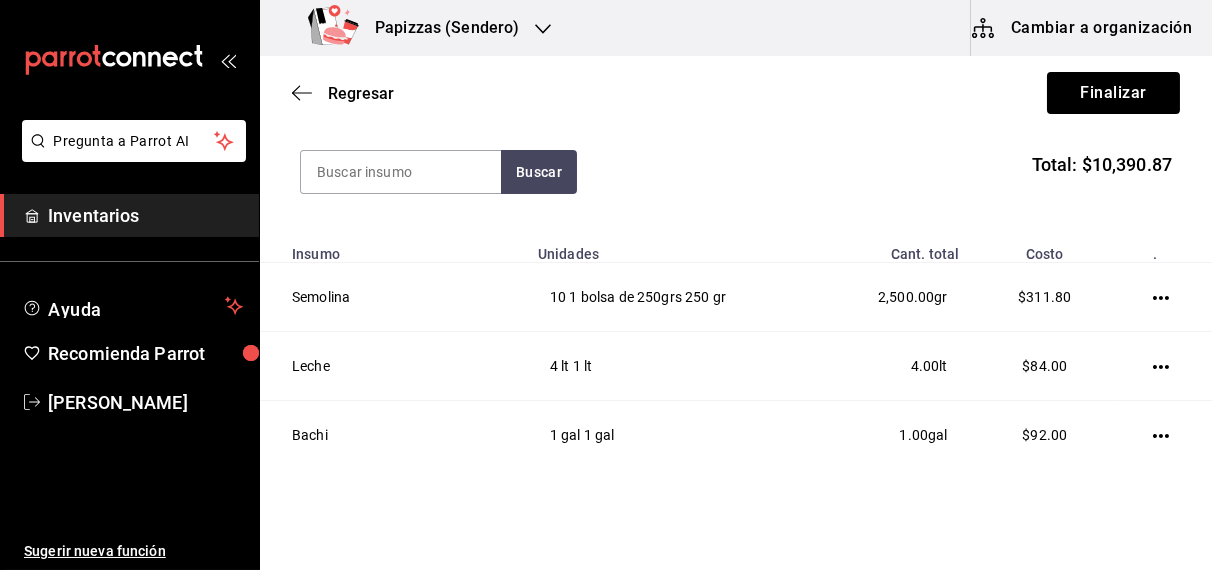 scroll, scrollTop: 222, scrollLeft: 0, axis: vertical 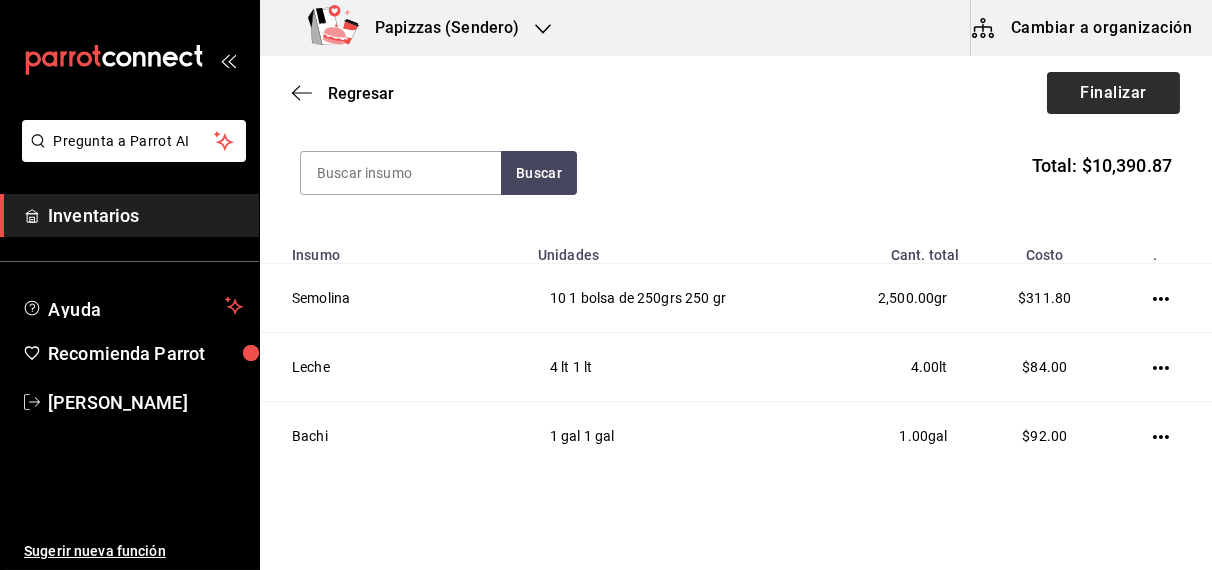 click on "Finalizar" at bounding box center (1113, 93) 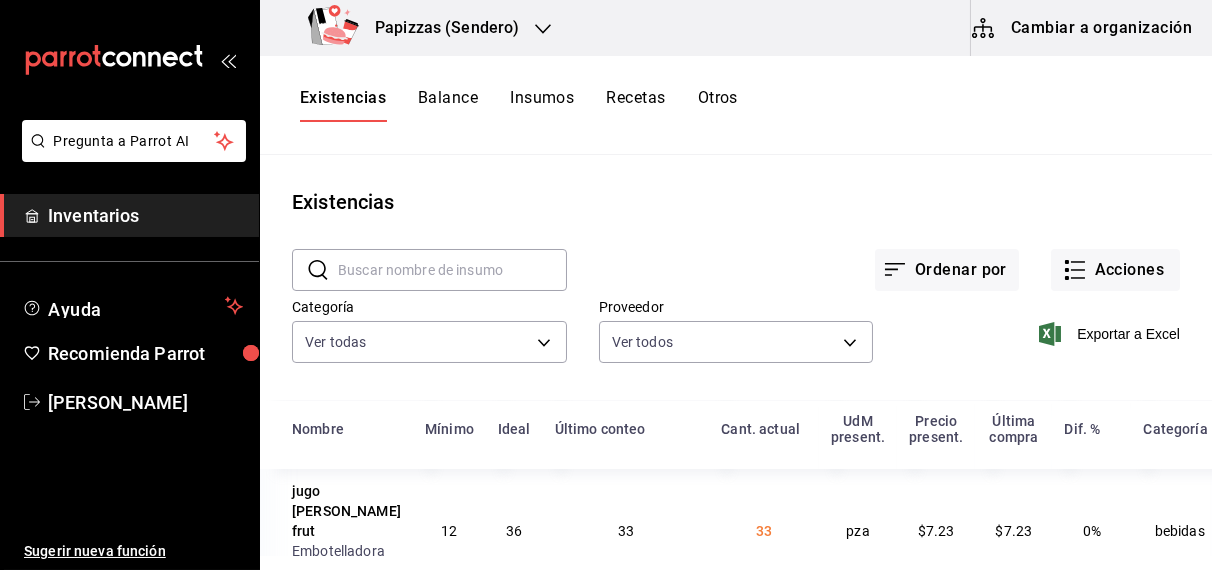 click on "Existencias" at bounding box center [736, 202] 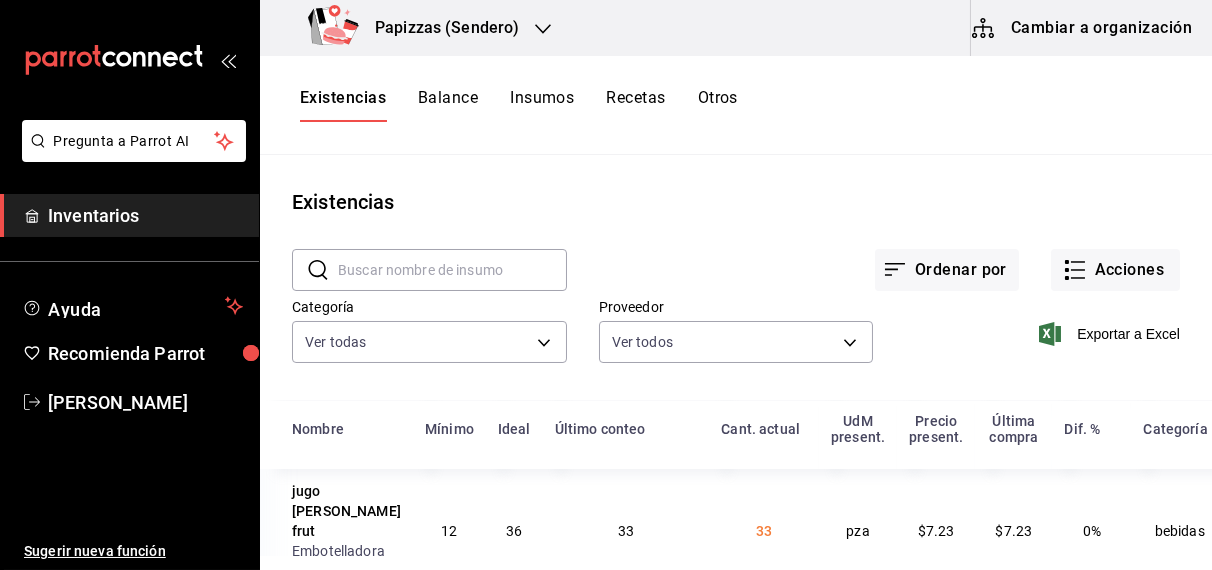 click on "Papizzas (Sendero)" at bounding box center (439, 28) 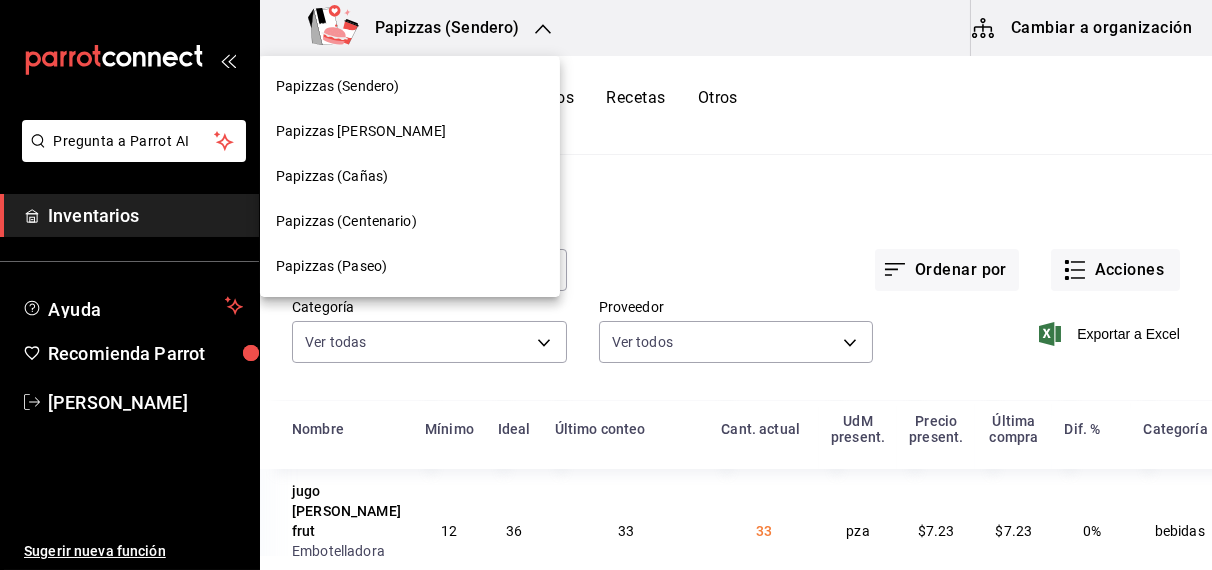 click on "Papizzas (Cañas)" at bounding box center (332, 176) 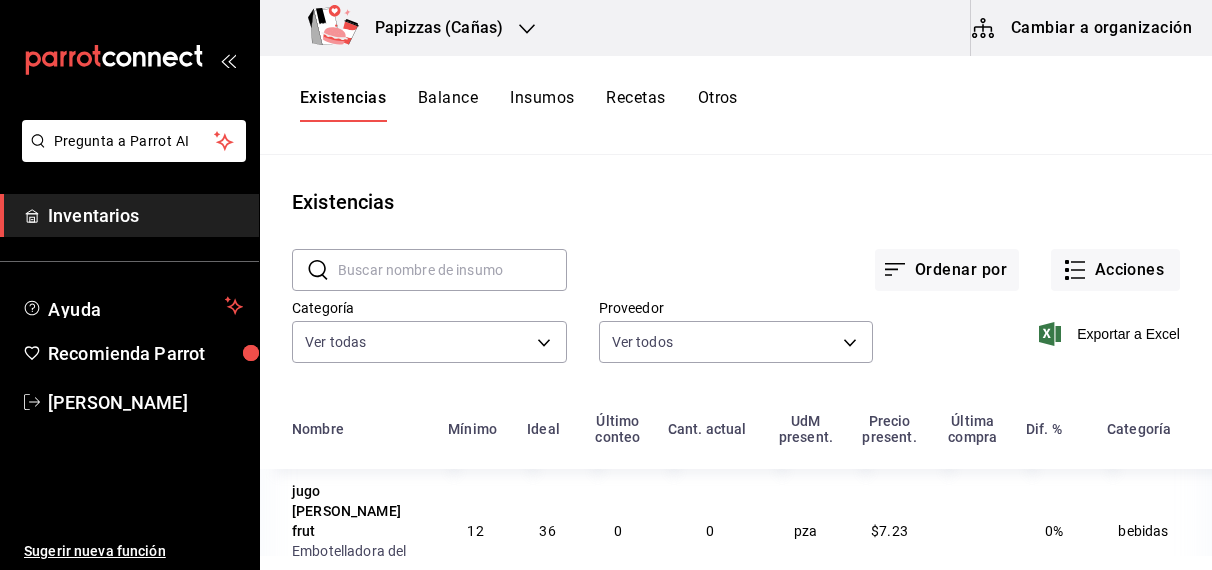 scroll, scrollTop: 0, scrollLeft: 0, axis: both 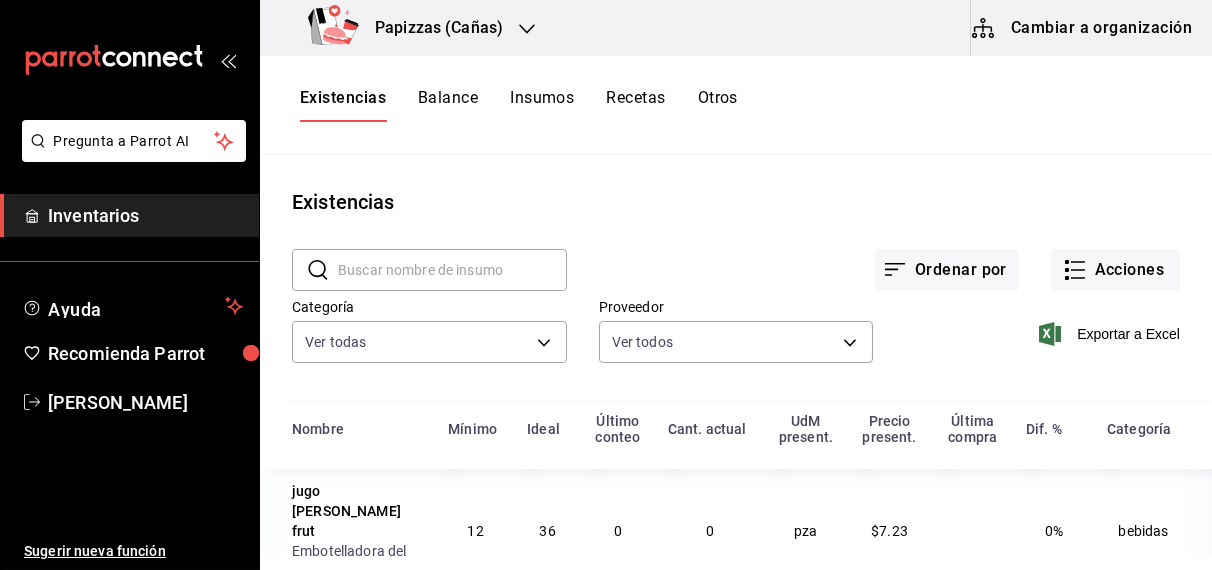 click on "Existencias" at bounding box center [343, 105] 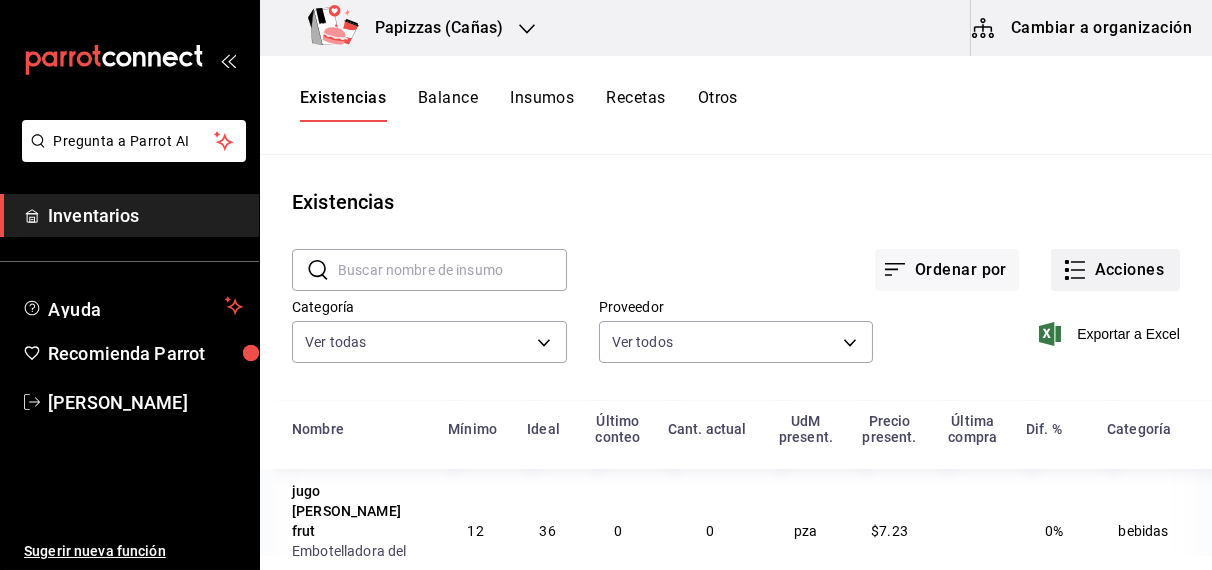 click on "Acciones" at bounding box center [1115, 270] 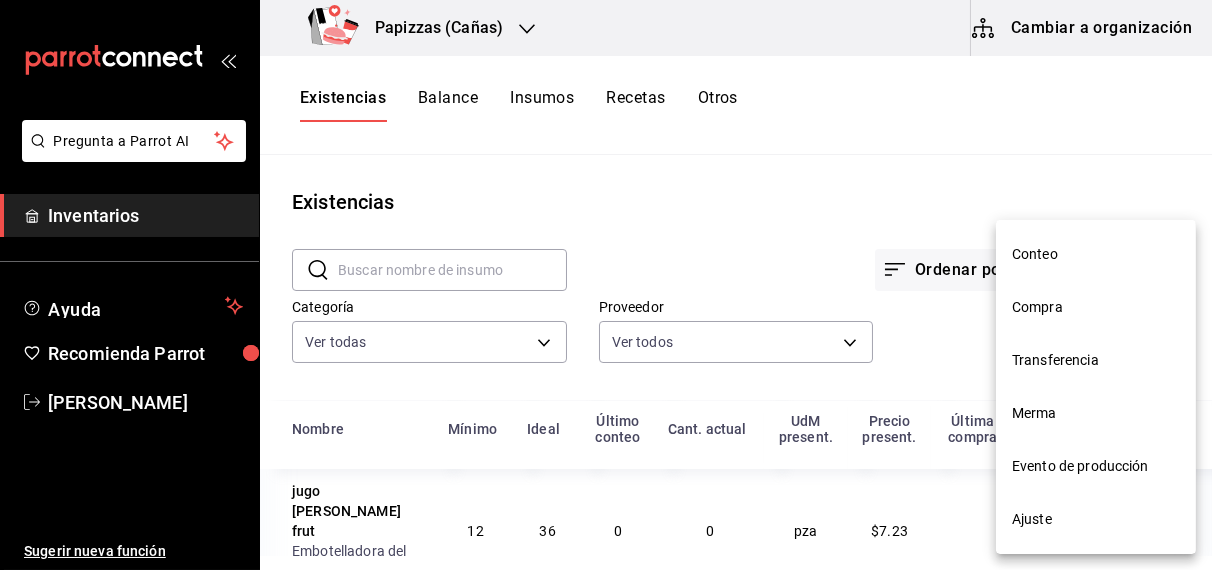 click on "Compra" at bounding box center (1096, 307) 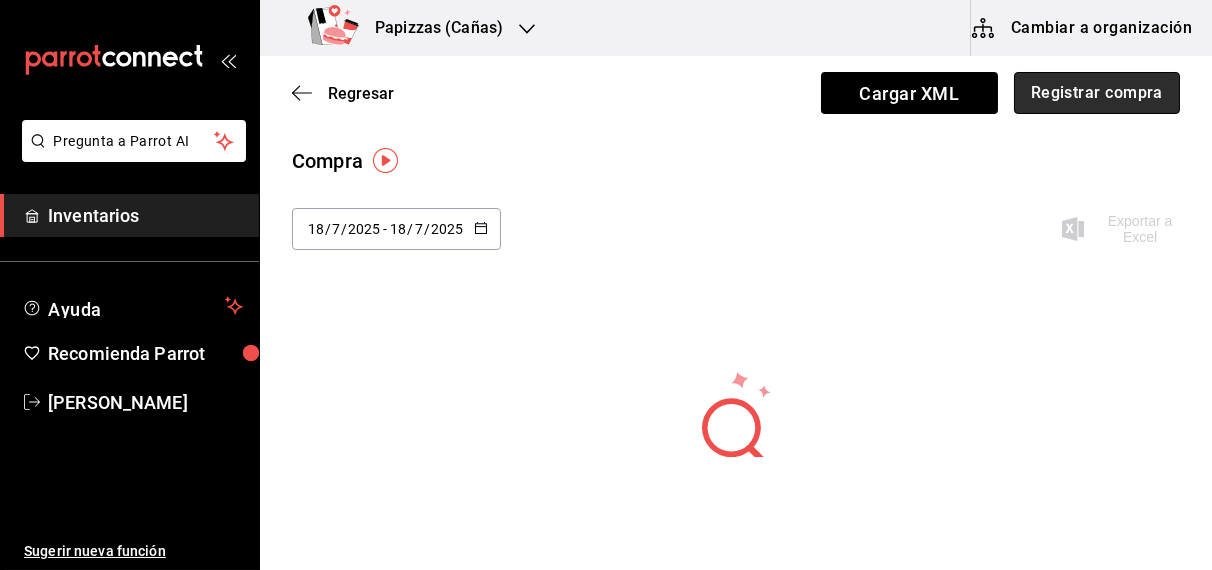 click on "Registrar compra" at bounding box center (1097, 93) 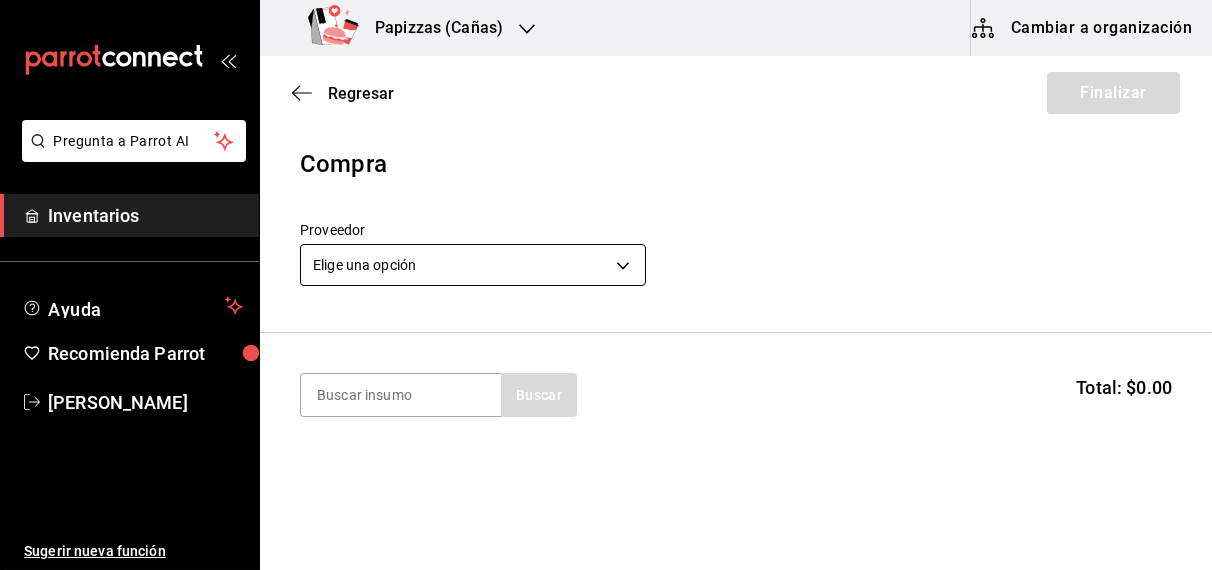 click on "Pregunta a Parrot AI Inventarios   Ayuda Recomienda Parrot   OBDULIA JANNETH CASTRO ESCALANTE   Sugerir nueva función   Papizzas (Cañas) Cambiar a organización Regresar Finalizar Compra Proveedor Elige una opción default Buscar Total: $0.00 No hay insumos a mostrar. Busca un insumo para agregarlo a la lista Pregunta a Parrot AI Inventarios   Ayuda Recomienda Parrot   OBDULIA JANNETH CASTRO ESCALANTE   Sugerir nueva función   GANA 1 MES GRATIS EN TU SUSCRIPCIÓN AQUÍ ¿Recuerdas cómo empezó tu restaurante?
Hoy puedes ayudar a un colega a tener el mismo cambio que tú viviste.
Recomienda Parrot directamente desde tu Portal Administrador.
Es fácil y rápido.
🎁 Por cada restaurante que se una, ganas 1 mes gratis. Ver video tutorial Ir a video Editar Eliminar Visitar centro de ayuda (81) 2046 6363 soporte@parrotsoftware.io Visitar centro de ayuda (81) 2046 6363 soporte@parrotsoftware.io" at bounding box center [606, 228] 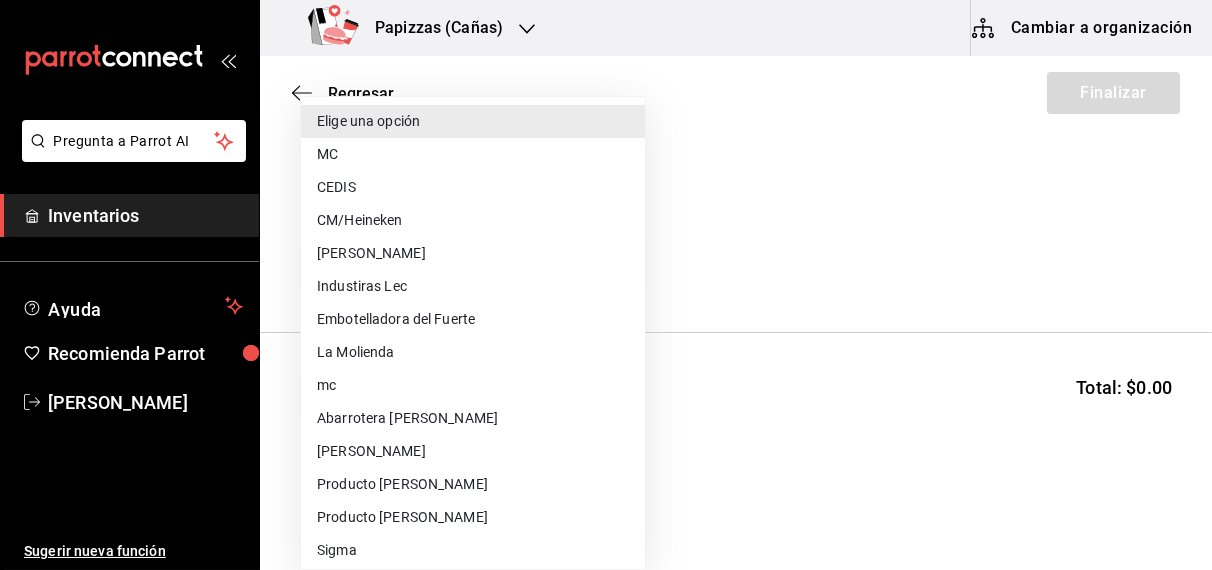click on "Embotelladora del Fuerte" at bounding box center (473, 319) 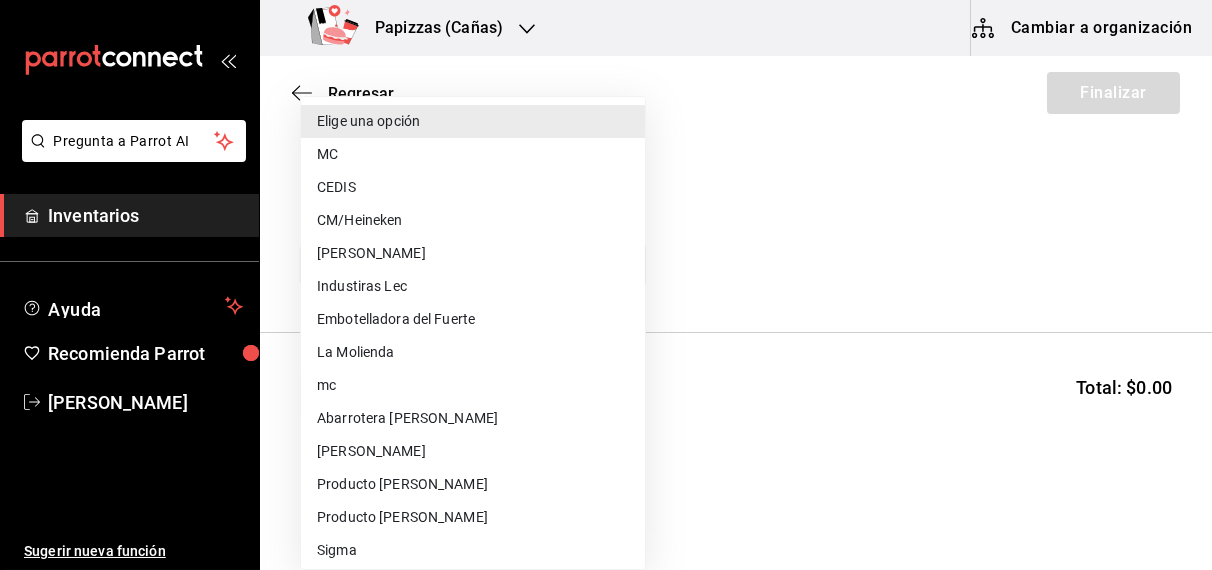 type on "2a449e60-1878-40e8-ba60-5a9907f89e6b" 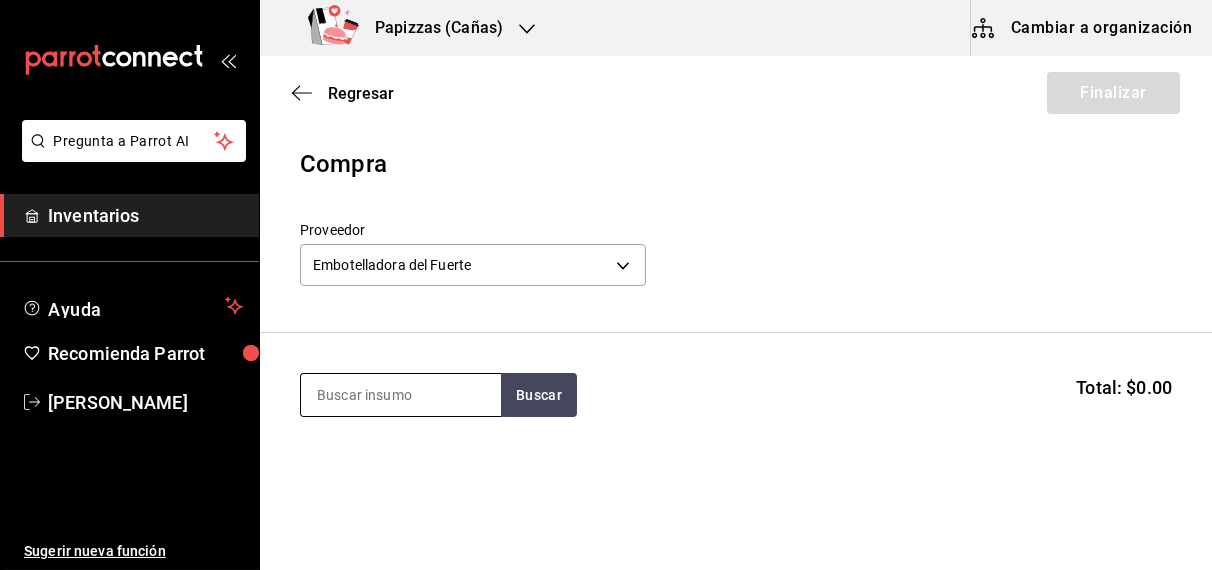 click at bounding box center [401, 395] 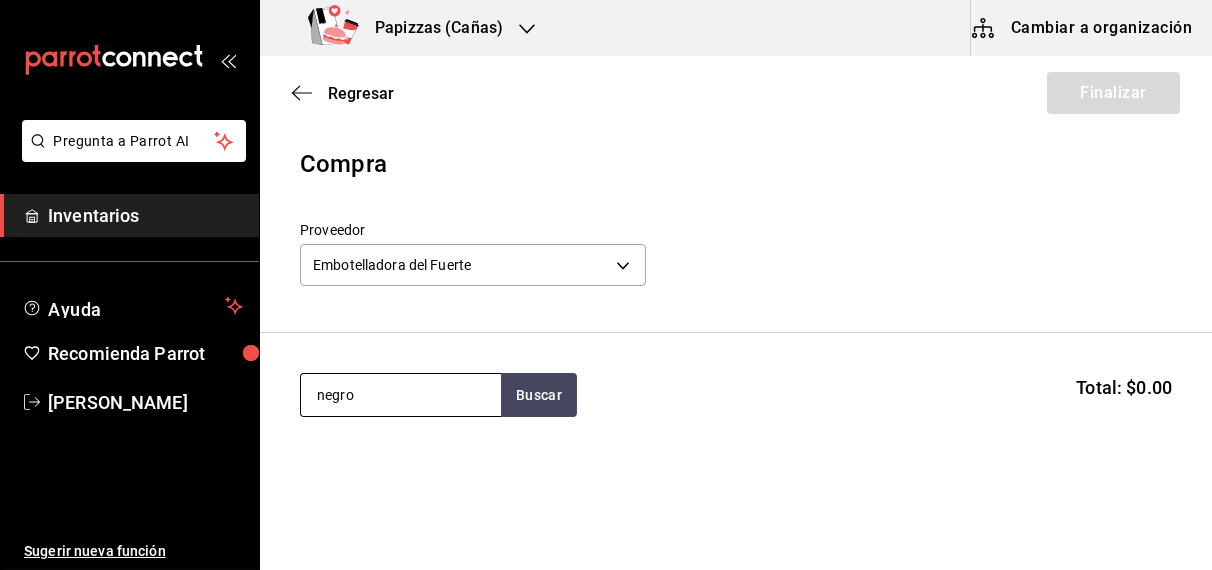 type on "negro" 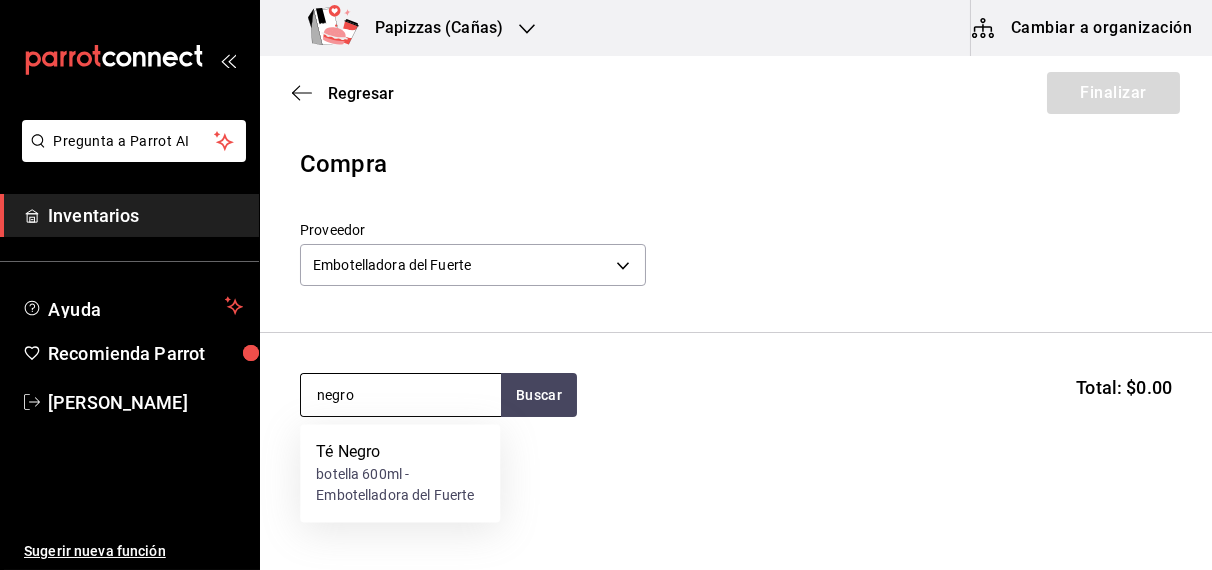 click on "botella 600ml - Embotelladora del Fuerte" at bounding box center [400, 486] 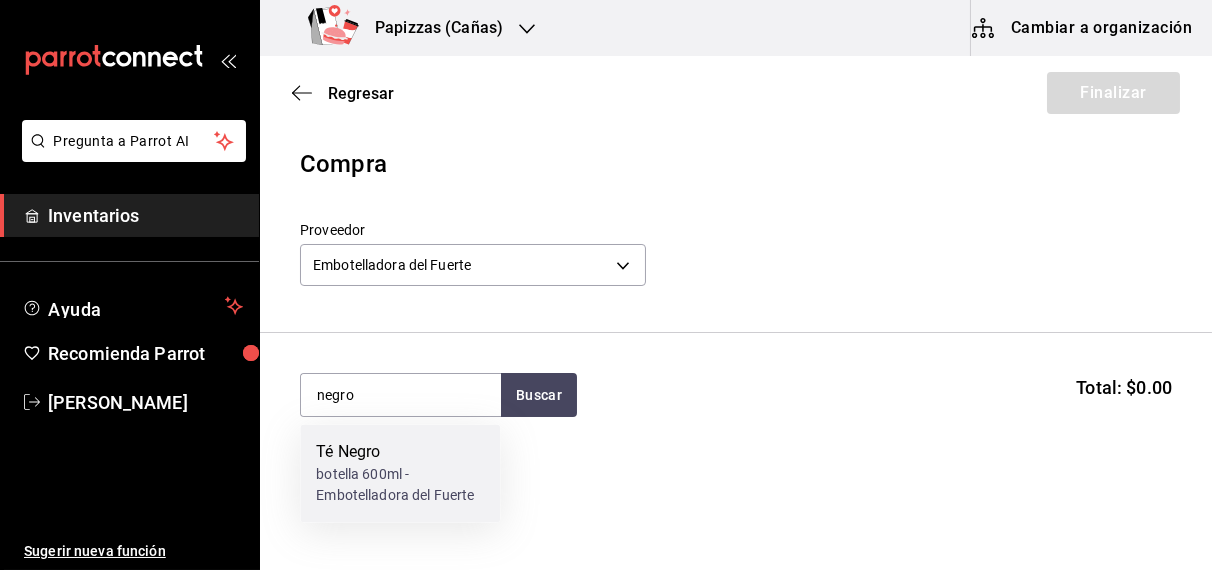 type 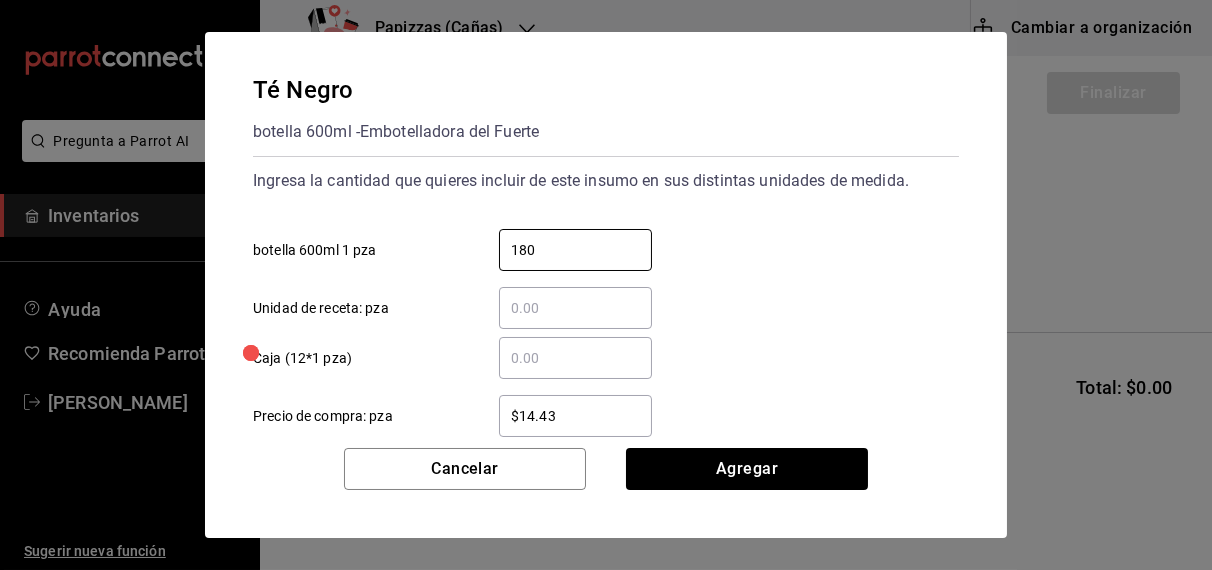 type on "180" 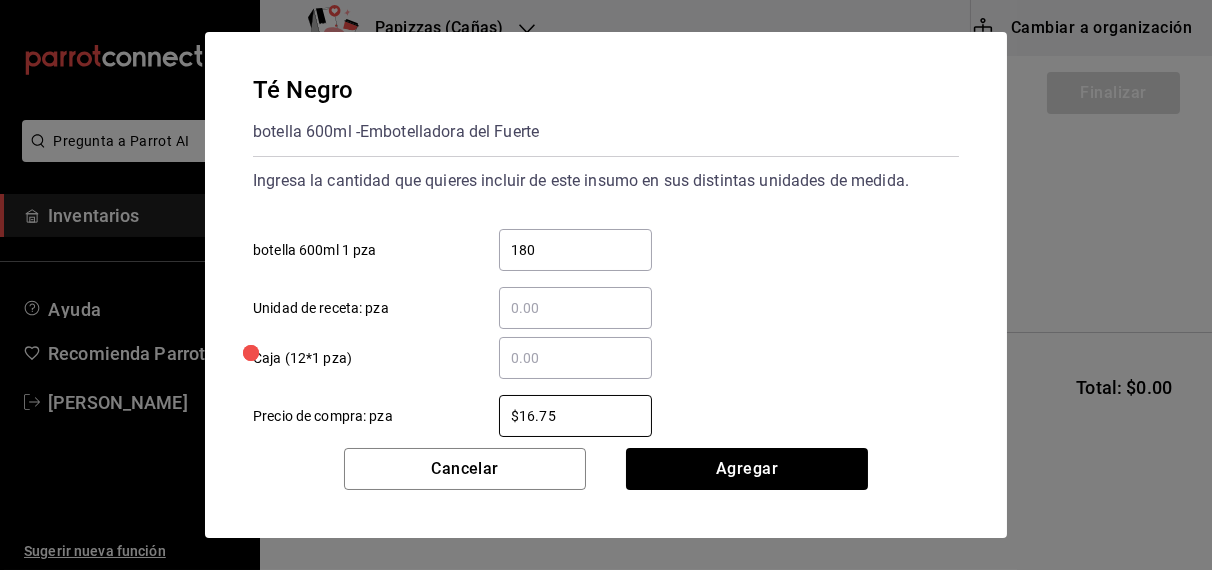 type on "$16.75" 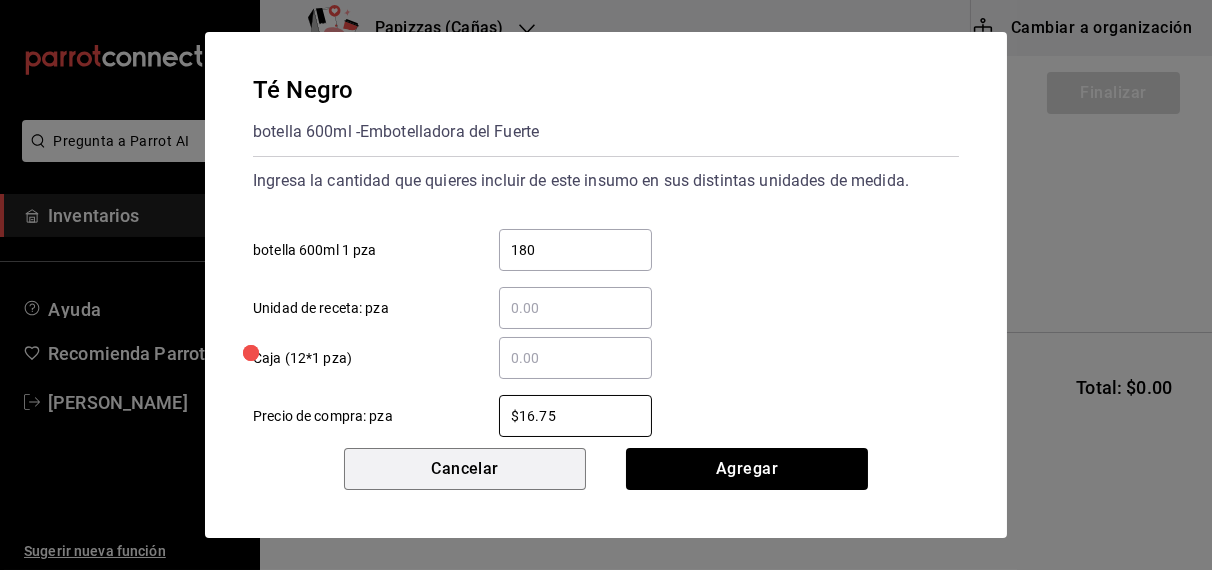 type 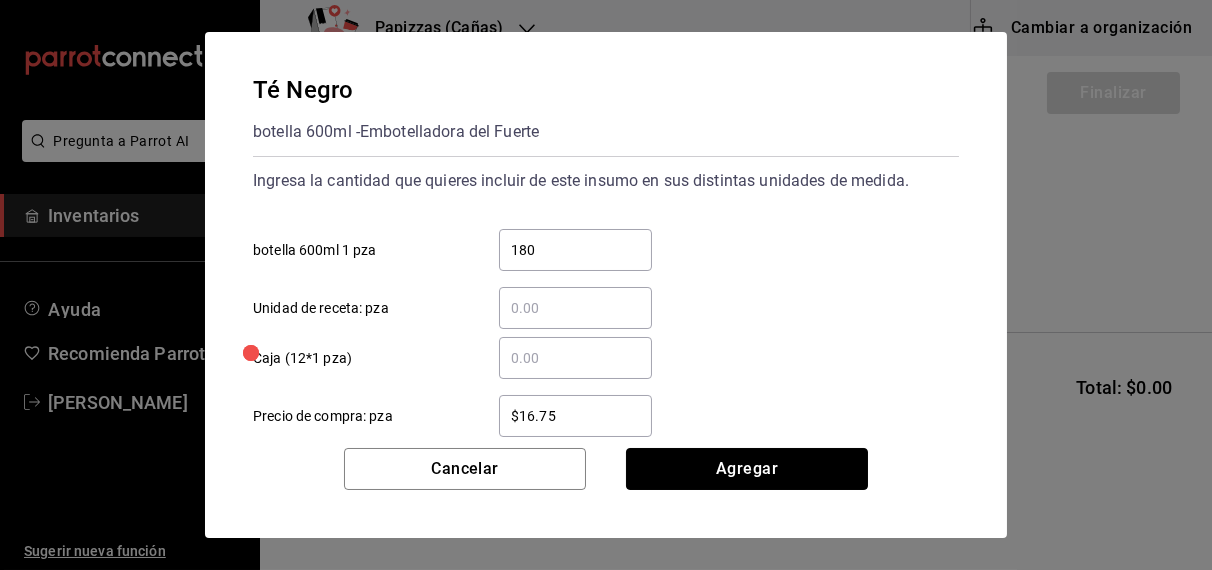 type 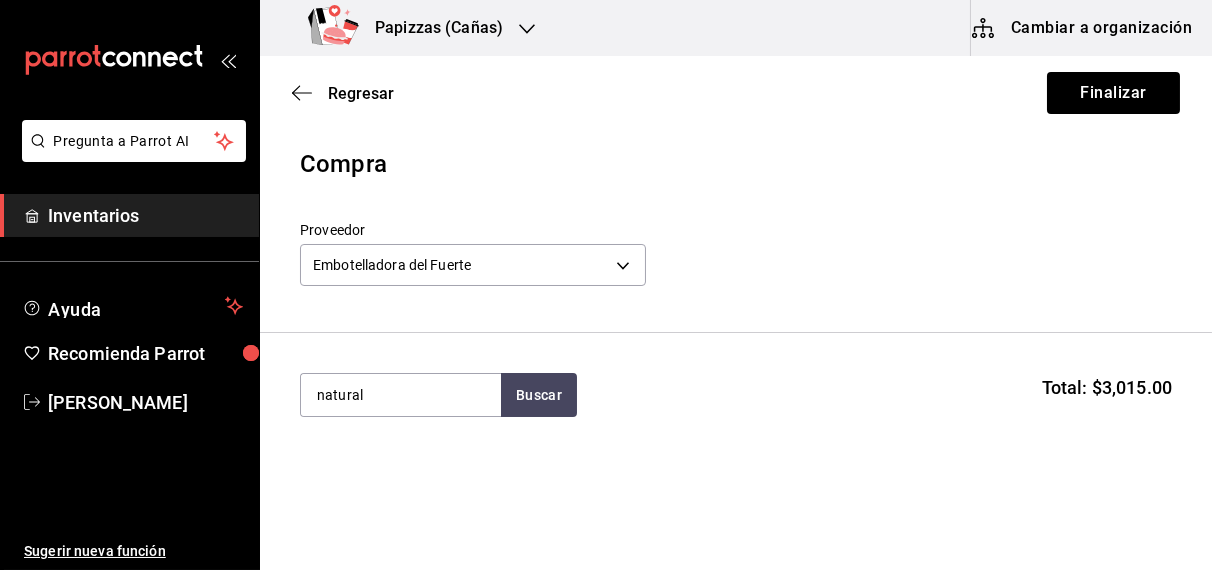 type on "natural" 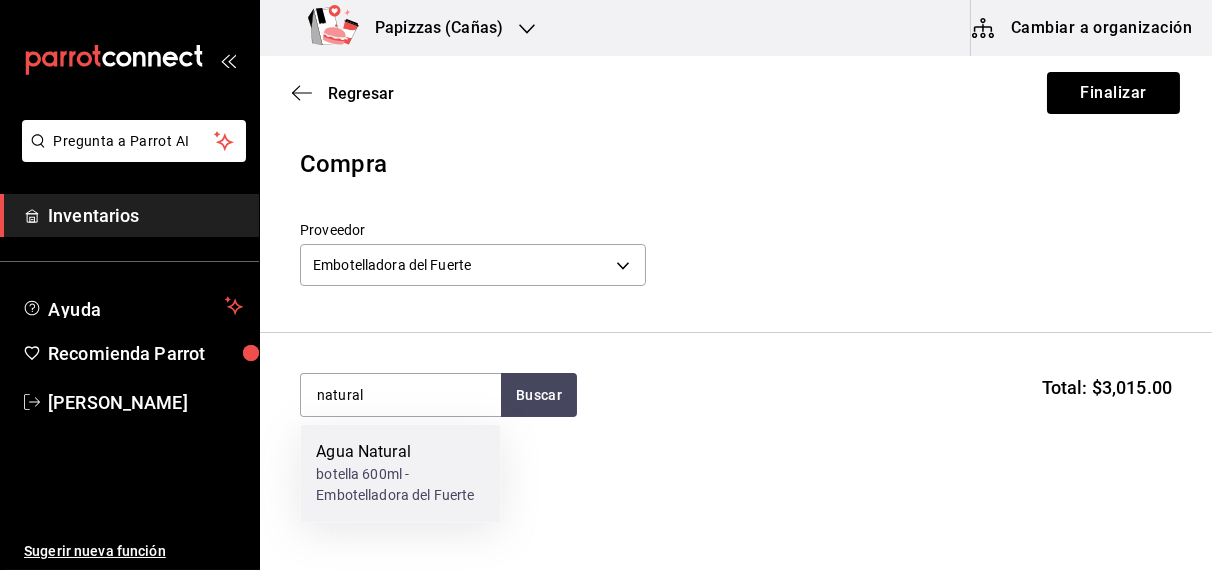 click on "Agua Natural" at bounding box center (400, 453) 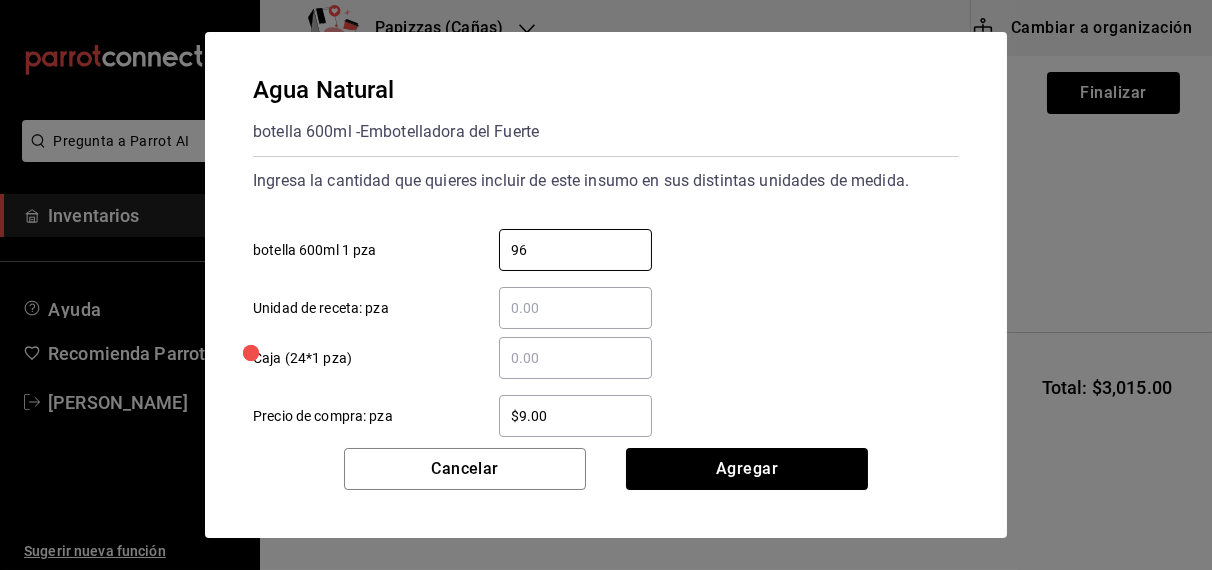 type on "96" 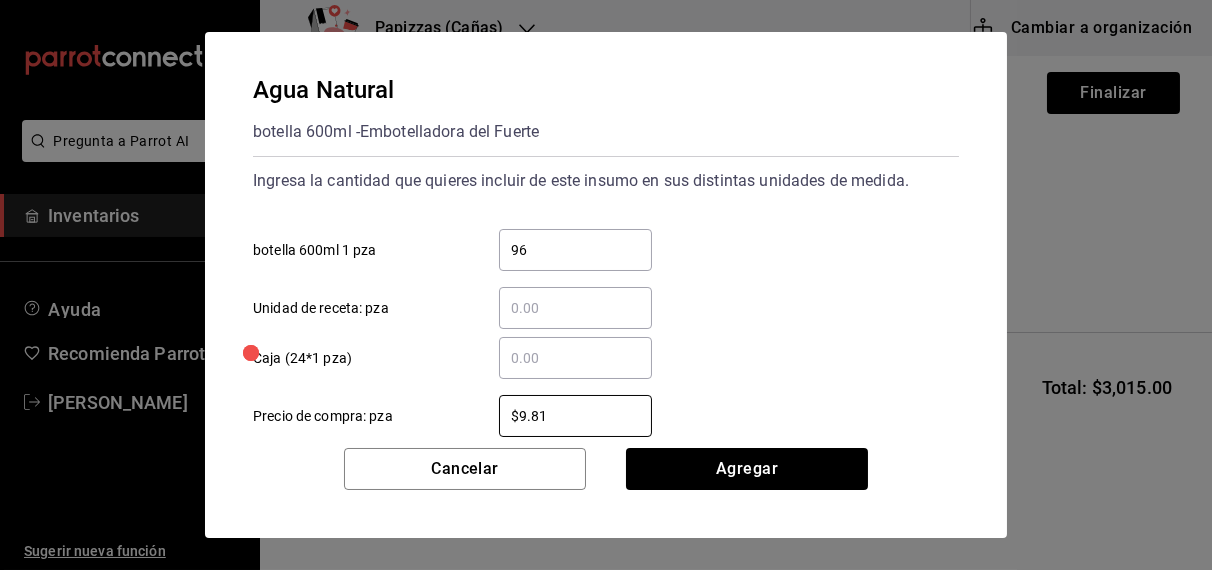 type on "$9.81" 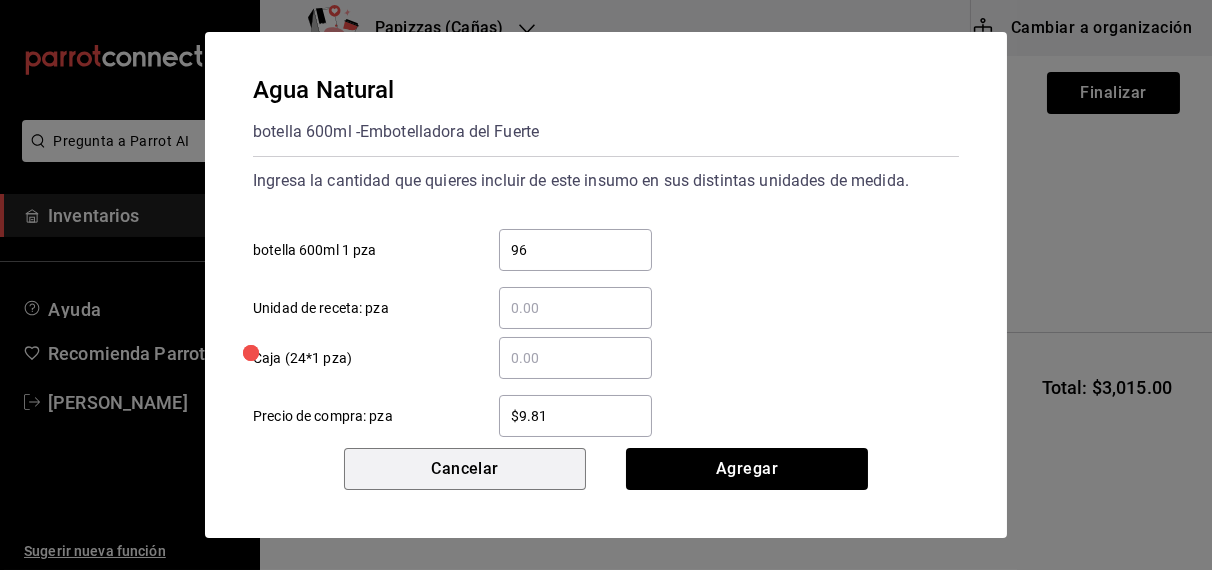 type 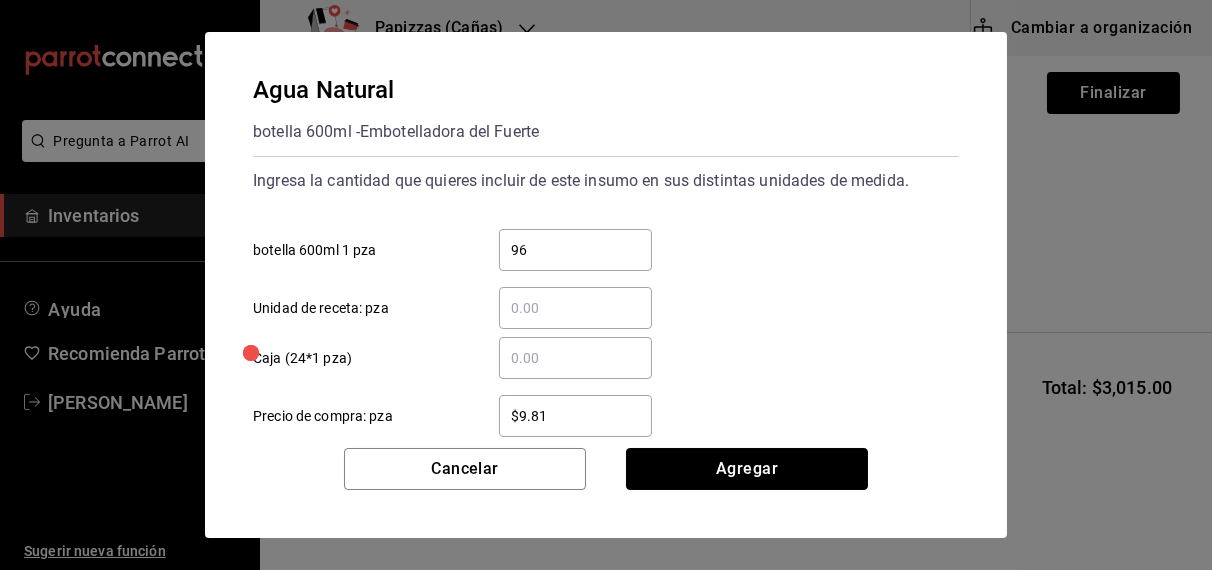 type 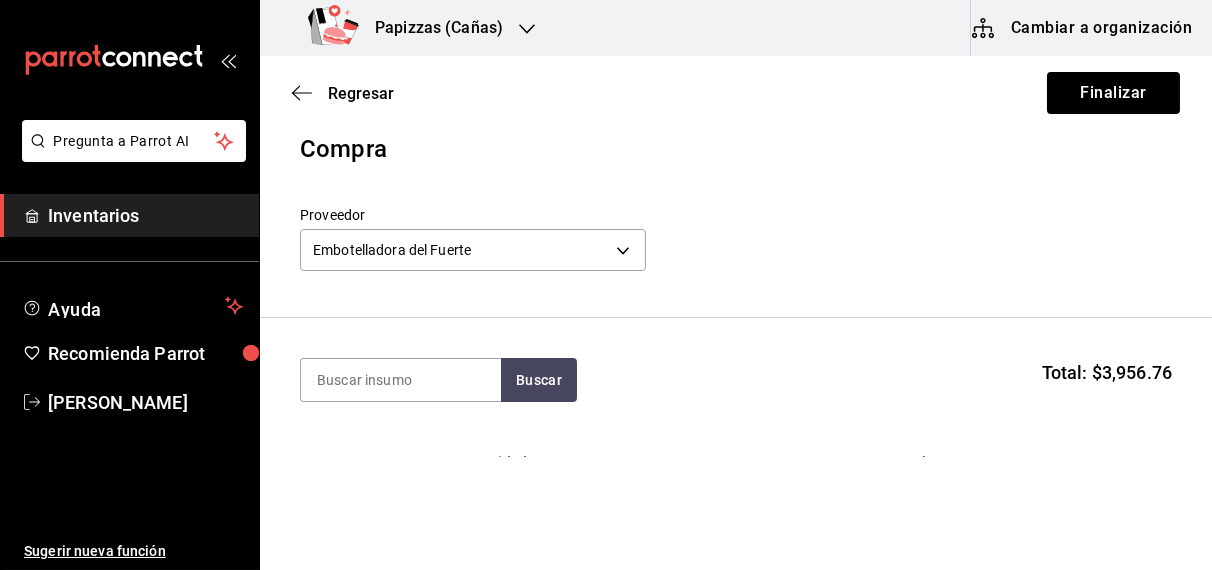 scroll, scrollTop: 0, scrollLeft: 0, axis: both 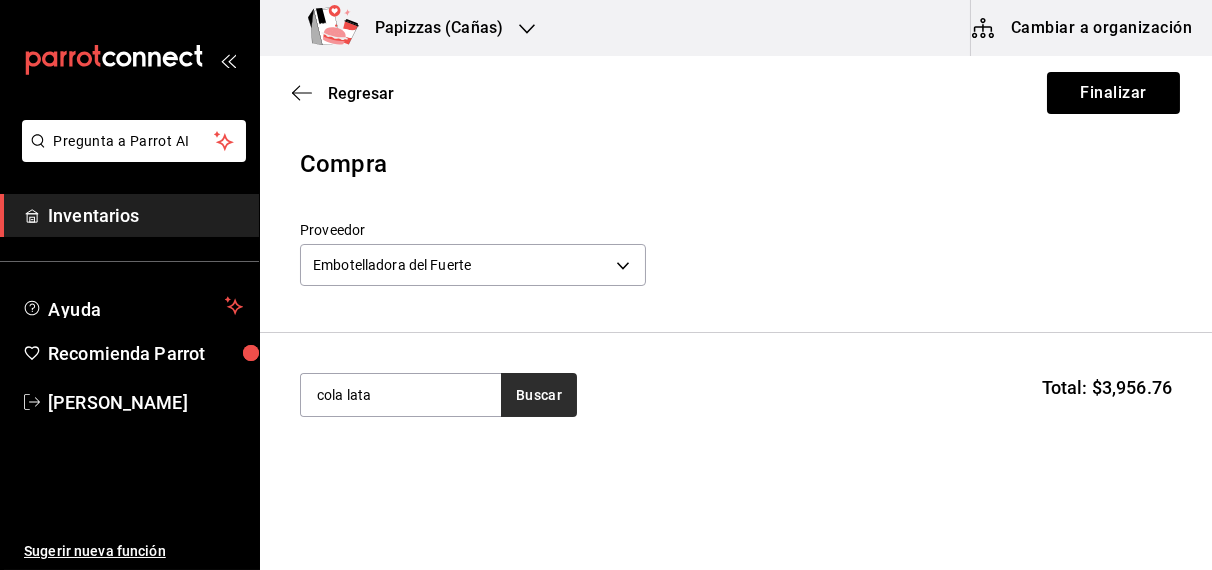 type on "cola lata" 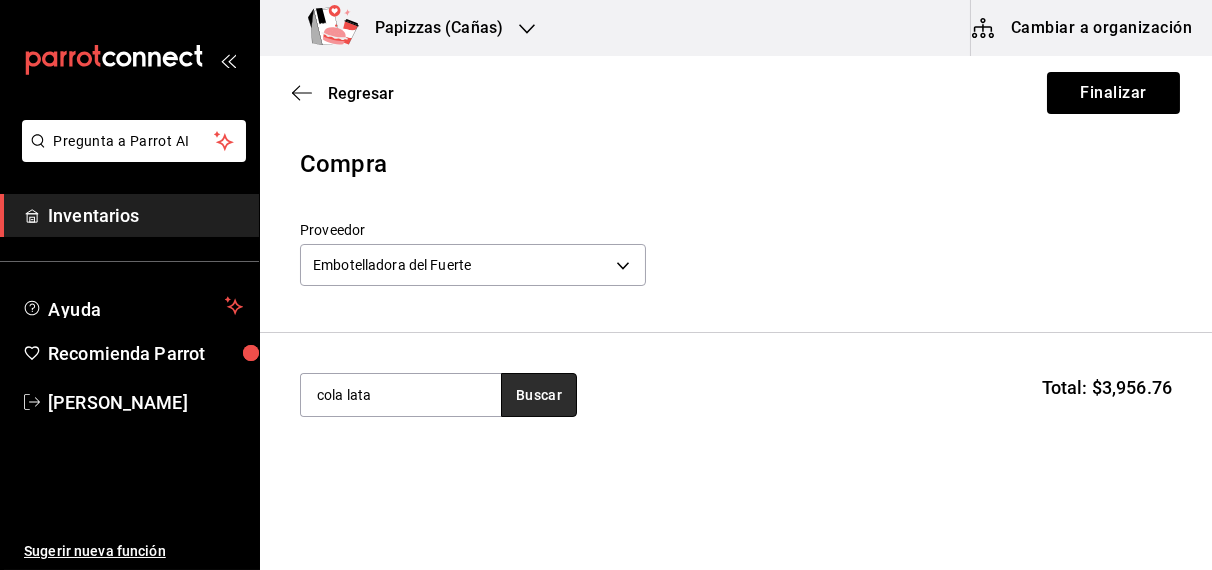 click on "Buscar" at bounding box center (539, 395) 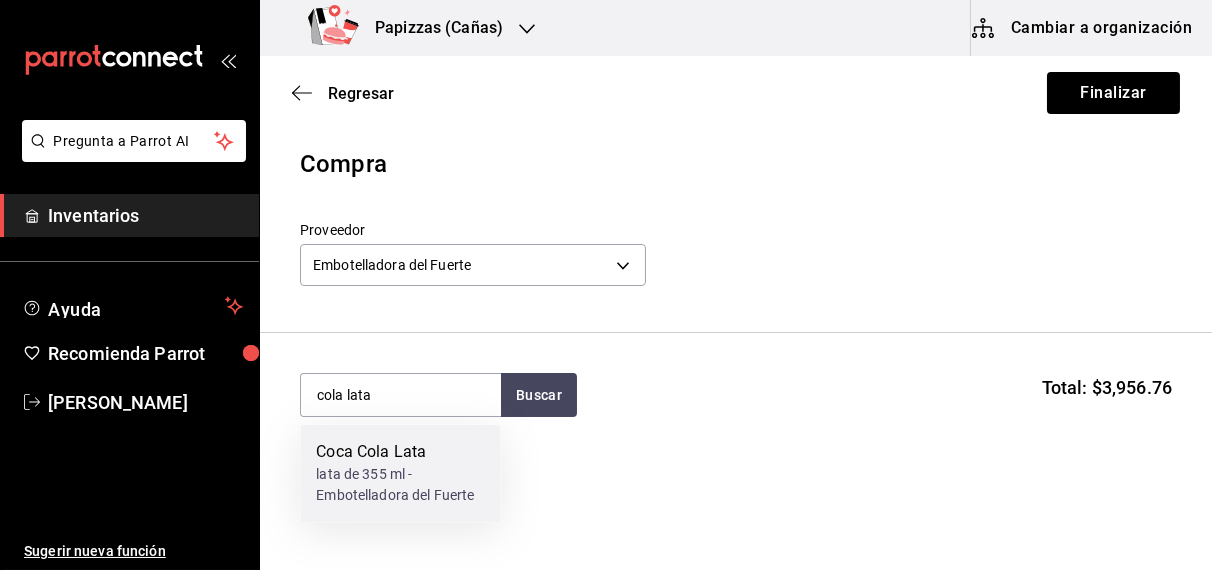 click on "Coca Cola Lata" at bounding box center (400, 453) 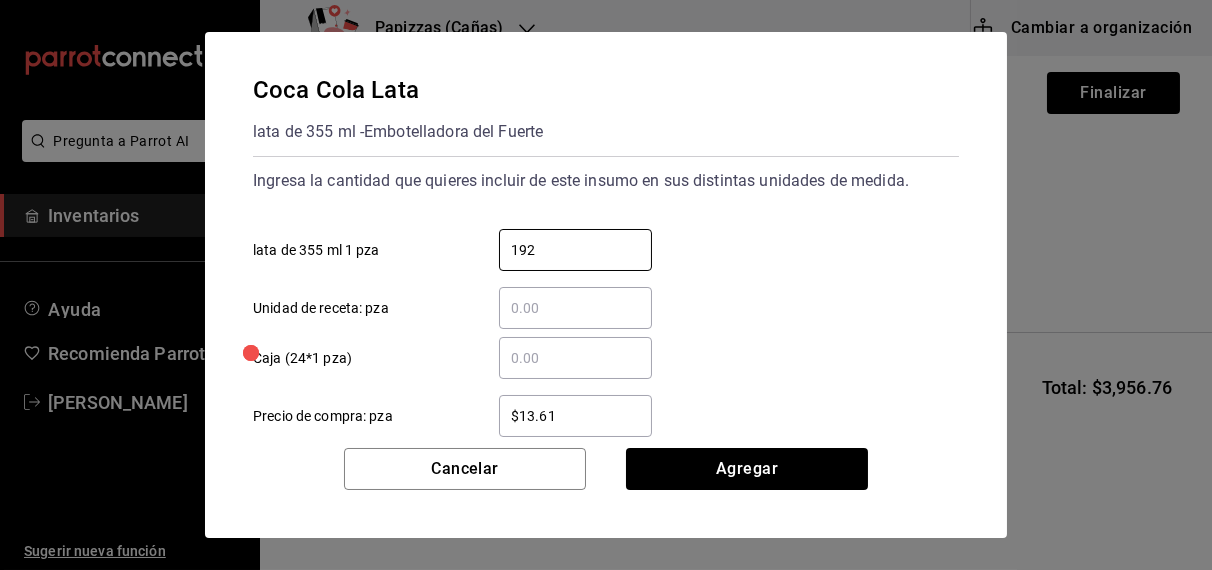 type on "192" 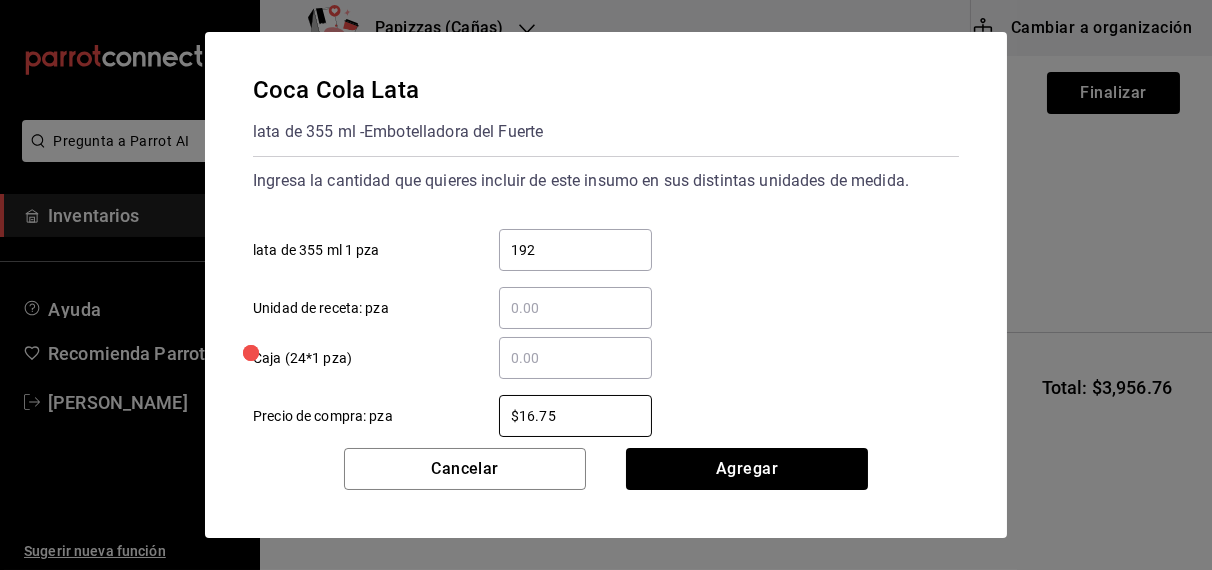 type on "$16.75" 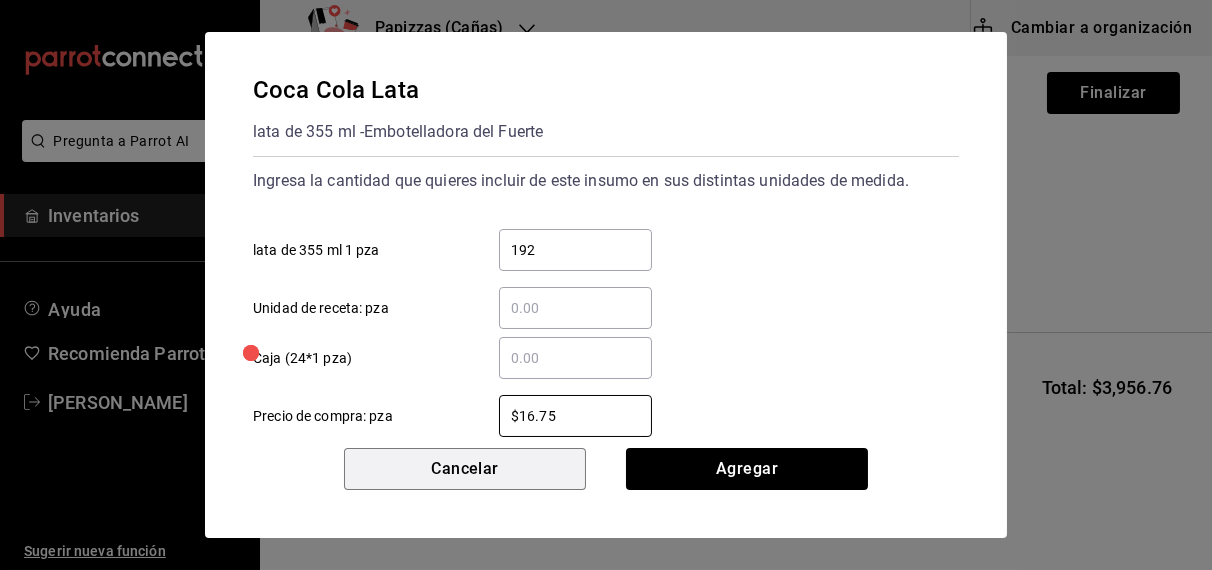 type 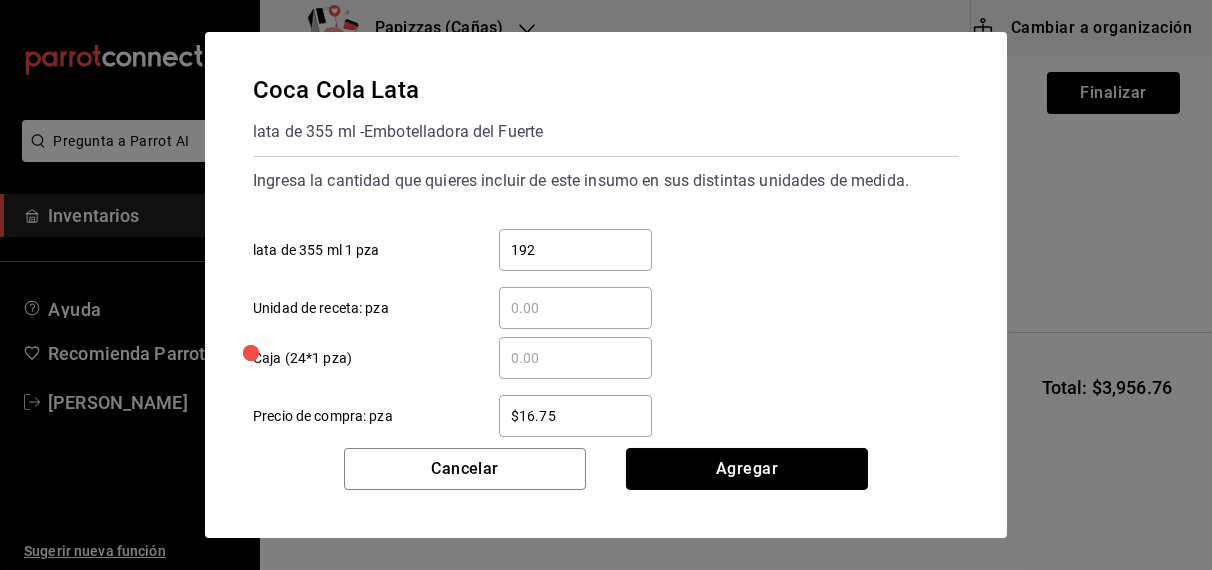 type 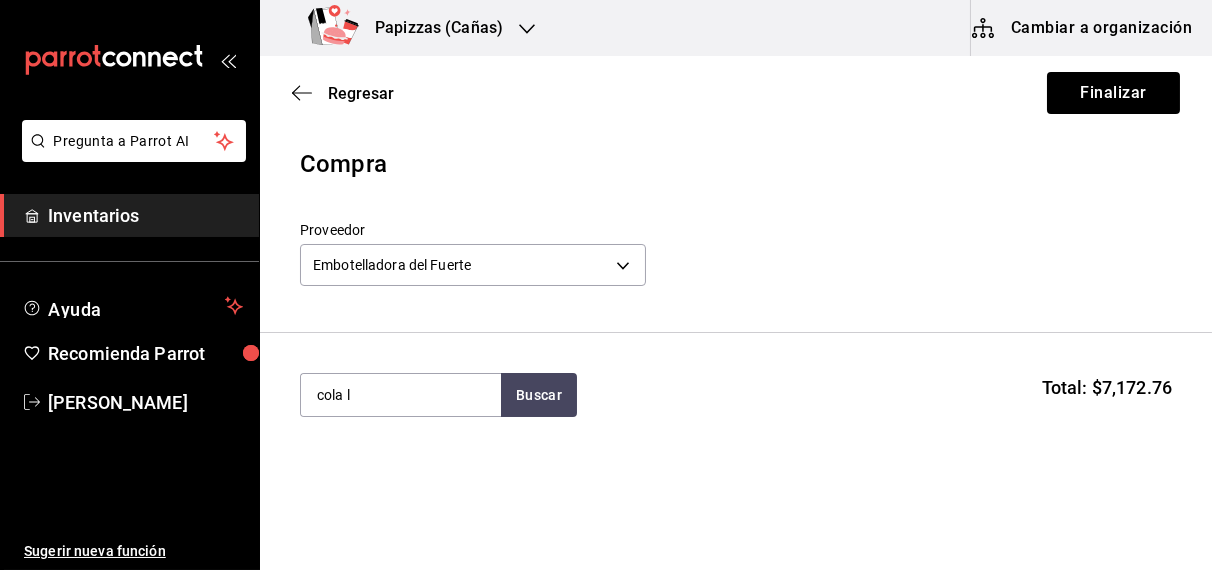 type on "cola l" 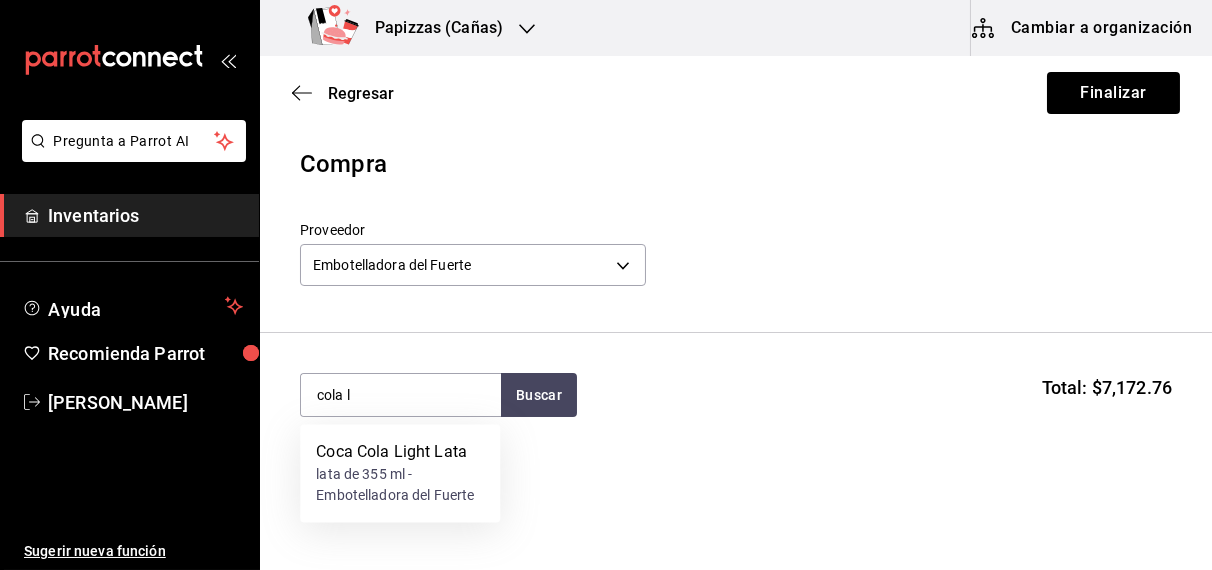 click on "lata de 355 ml  - Embotelladora del Fuerte" at bounding box center [400, 486] 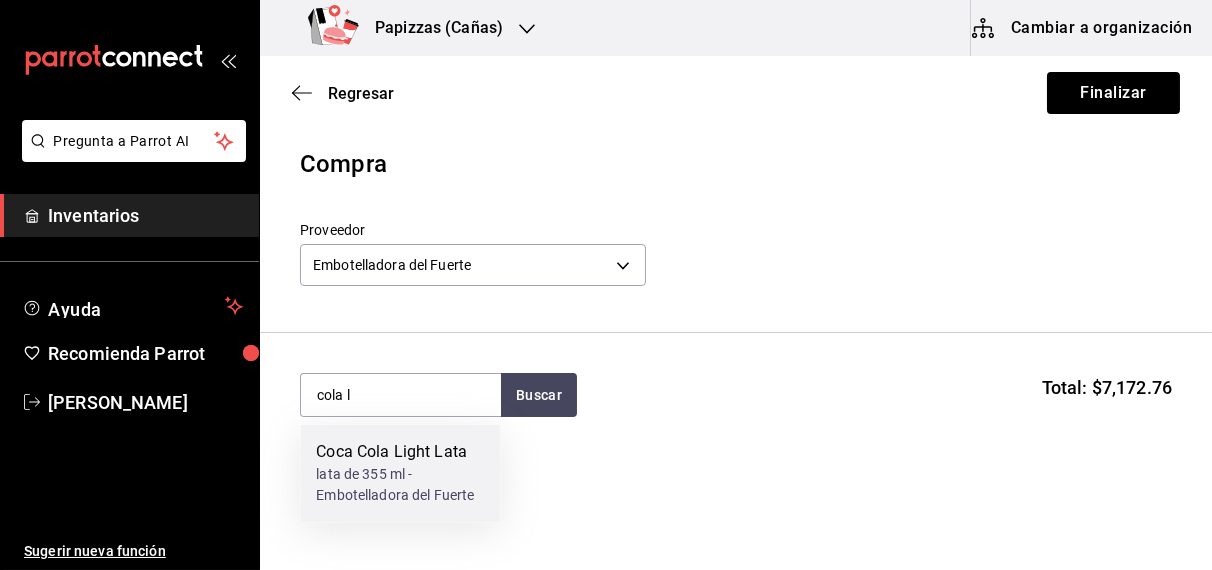 type 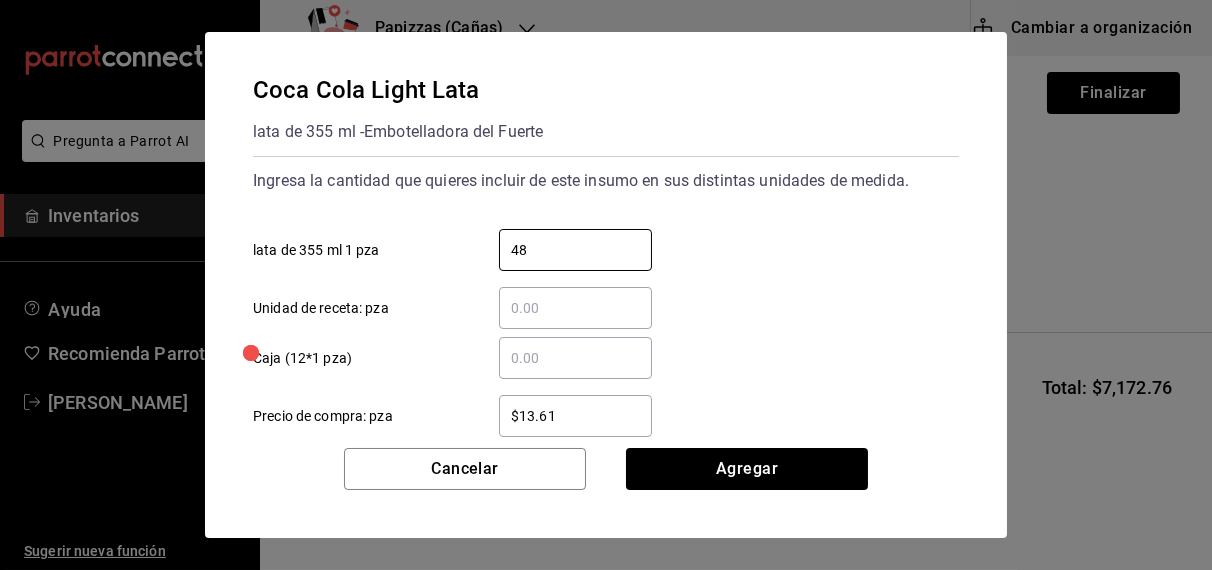 type on "48" 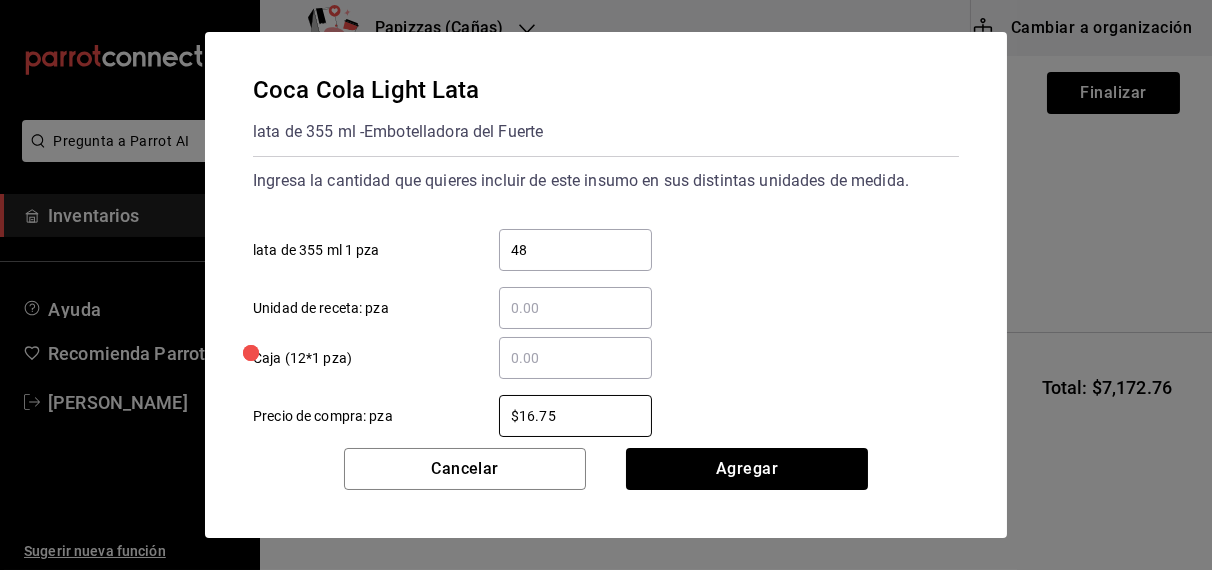 type on "$16.75" 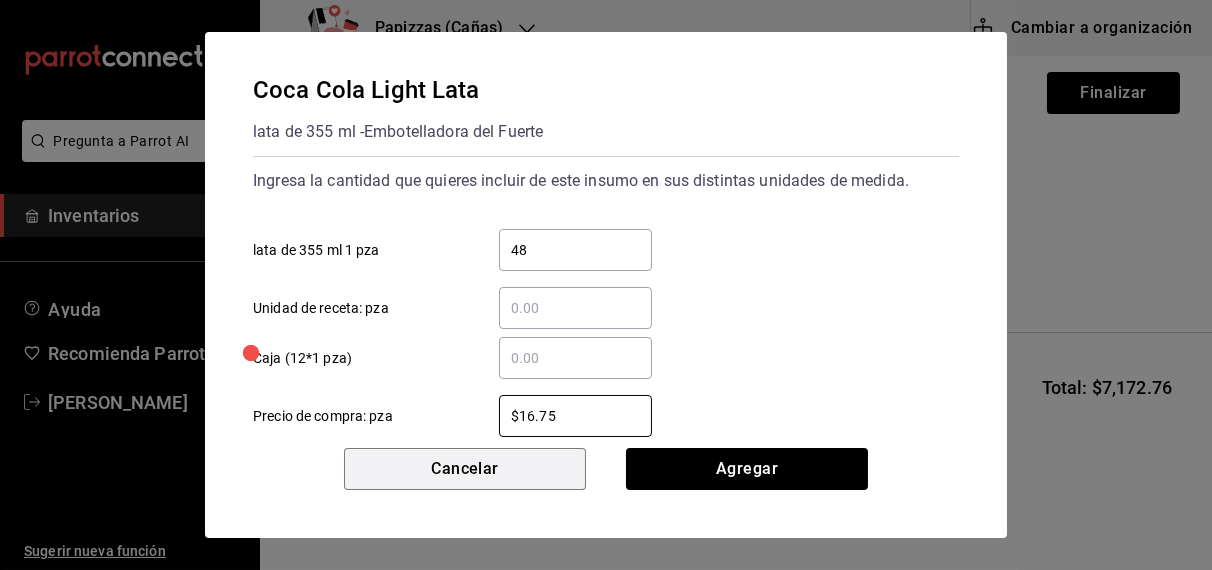 type 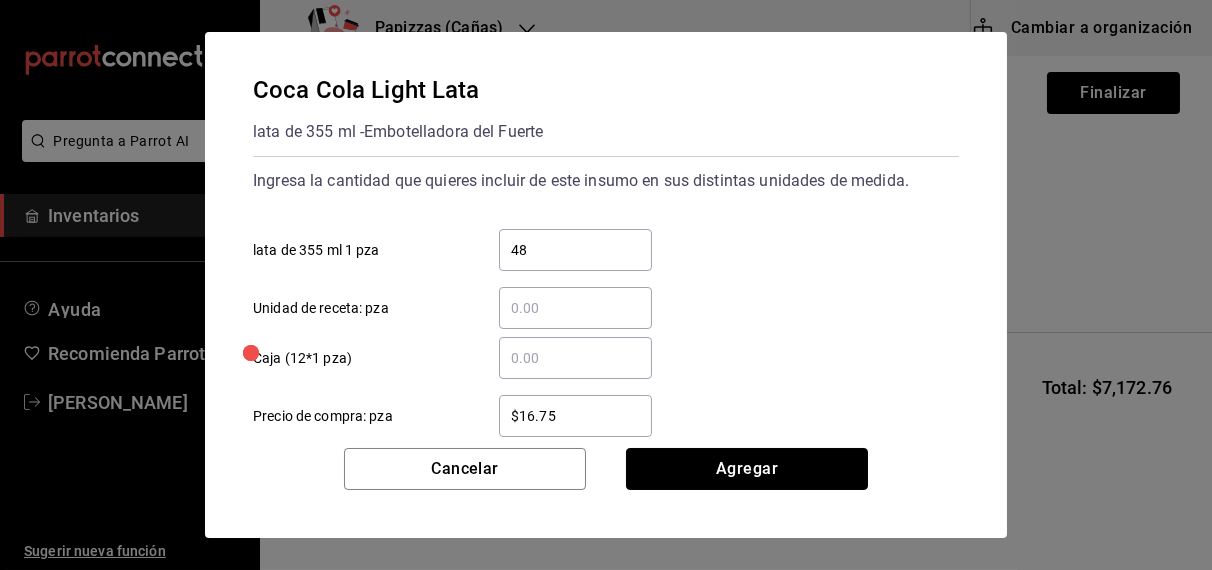 type 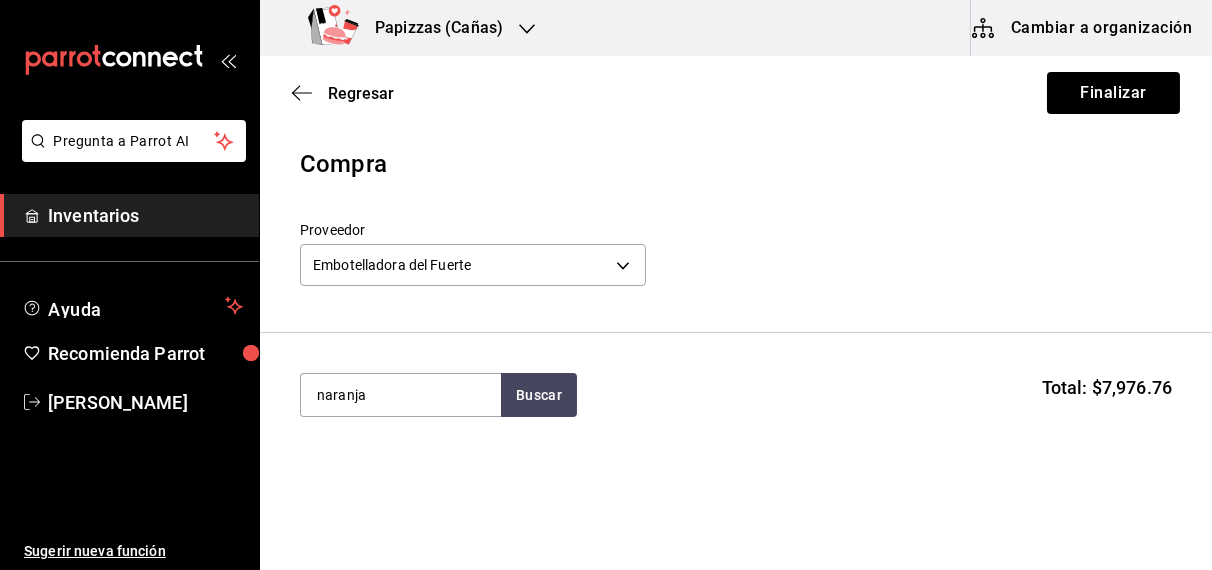 type on "naranja" 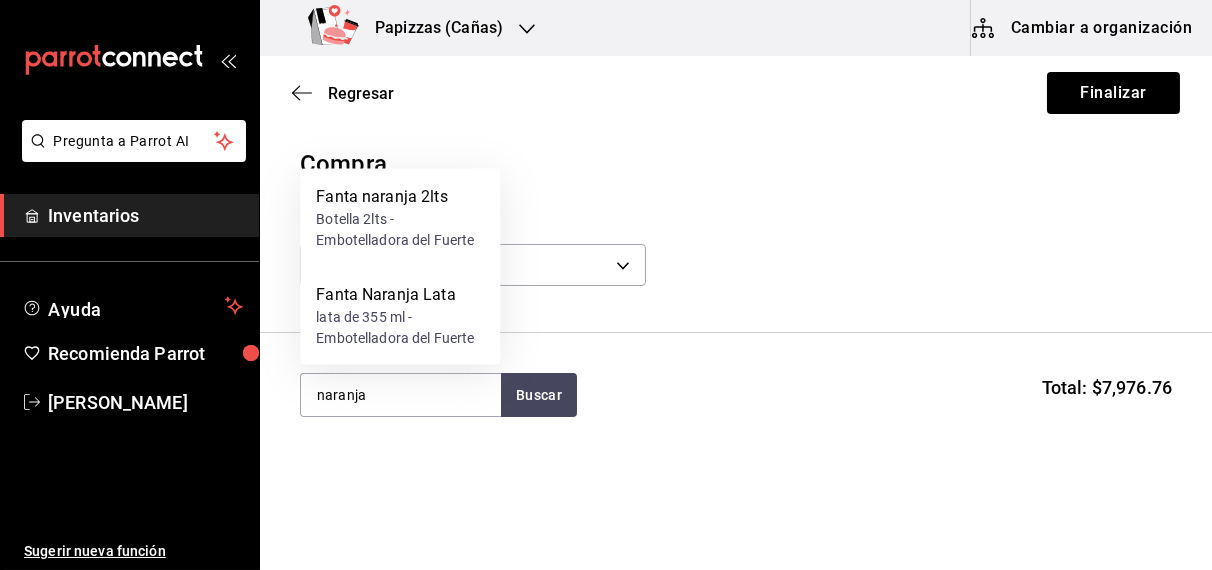 click on "lata de 355 ml  - Embotelladora del Fuerte" at bounding box center (400, 328) 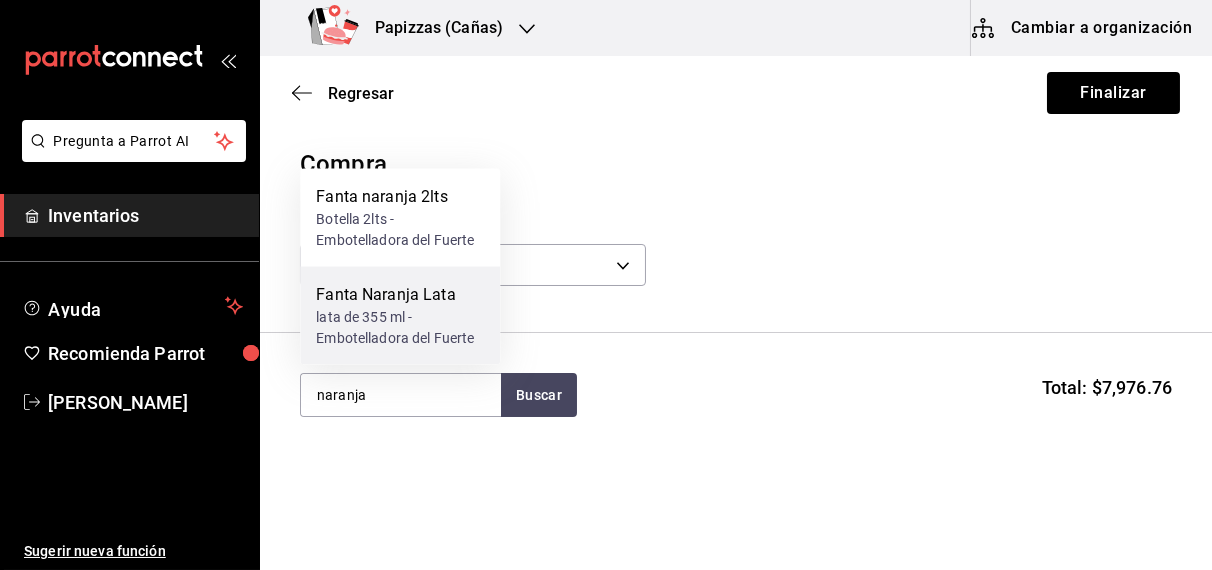 type 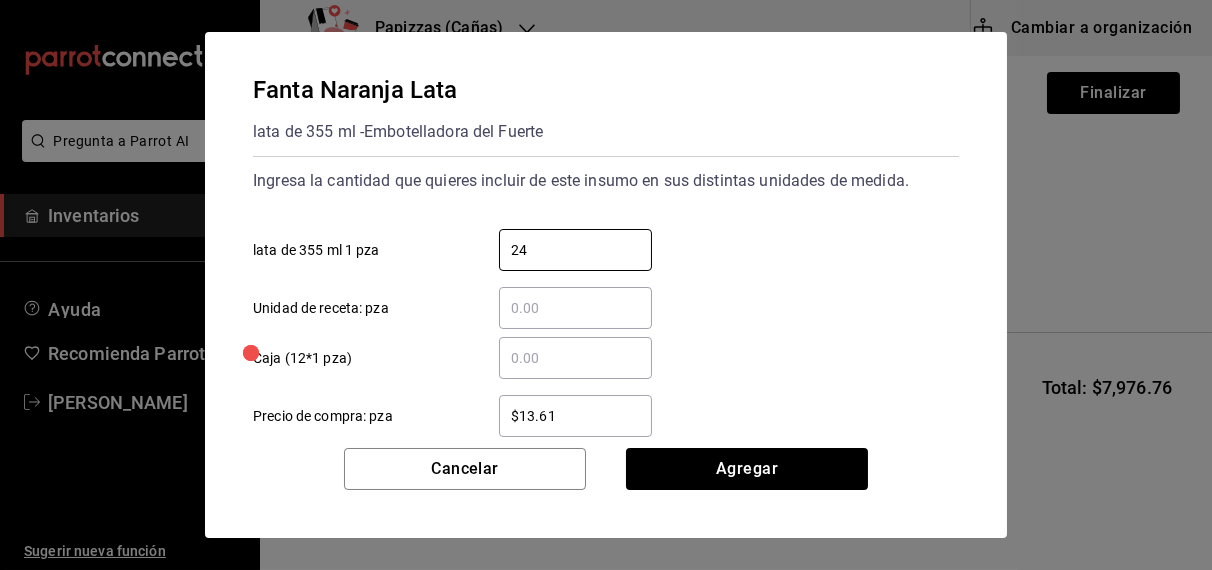 type on "24" 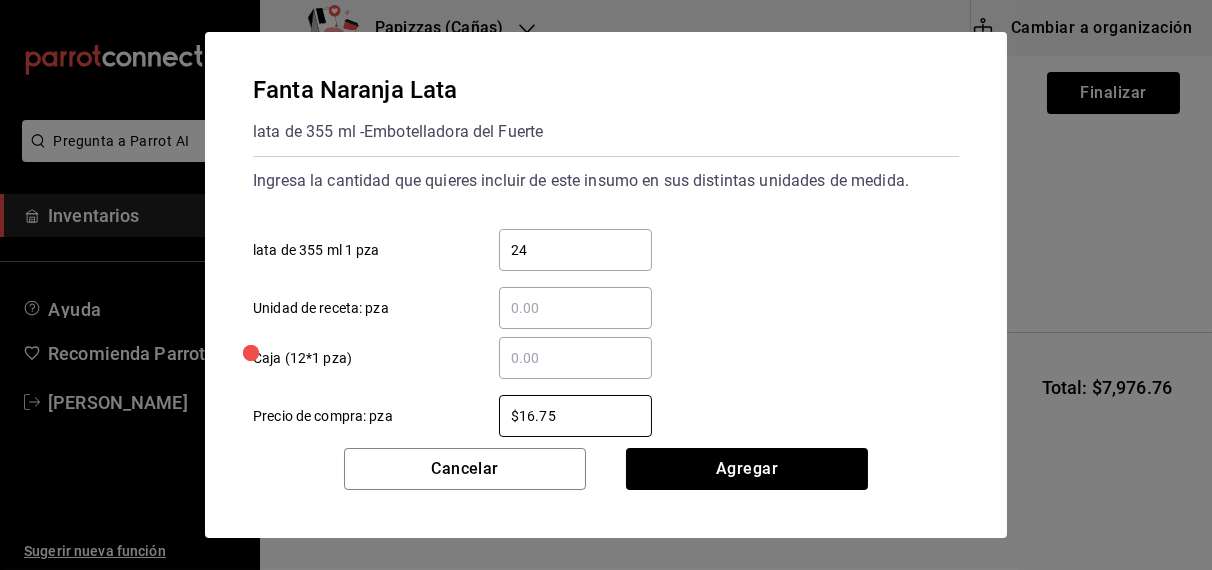 type on "$16.75" 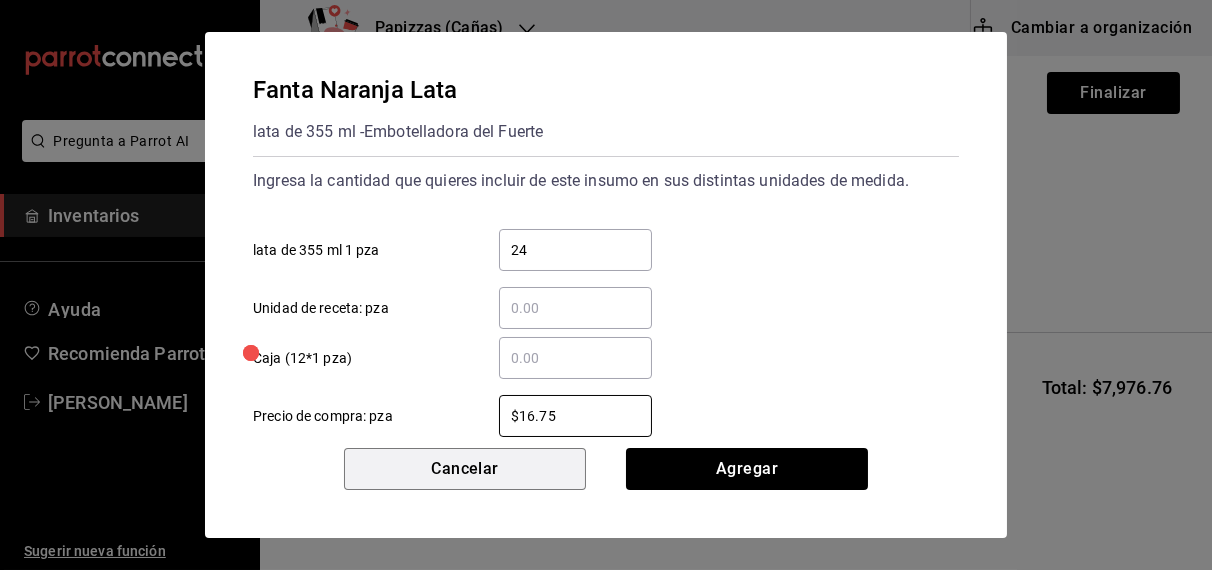 type 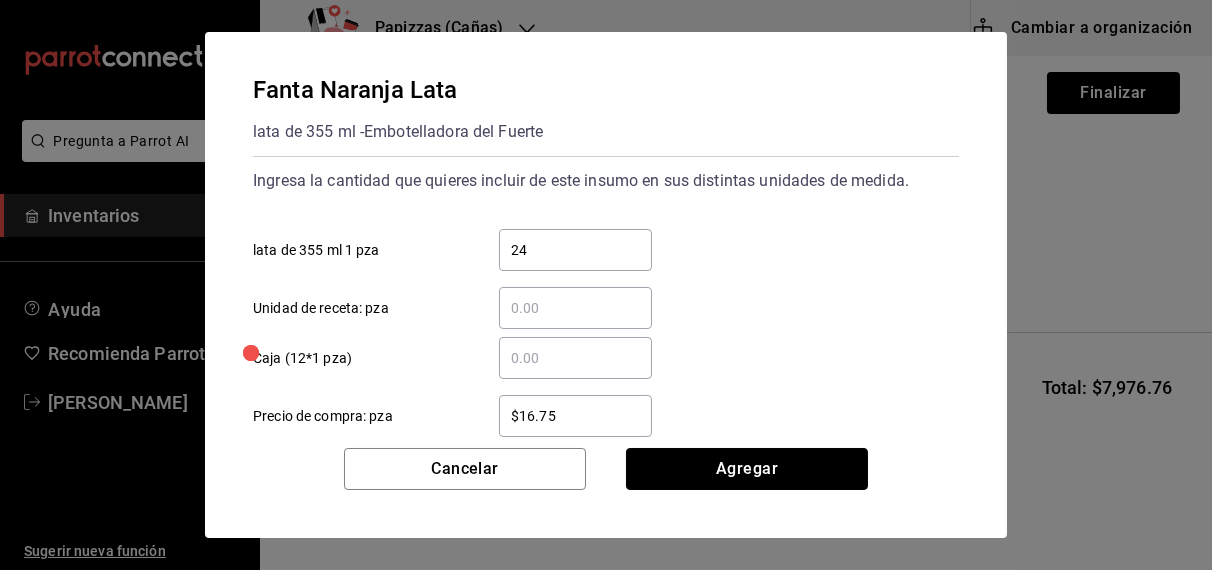 type 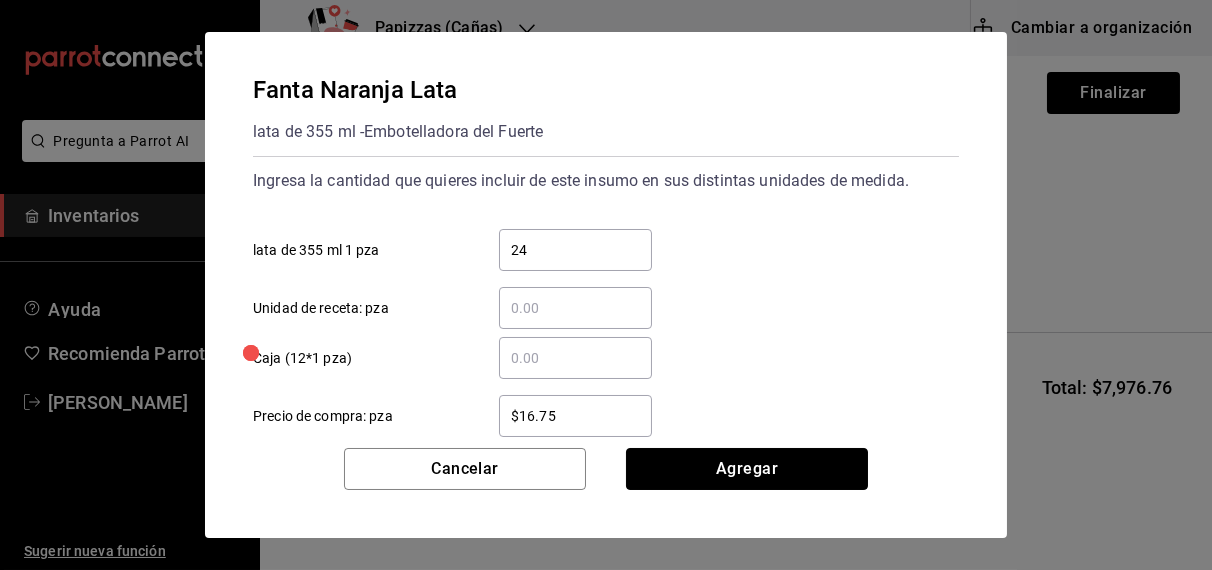 click on "Agregar" at bounding box center (747, 469) 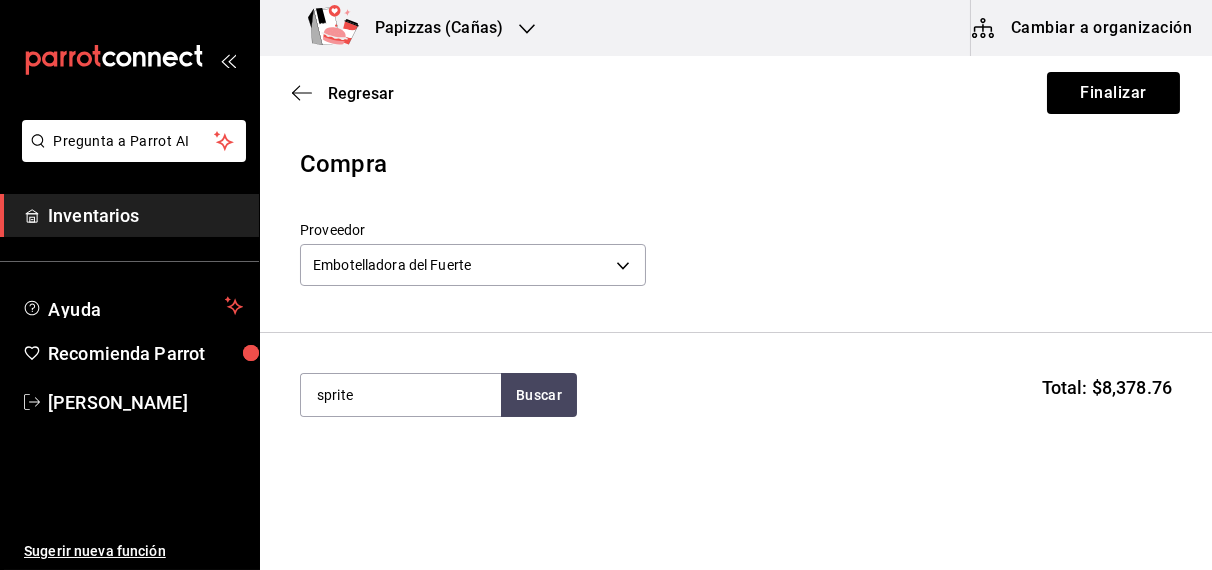 type on "sprite" 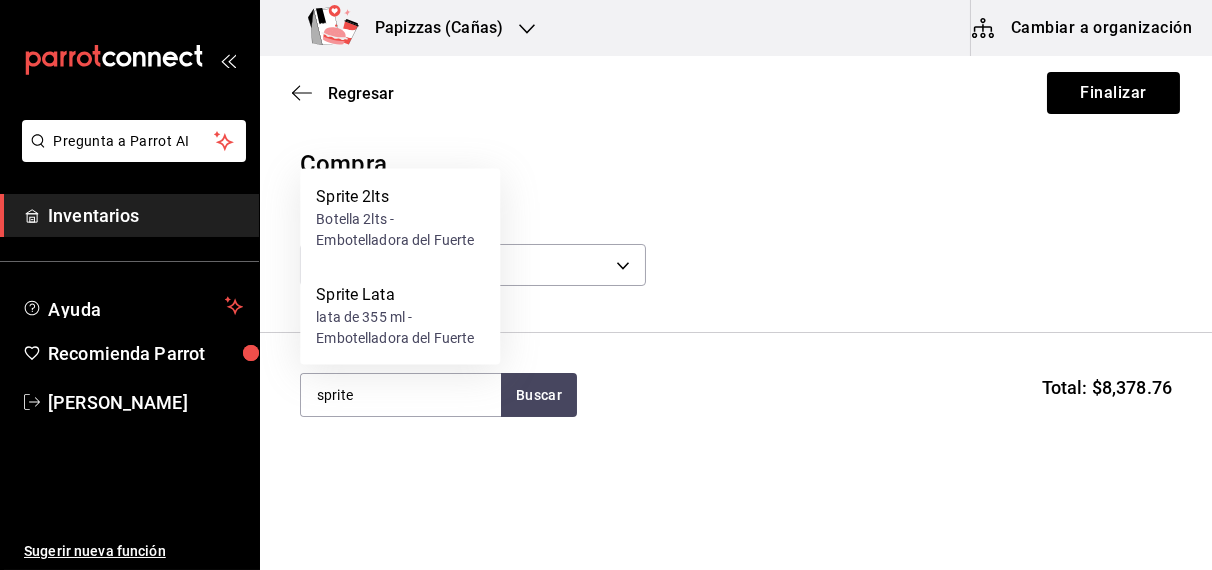 click on "lata de 355 ml  - Embotelladora del Fuerte" at bounding box center (400, 328) 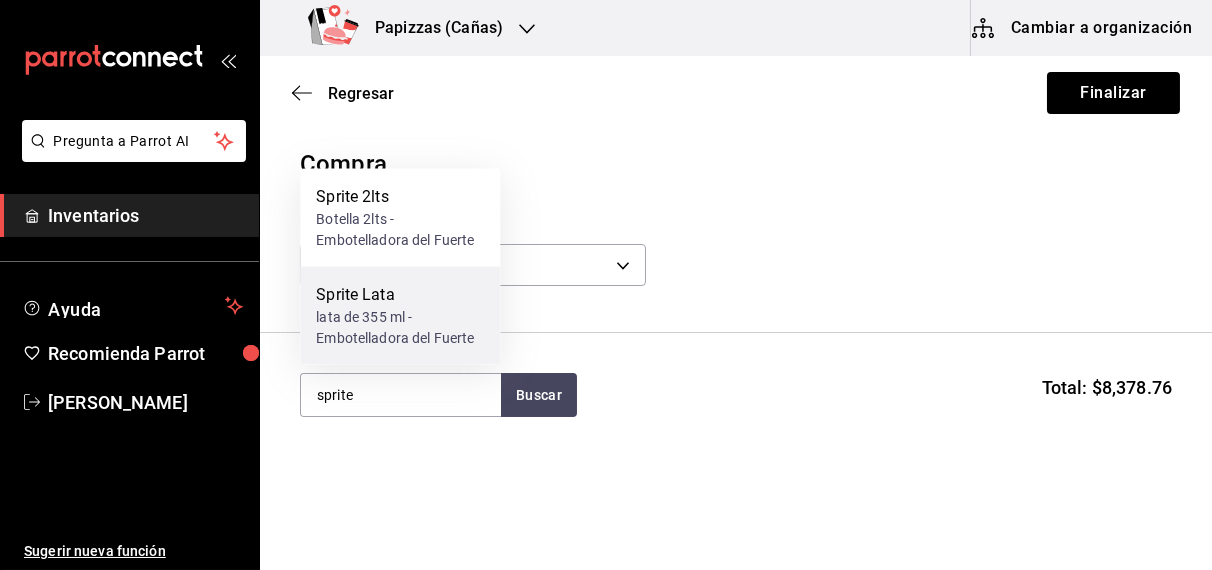 type 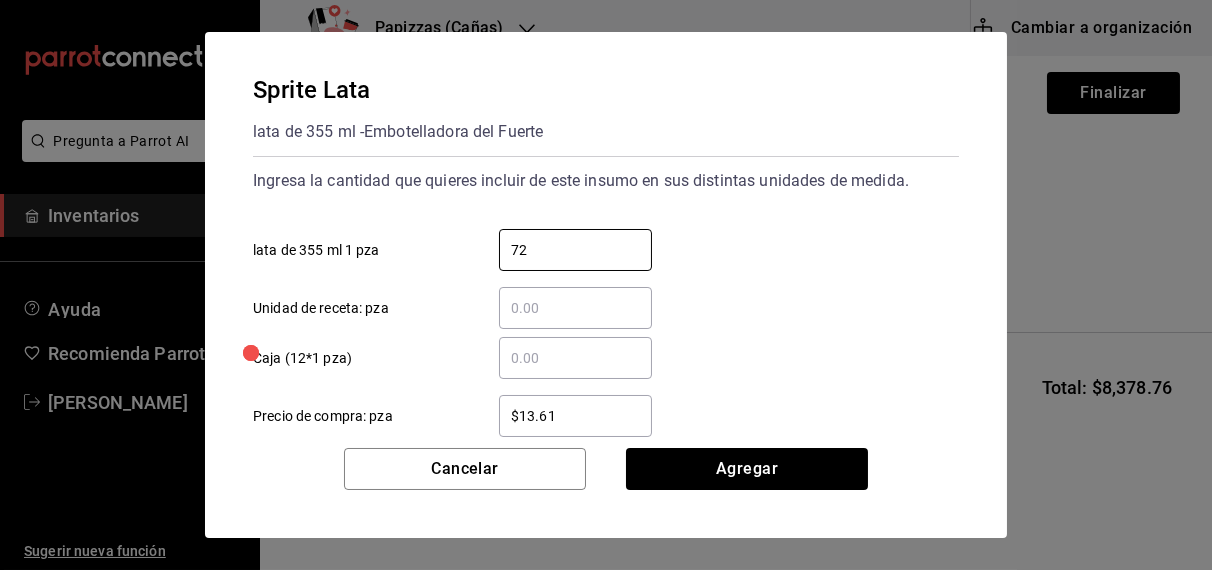 type on "72" 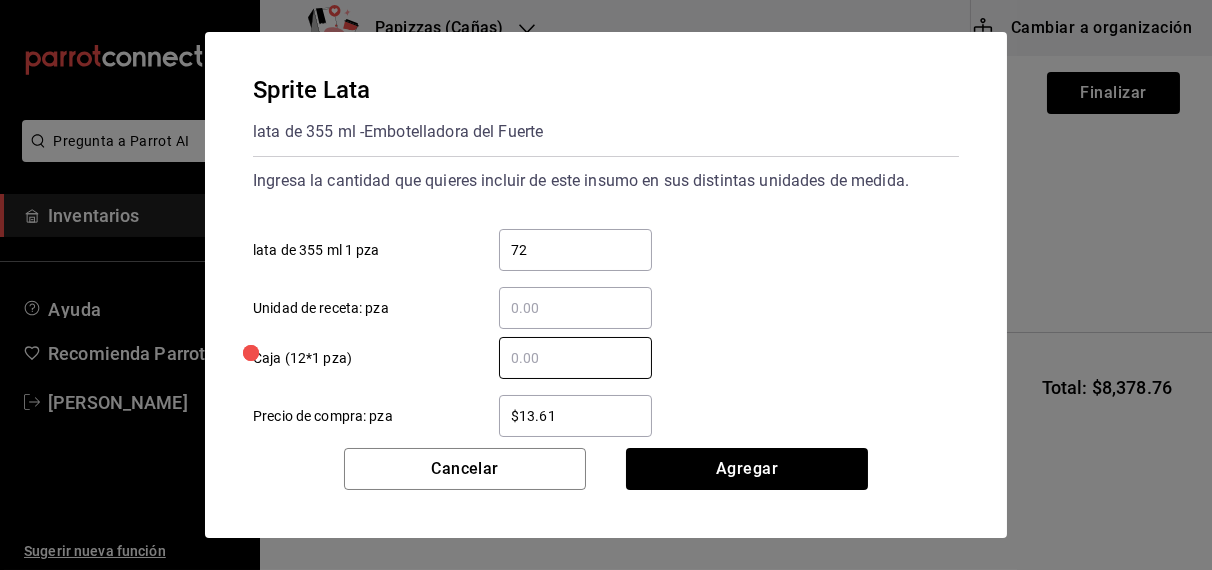type on "1" 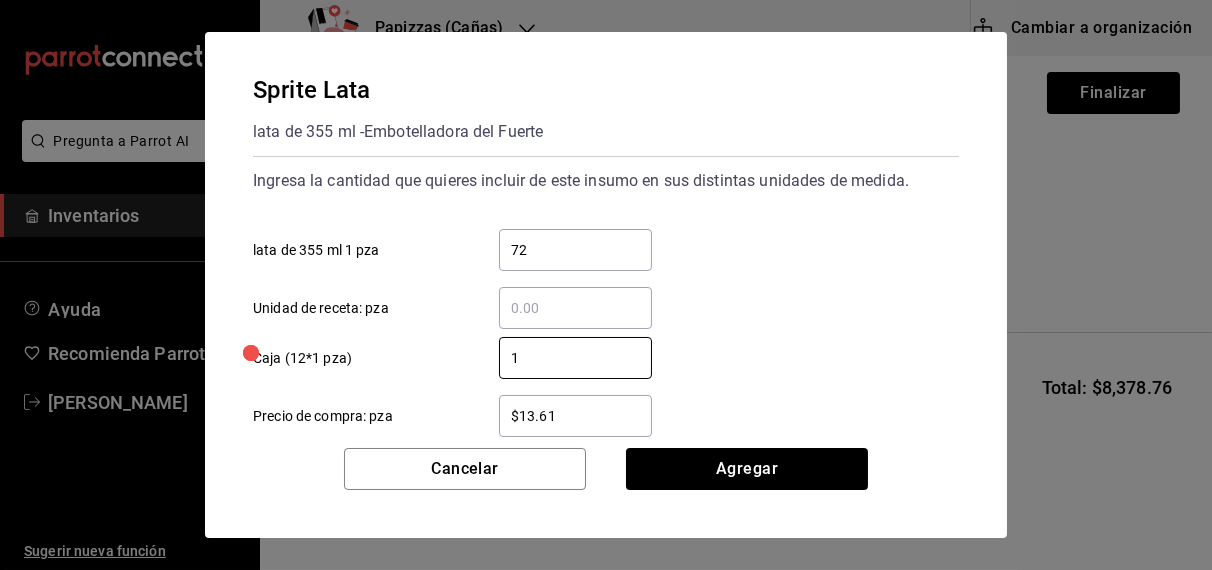 type 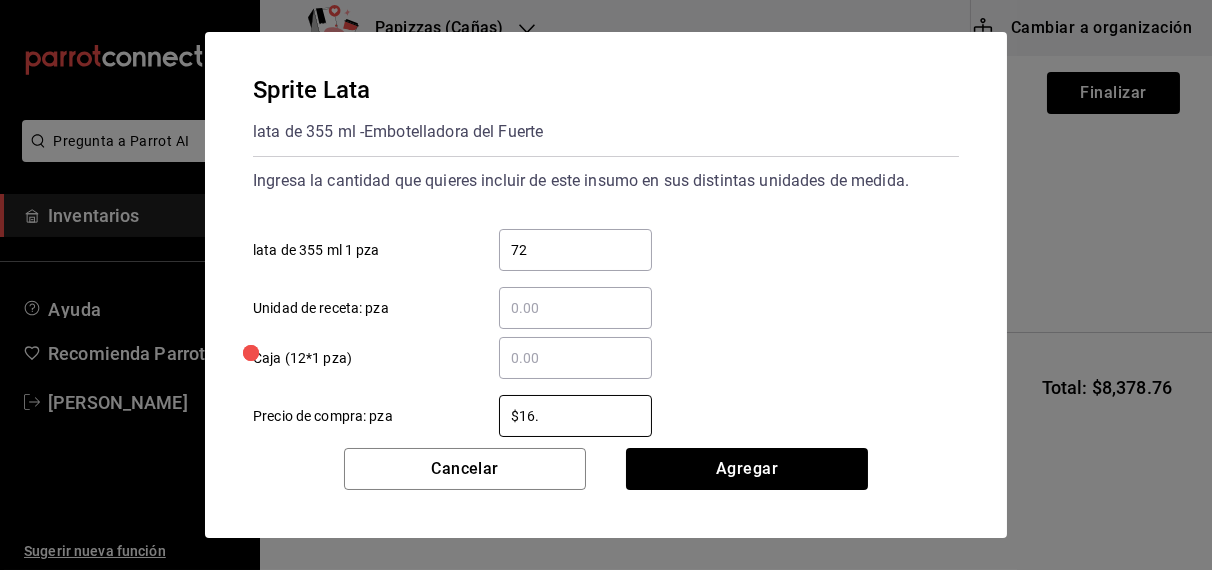 type on "$16.75" 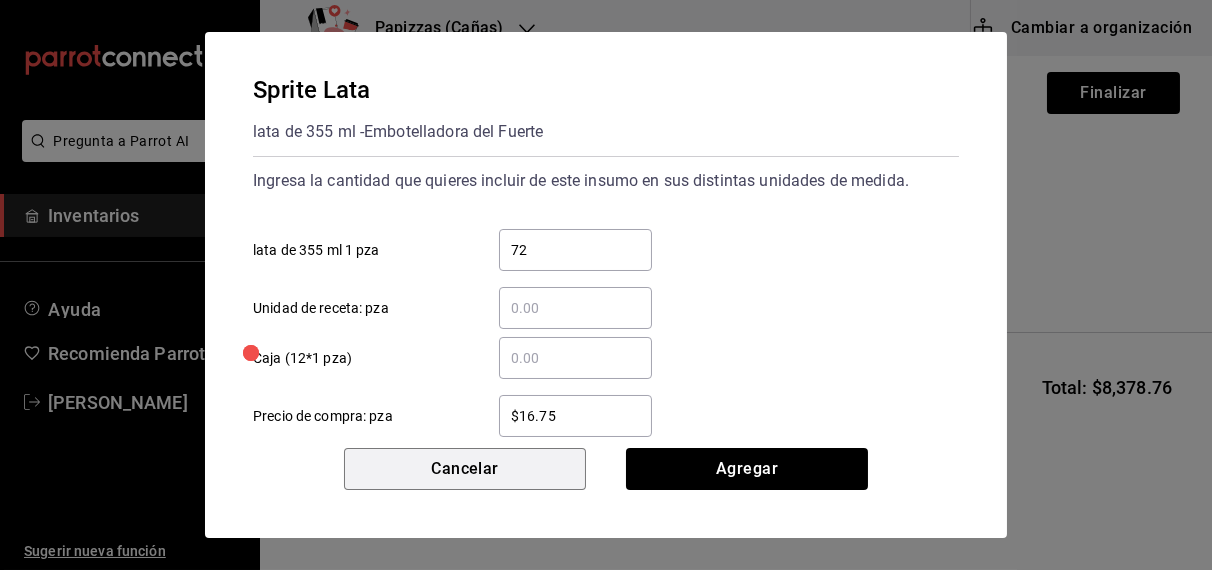type 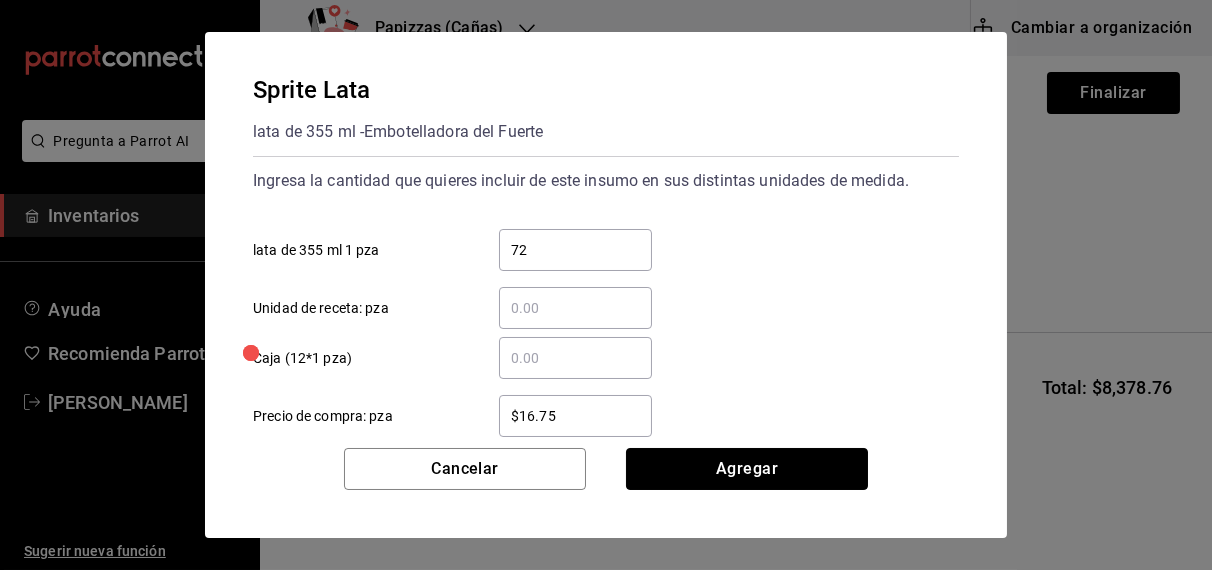 type 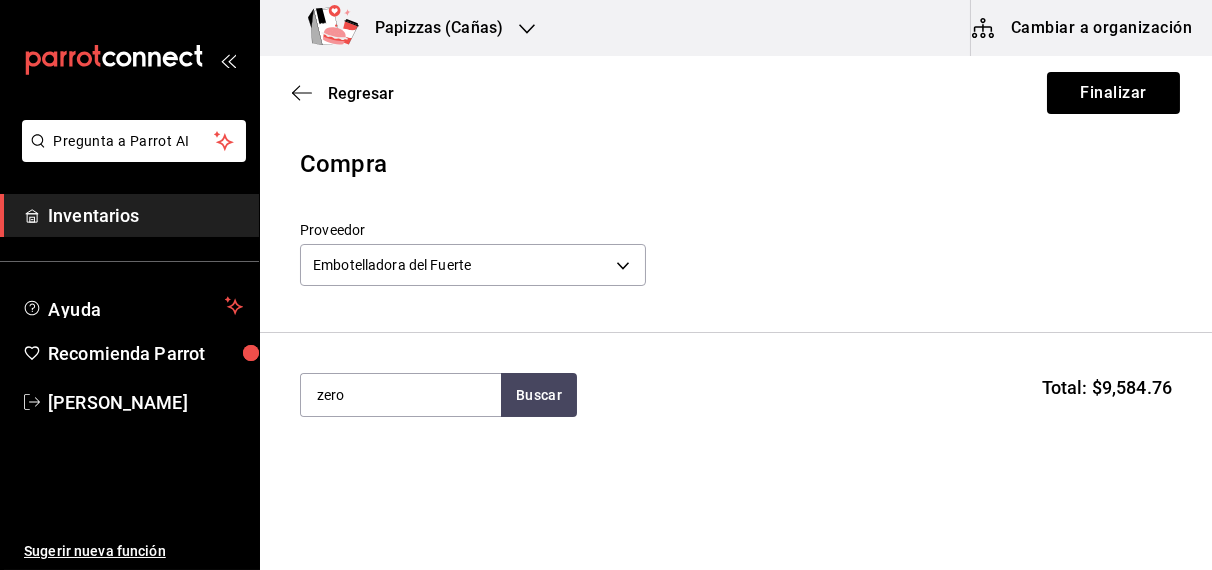 type on "zero" 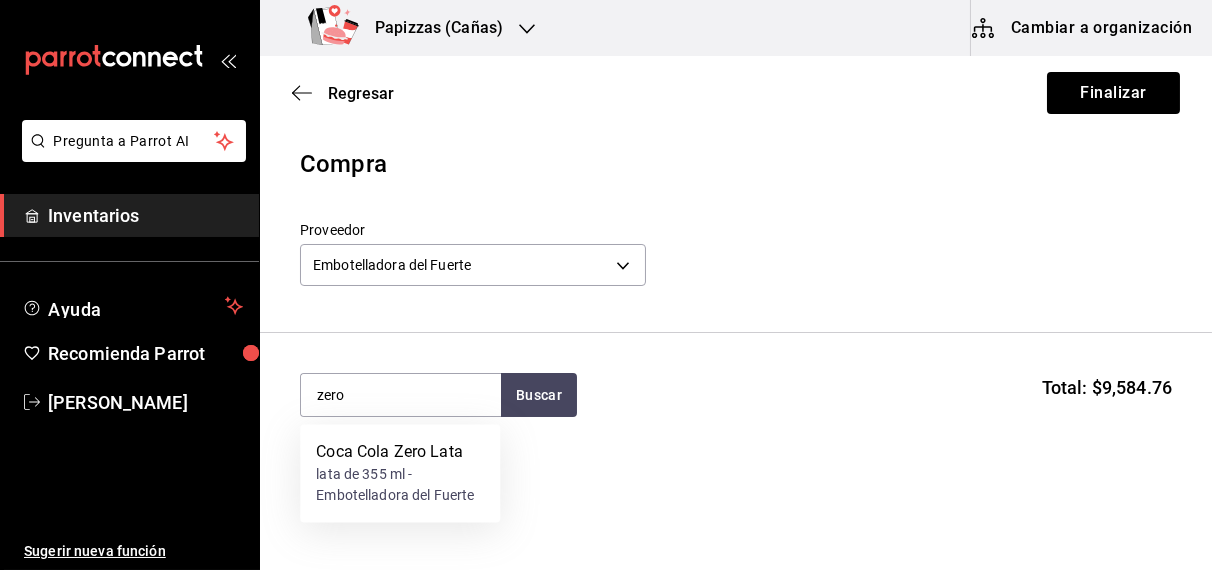 click on "lata de 355 ml  - Embotelladora del Fuerte" at bounding box center [400, 486] 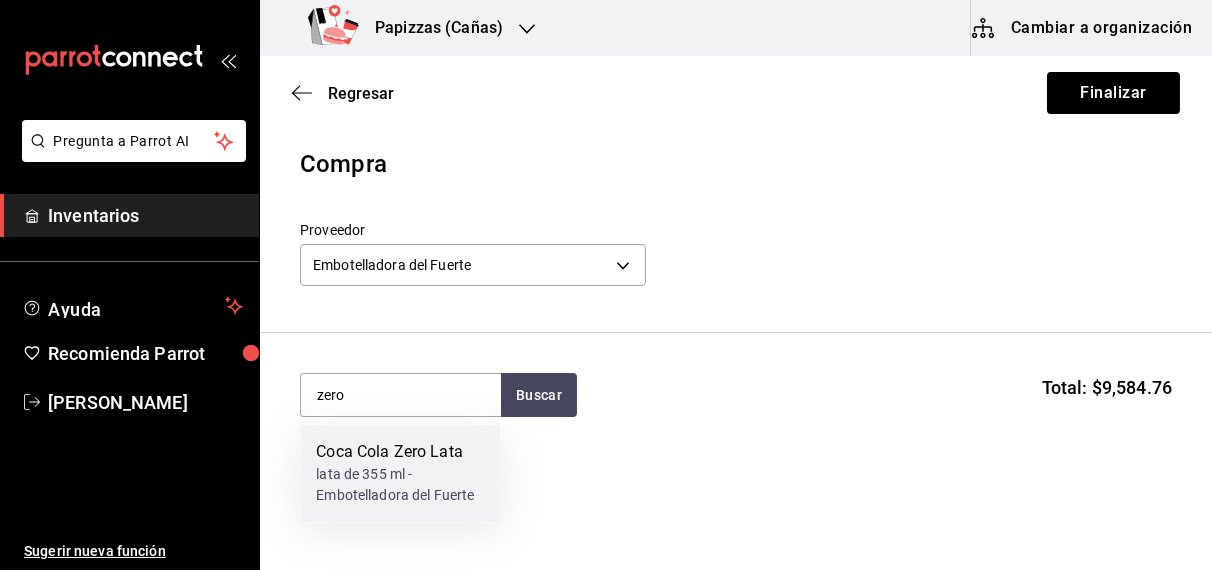 type 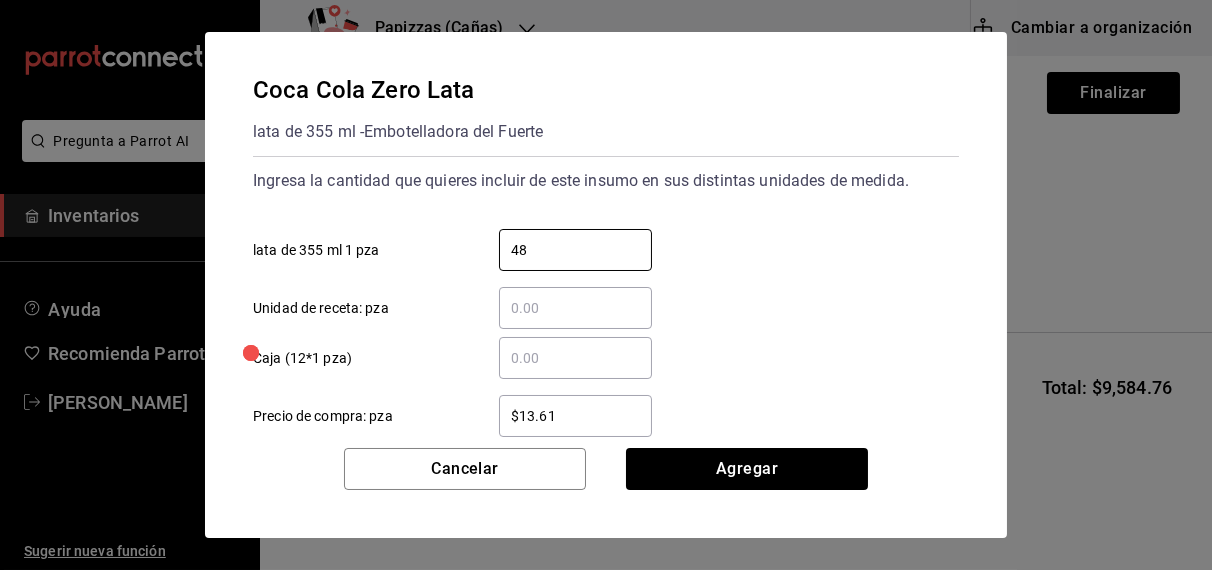 type on "48" 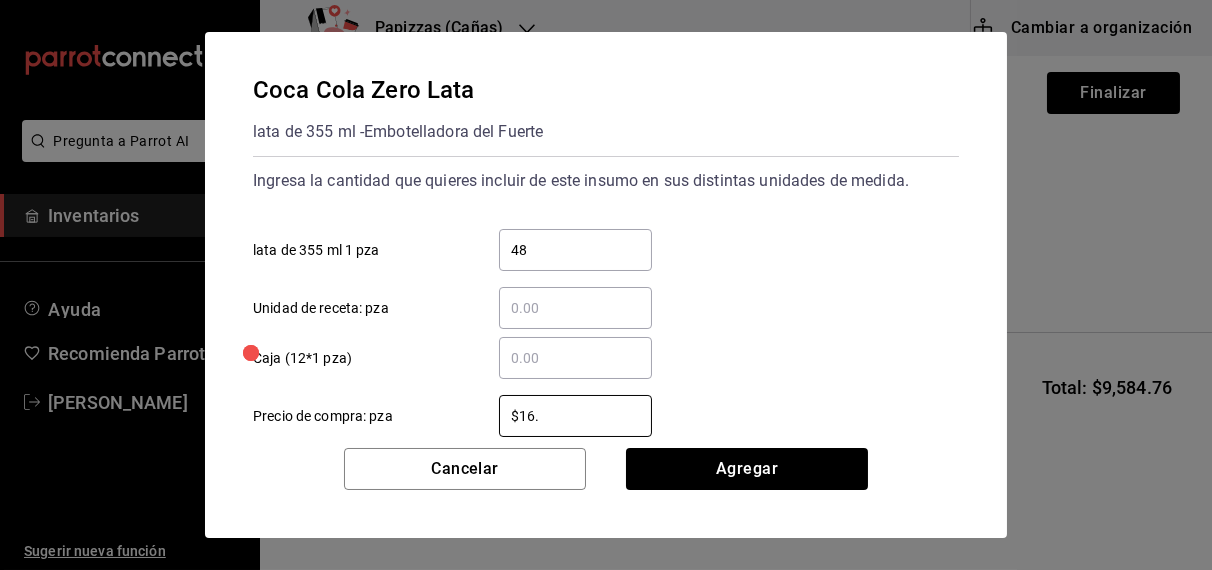 type on "$16.75" 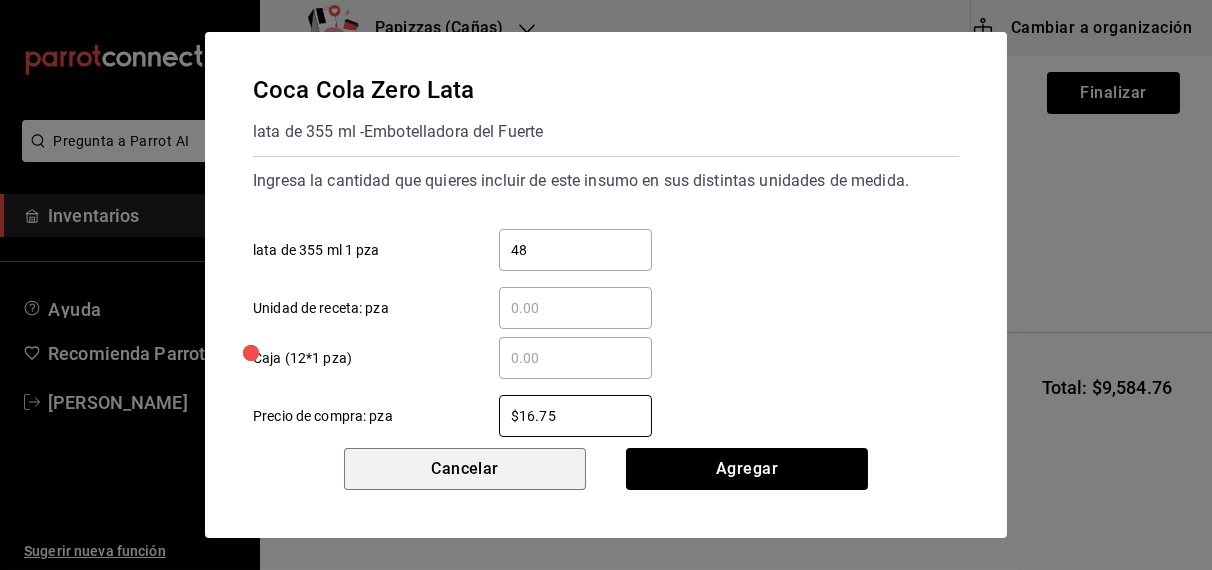 type 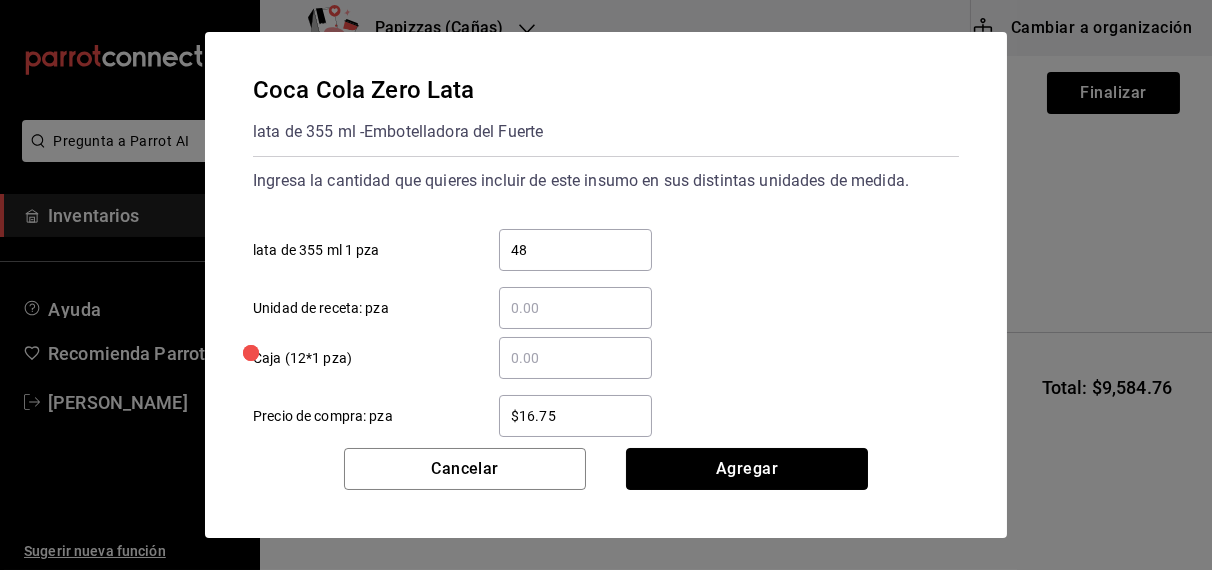 type 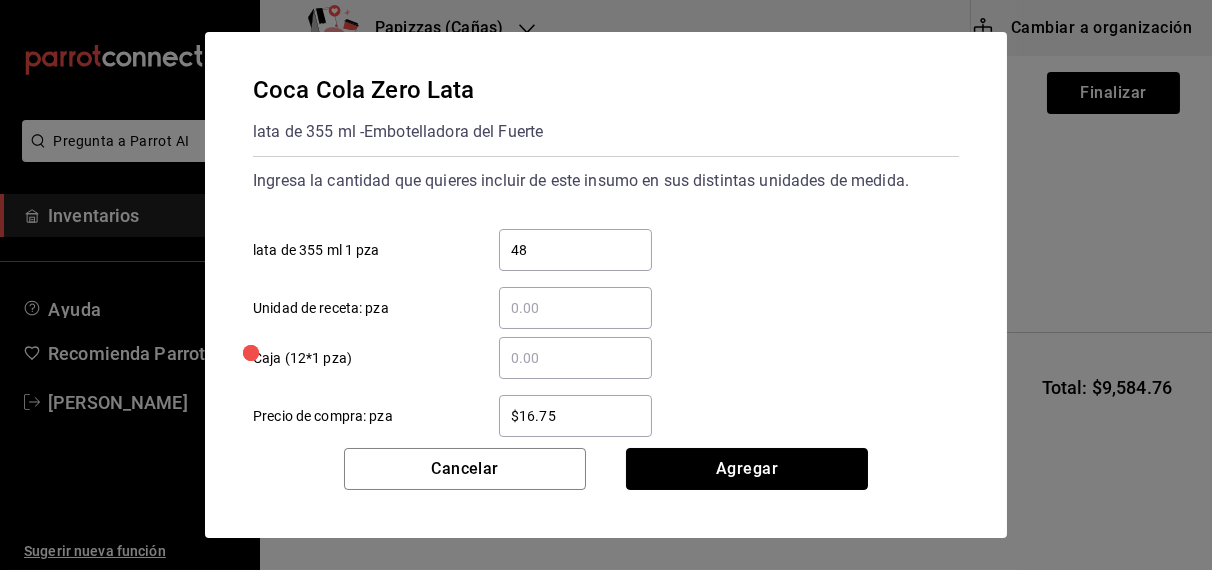 click on "Agregar" at bounding box center [747, 469] 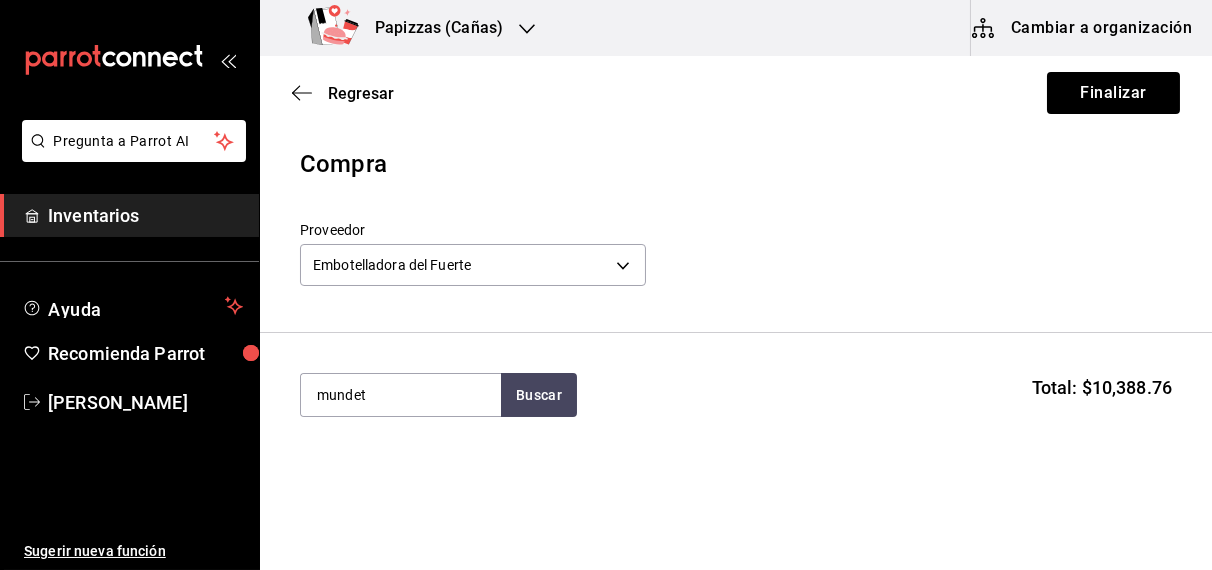 type on "mundet" 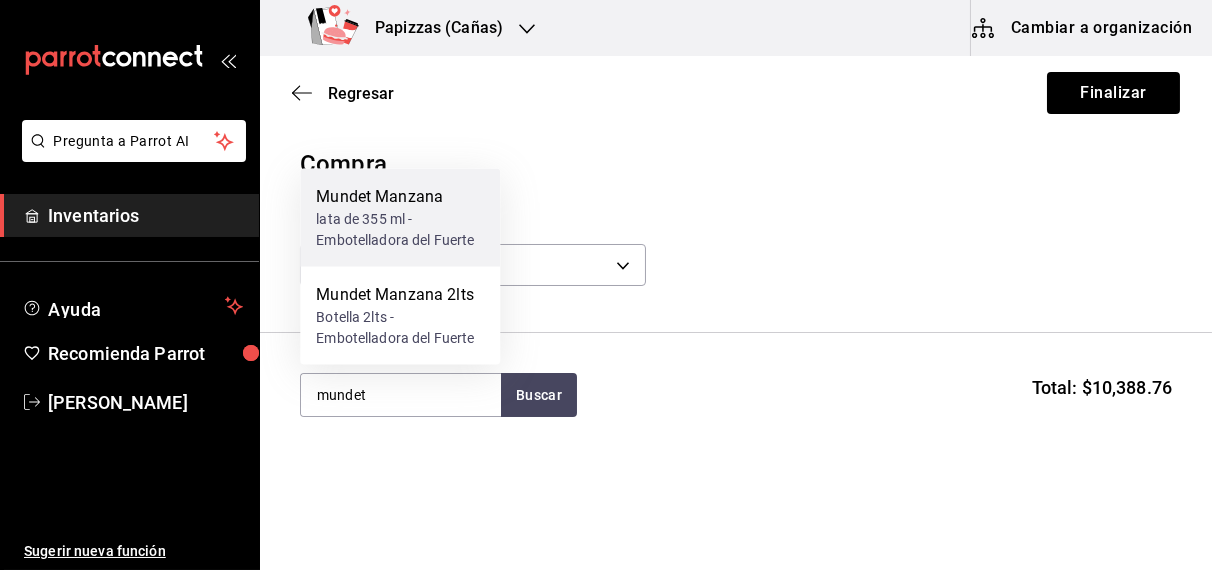 click on "lata de 355 ml  - Embotelladora del Fuerte" at bounding box center [400, 230] 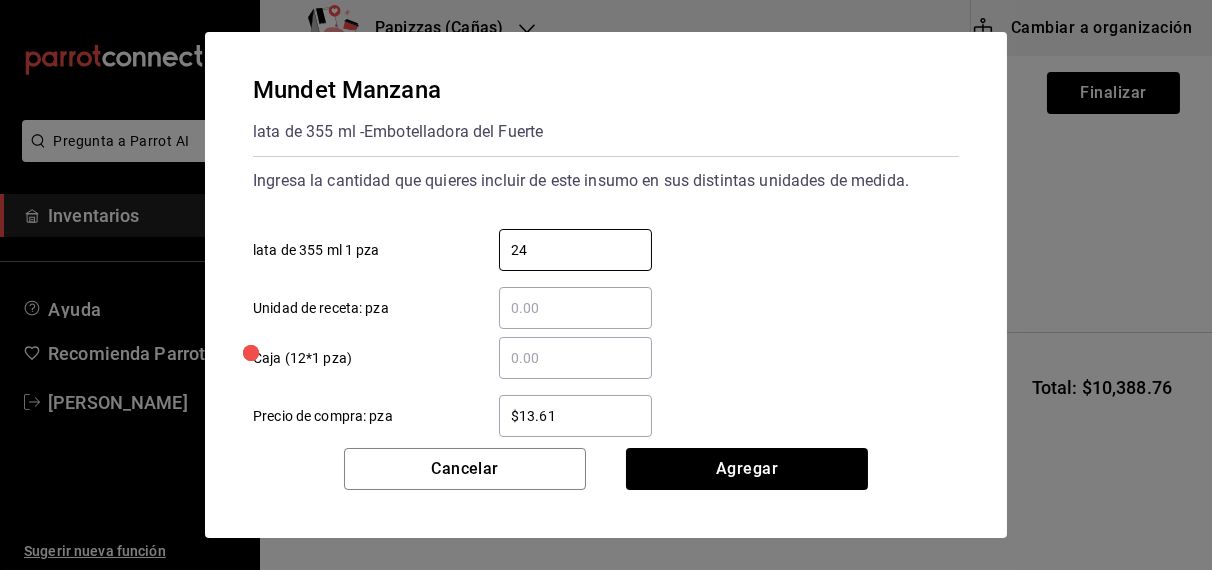 type on "24" 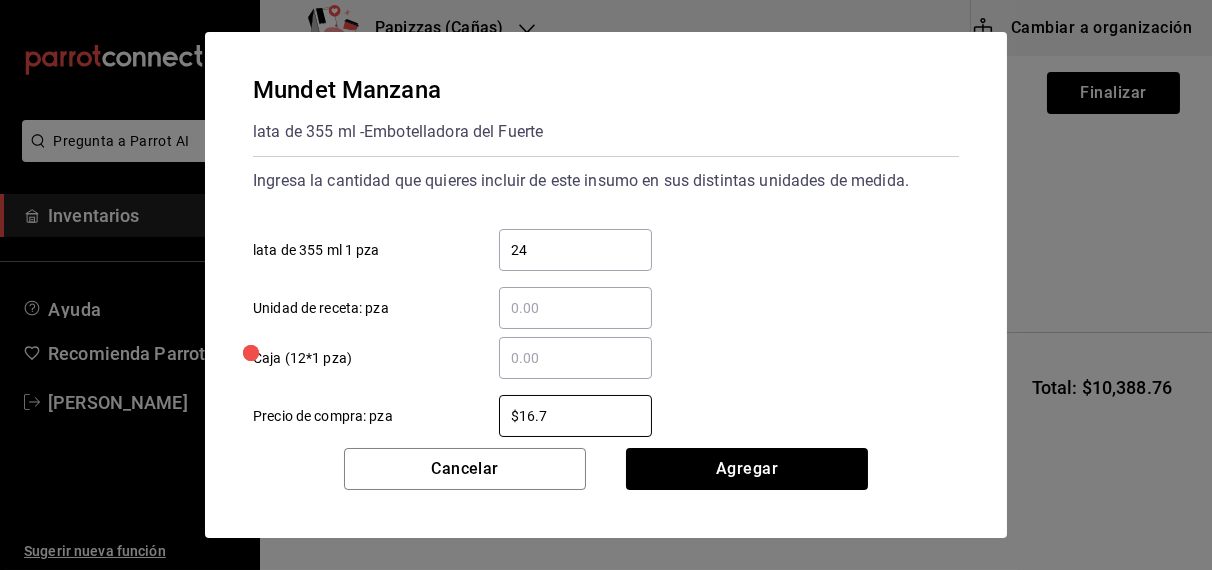 type on "$16.75" 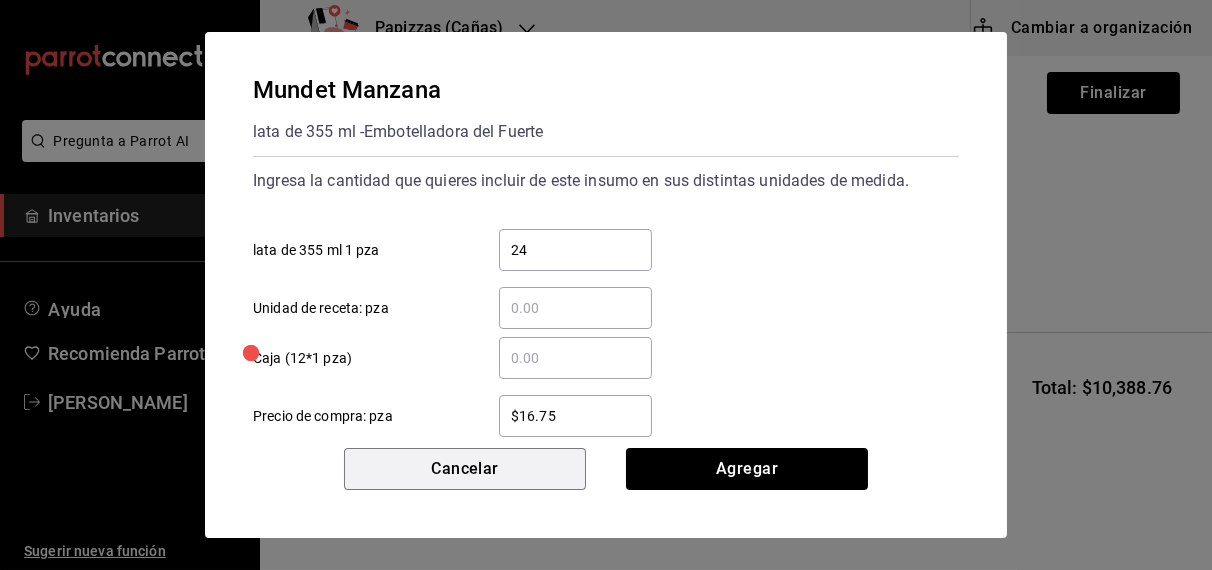 type 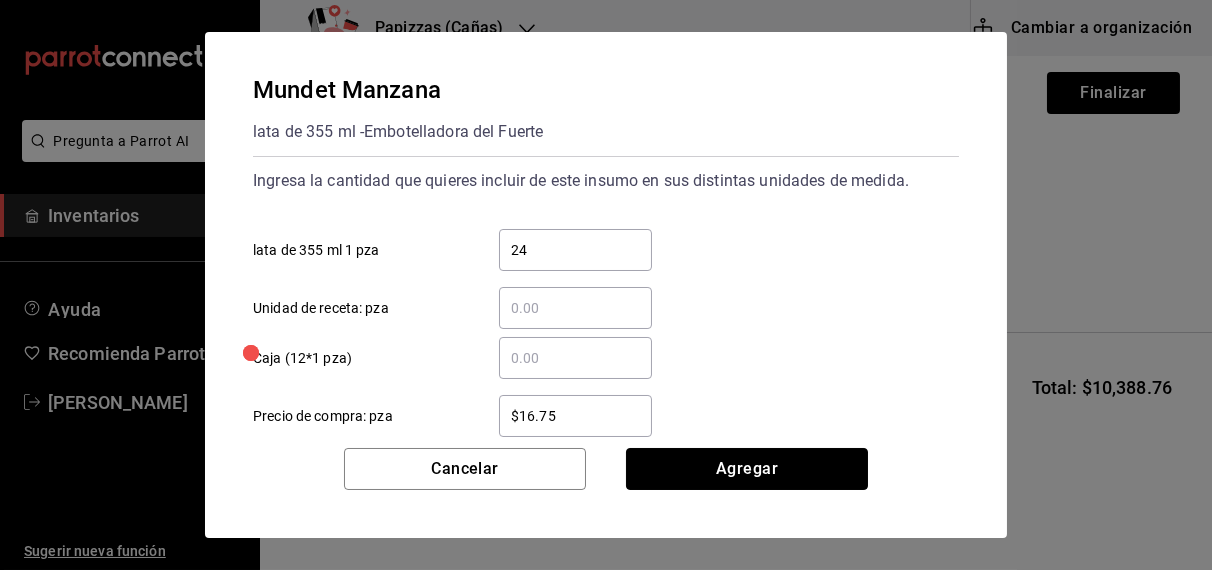 type 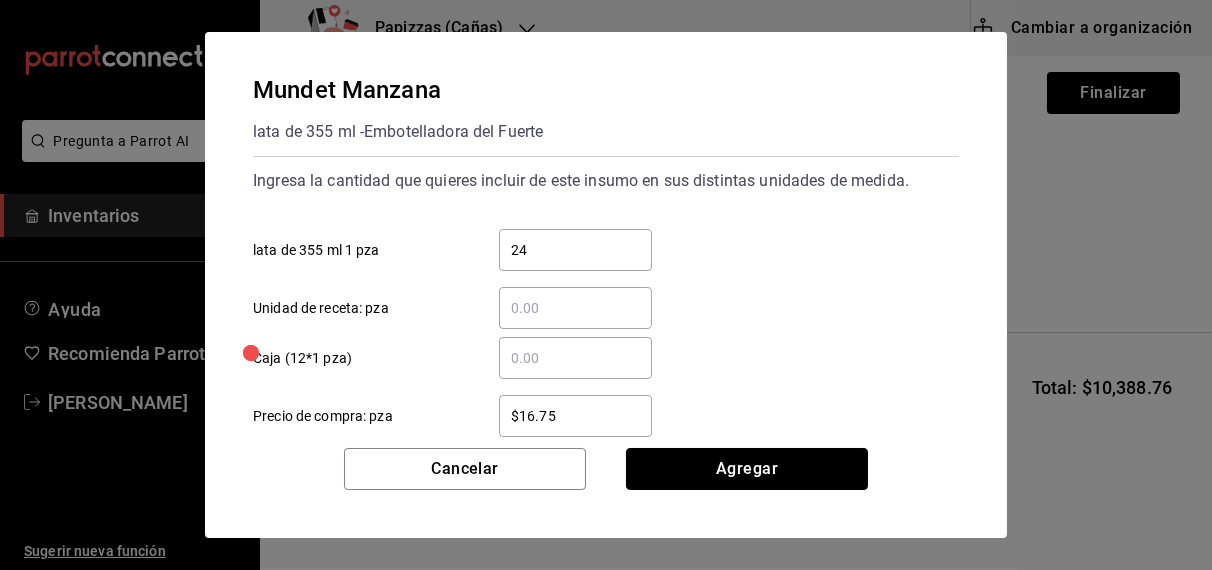 click on "Agregar" at bounding box center [747, 469] 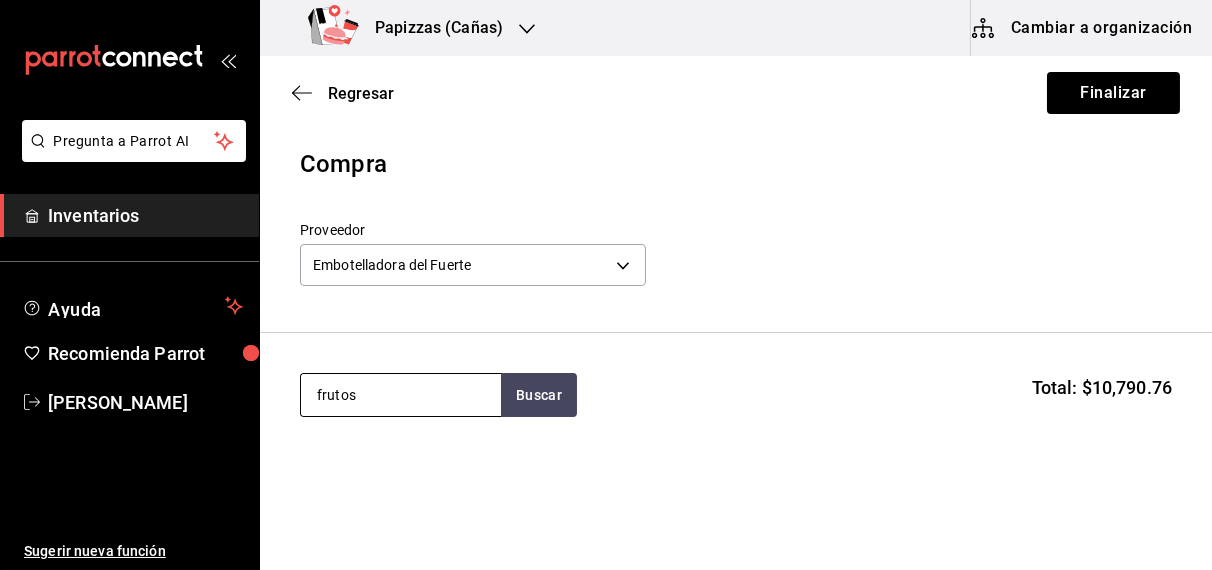 type on "frutos" 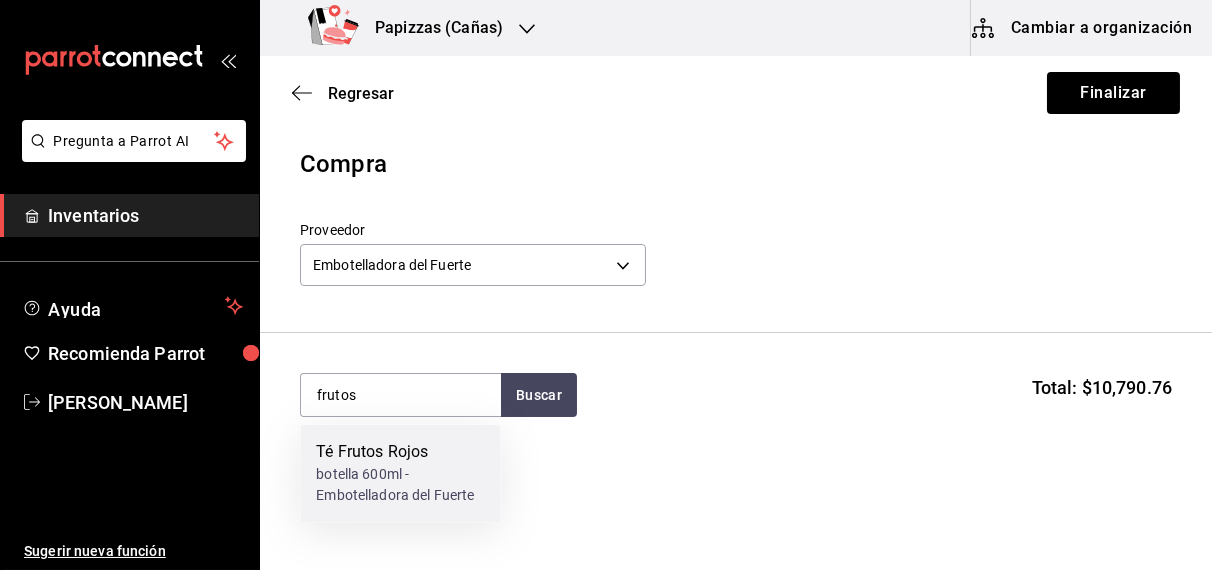 click on "botella 600ml - Embotelladora del Fuerte" at bounding box center [400, 486] 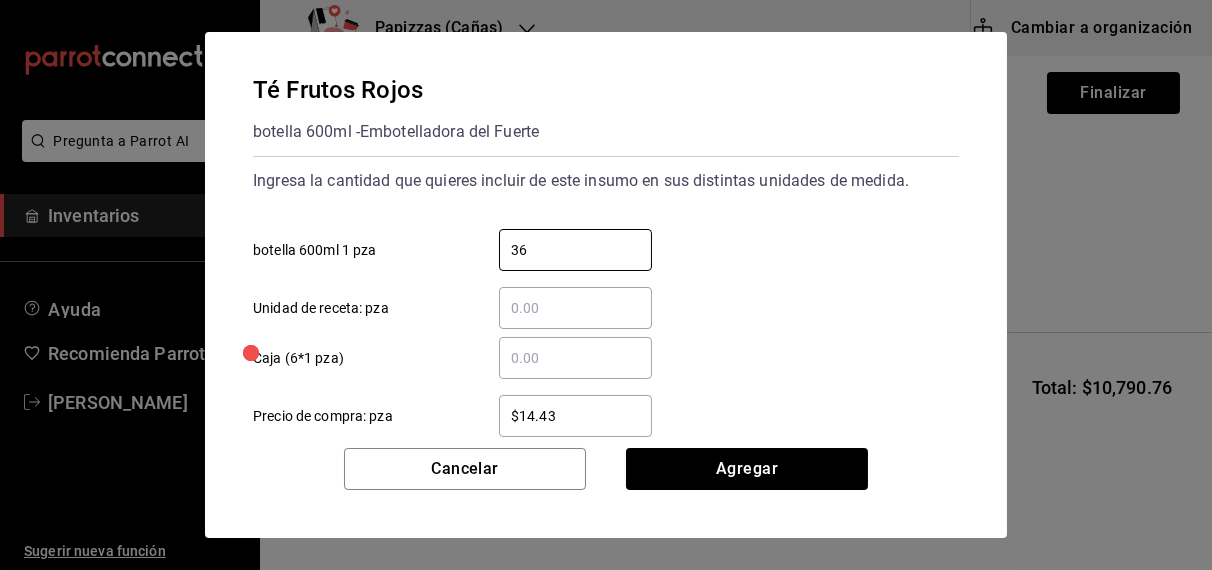 type on "36" 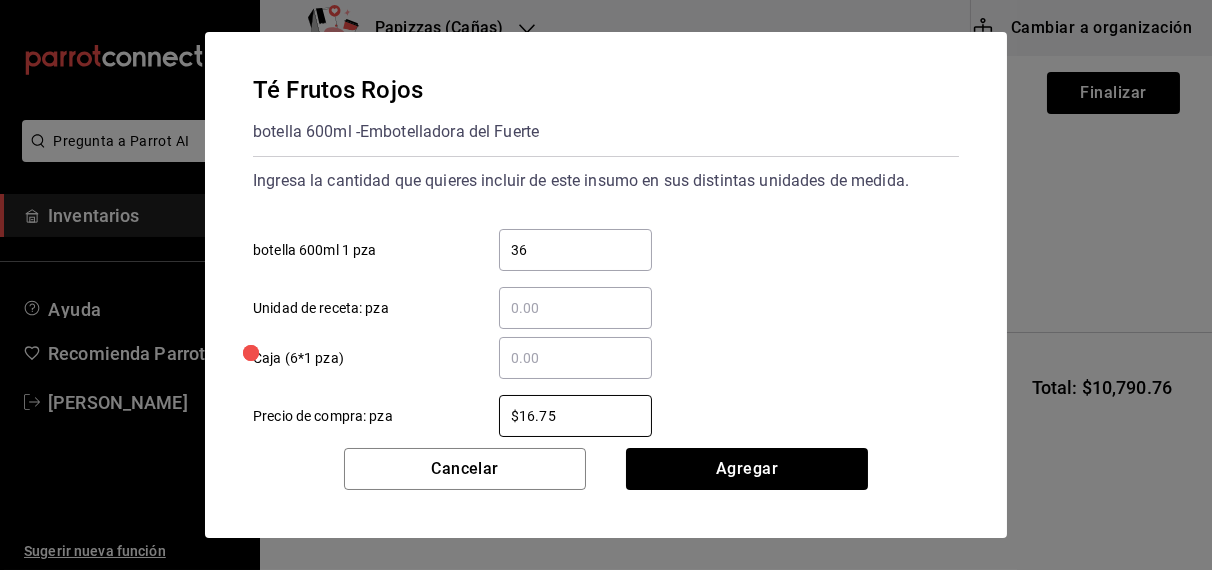 type on "$16.75" 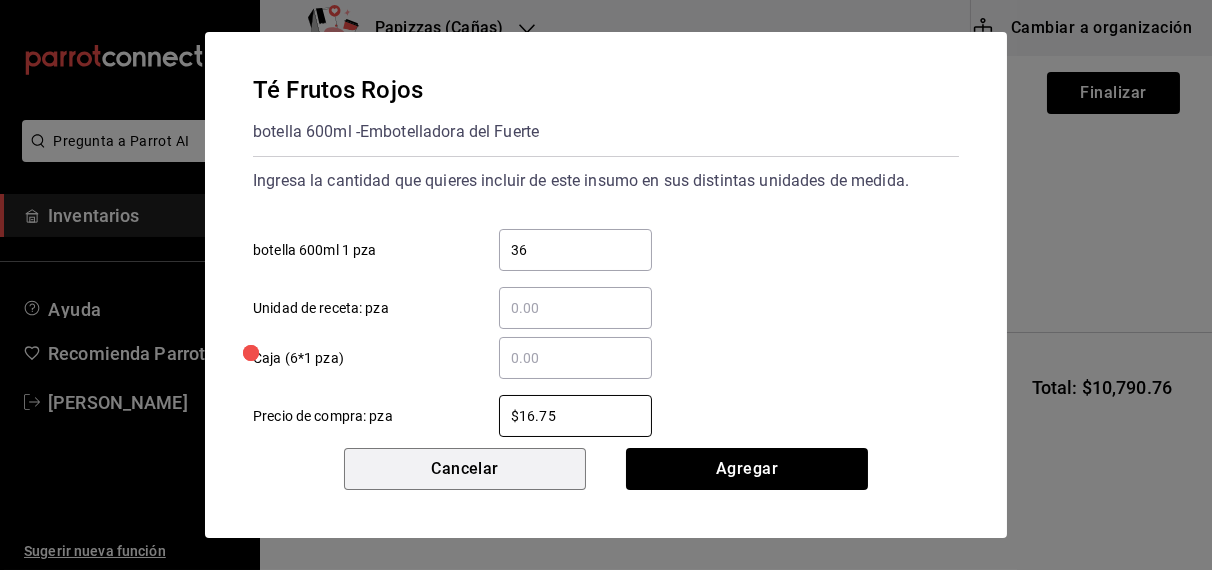 type 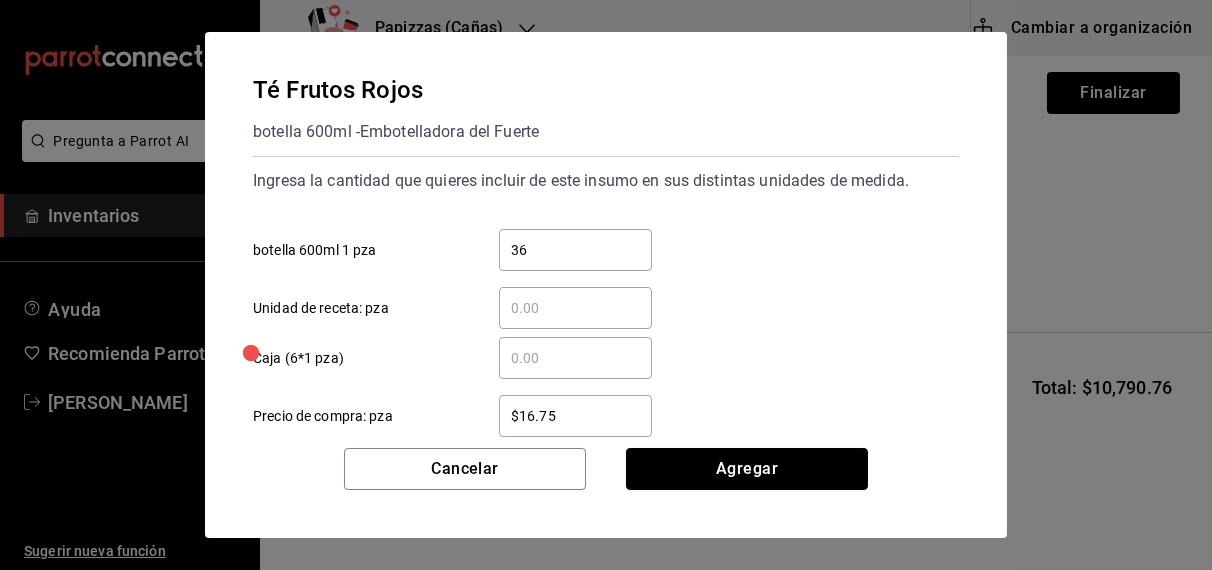 type 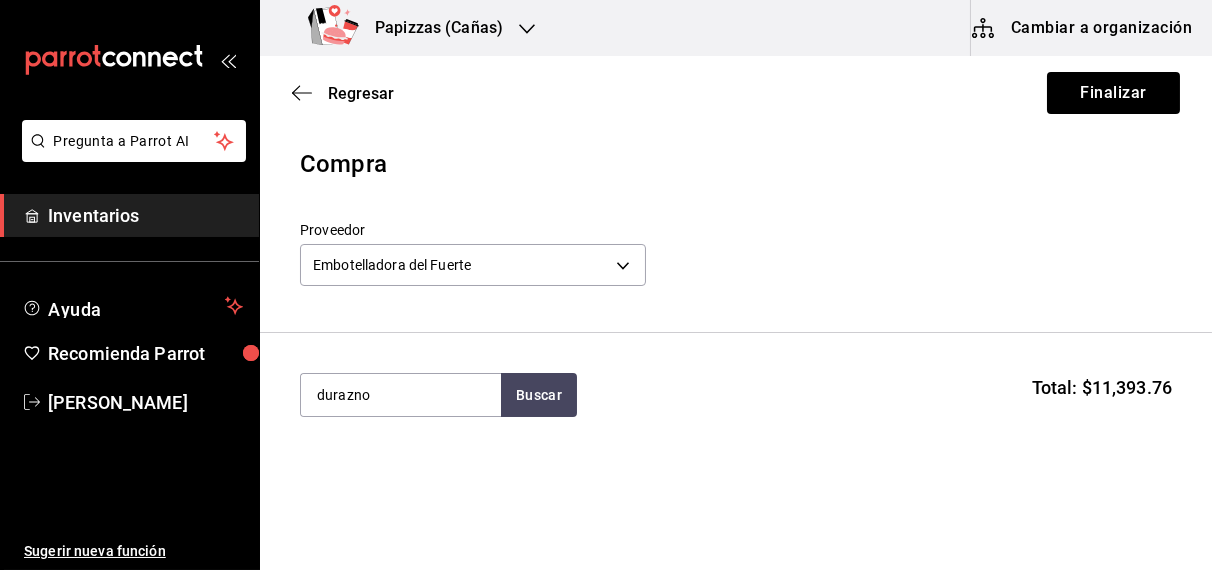 type on "durazno" 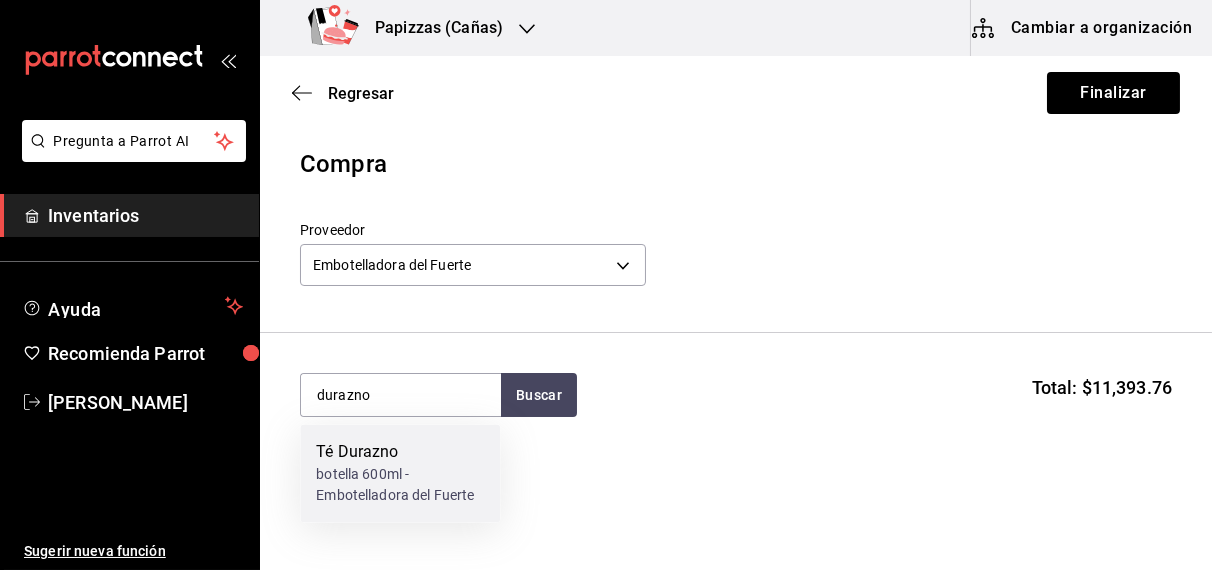click on "botella 600ml - Embotelladora del Fuerte" at bounding box center (400, 486) 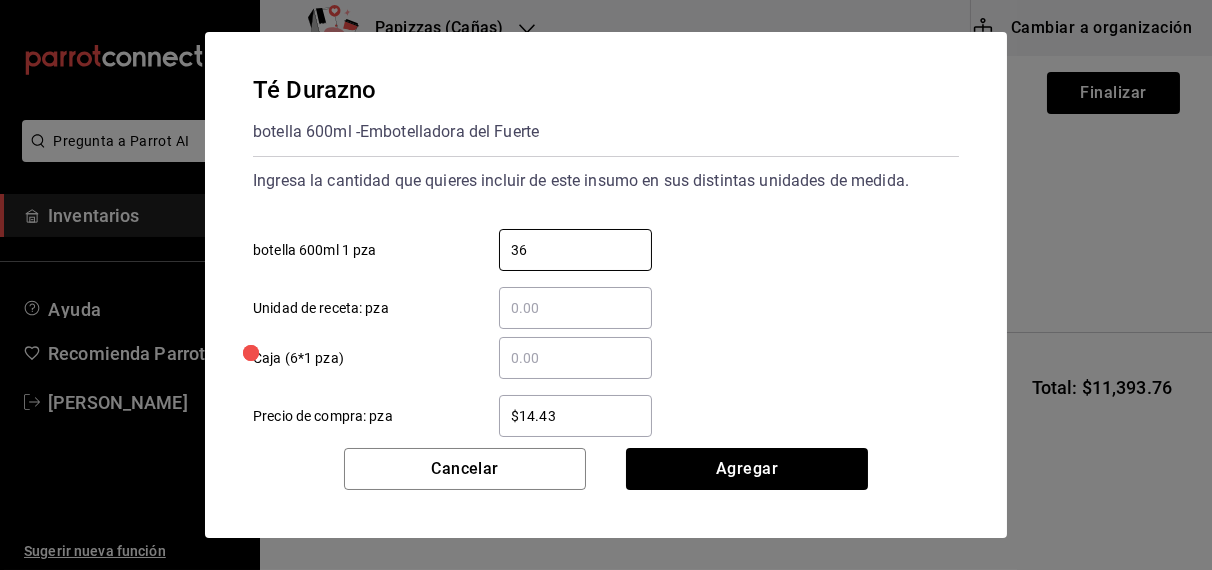 type on "36" 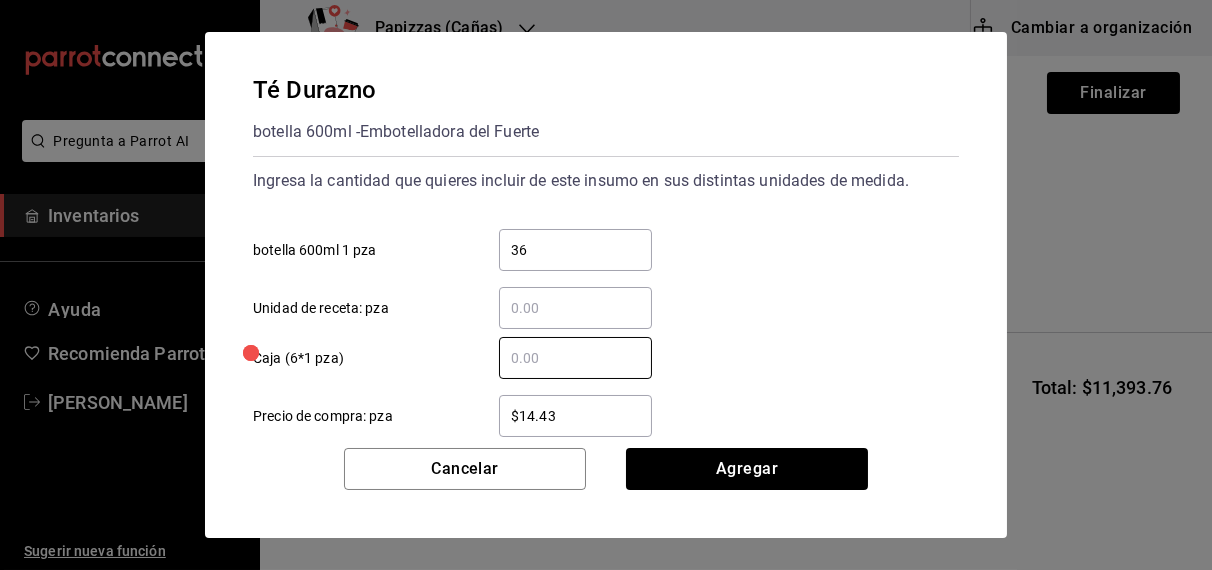type on "1" 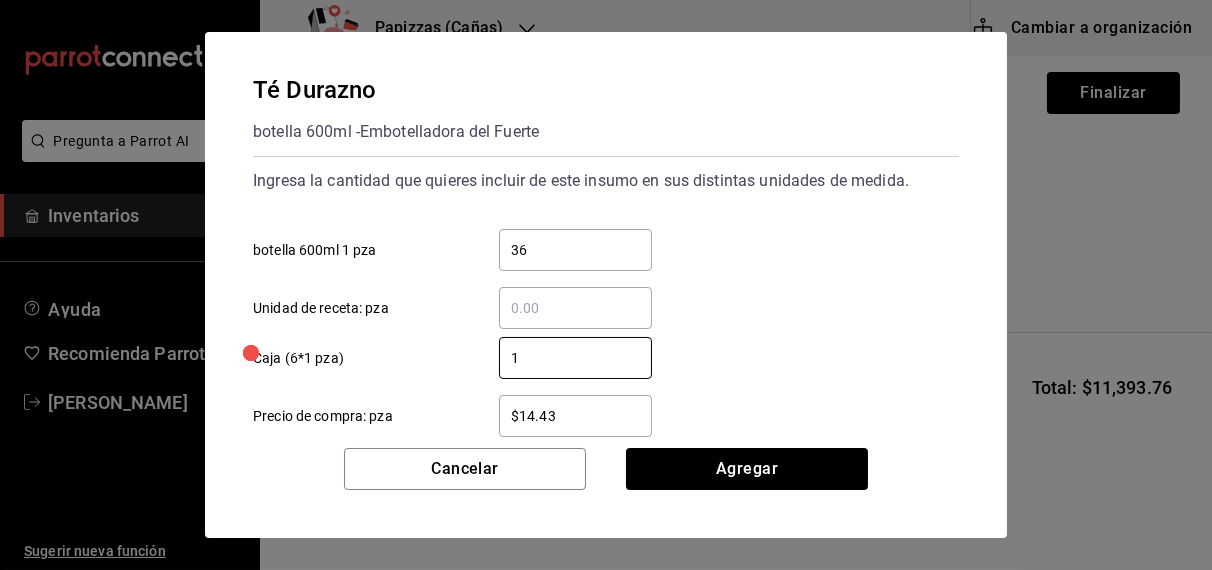type 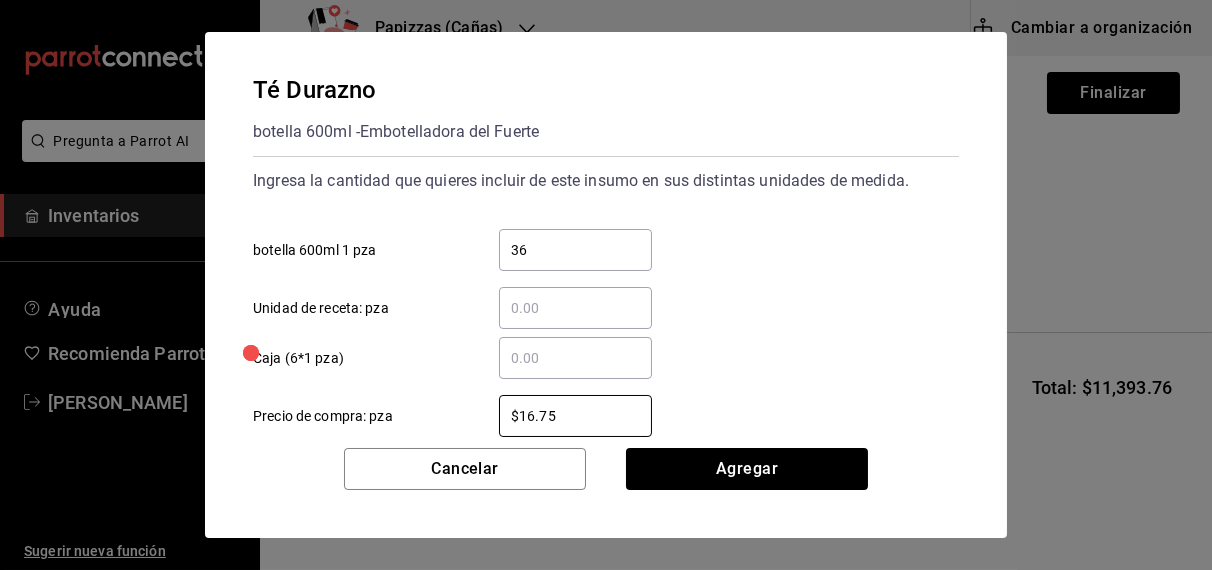 type on "$16.75" 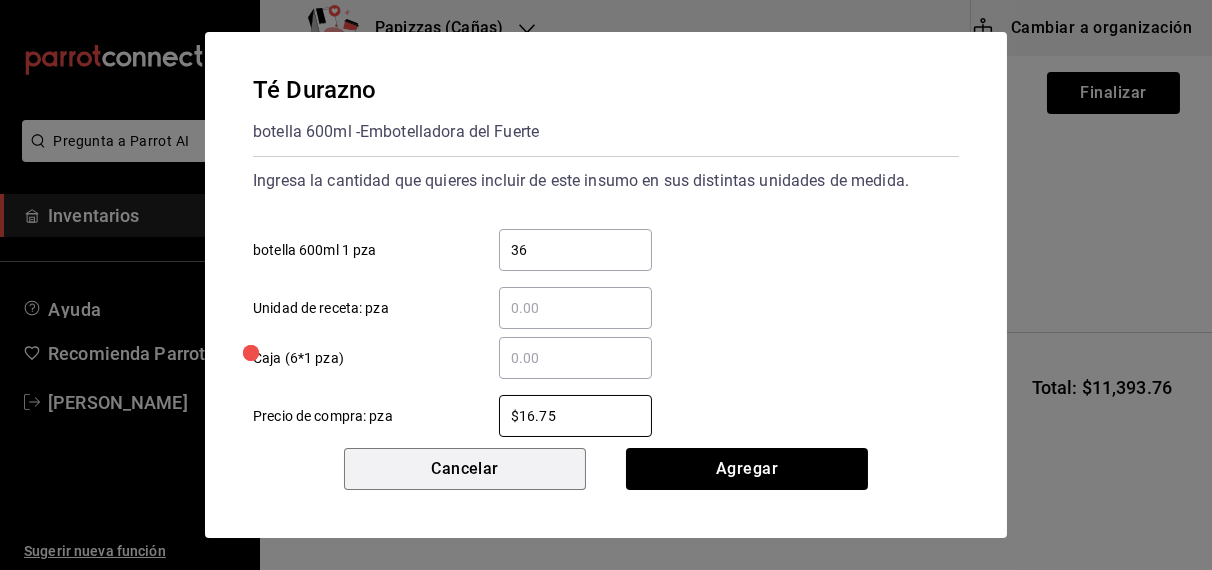 type 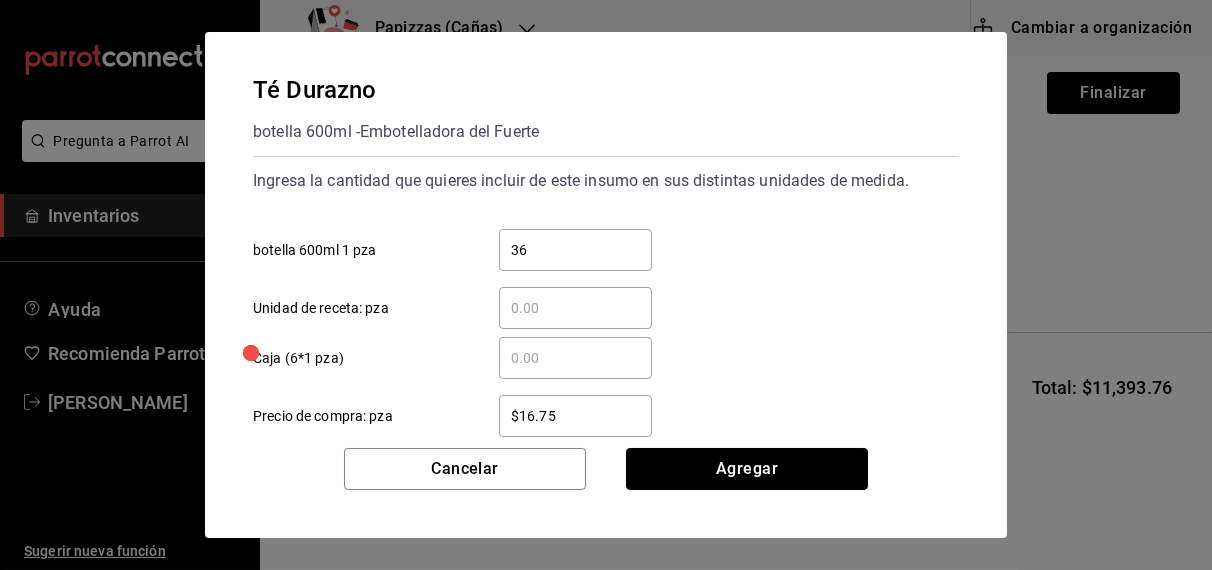 type 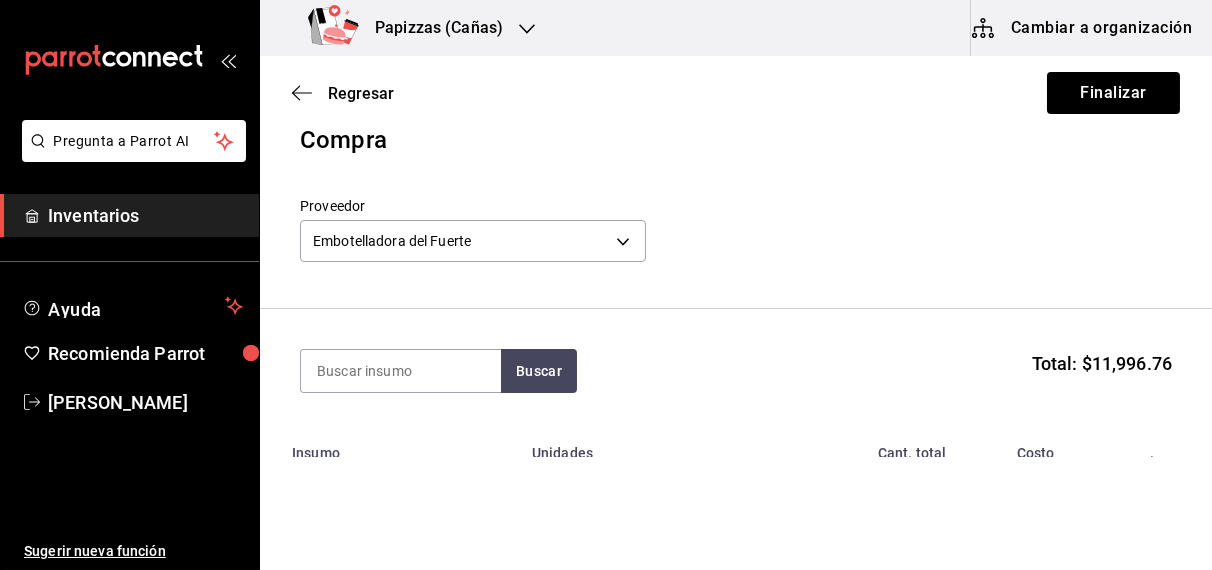 scroll, scrollTop: 17, scrollLeft: 0, axis: vertical 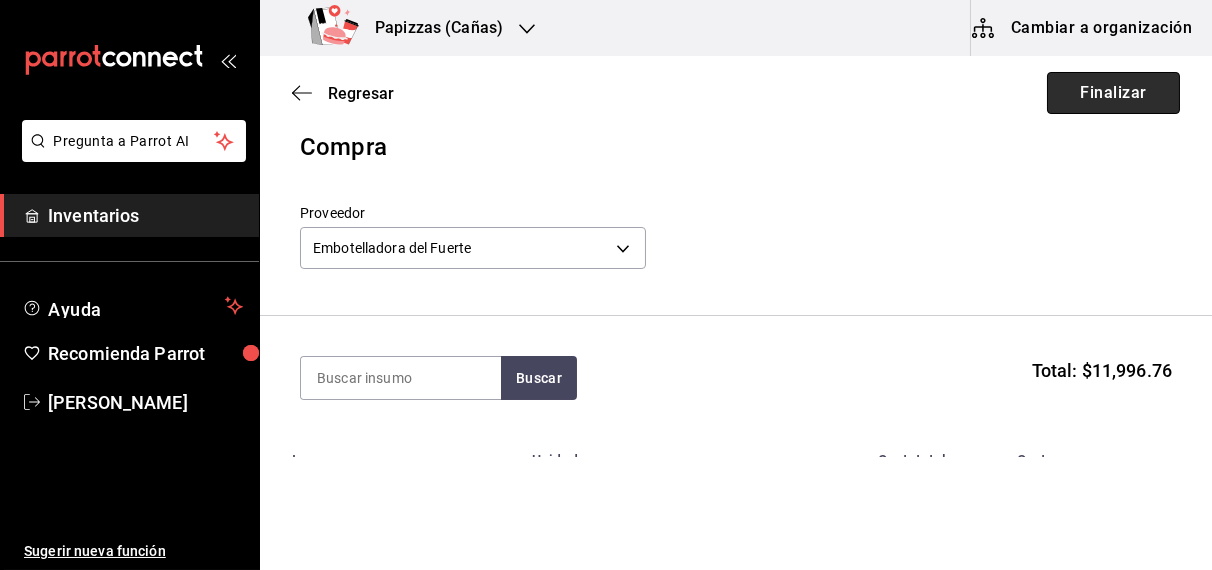 click on "Finalizar" at bounding box center [1113, 93] 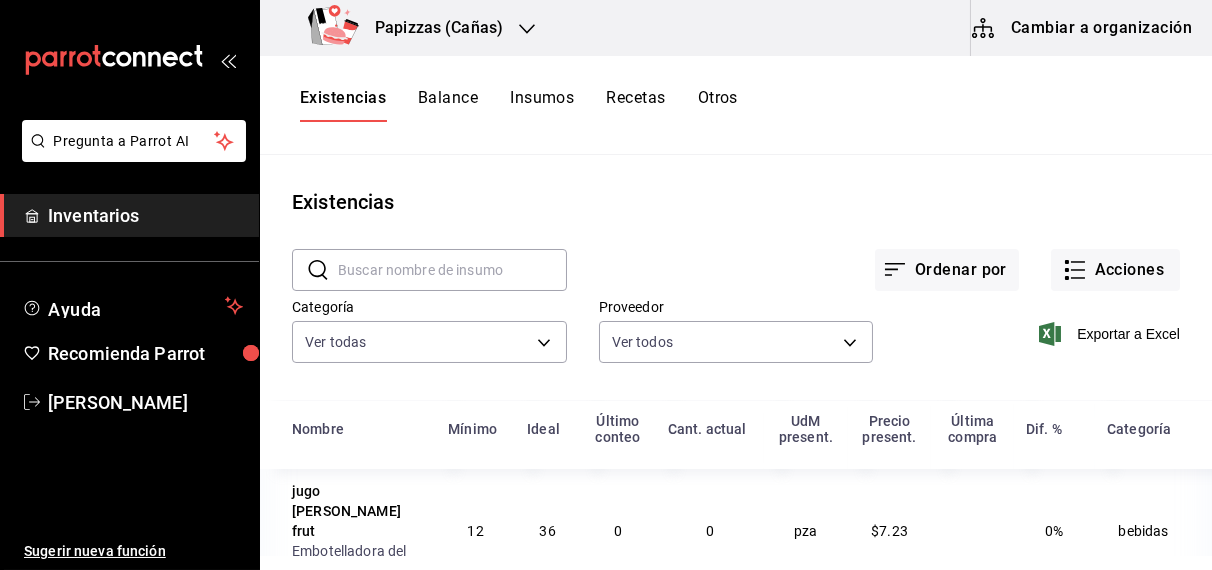 click on "Existencias" at bounding box center (343, 105) 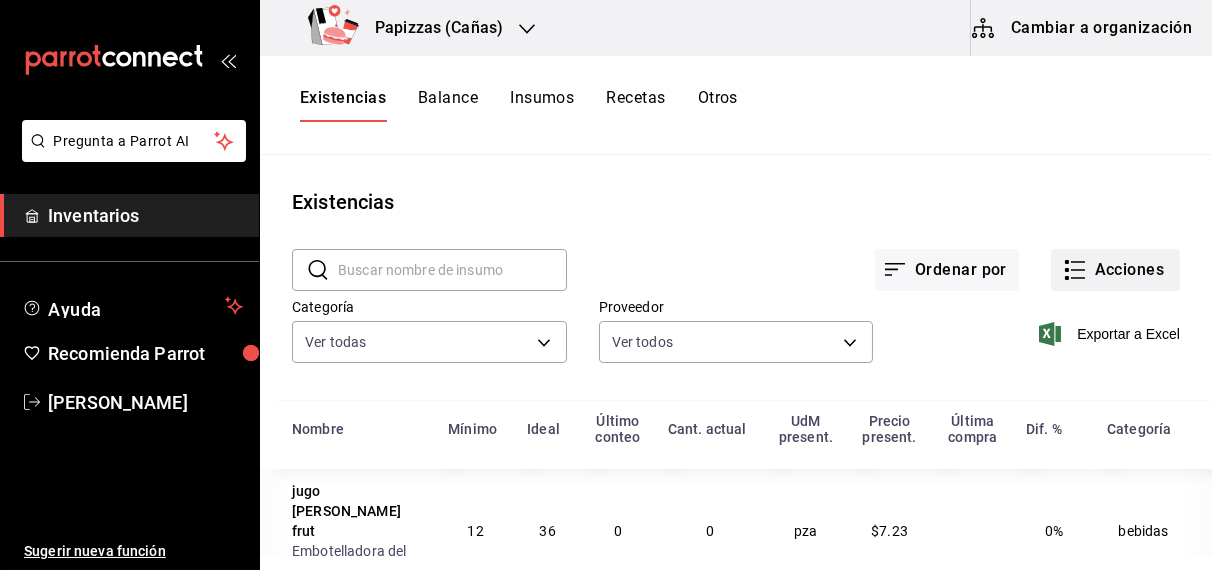click on "Acciones" at bounding box center (1115, 270) 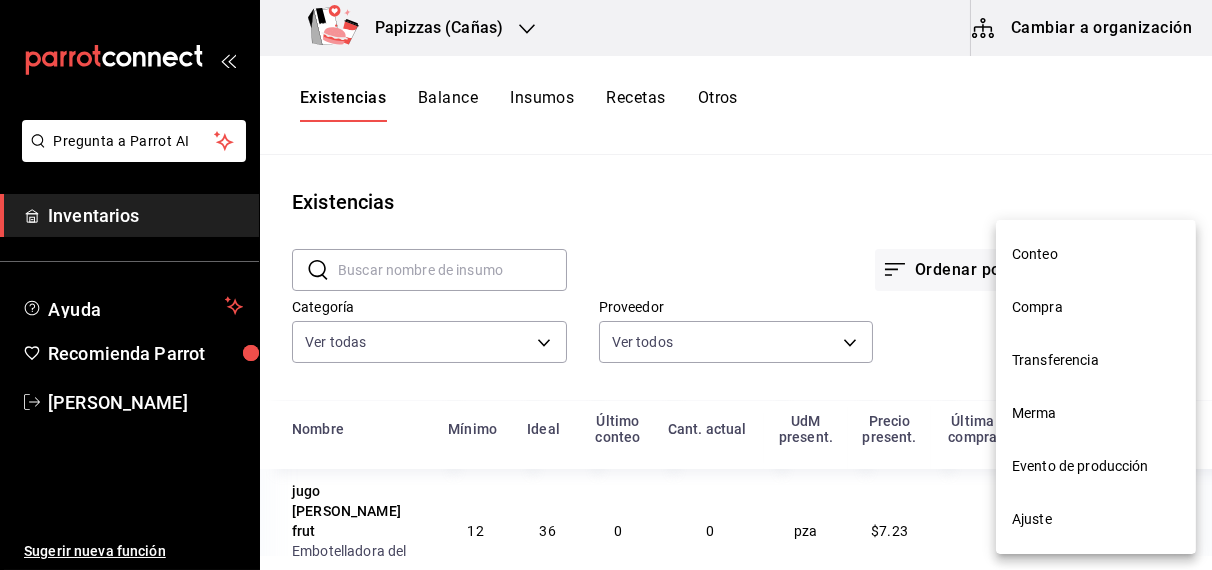 click on "Compra" at bounding box center (1096, 307) 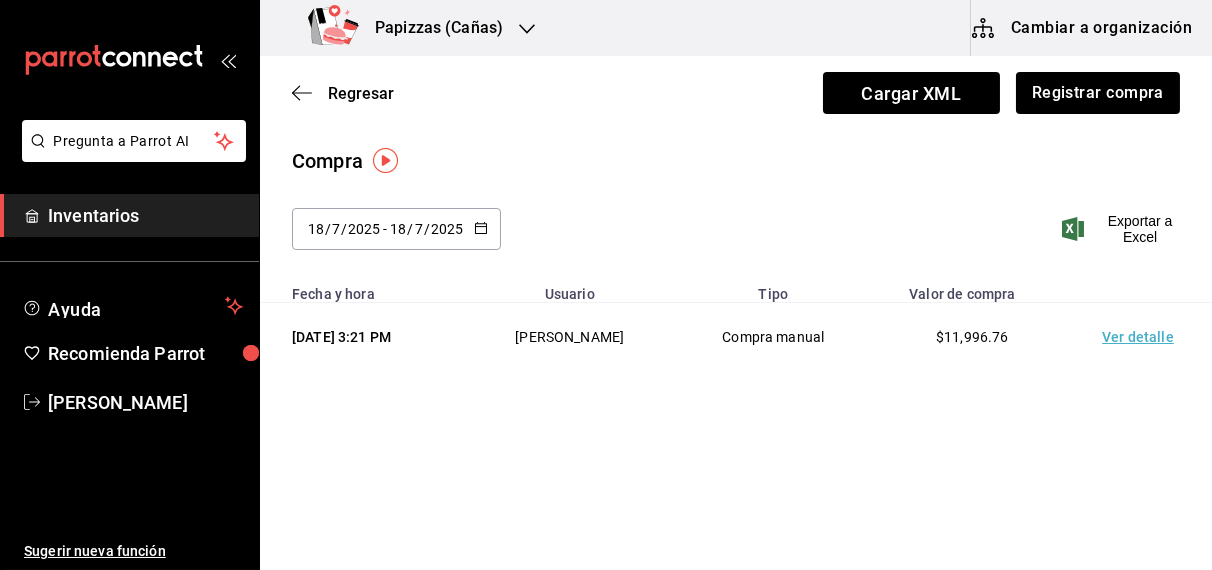 click on "2025-07-18 18 / 7 / 2025 - 2025-07-18 18 / 7 / 2025" at bounding box center [396, 229] 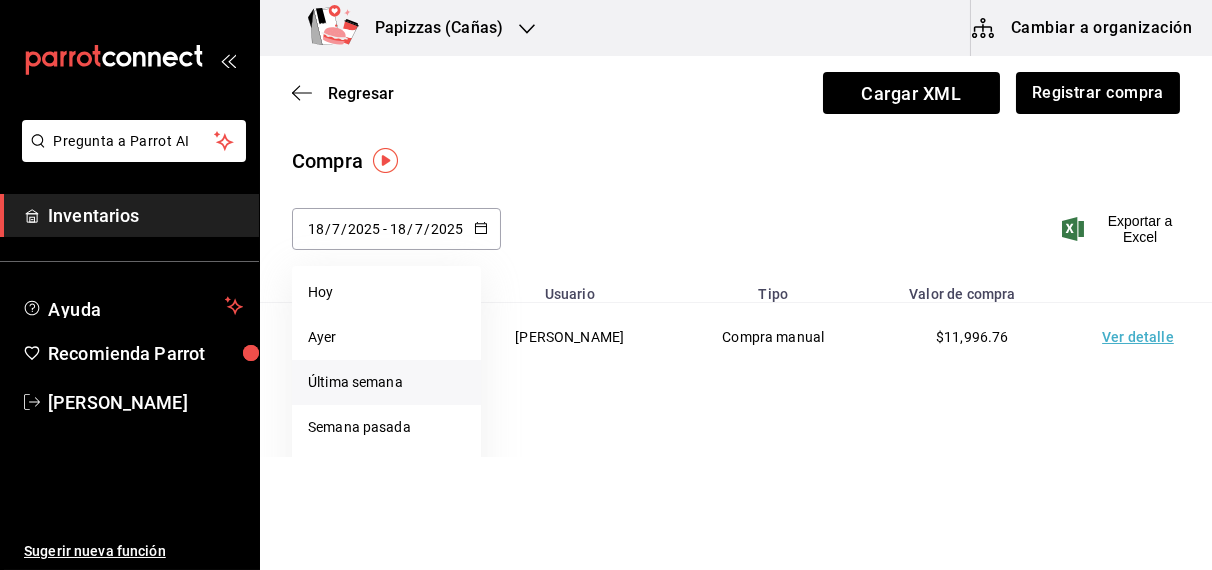 click on "Última semana" at bounding box center [386, 382] 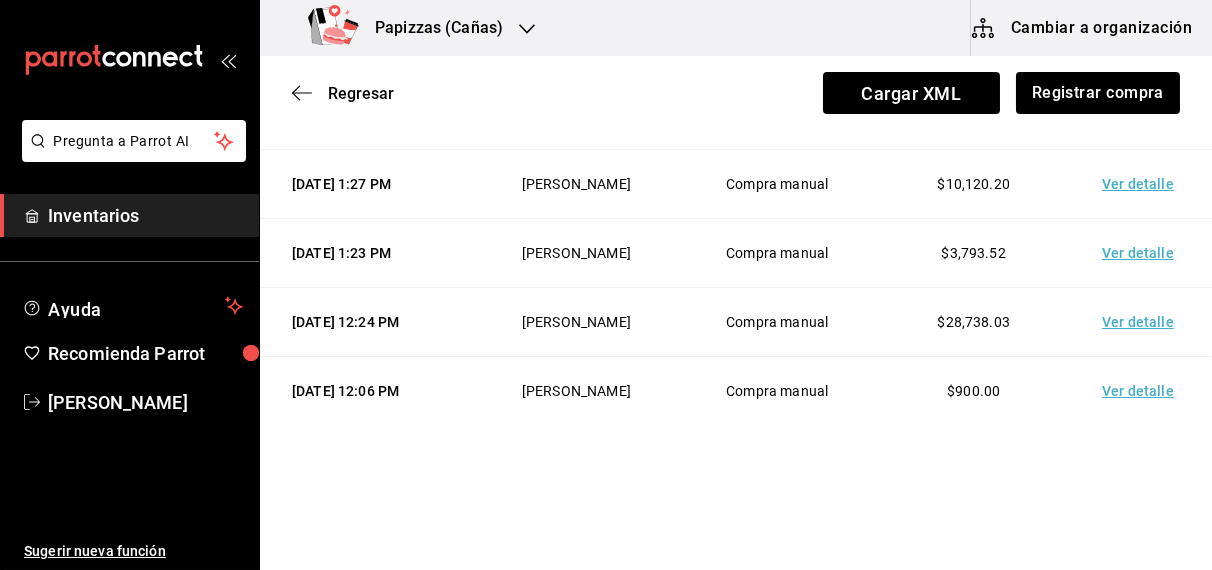scroll, scrollTop: 426, scrollLeft: 0, axis: vertical 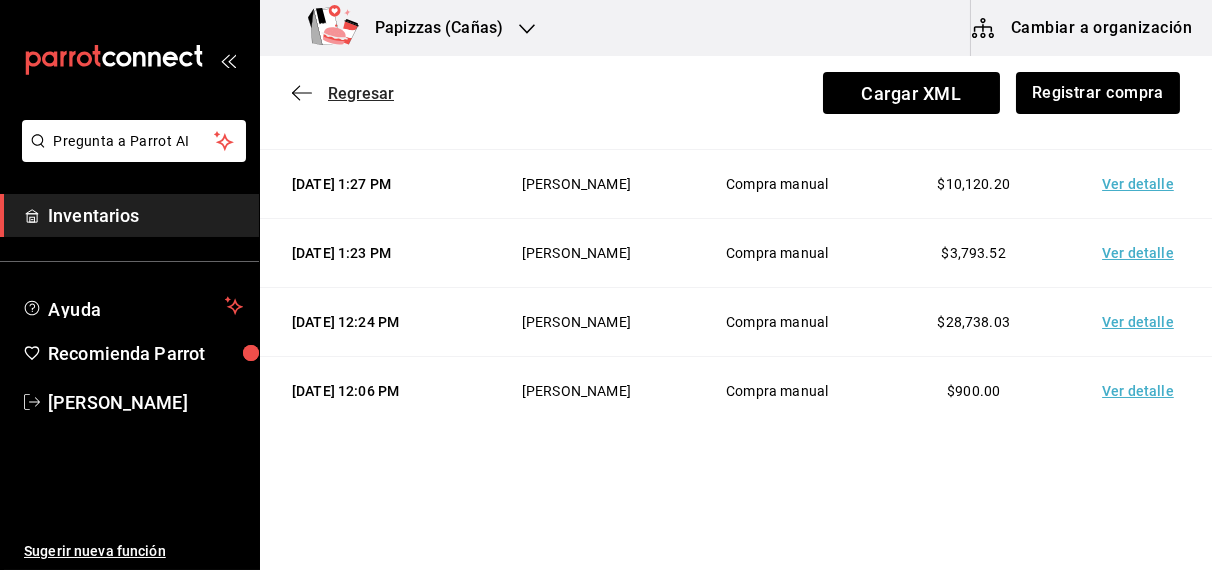 click on "Regresar" at bounding box center (361, 93) 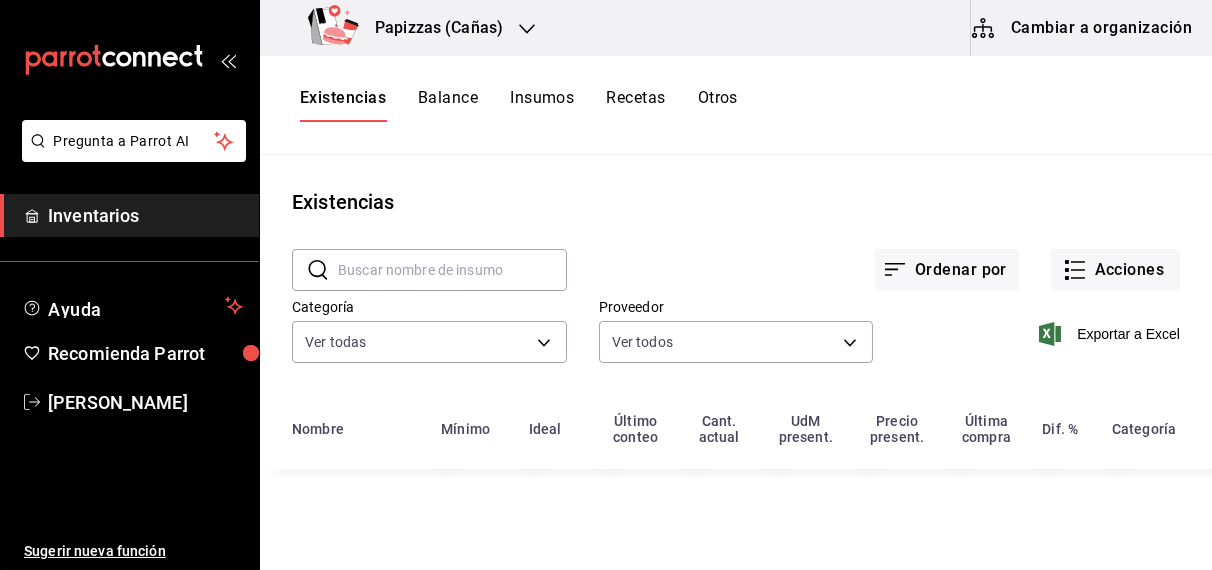click on "Otros" at bounding box center [718, 105] 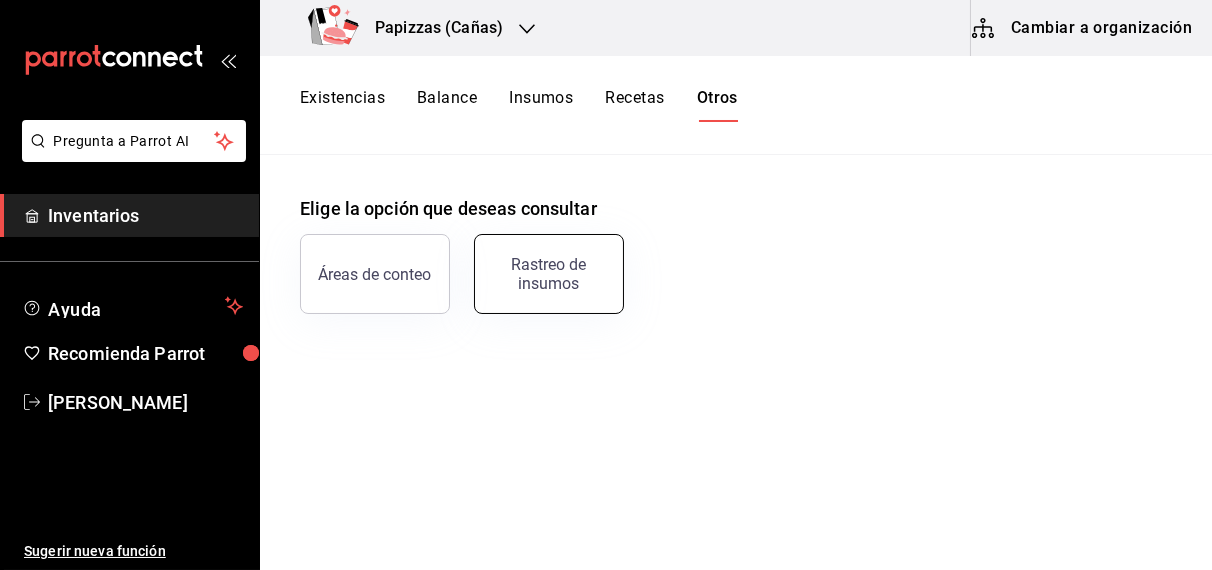 click on "Rastreo de insumos" at bounding box center [549, 274] 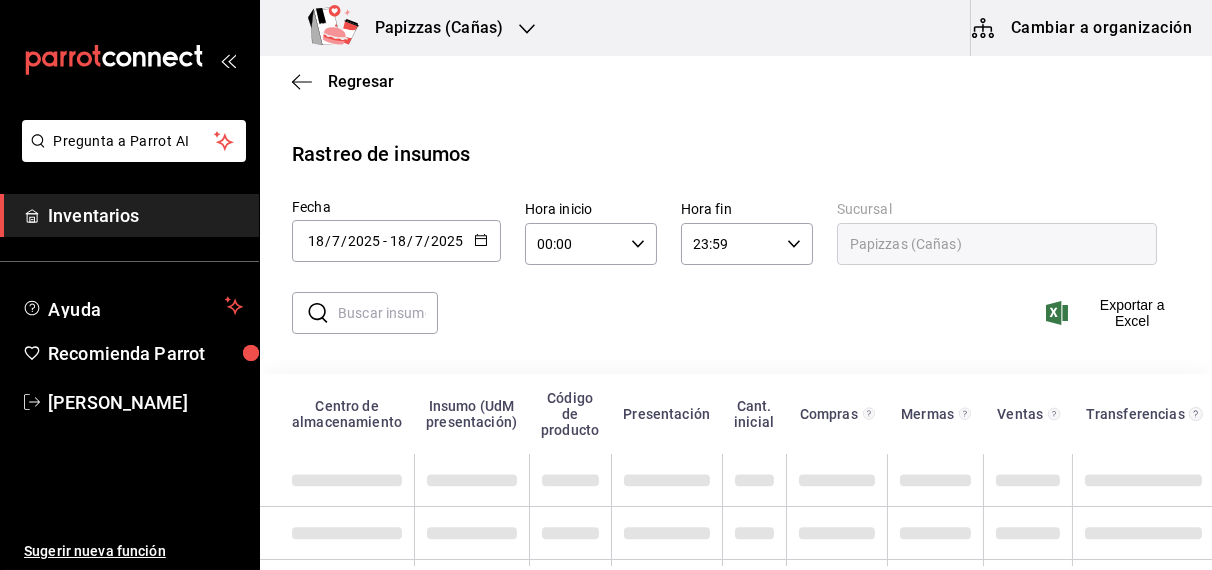 click 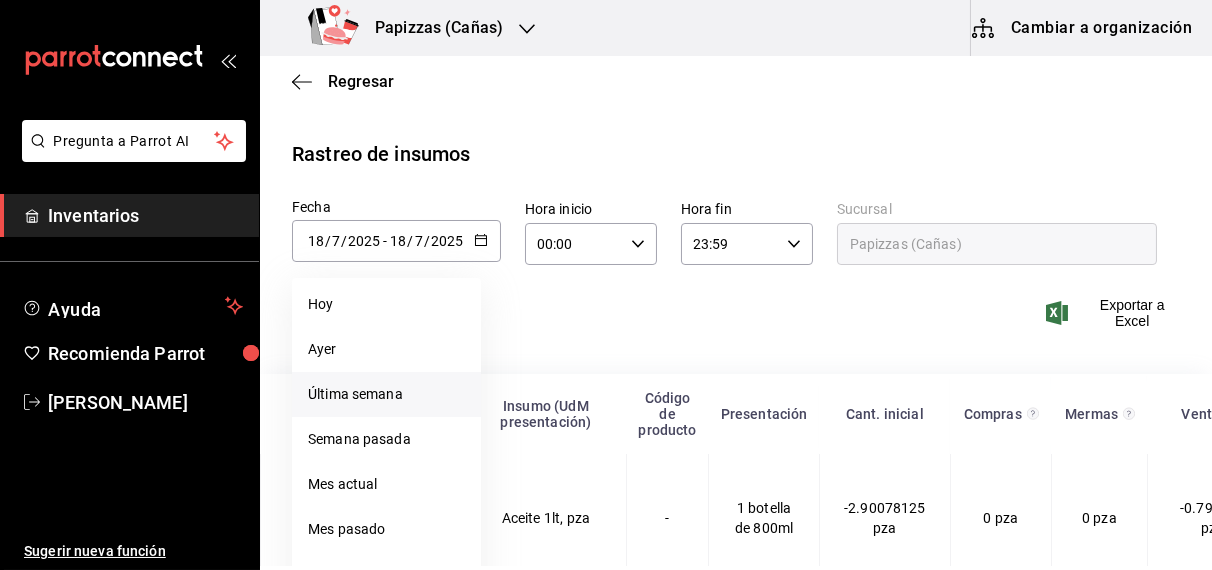 click on "Última semana" at bounding box center [386, 394] 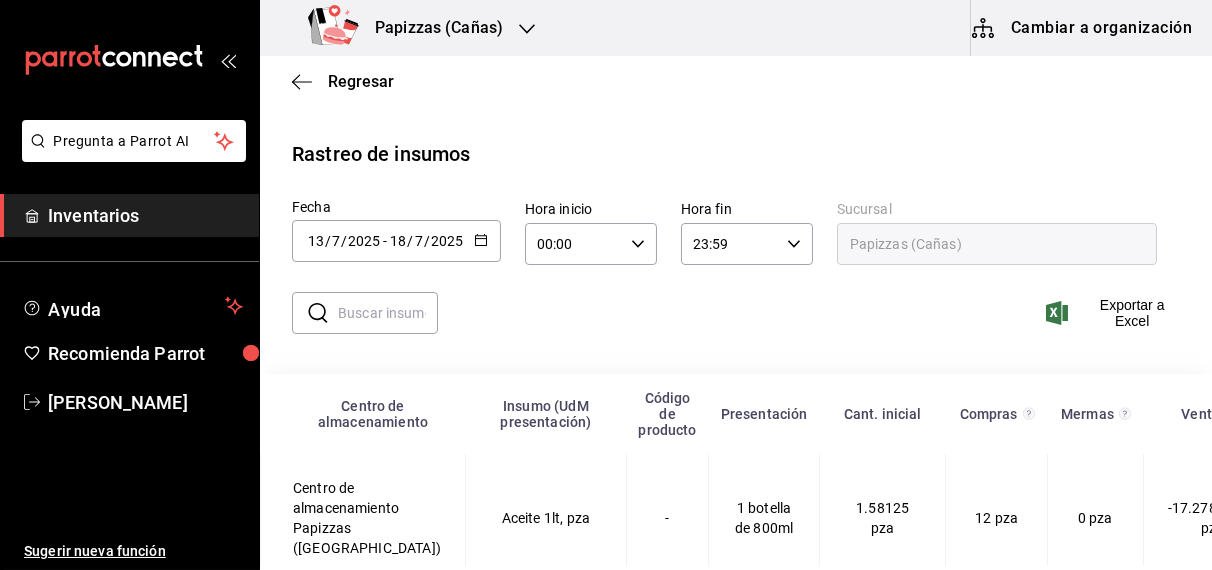 click 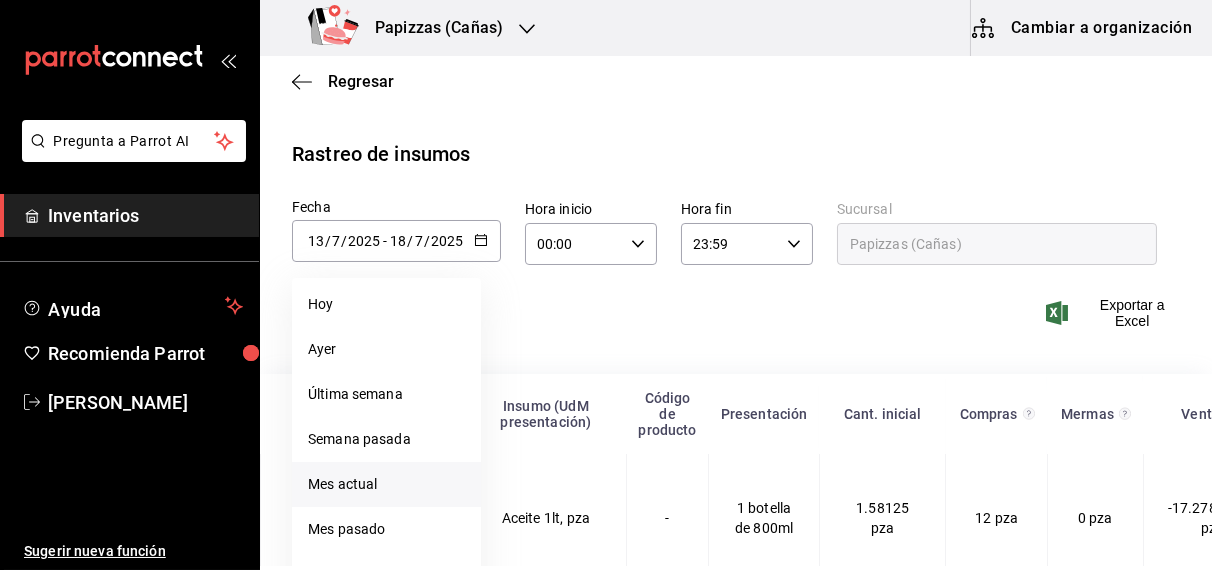 click on "Mes actual" at bounding box center (386, 484) 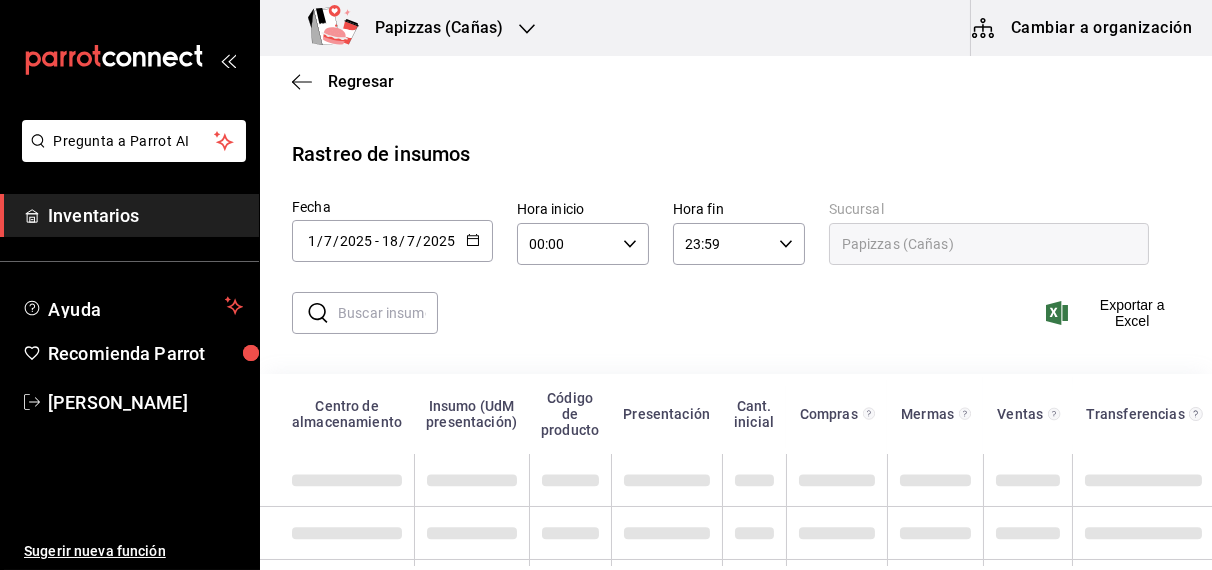 click at bounding box center (388, 313) 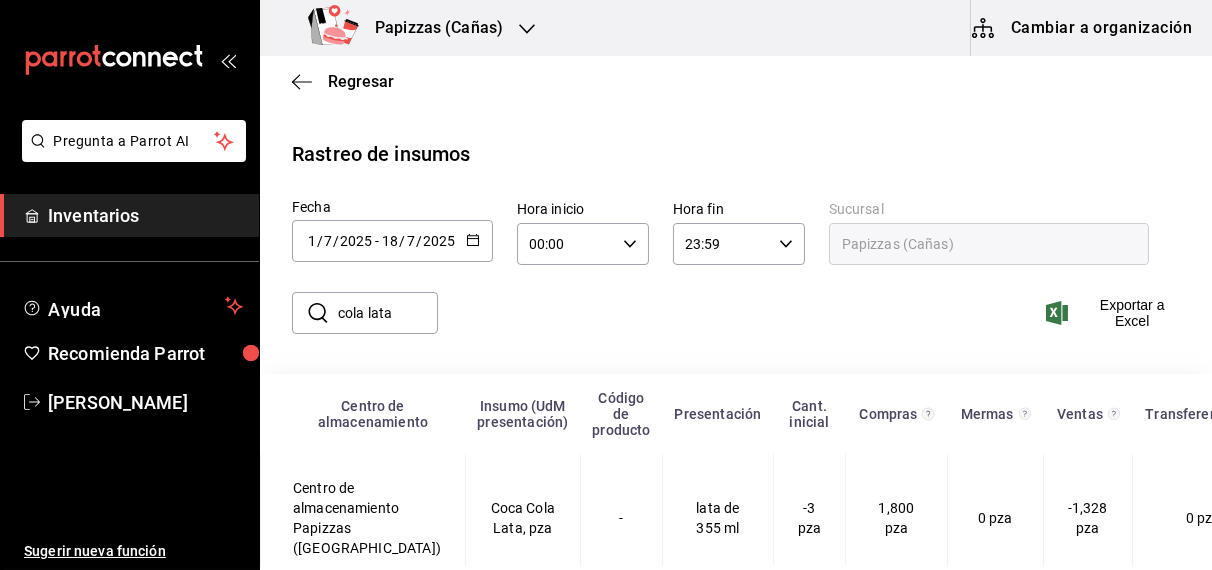 type on "COLA LATA" 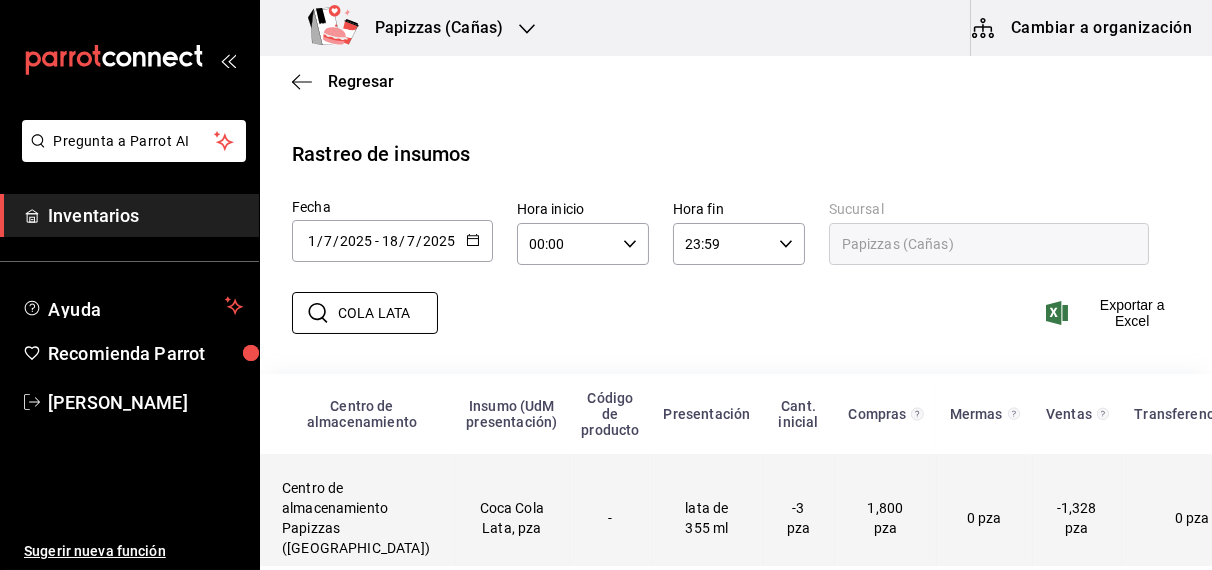 scroll, scrollTop: 0, scrollLeft: 0, axis: both 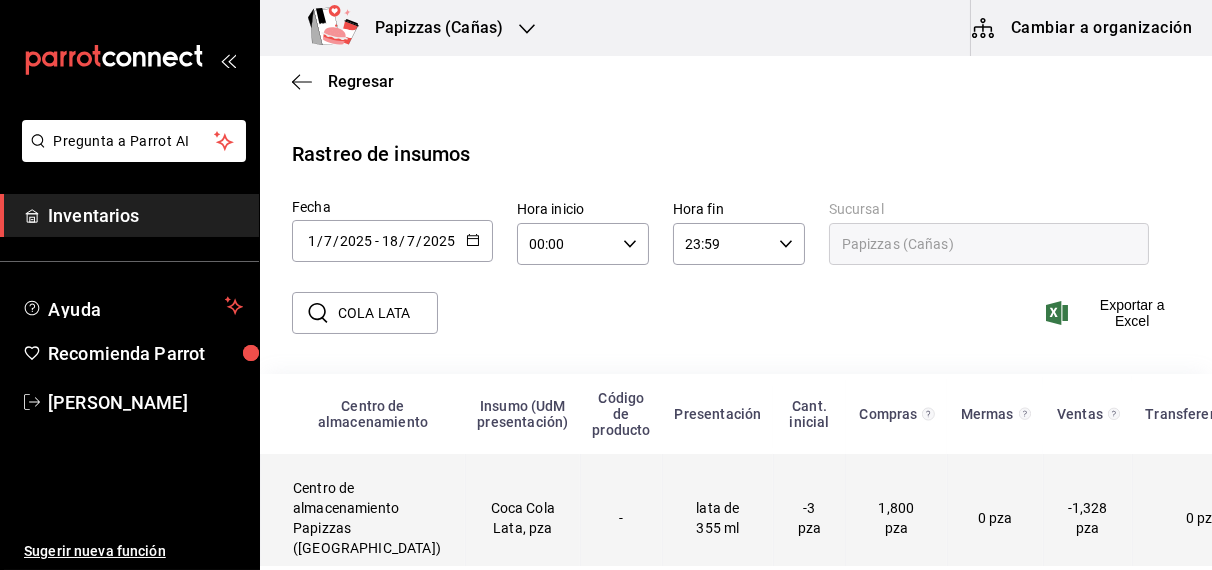 click on "Pregunta a Parrot AI Inventarios   Ayuda Recomienda Parrot   OBDULIA JANNETH CASTRO ESCALANTE   Sugerir nueva función   Papizzas (Cañas) Cambiar a organización Regresar Rastreo de insumos Fecha 2025-07-01 1 / 7 / 2025 - 2025-07-18 18 / 7 / 2025 Hora inicio 00:00 Hora inicio Hora fin 23:59 Hora fin Sucursal Papizzas (Cañas) ​ COLA LATA ​ Exportar a Excel Centro de almacenamiento Insumo (UdM presentación) Código de producto Presentación Cant. inicial Compras Mermas Ventas Transferencias Eventos de producción Ajuste Inventario real Centro de almacenamiento Papizzas (Cañas) Coca Cola Lata, pza - lata de 355 ml  -3 pza 1,800 pza 0 pza -1,328 pza 0 pza 0 pza -29 pza 440 pza Pregunta a Parrot AI Inventarios   Ayuda Recomienda Parrot   OBDULIA JANNETH CASTRO ESCALANTE   Sugerir nueva función   GANA 1 MES GRATIS EN TU SUSCRIPCIÓN AQUÍ Visitar centro de ayuda (81) 2046 6363 soporte@parrotsoftware.io Visitar centro de ayuda (81) 2046 6363 soporte@parrotsoftware.io Eliminar" at bounding box center (606, 283) 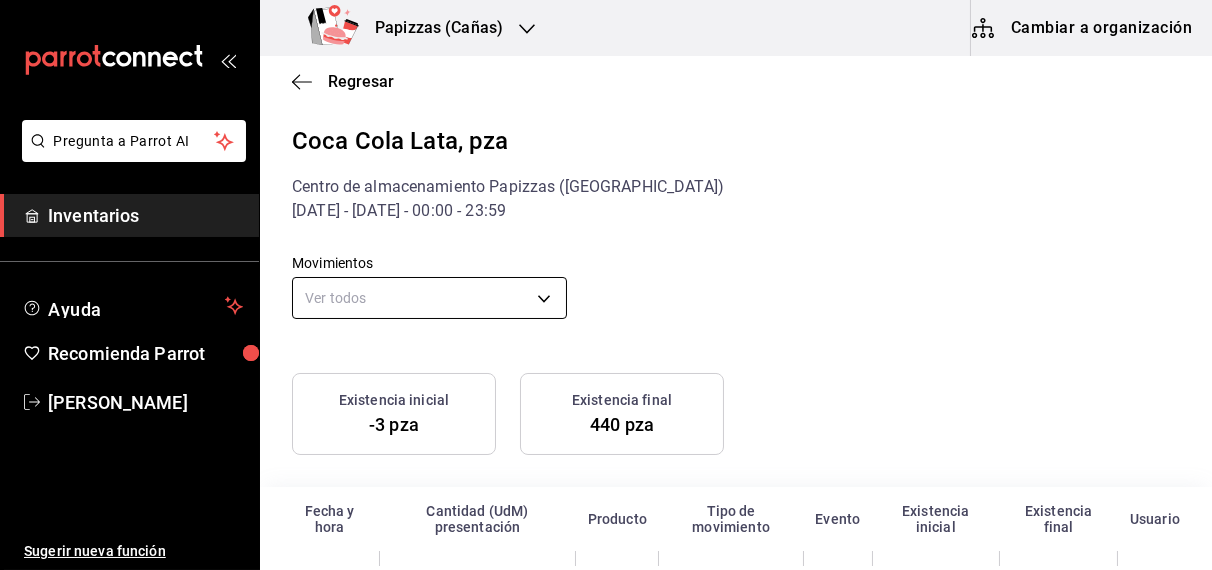 click on "Pregunta a Parrot AI Inventarios   Ayuda Recomienda Parrot   OBDULIA JANNETH CASTRO ESCALANTE   Sugerir nueva función   Papizzas (Cañas) Cambiar a organización Regresar Coca Cola Lata, pza Centro de almacenamiento Papizzas (Cañas) 1/07/2025 - 18/07/2025 - 00:00 - 23:59 Movimientos Ver todos default Existencia inicial -3 pza Existencia final 440 pza Fecha y hora Cantidad (UdM) presentación Producto Tipo de movimiento Evento Existencia inicial Existencia final Usuario Pregunta a Parrot AI Inventarios   Ayuda Recomienda Parrot   OBDULIA JANNETH CASTRO ESCALANTE   Sugerir nueva función   GANA 1 MES GRATIS EN TU SUSCRIPCIÓN AQUÍ ¿Recuerdas cómo empezó tu restaurante?
Hoy puedes ayudar a un colega a tener el mismo cambio que tú viviste.
Recomienda Parrot directamente desde tu Portal Administrador.
Es fácil y rápido.
🎁 Por cada restaurante que se una, ganas 1 mes gratis. Eliminar Visitar centro de ayuda (81) 2046 6363 soporte@parrotsoftware.io Visitar centro de ayuda (81) 2046 6363" at bounding box center (606, 283) 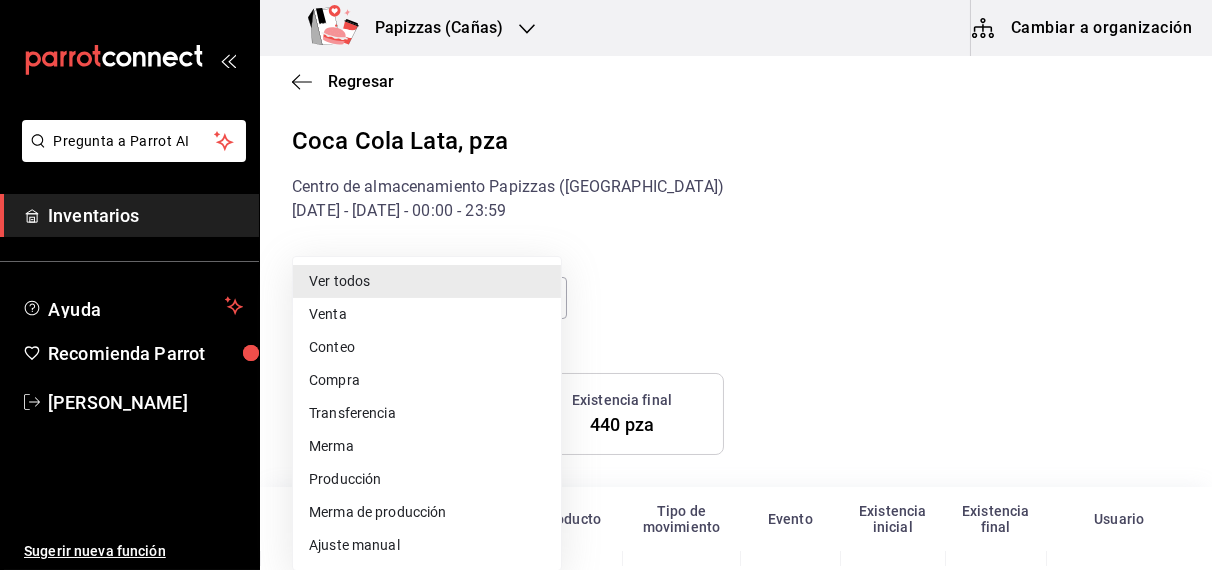 click on "Compra" at bounding box center (427, 380) 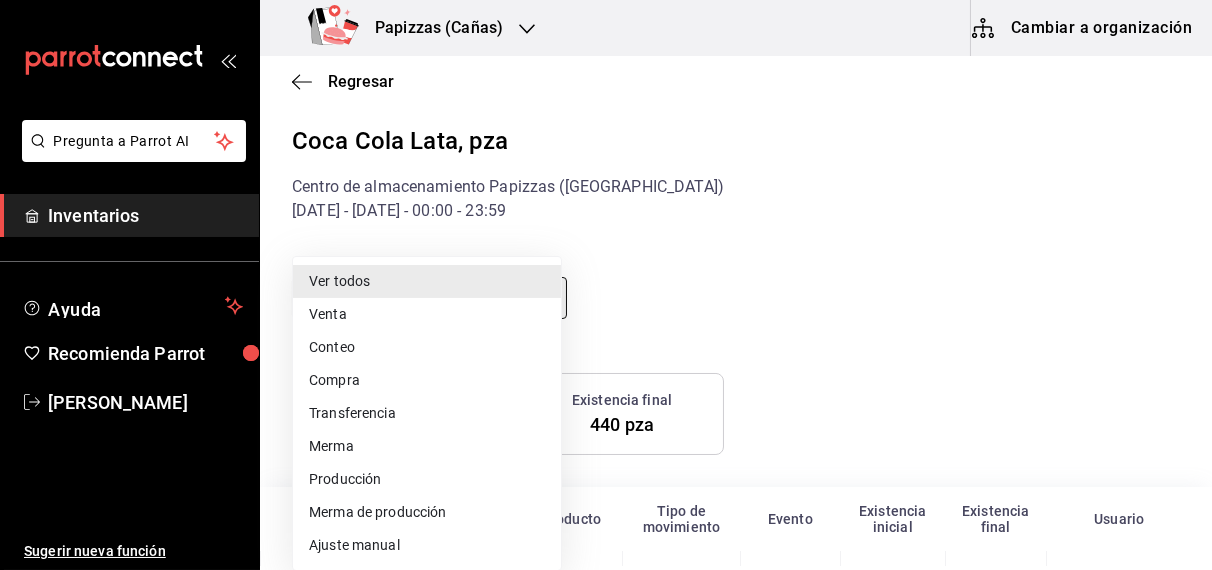 type on "PURCHASE" 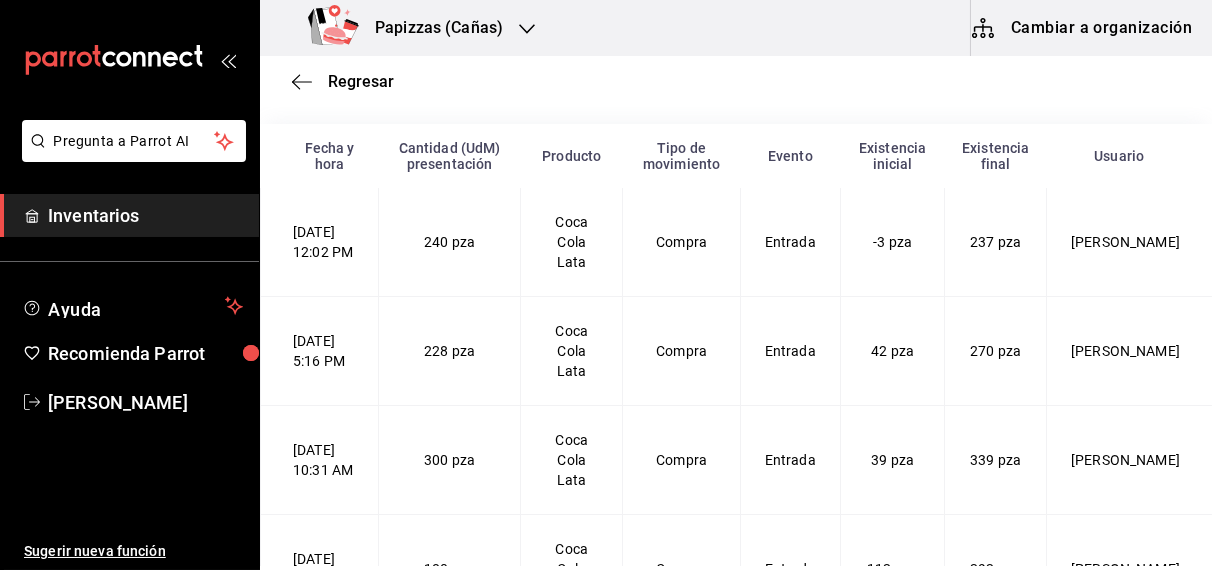 scroll, scrollTop: 375, scrollLeft: 0, axis: vertical 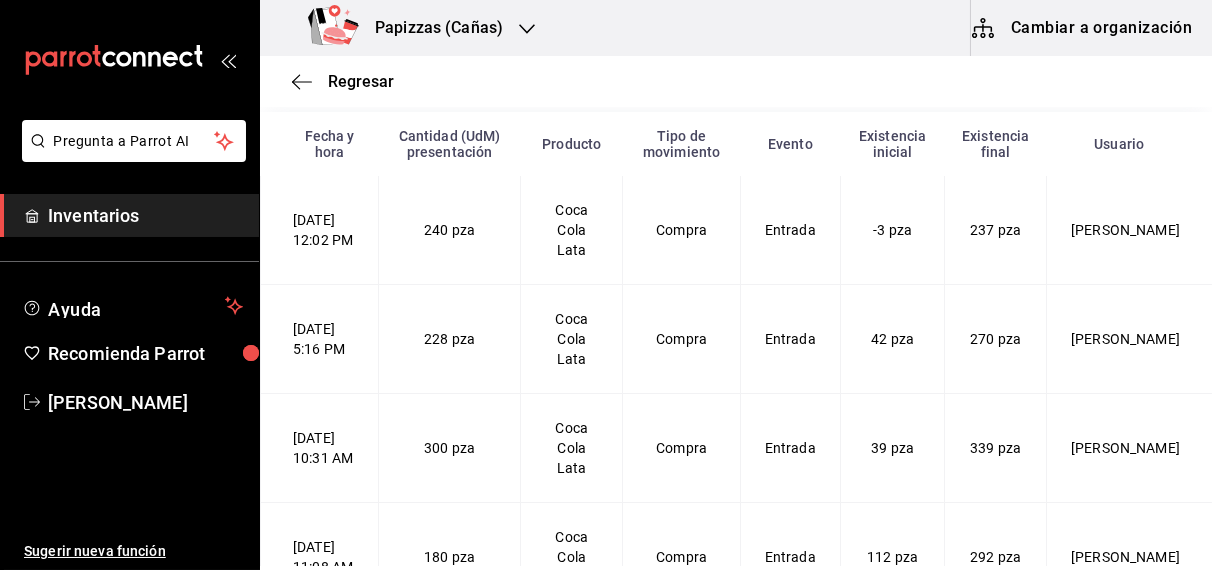 click on "1/07/2025 12:02 PM" at bounding box center (320, 230) 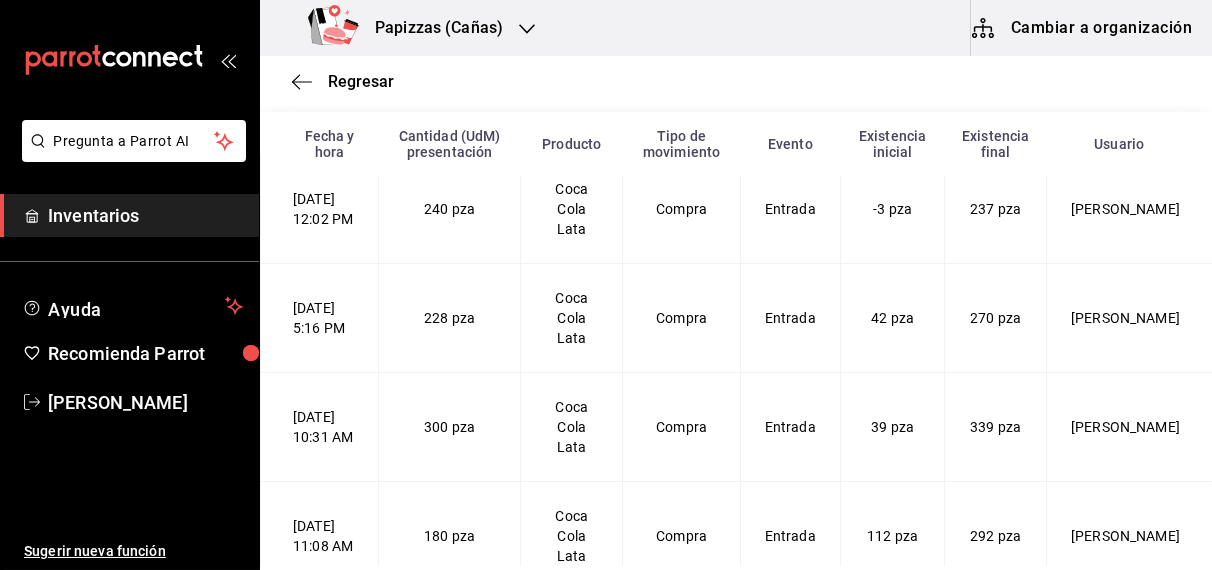 scroll, scrollTop: 0, scrollLeft: 0, axis: both 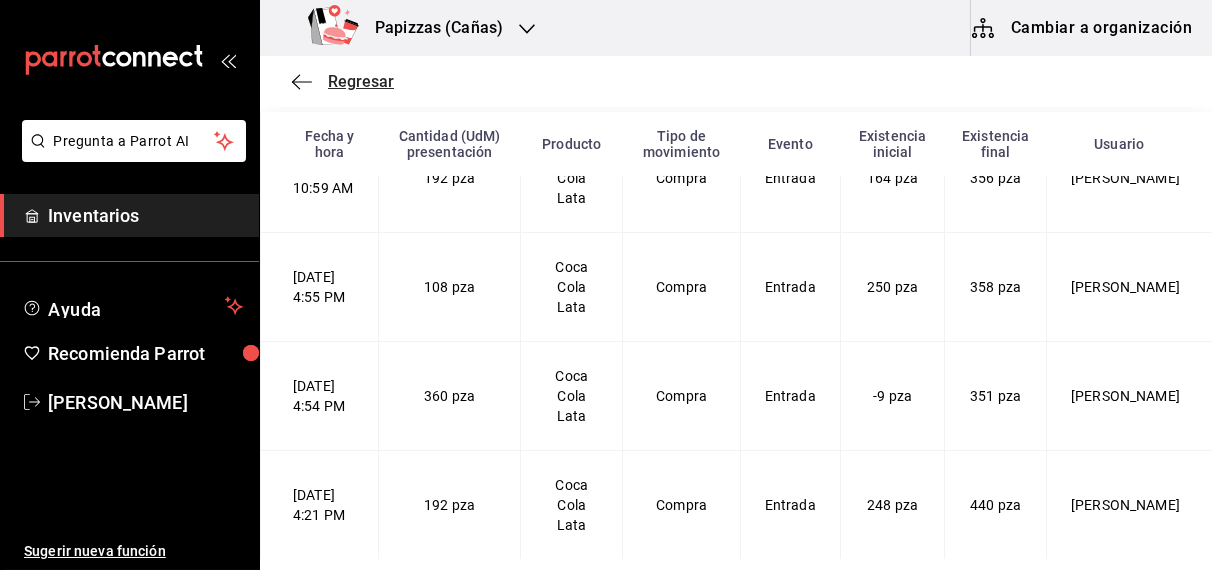 click on "Regresar" at bounding box center [361, 81] 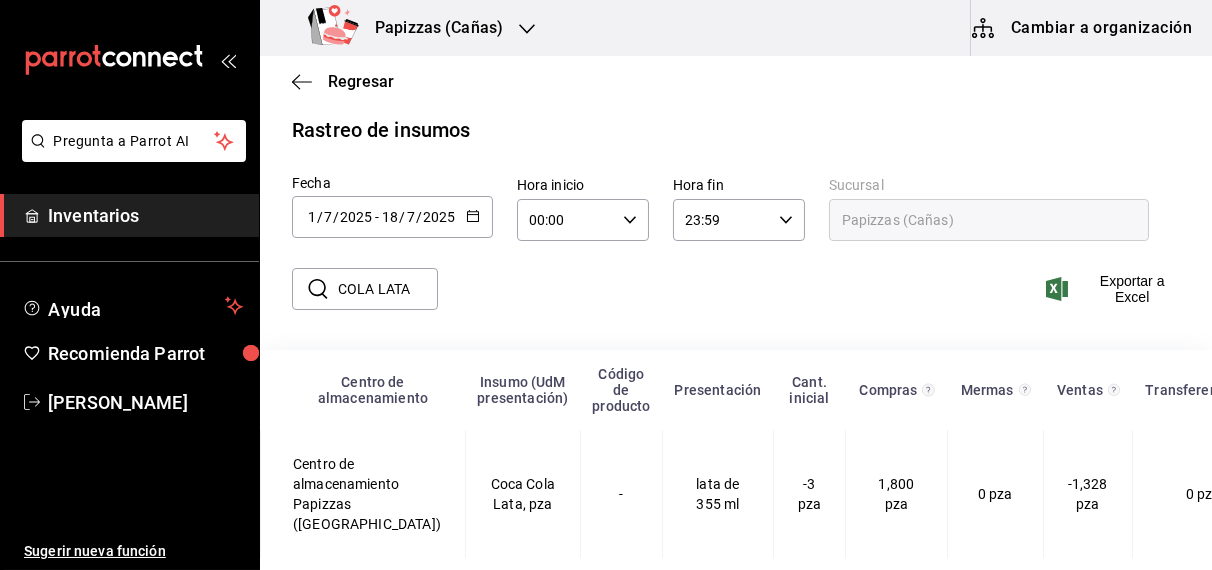 scroll, scrollTop: 42, scrollLeft: 0, axis: vertical 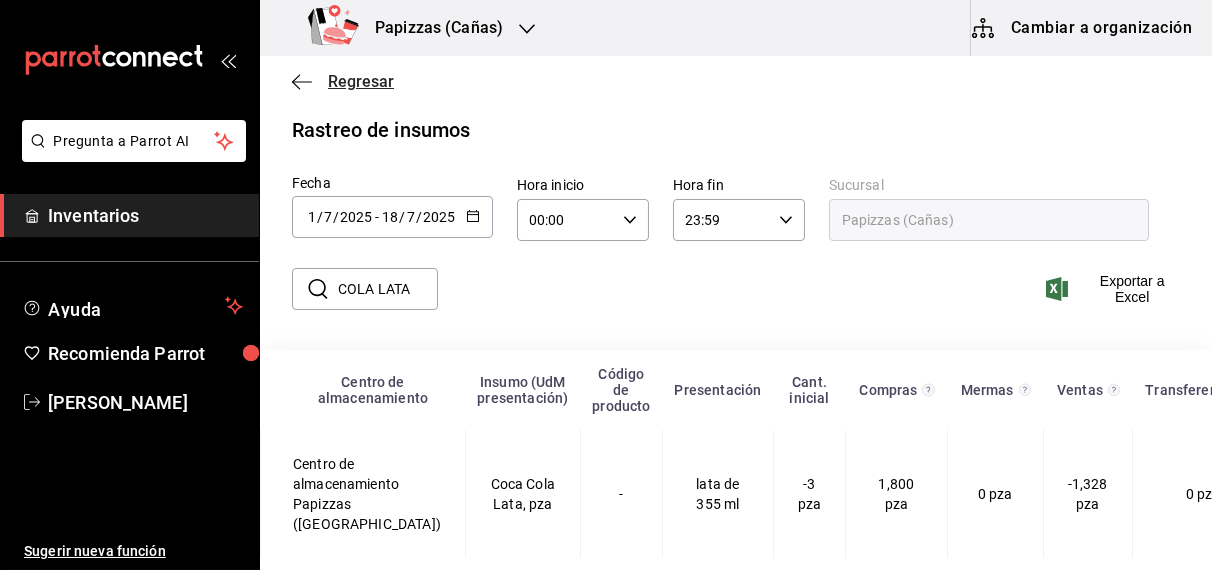 click on "Regresar" at bounding box center [361, 81] 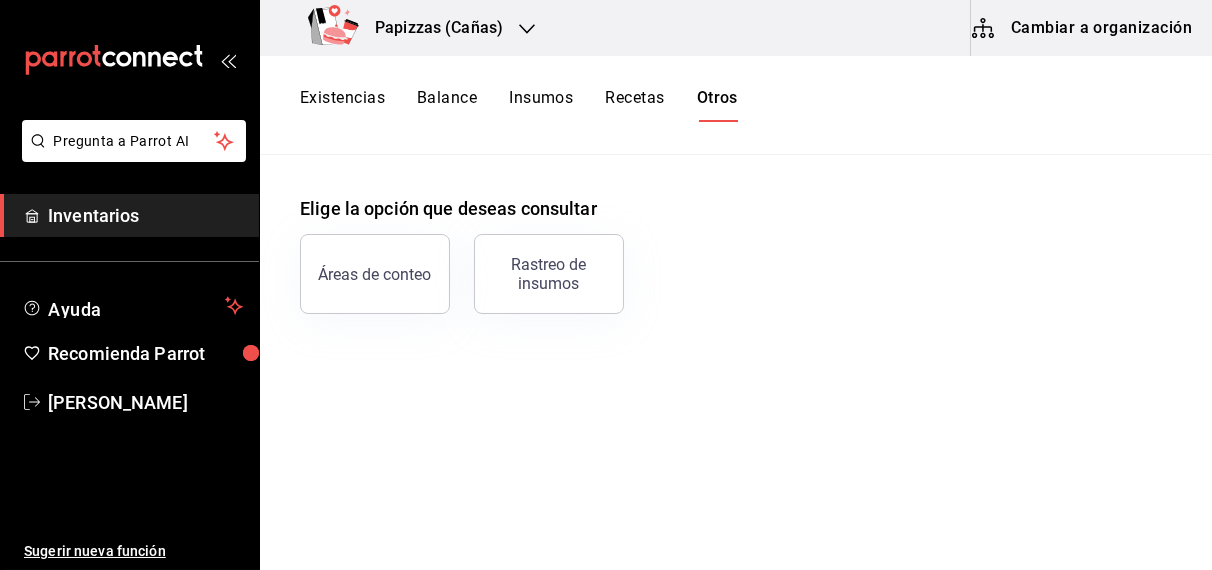 click on "Existencias" at bounding box center [342, 105] 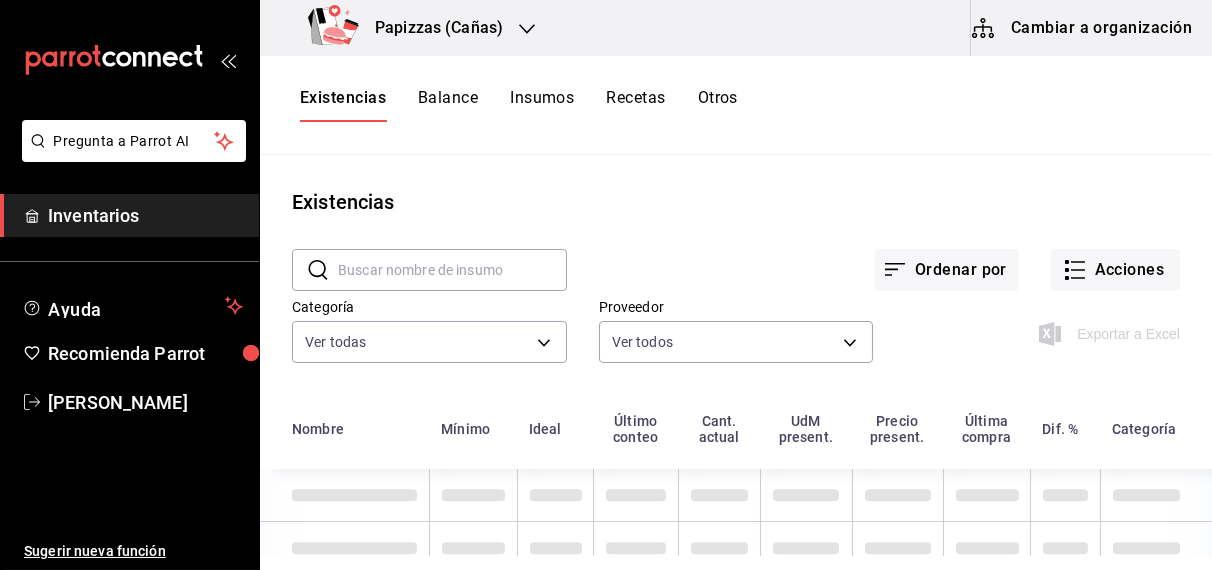 click at bounding box center (452, 270) 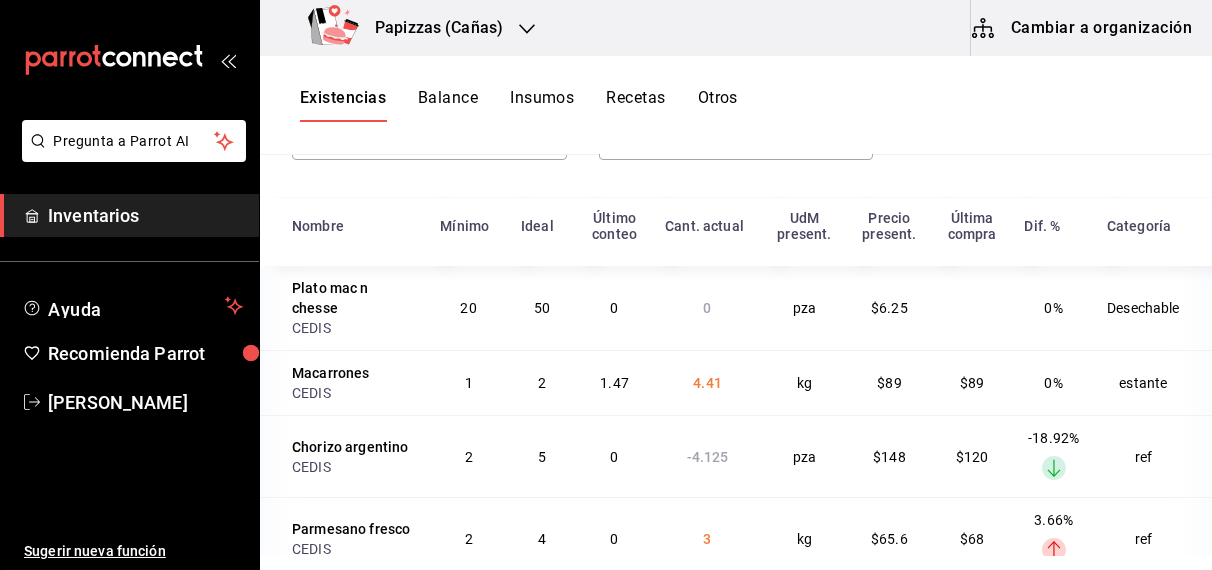 scroll, scrollTop: 6, scrollLeft: 0, axis: vertical 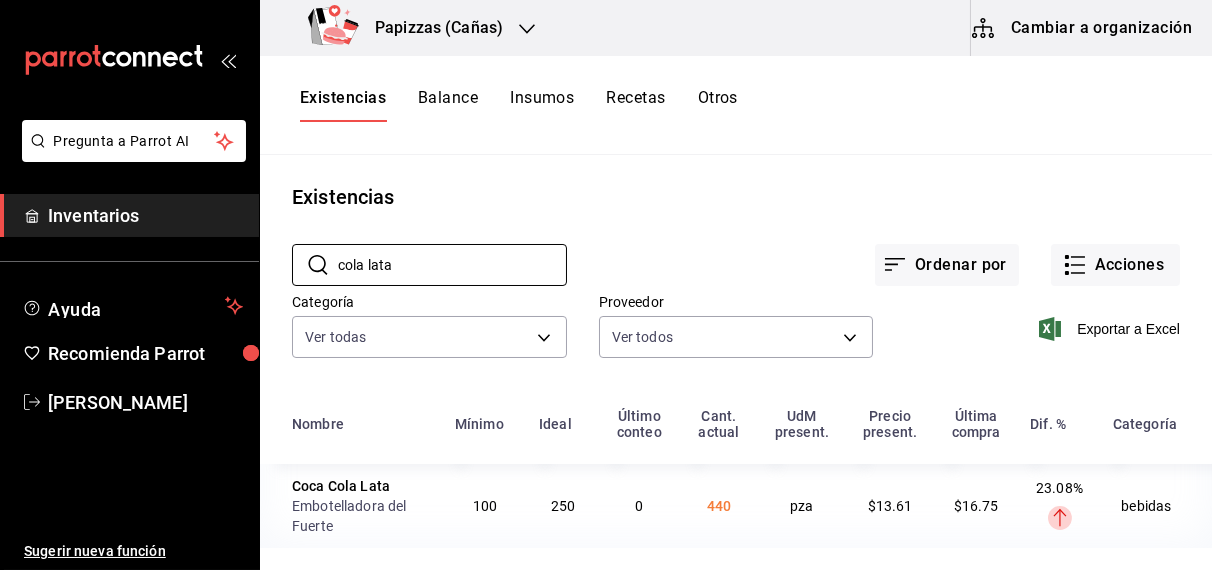 type on "cola lata" 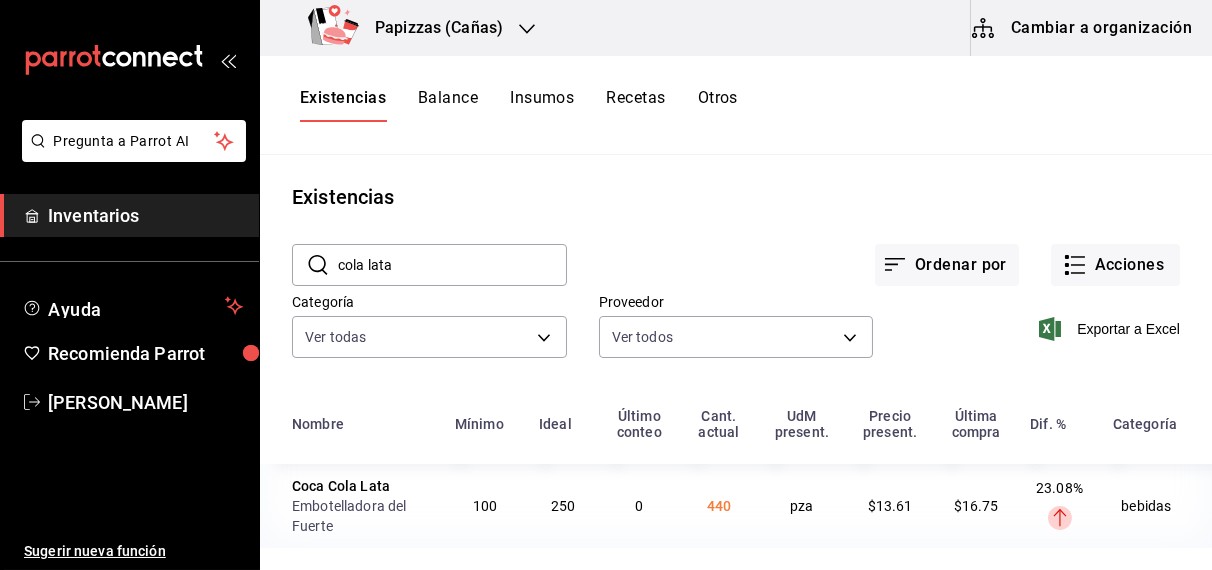 click on "Existencias" at bounding box center [343, 105] 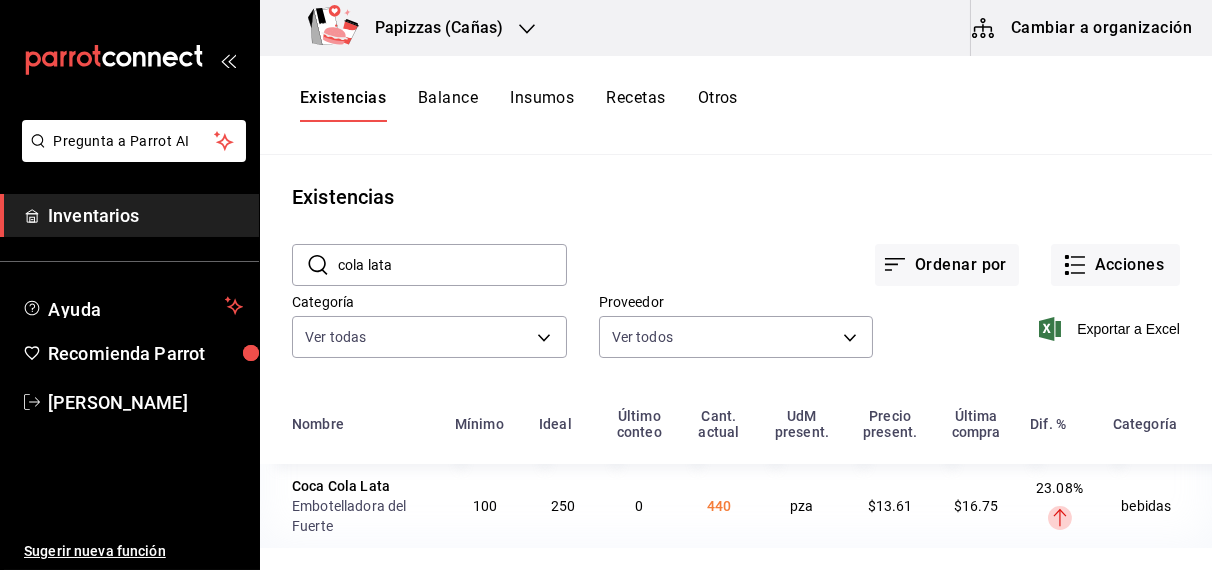 click on "Papizzas (Cañas)" at bounding box center (409, 28) 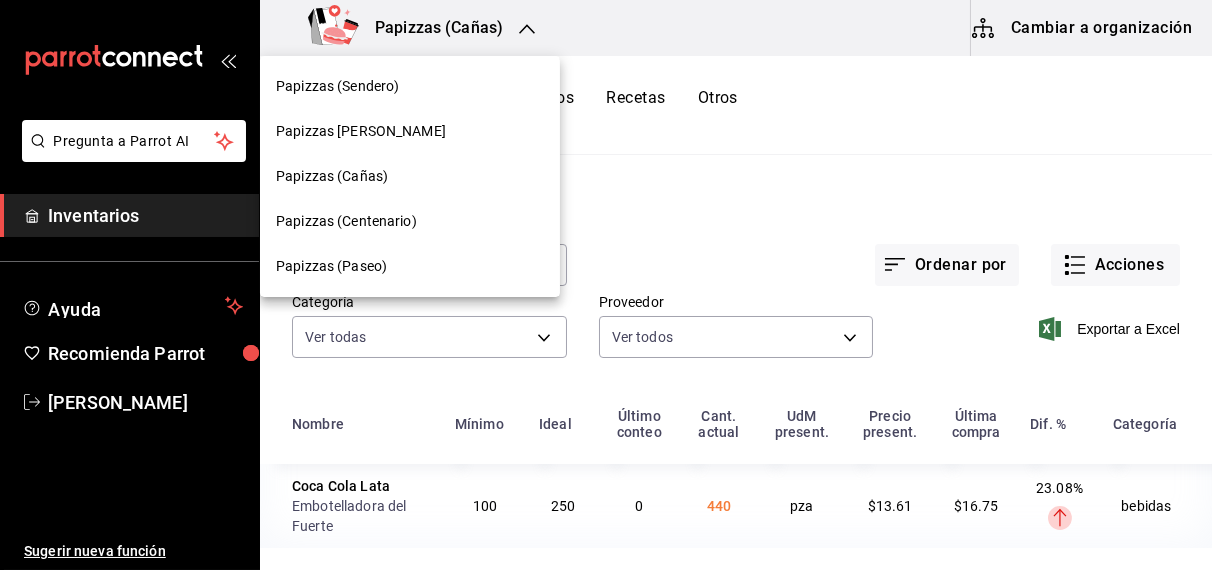 click on "Papizzas (Centenario)" at bounding box center [346, 221] 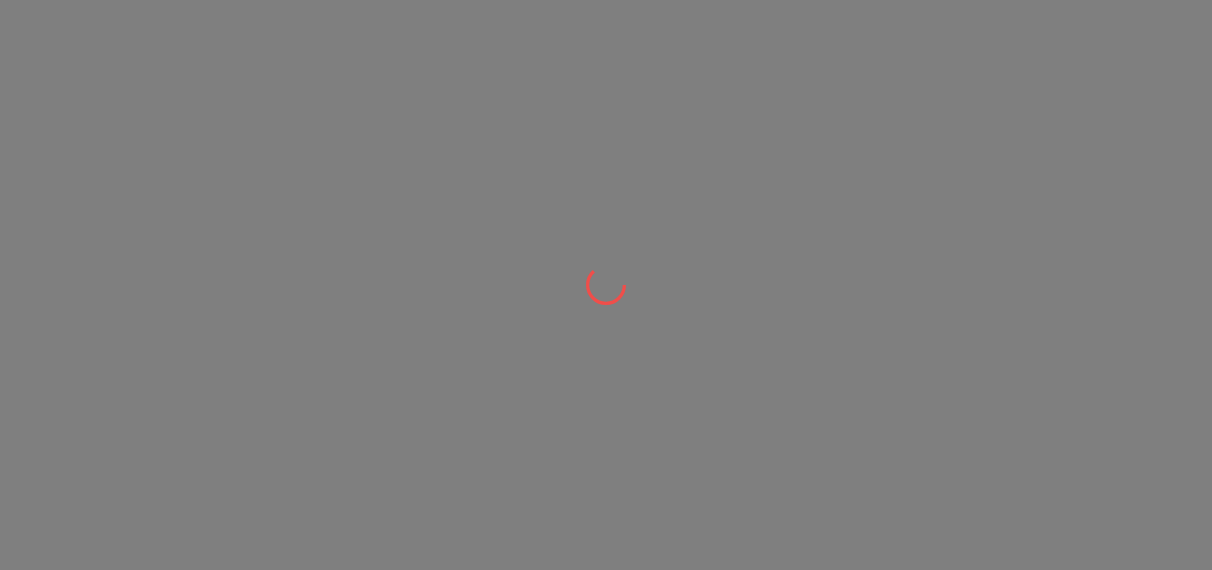 scroll, scrollTop: 0, scrollLeft: 0, axis: both 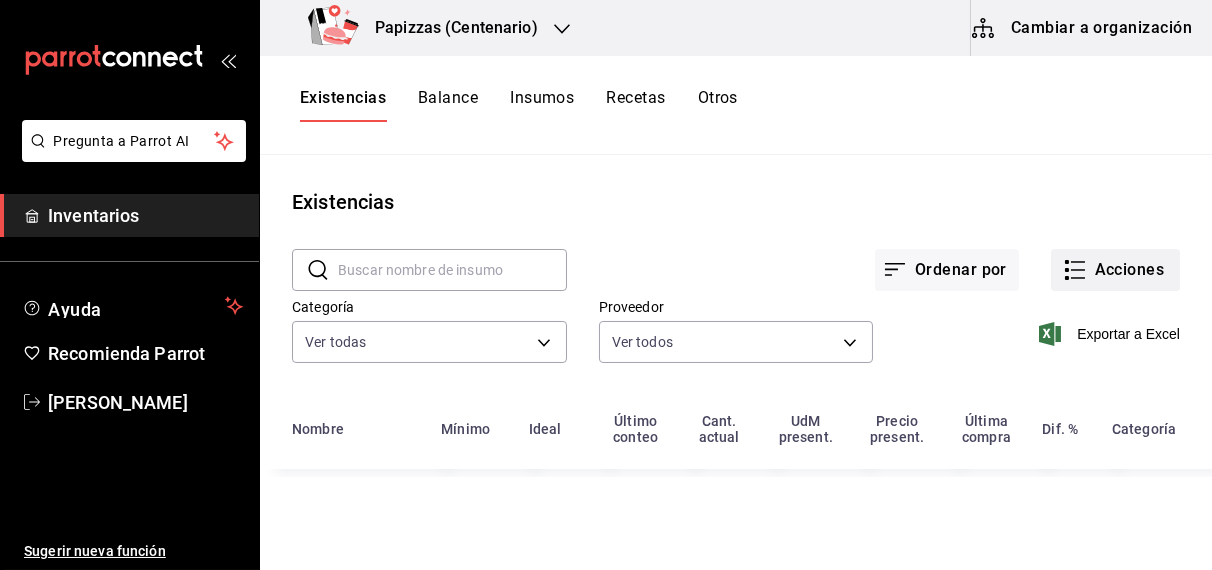 click on "Acciones" at bounding box center (1115, 270) 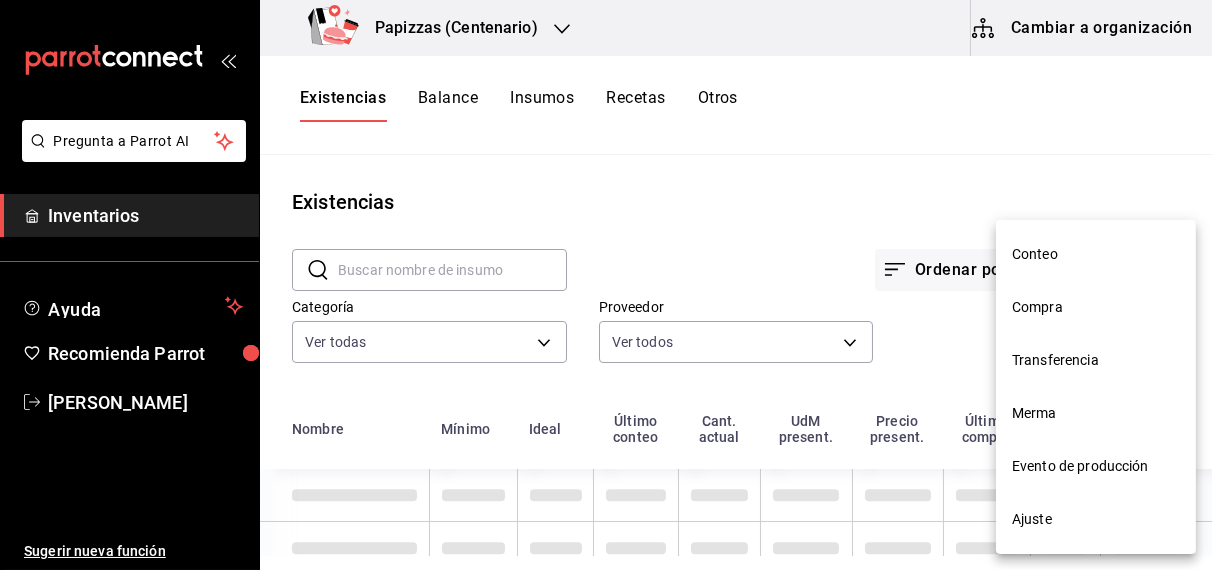 click on "Compra" at bounding box center (1096, 307) 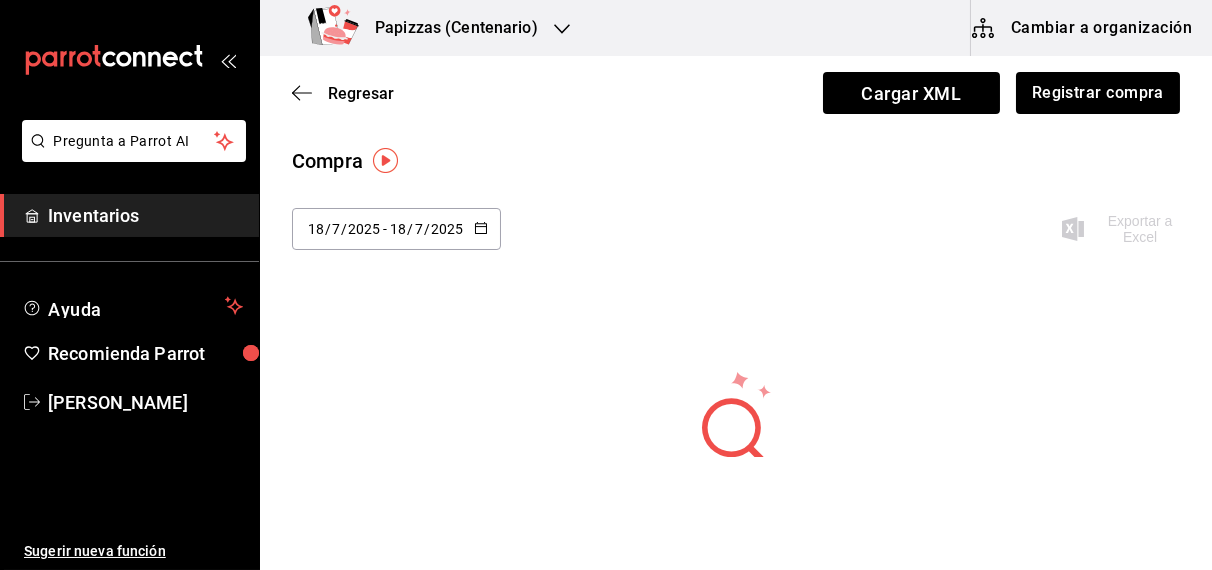 click on "2025-07-18 18 / 7 / 2025 - 2025-07-18 18 / 7 / 2025" at bounding box center (396, 229) 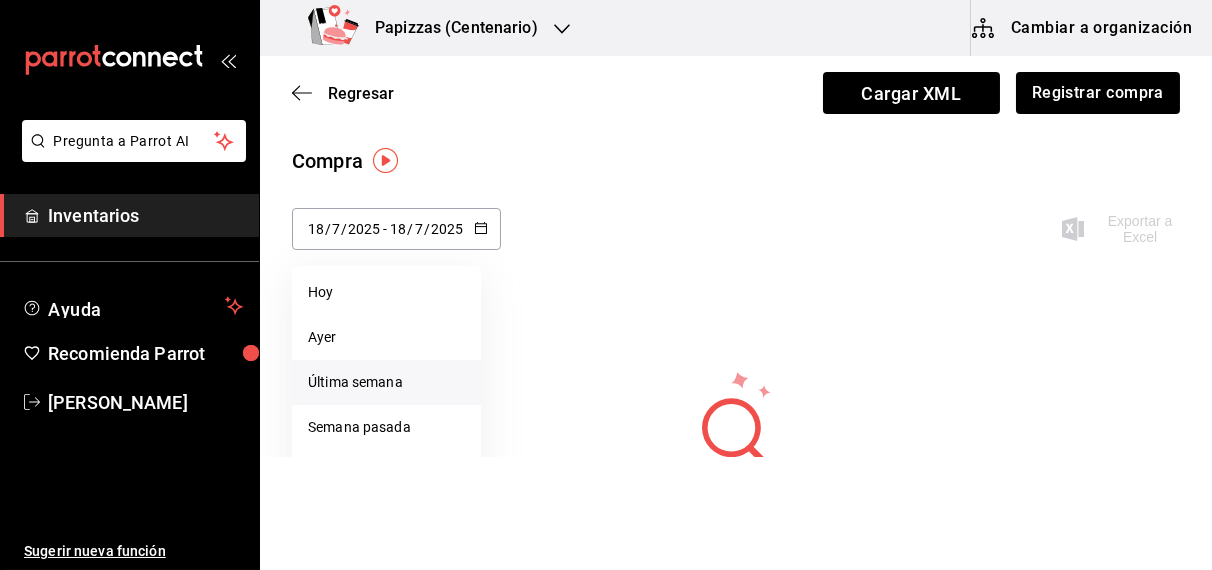 click on "Última semana" at bounding box center (386, 382) 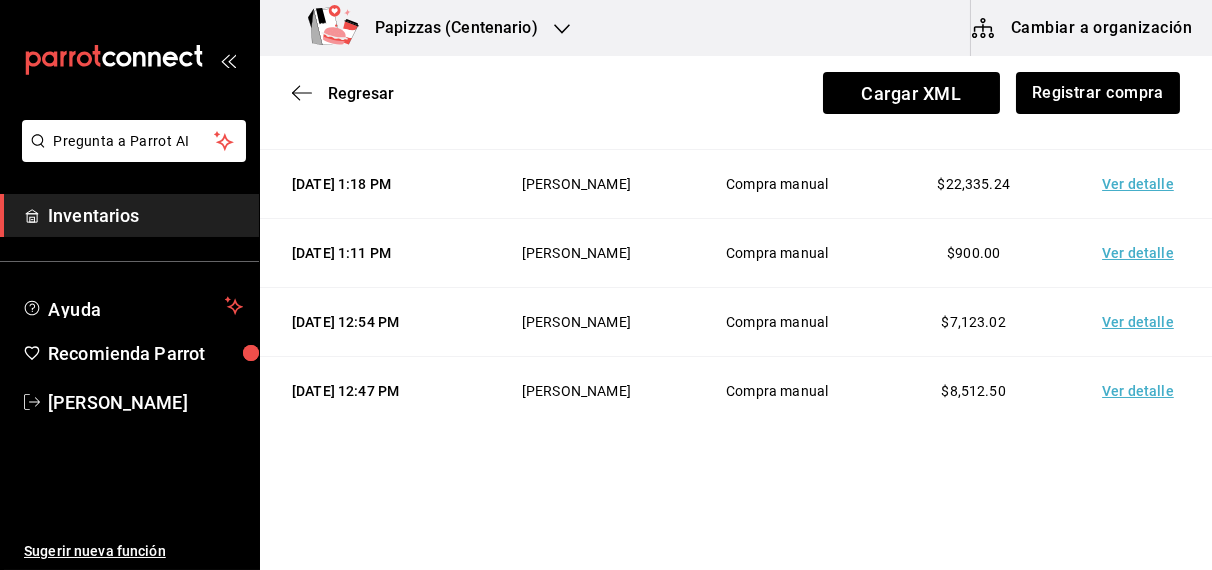 scroll, scrollTop: 426, scrollLeft: 0, axis: vertical 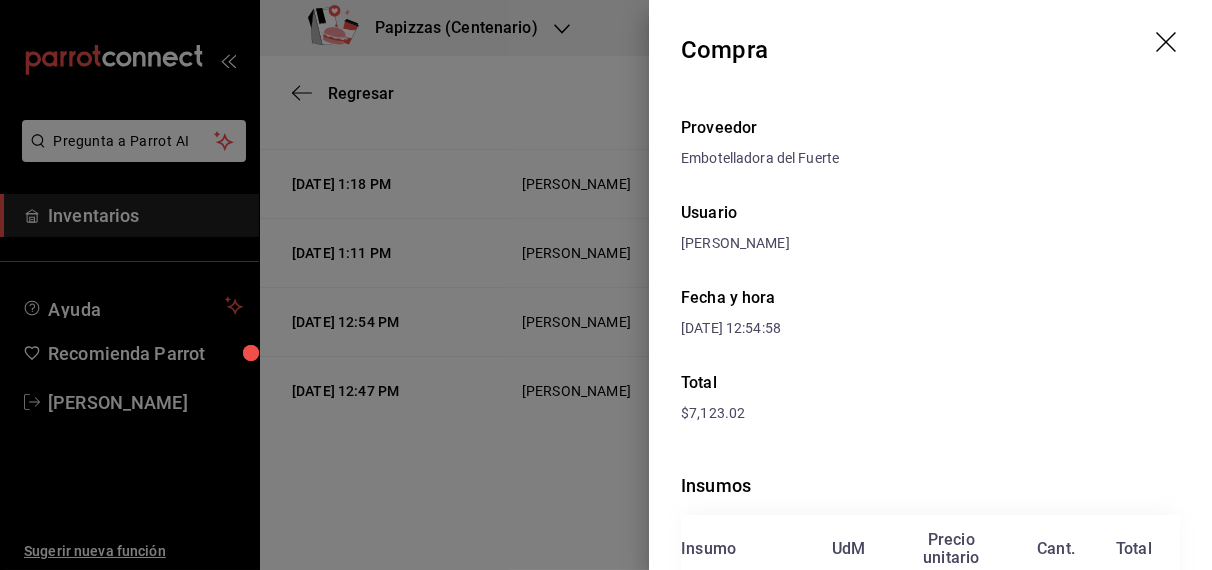 click 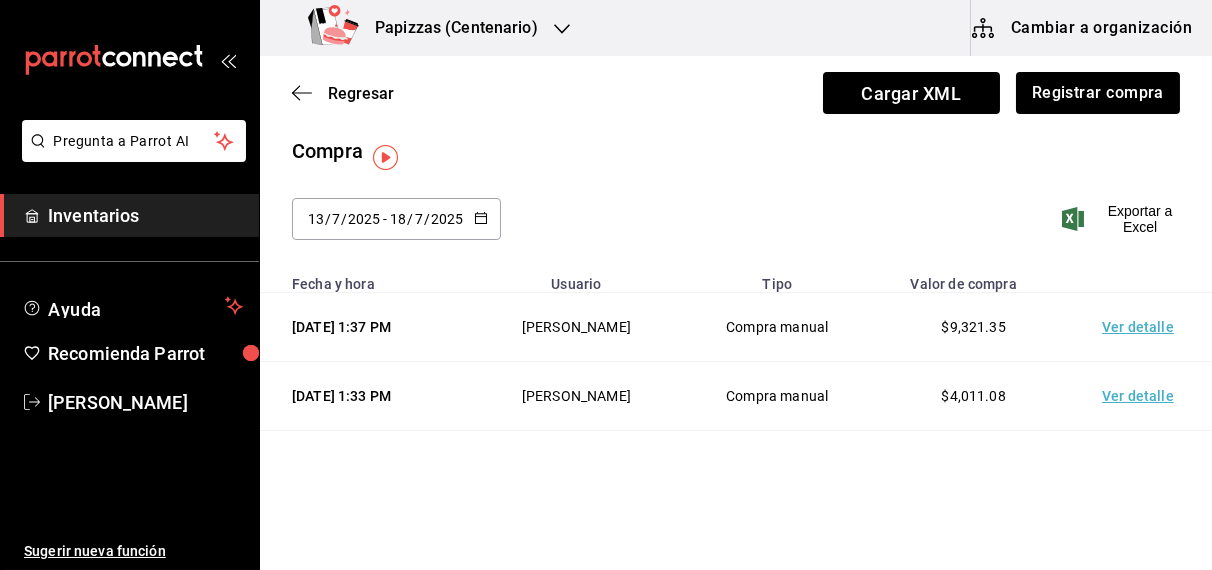 scroll, scrollTop: 3, scrollLeft: 0, axis: vertical 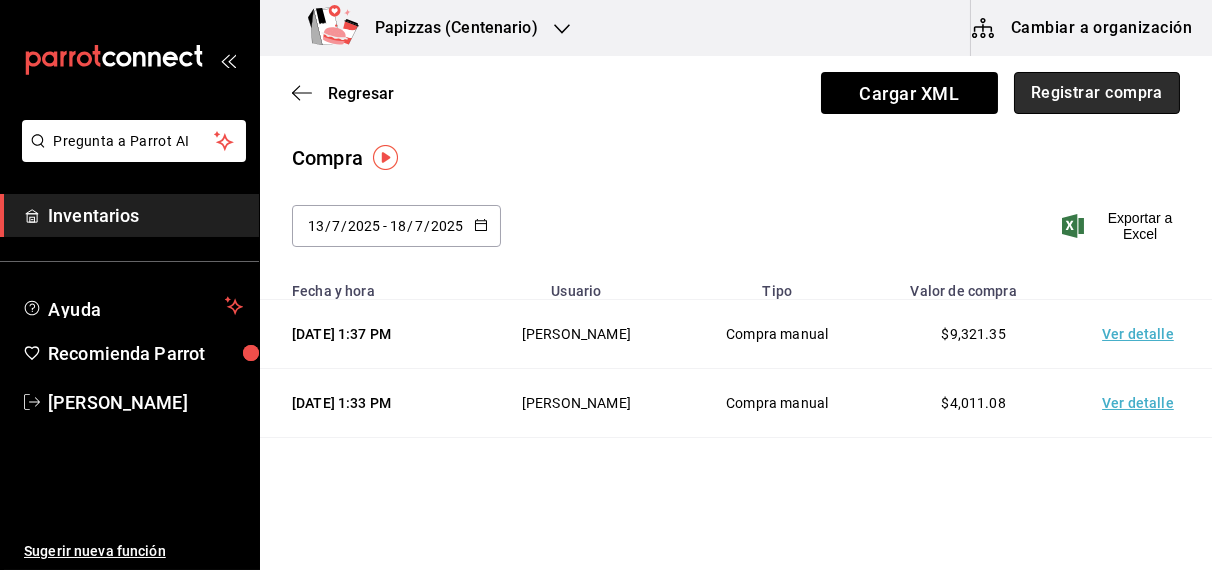click on "Registrar compra" at bounding box center [1097, 93] 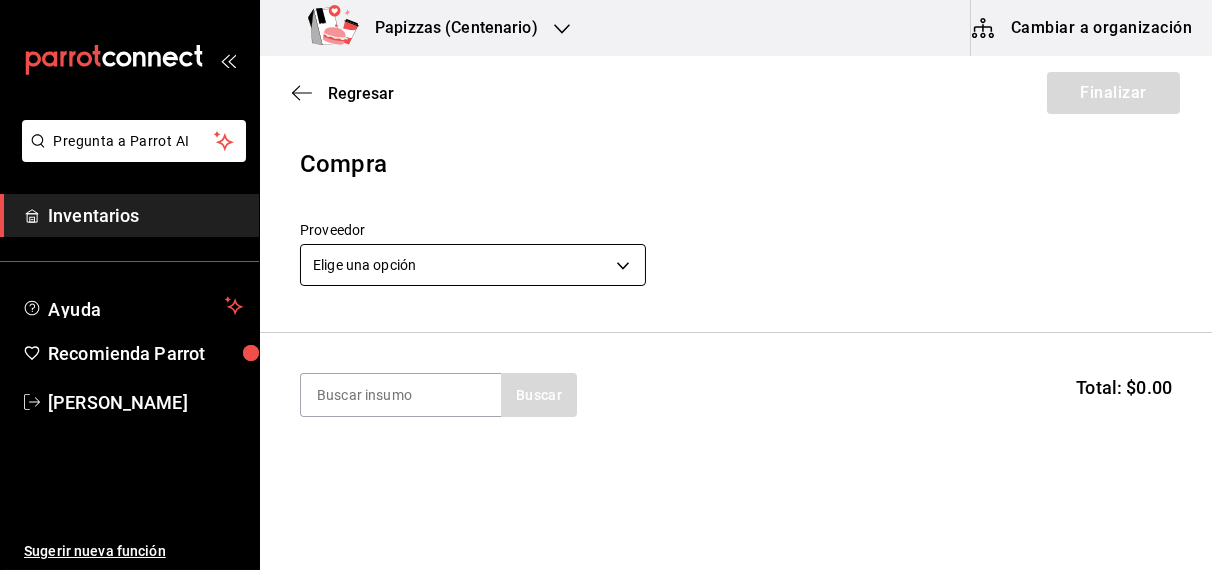 click on "Pregunta a Parrot AI Inventarios   Ayuda Recomienda Parrot   OBDULIA JANNETH CASTRO ESCALANTE   Sugerir nueva función   Papizzas (Centenario) Cambiar a organización Regresar Finalizar Compra Proveedor Elige una opción default Buscar Total: $0.00 No hay insumos a mostrar. Busca un insumo para agregarlo a la lista Pregunta a Parrot AI Inventarios   Ayuda Recomienda Parrot   OBDULIA JANNETH CASTRO ESCALANTE   Sugerir nueva función   GANA 1 MES GRATIS EN TU SUSCRIPCIÓN AQUÍ ¿Recuerdas cómo empezó tu restaurante?
Hoy puedes ayudar a un colega a tener el mismo cambio que tú viviste.
Recomienda Parrot directamente desde tu Portal Administrador.
Es fácil y rápido.
🎁 Por cada restaurante que se una, ganas 1 mes gratis. Ver video tutorial Ir a video Editar Eliminar Visitar centro de ayuda (81) 2046 6363 soporte@parrotsoftware.io Visitar centro de ayuda (81) 2046 6363 soporte@parrotsoftware.io" at bounding box center (606, 228) 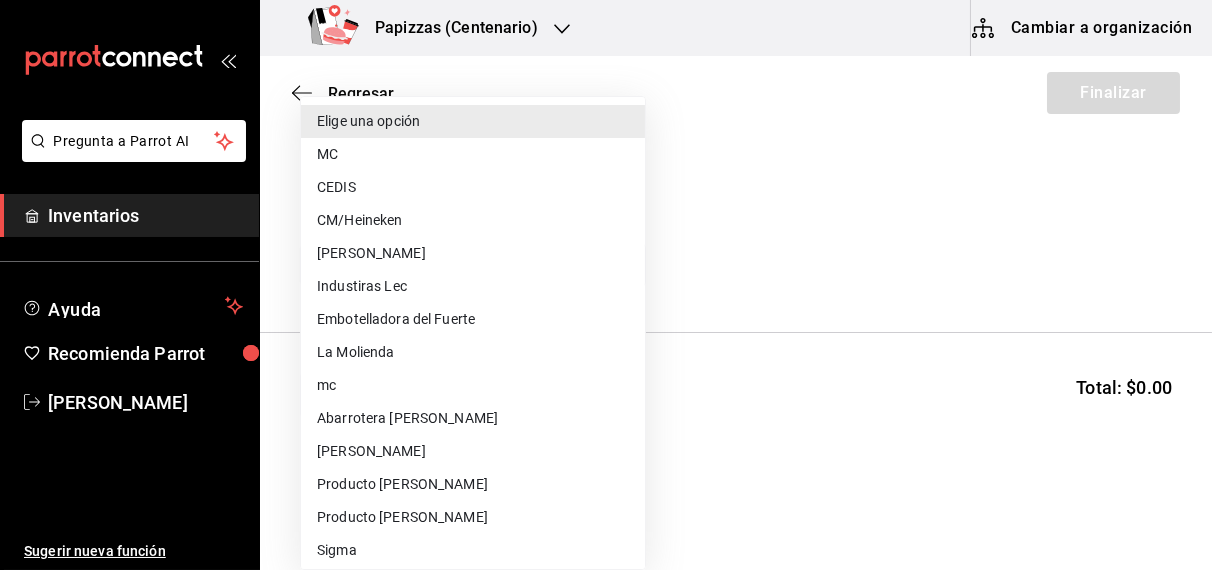 click on "Embotelladora del Fuerte" at bounding box center (473, 319) 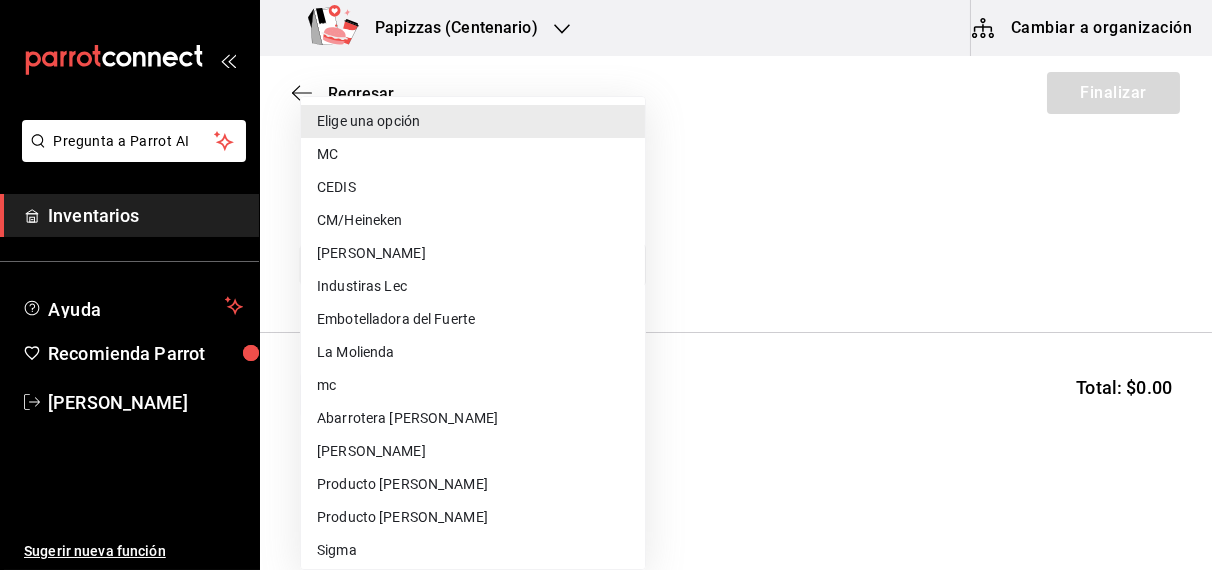 type on "2a449e60-1878-40e8-ba60-5a9907f89e6b" 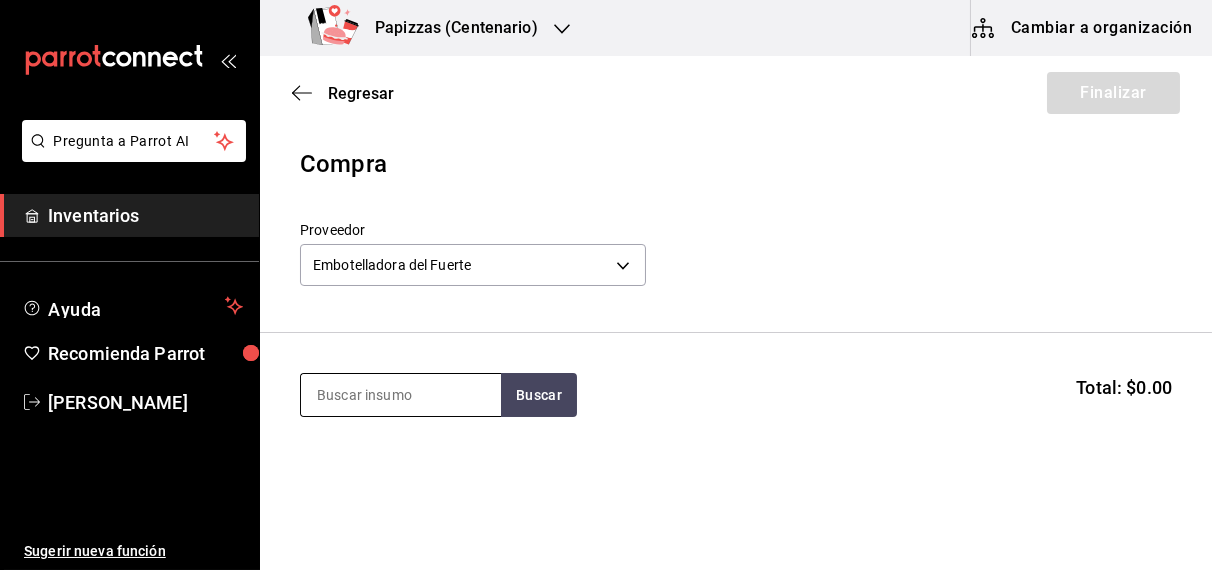 click at bounding box center [401, 395] 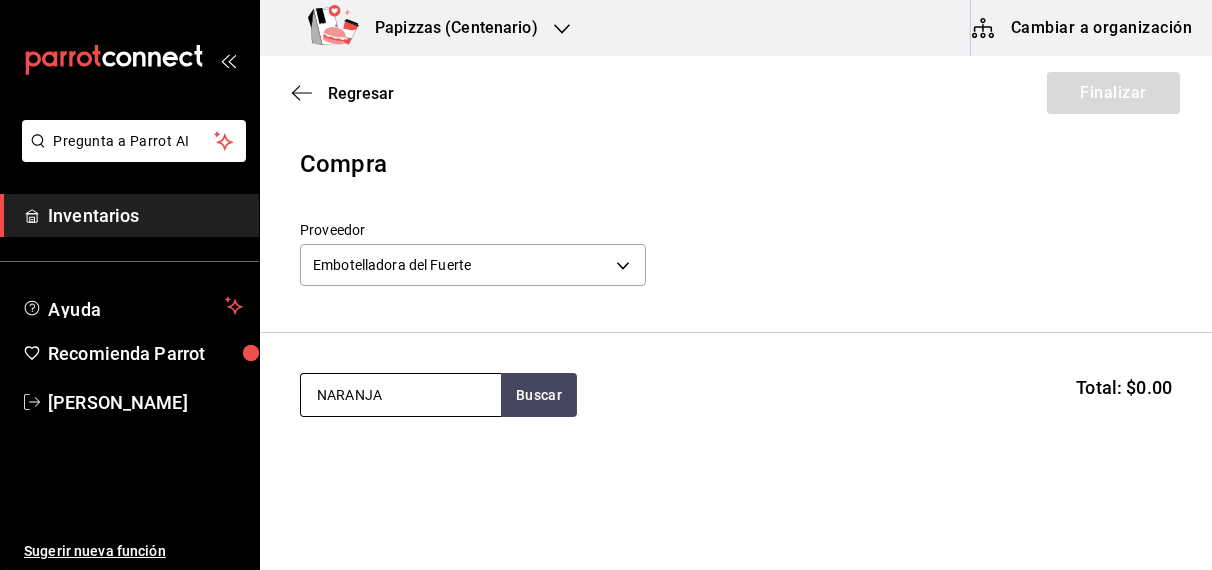type on "NARANJA" 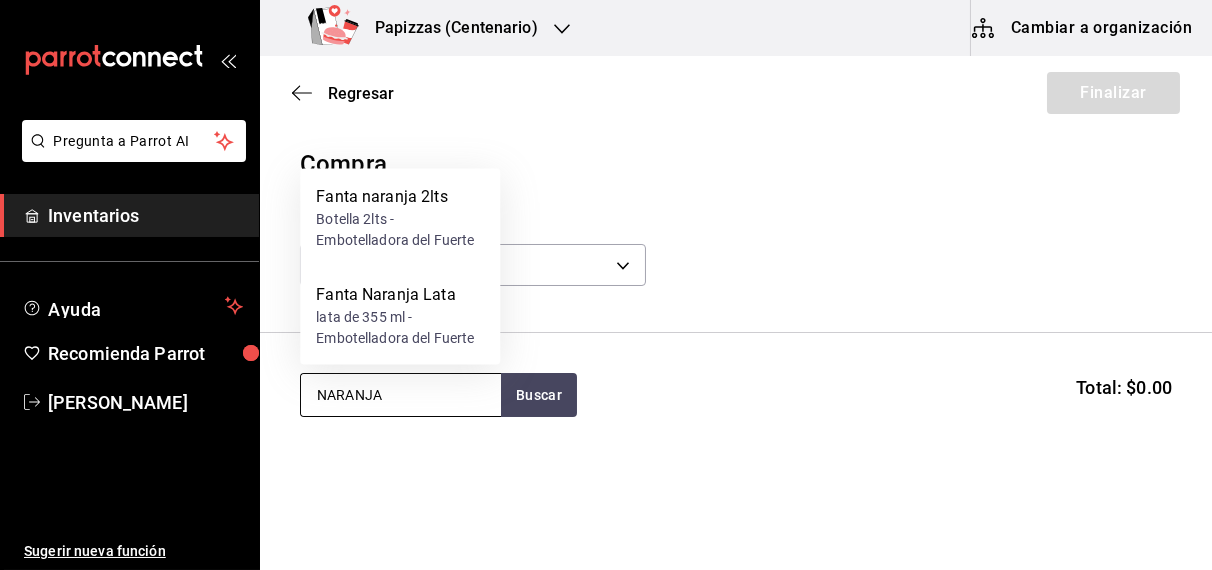 click on "lata de 355 ml  - Embotelladora del Fuerte" at bounding box center [400, 328] 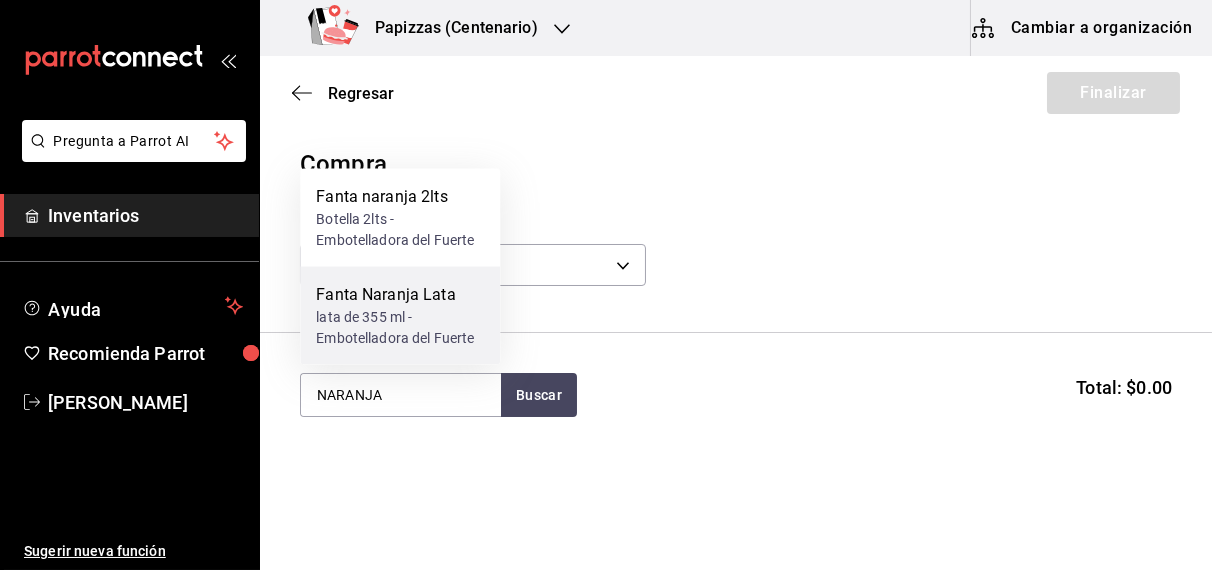 type 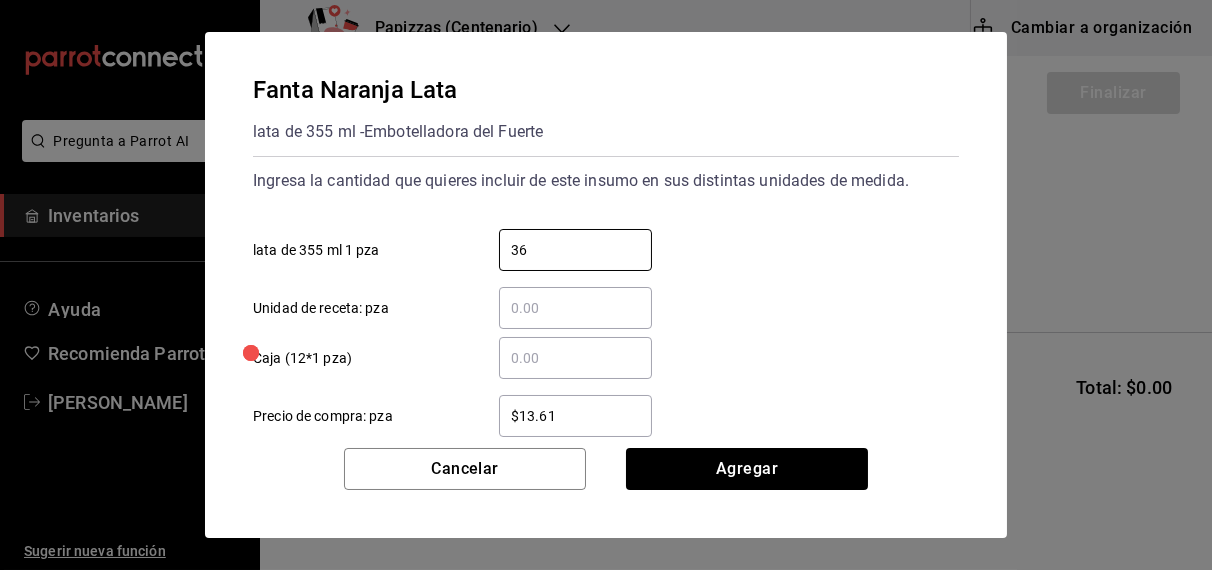 type on "36" 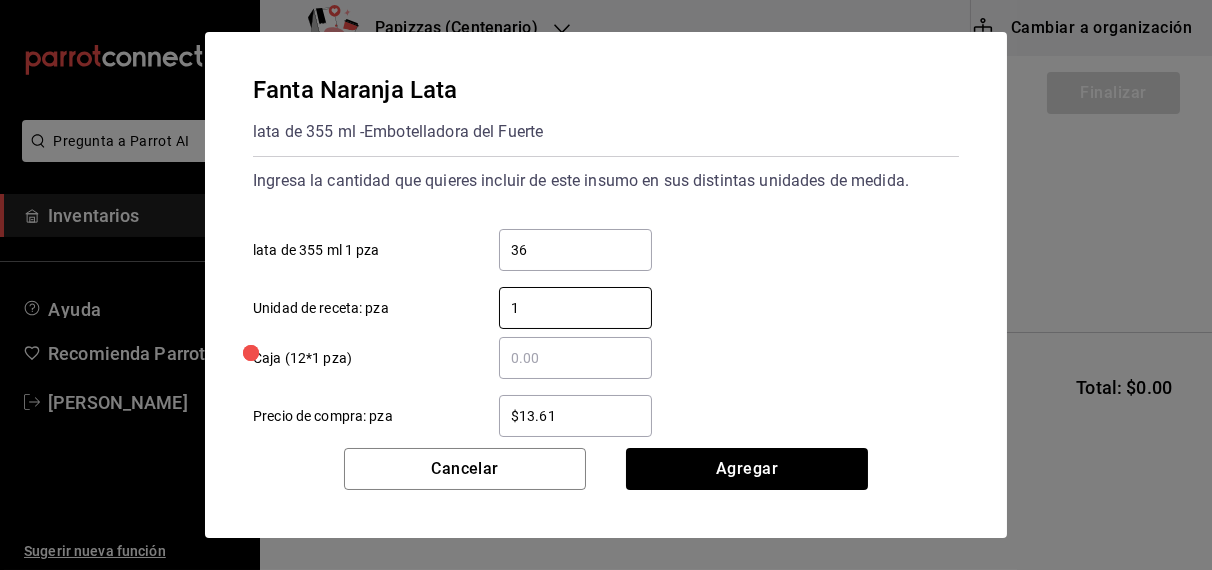 type on "1" 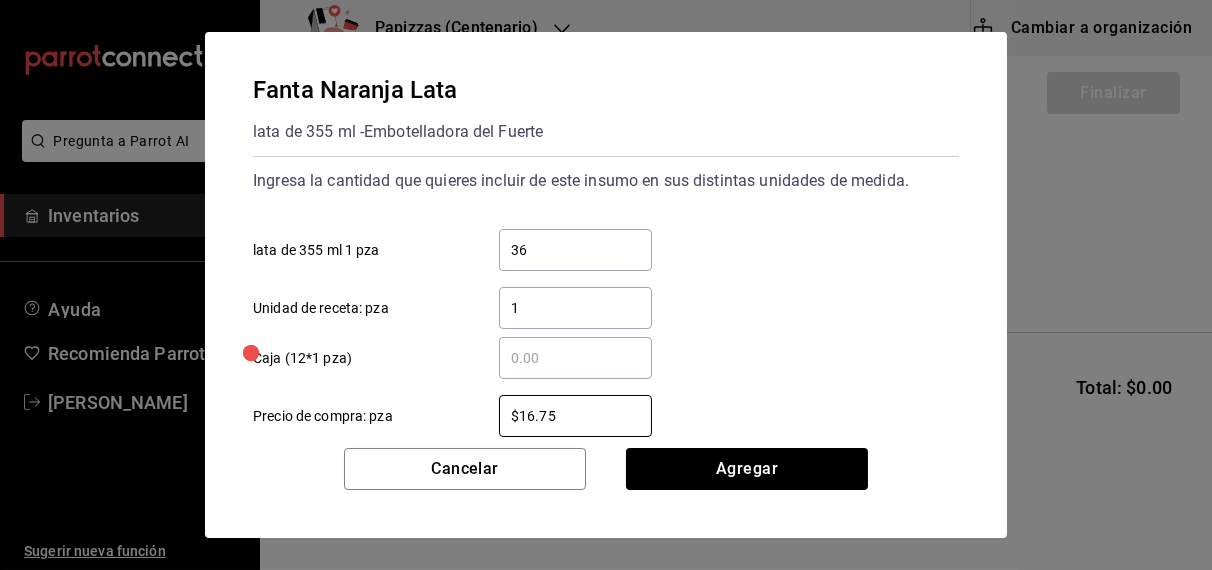 type on "$16.75" 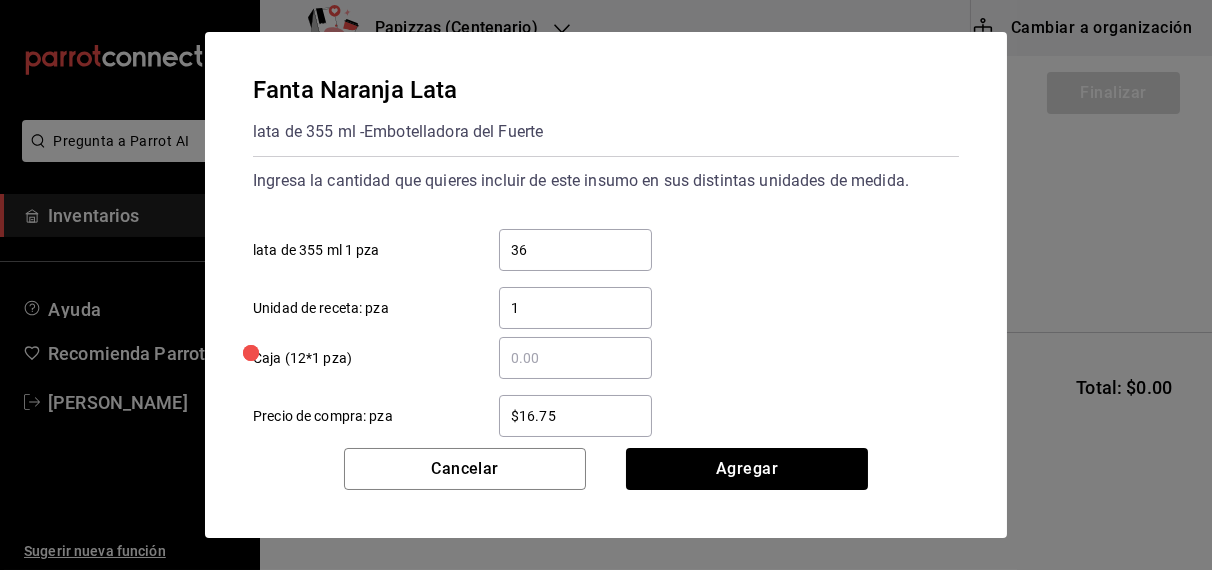 type 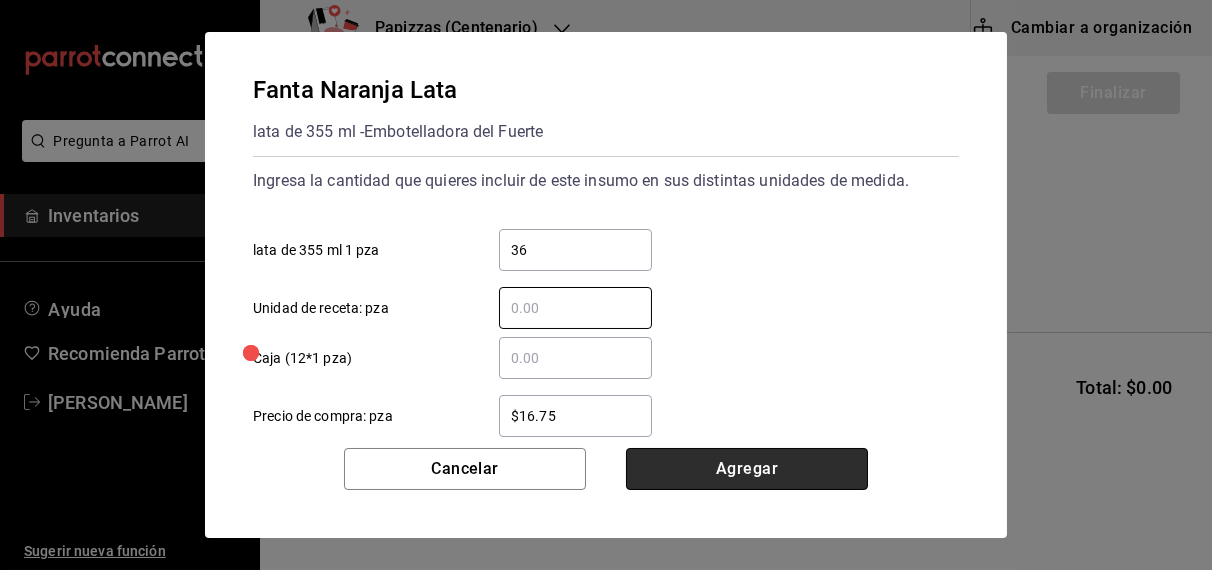 click on "Agregar" at bounding box center [747, 469] 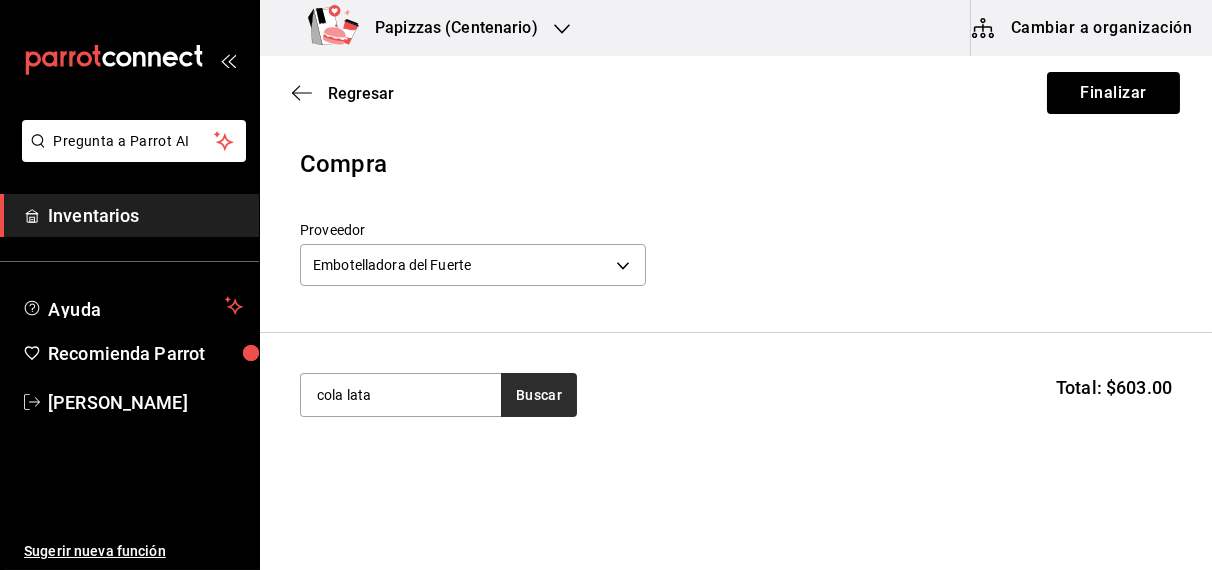 type on "cola lata" 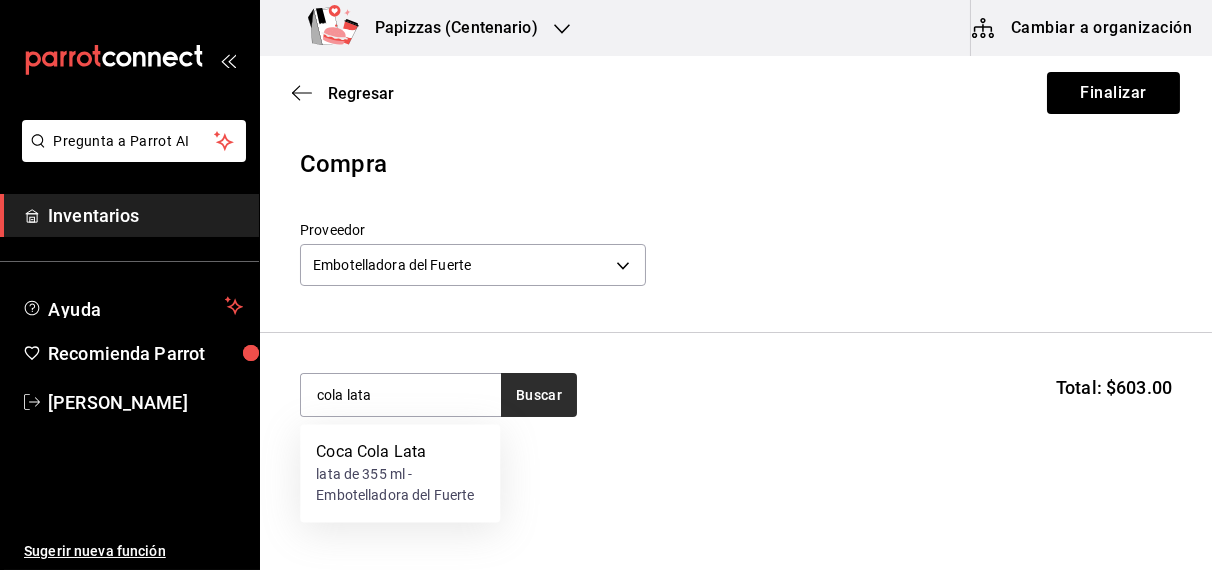 click on "lata de 355 ml  - Embotelladora del Fuerte" at bounding box center (400, 486) 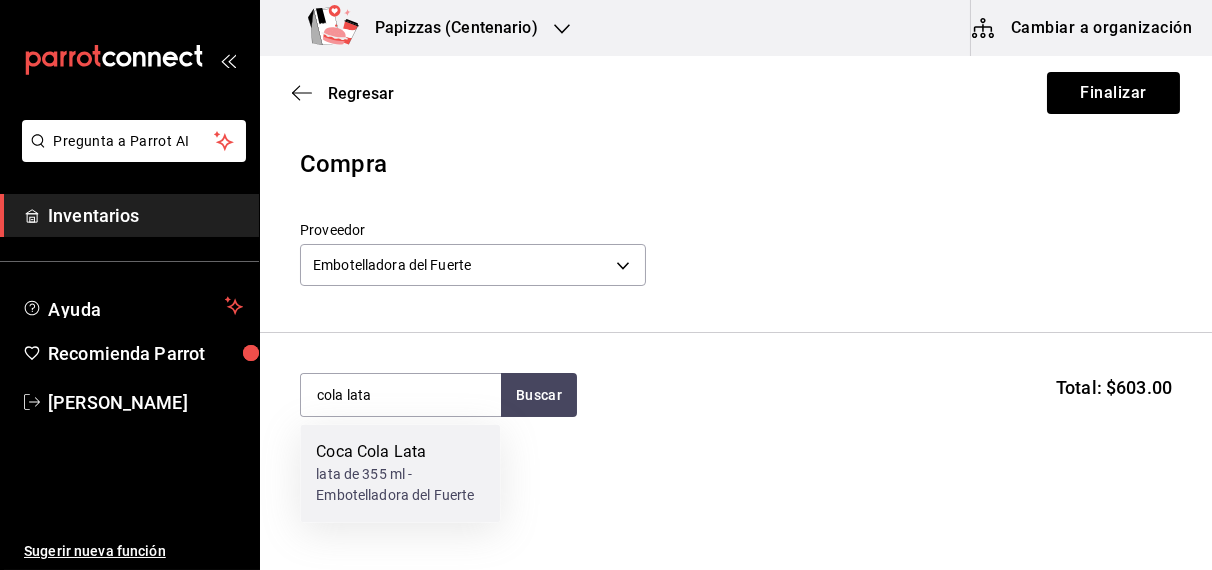 type 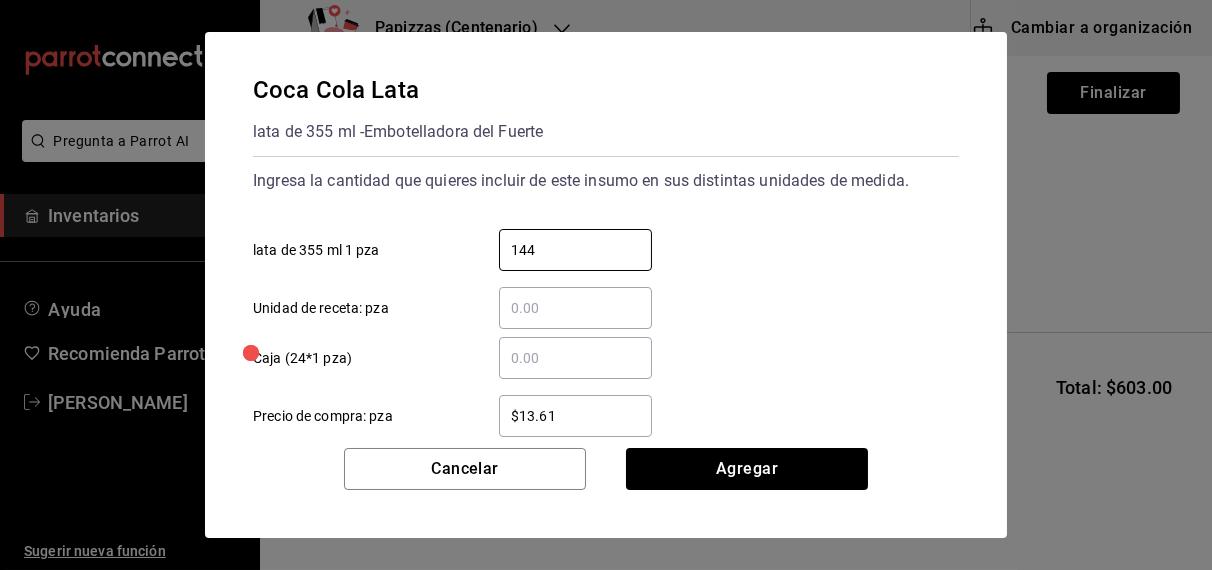type on "144" 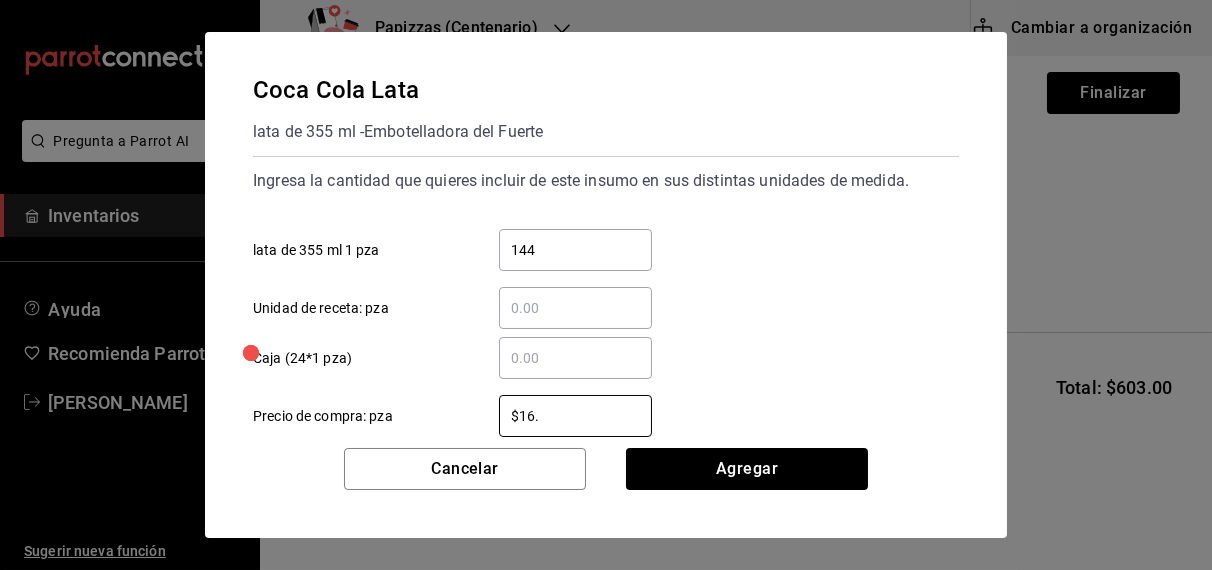 type on "$16.75" 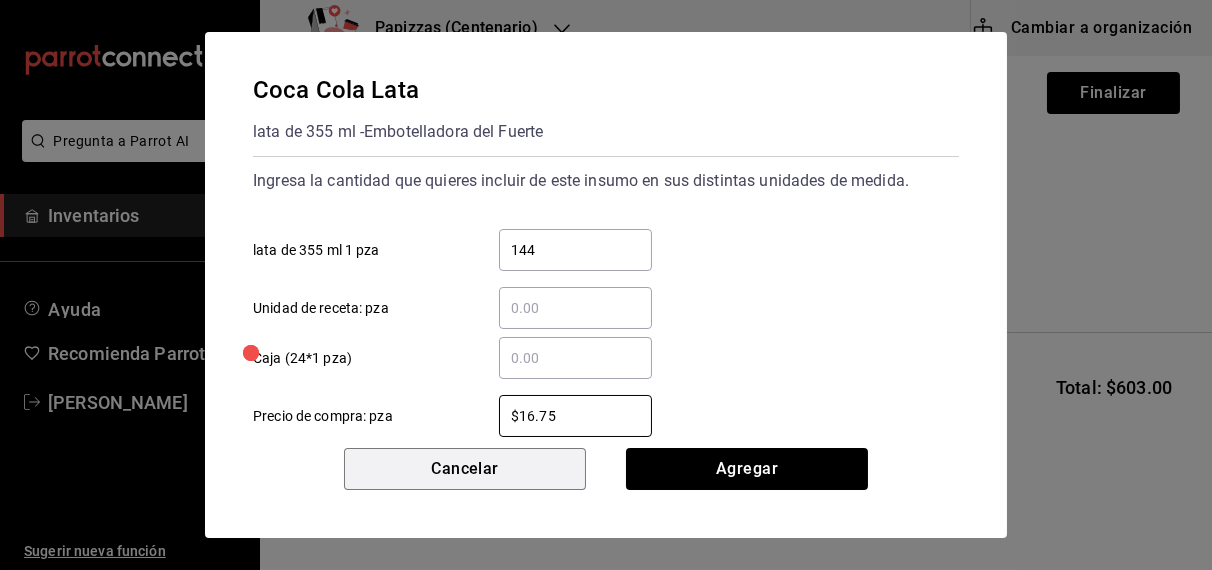 type 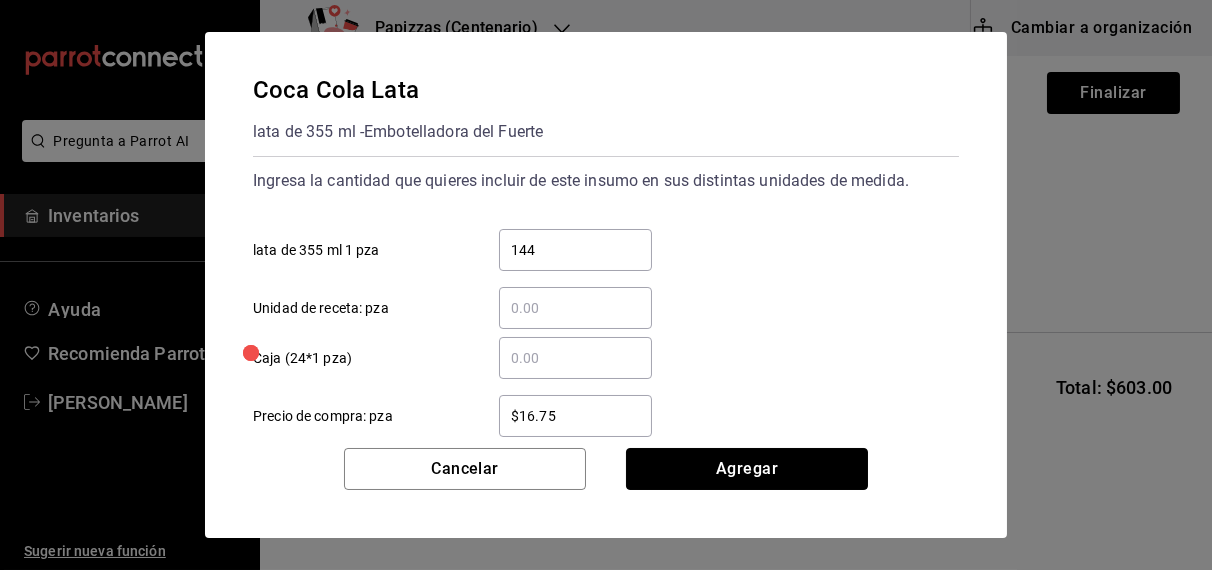 type 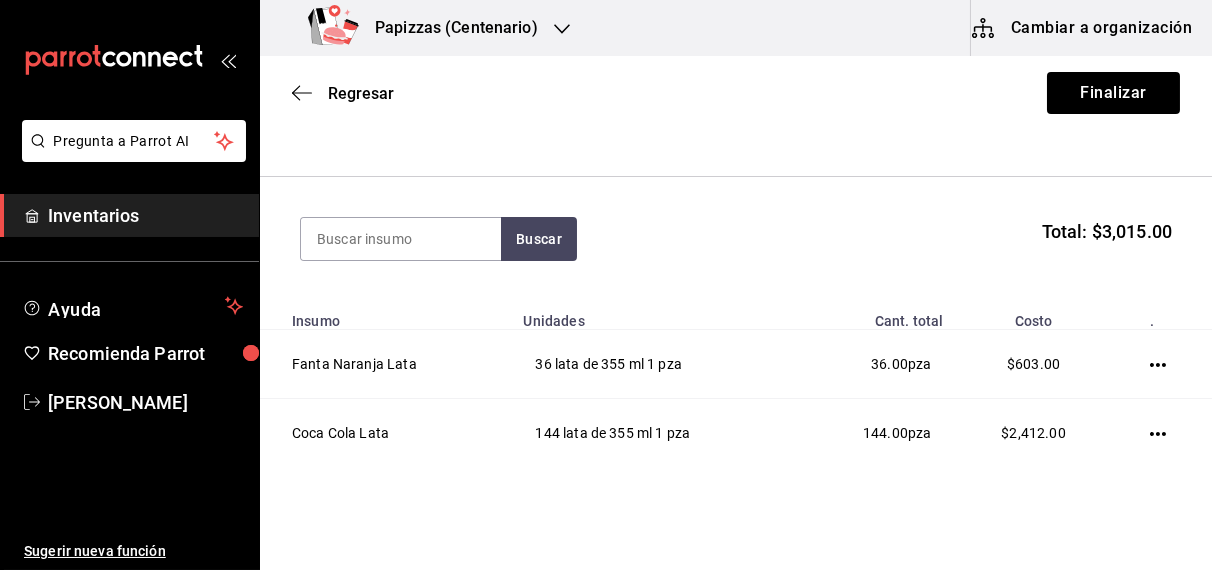 scroll, scrollTop: 175, scrollLeft: 0, axis: vertical 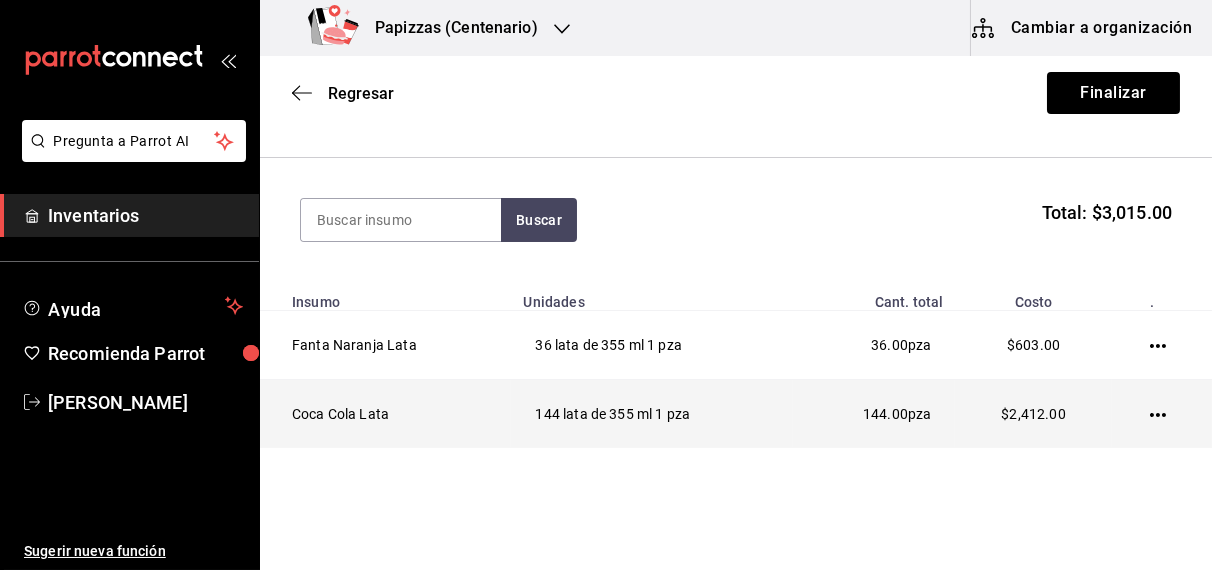 click 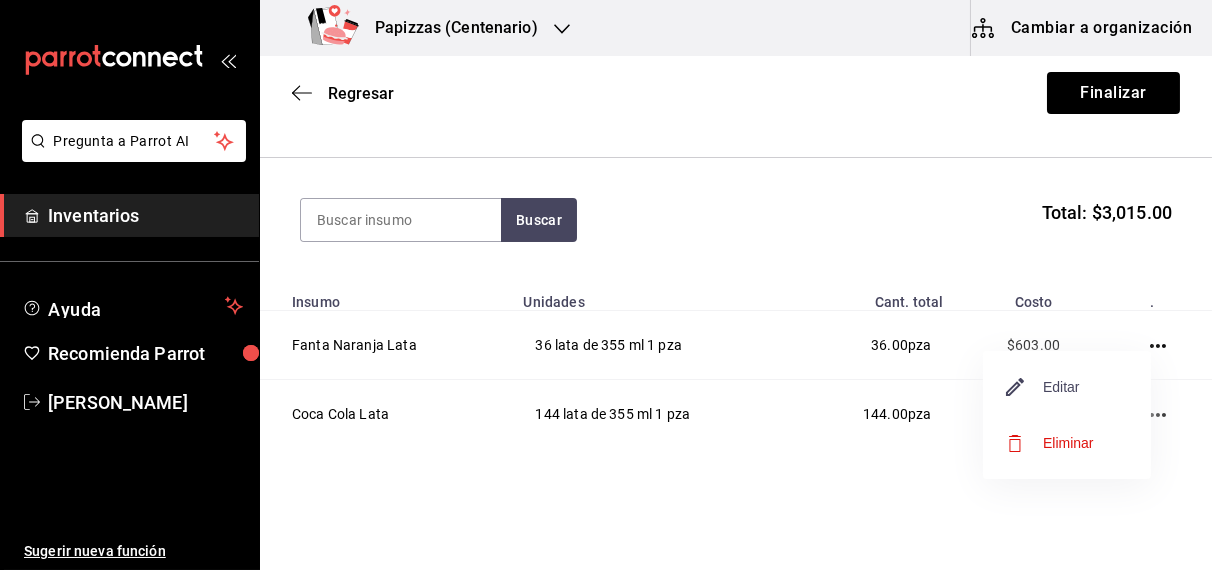 click on "Editar" at bounding box center [1043, 387] 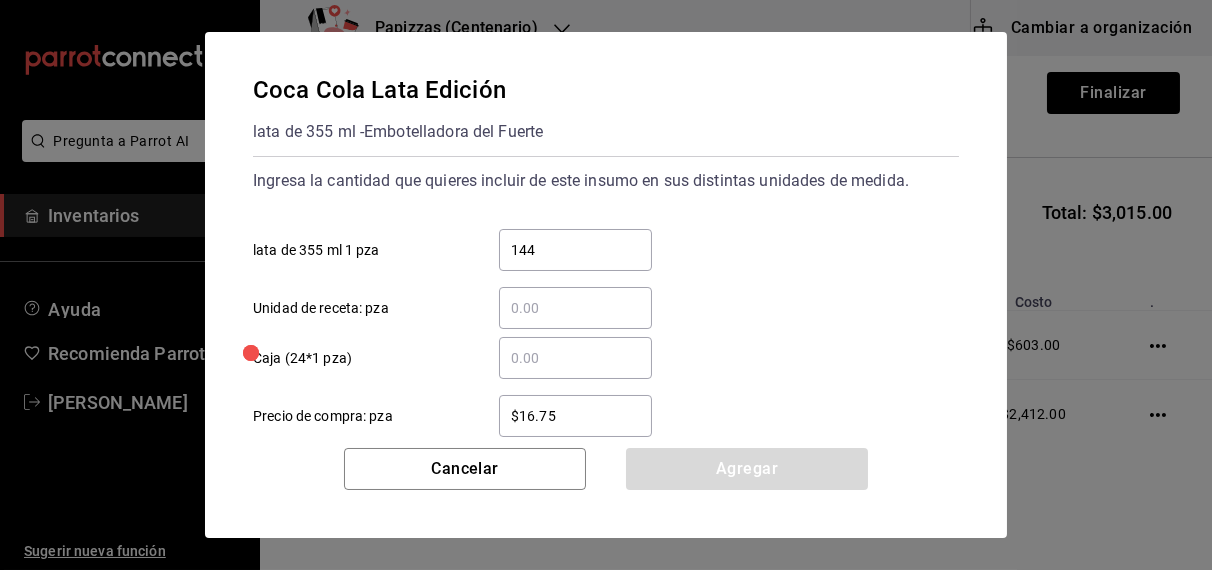 click on "$16.75" at bounding box center (575, 416) 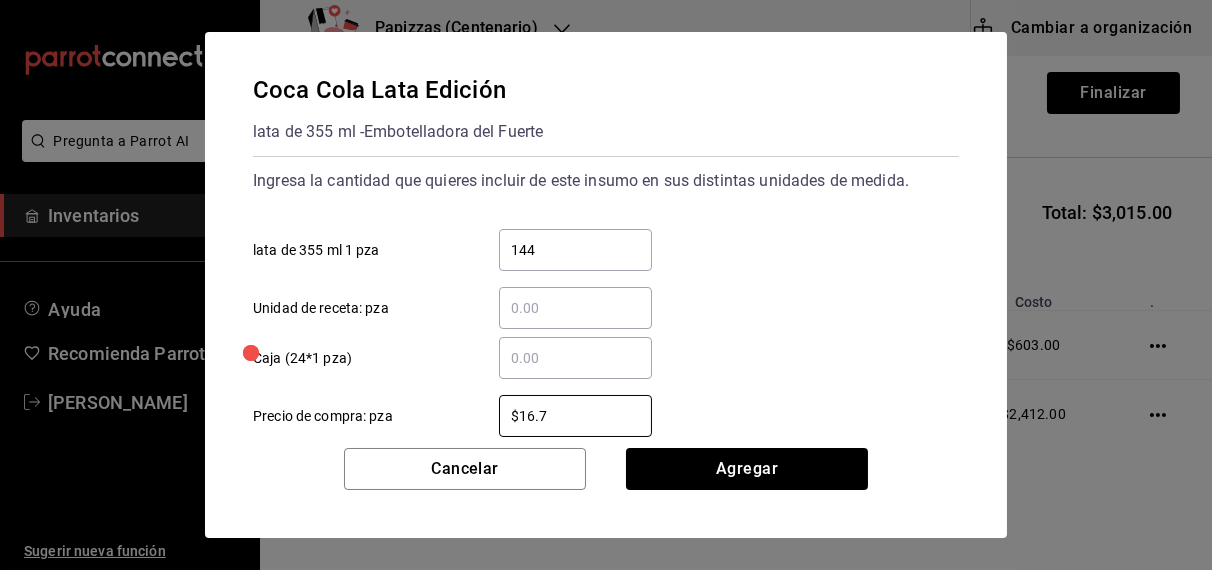 type on "$16.73" 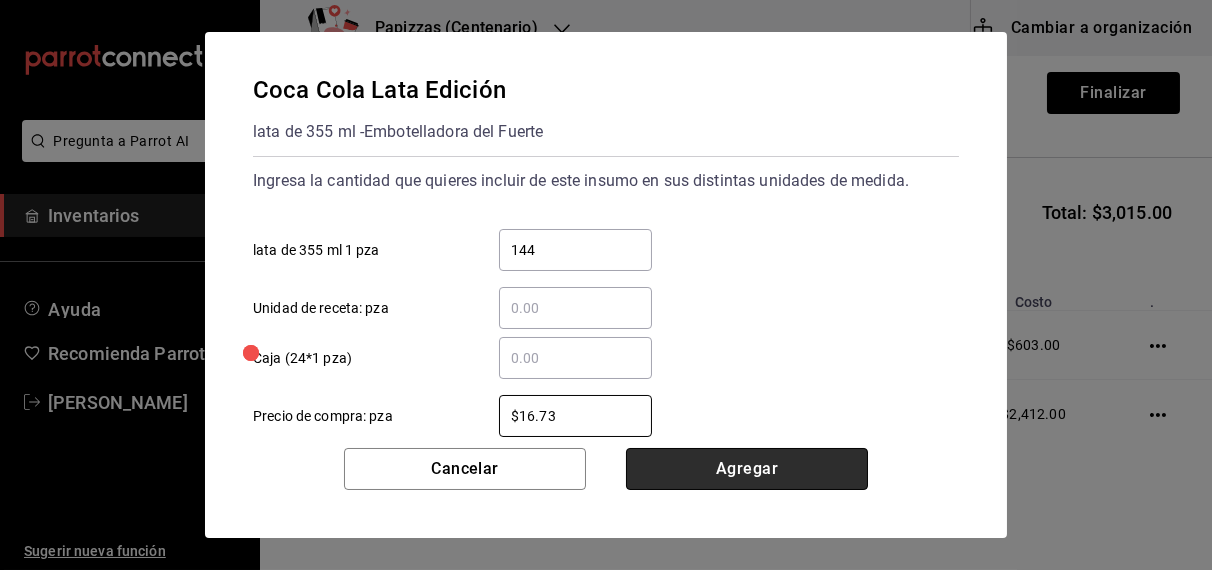click on "Agregar" at bounding box center (747, 469) 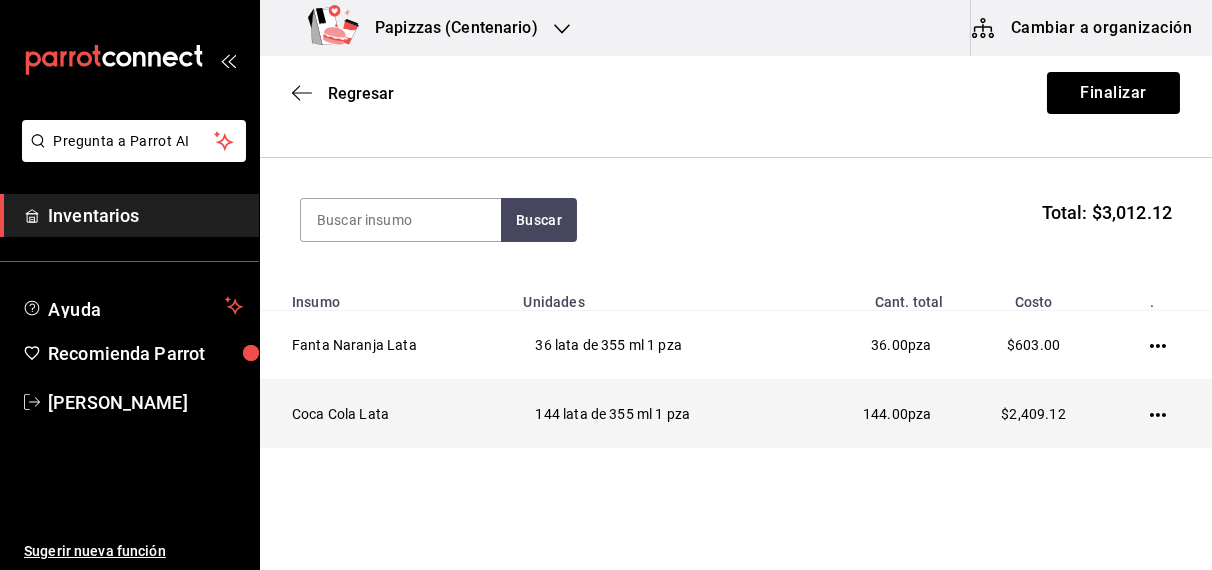 click 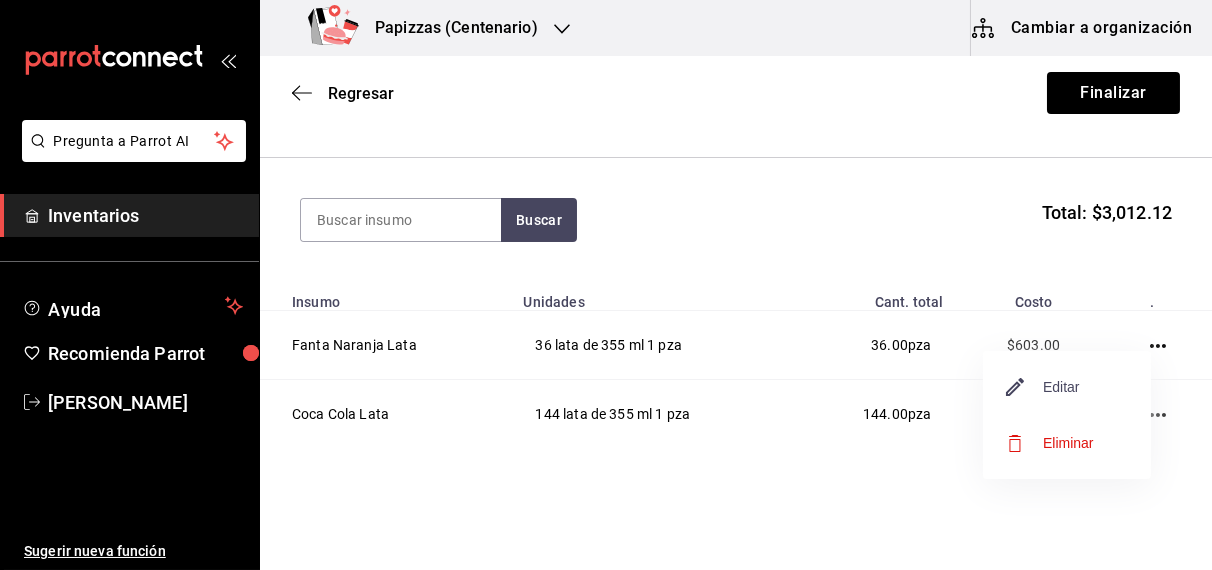 click on "Editar" at bounding box center [1043, 387] 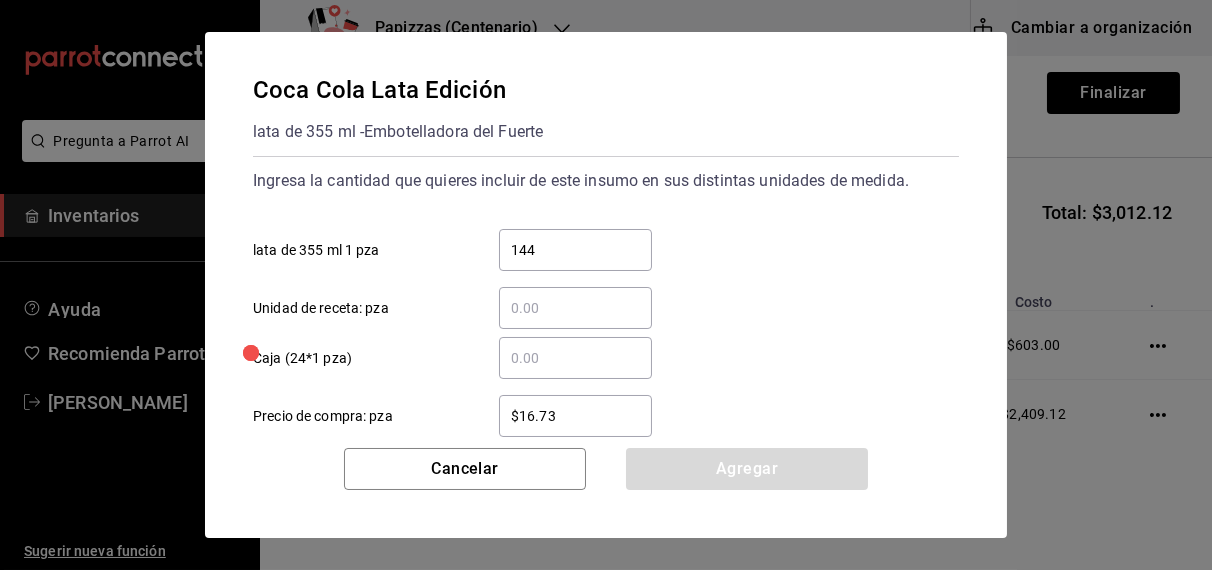 click on "$16.73" at bounding box center (575, 416) 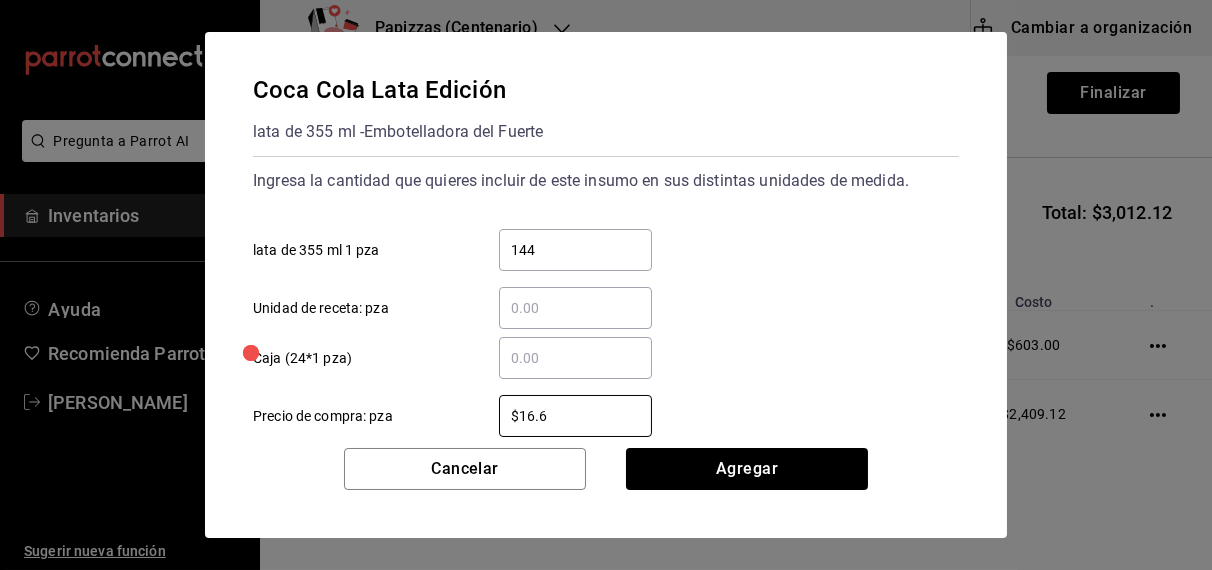 type on "$16.66" 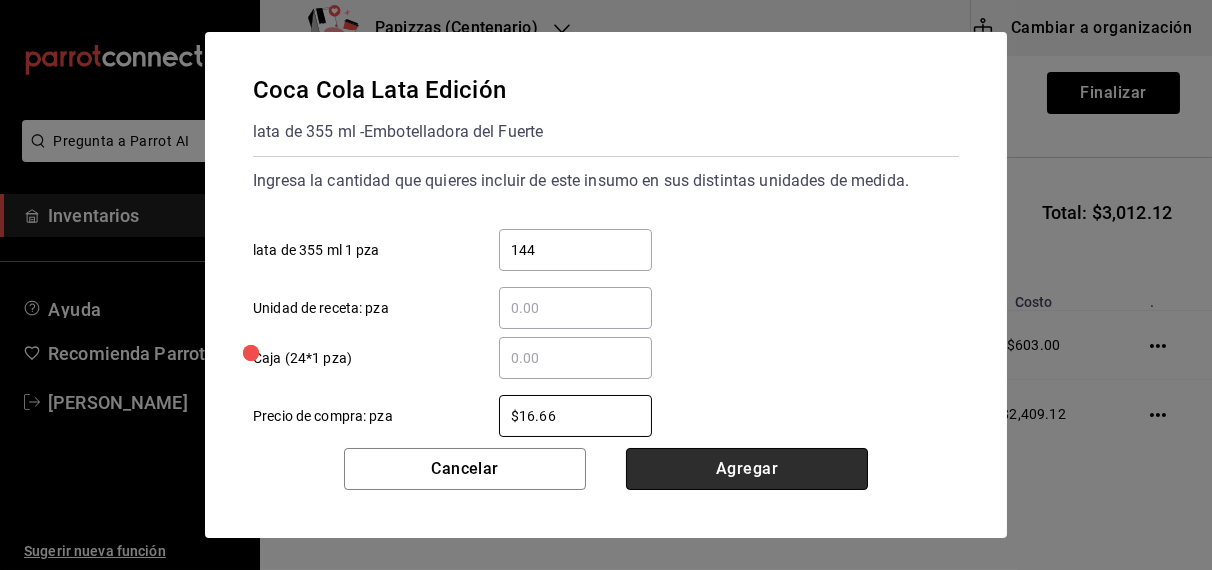 click on "Agregar" at bounding box center [747, 469] 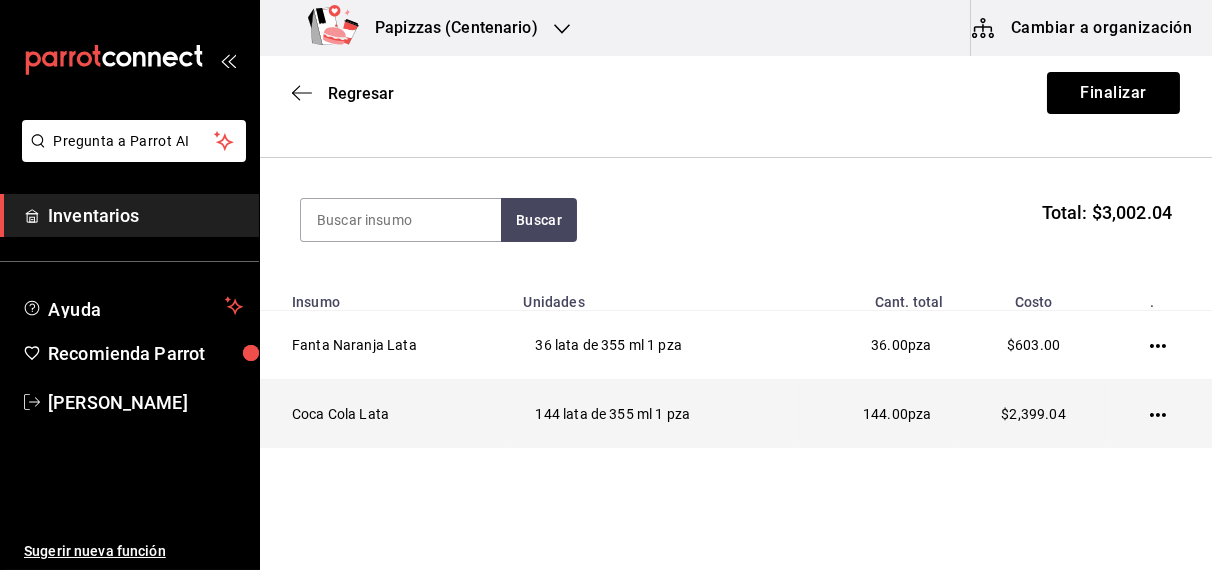 click 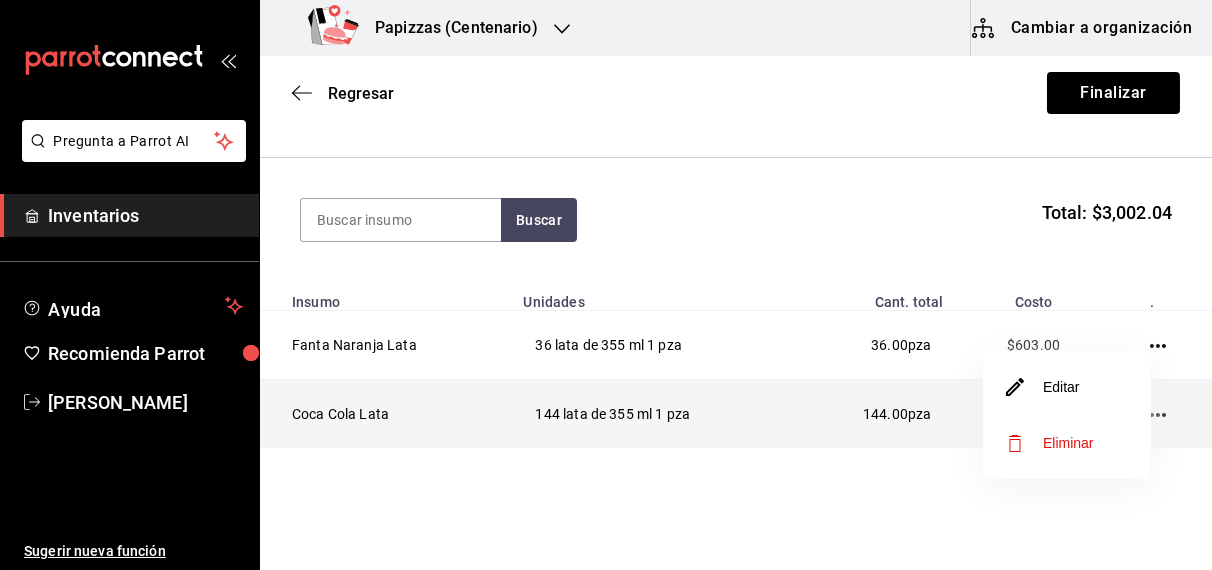 click on "Editar" at bounding box center [1043, 387] 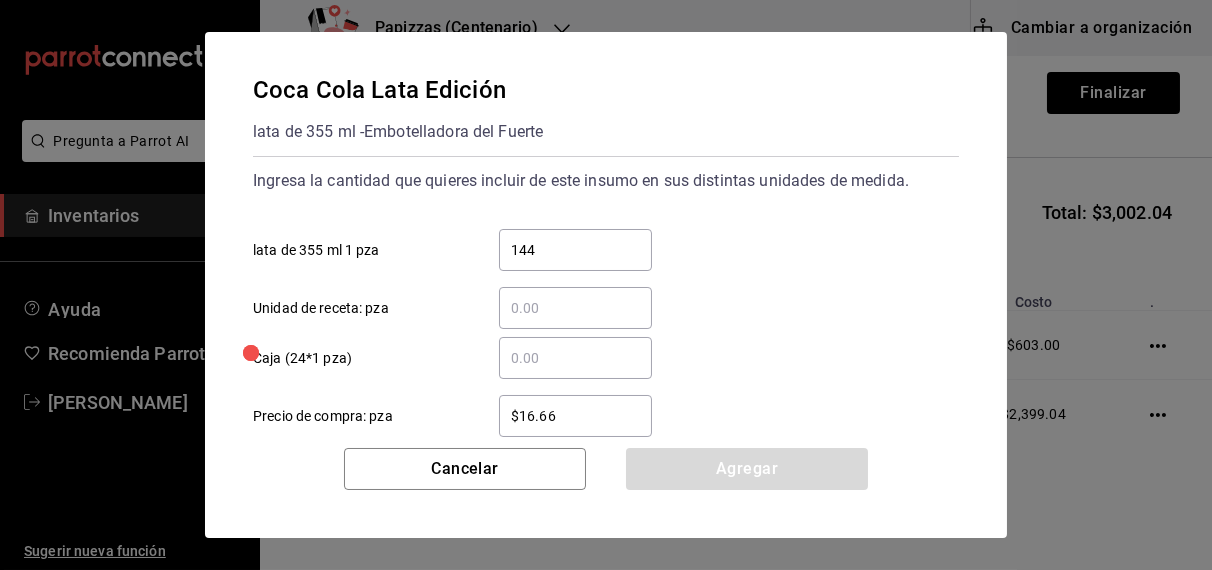 click on "$16.66" at bounding box center (575, 416) 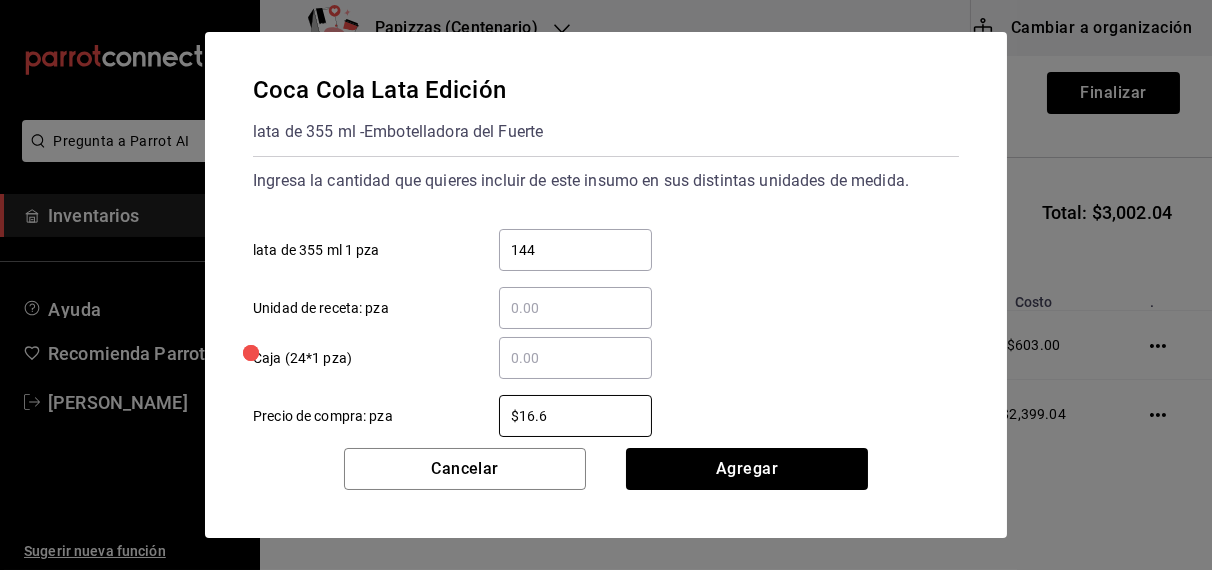 type on "$16.67" 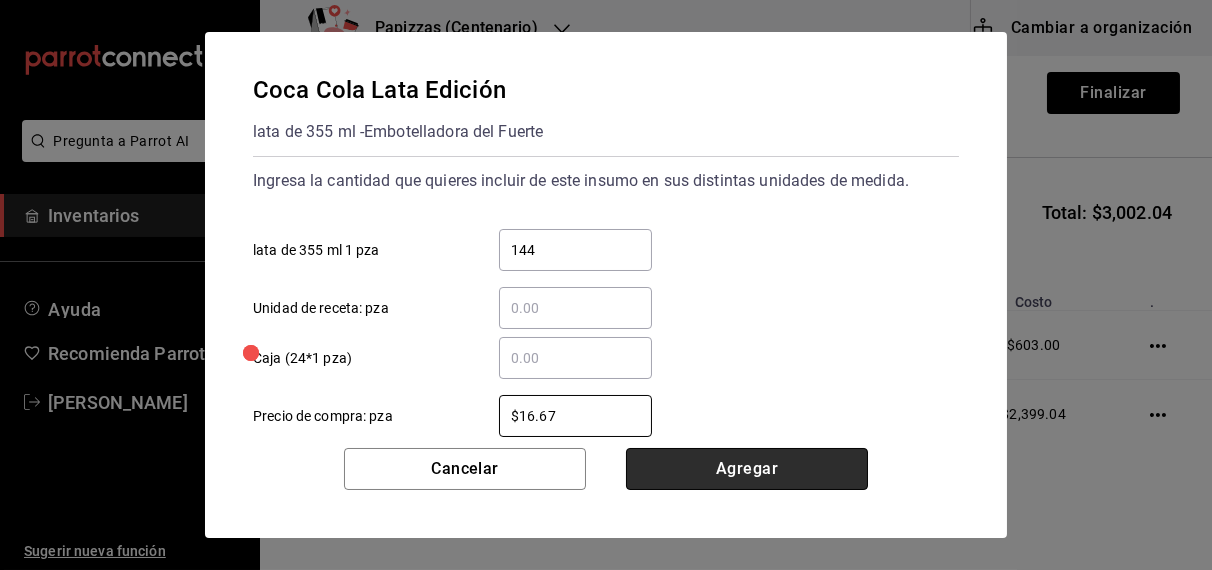 click on "Agregar" at bounding box center (747, 469) 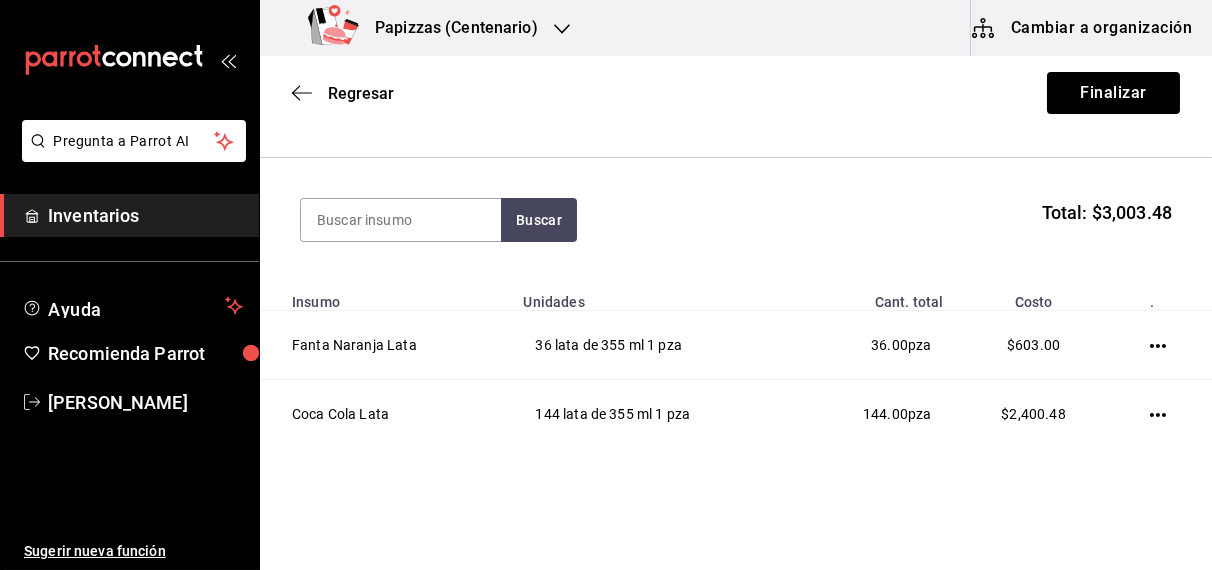 type 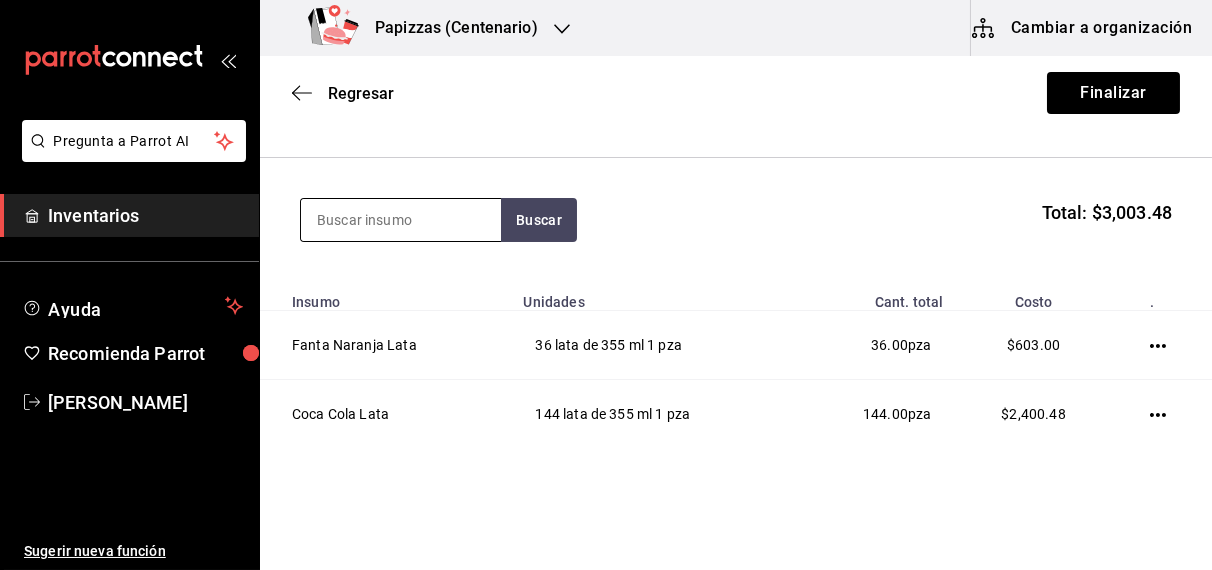 click at bounding box center (401, 220) 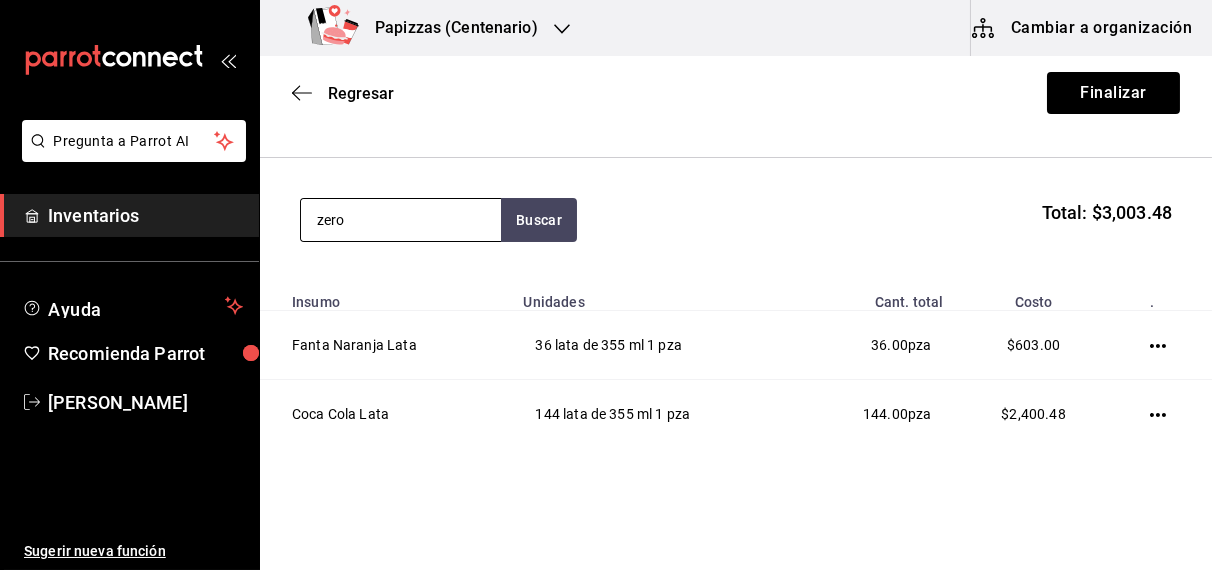 type on "zero" 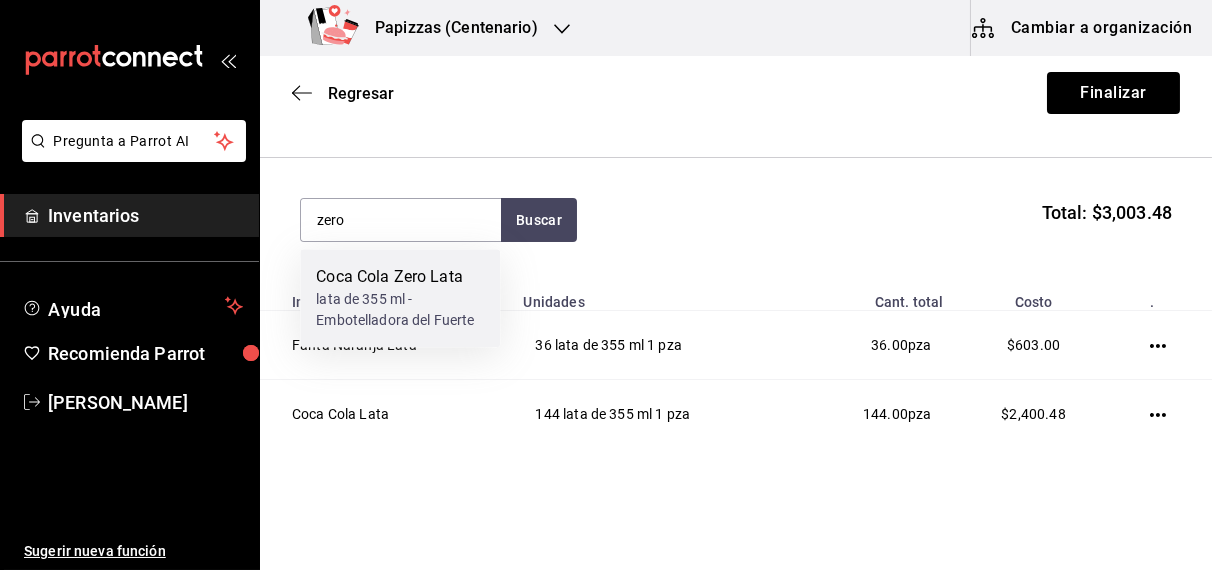 click on "lata de 355 ml  - Embotelladora del Fuerte" at bounding box center (400, 310) 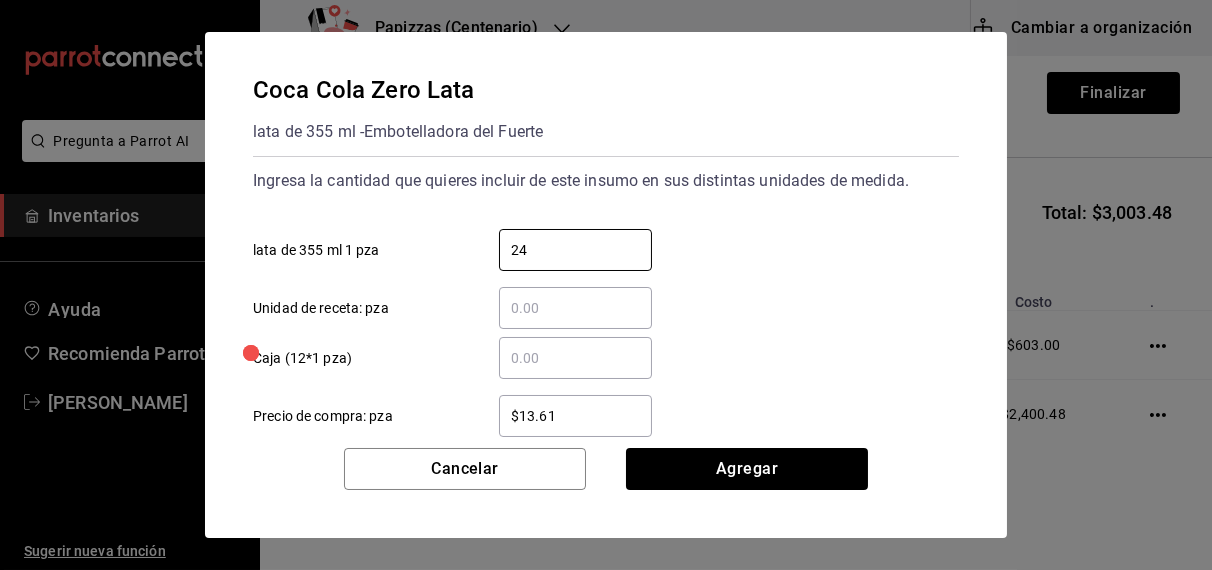 type on "24" 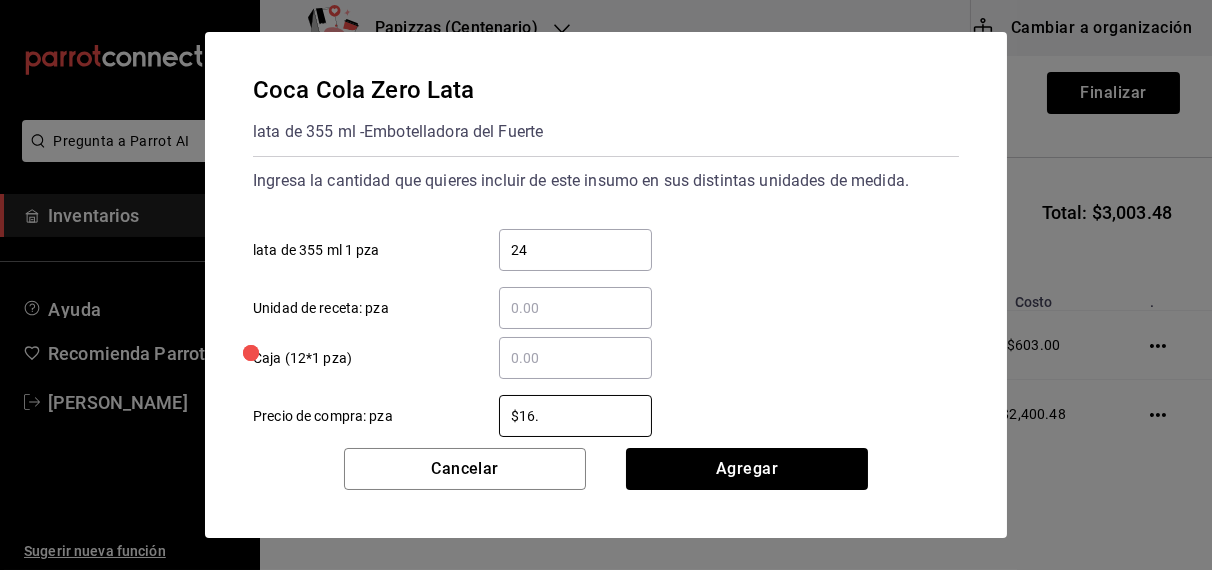 type on "$16.75" 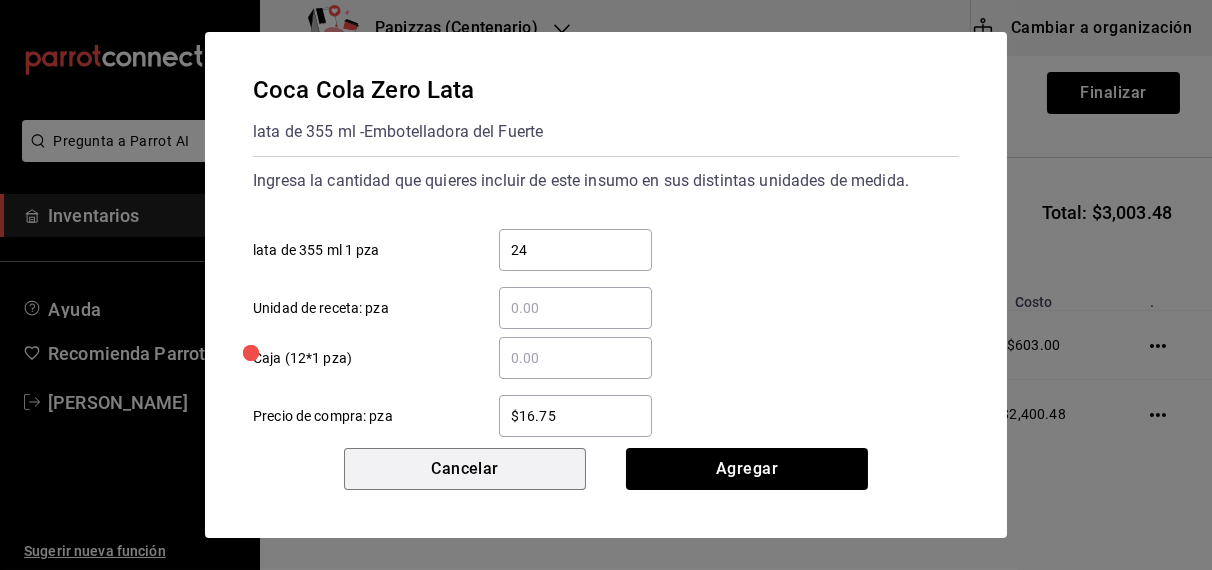 type 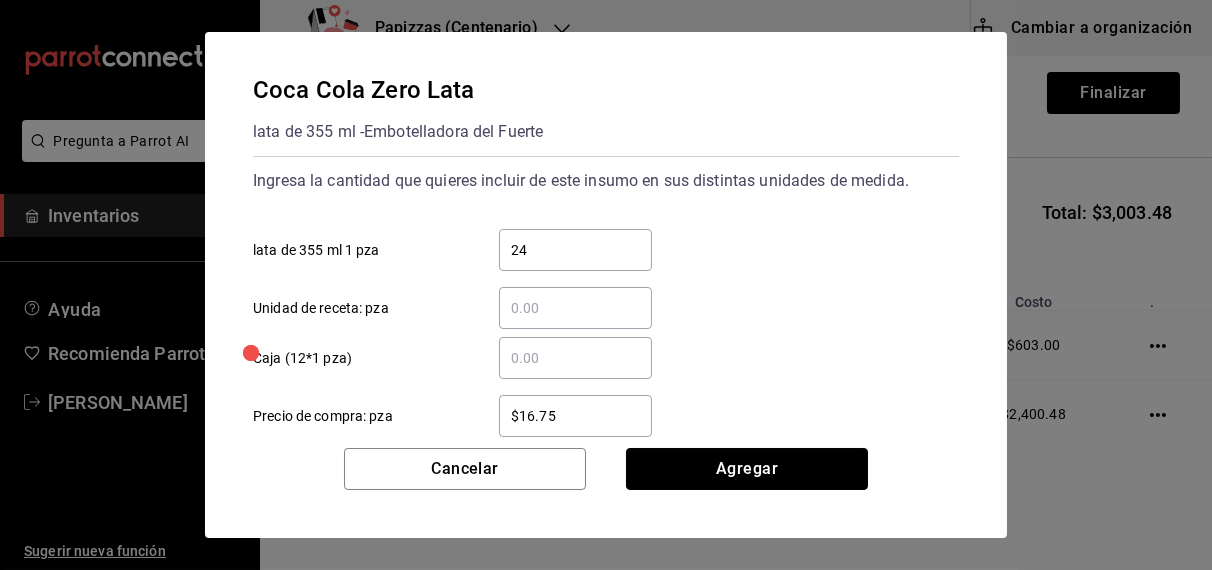 type 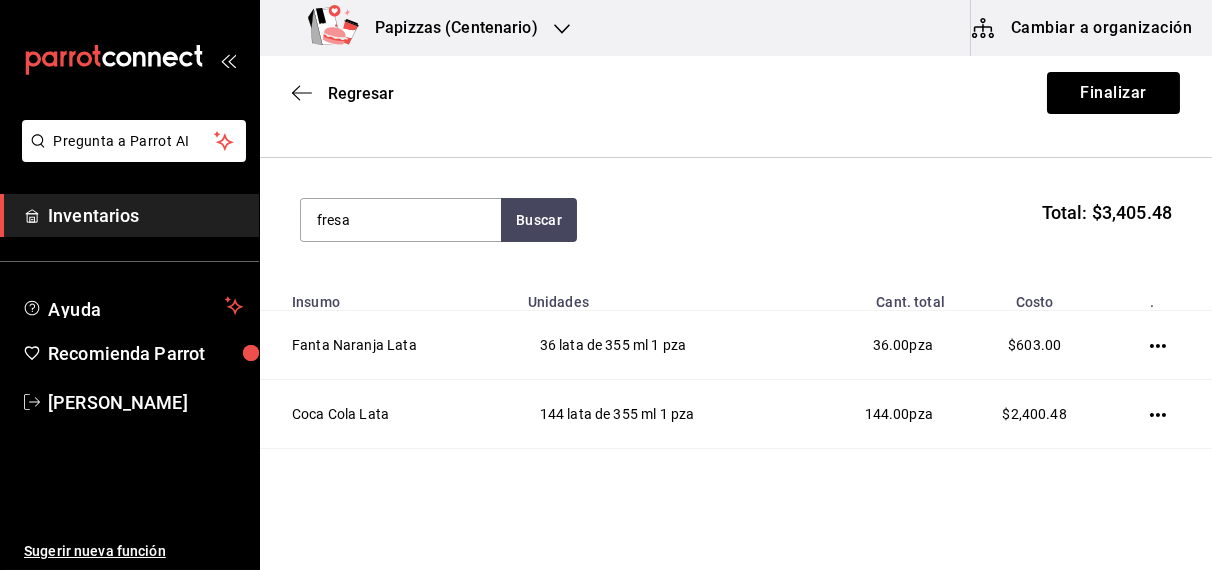 type on "fresa" 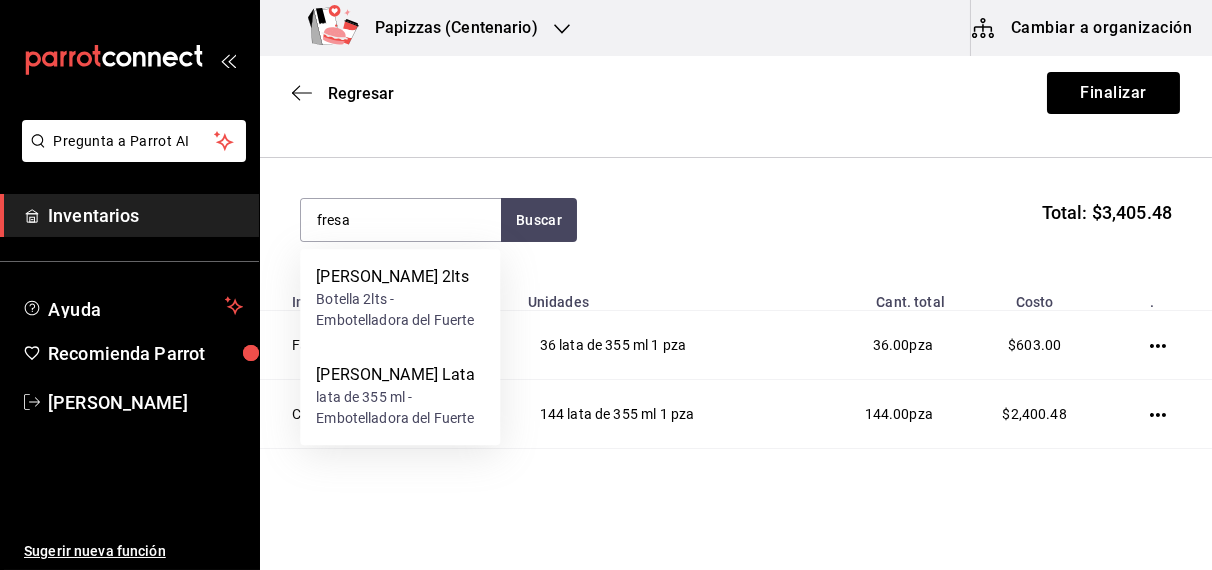 click on "lata de 355 ml  - Embotelladora del Fuerte" at bounding box center (400, 408) 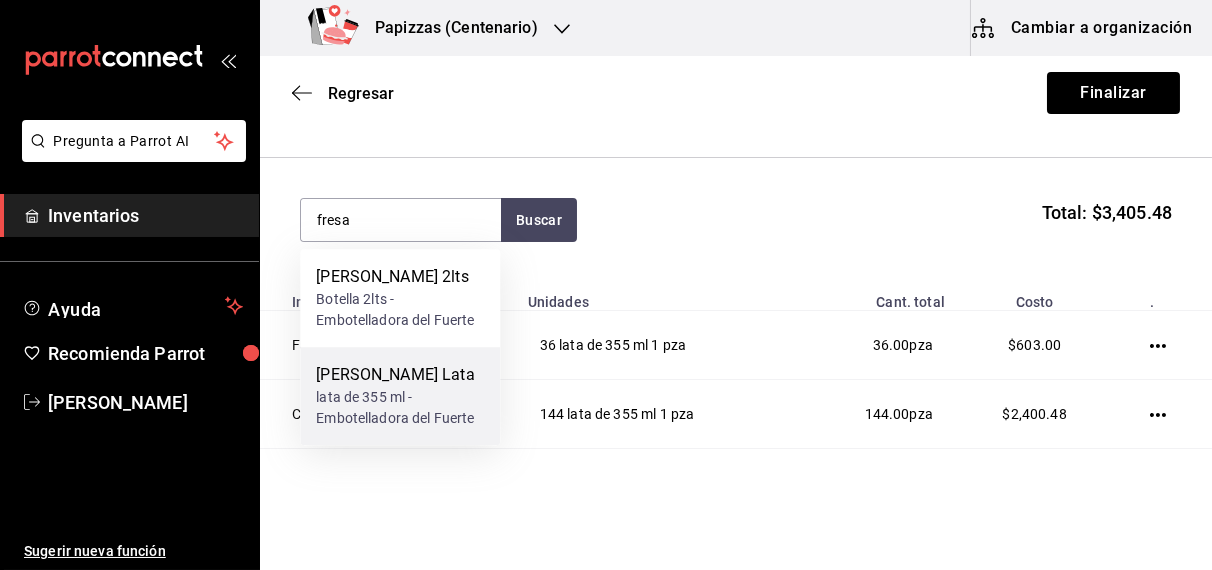 type 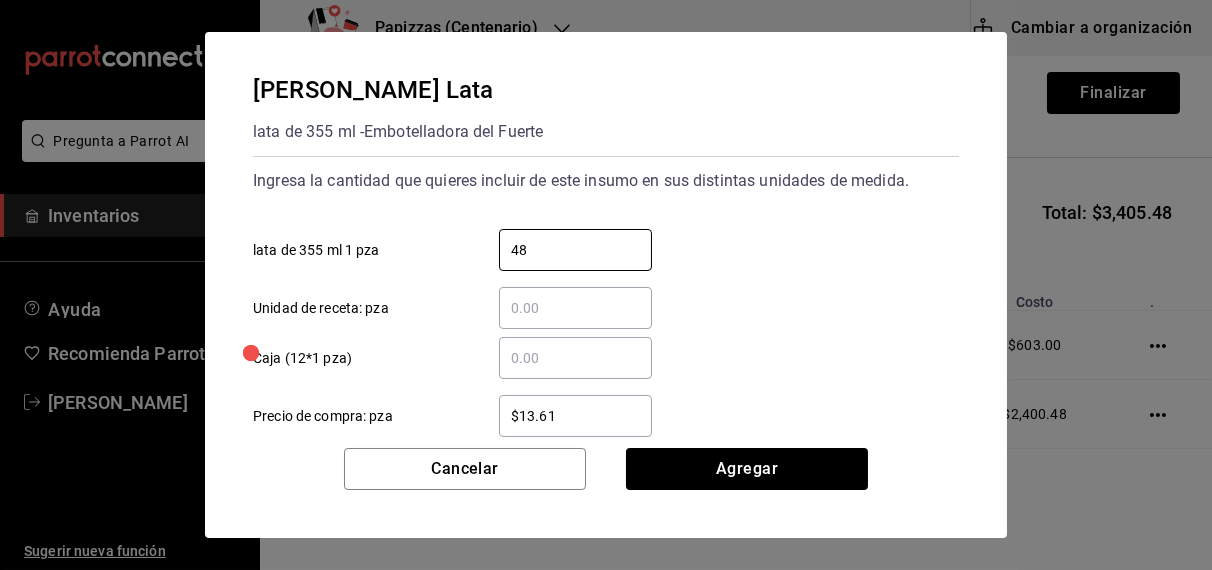 type on "48" 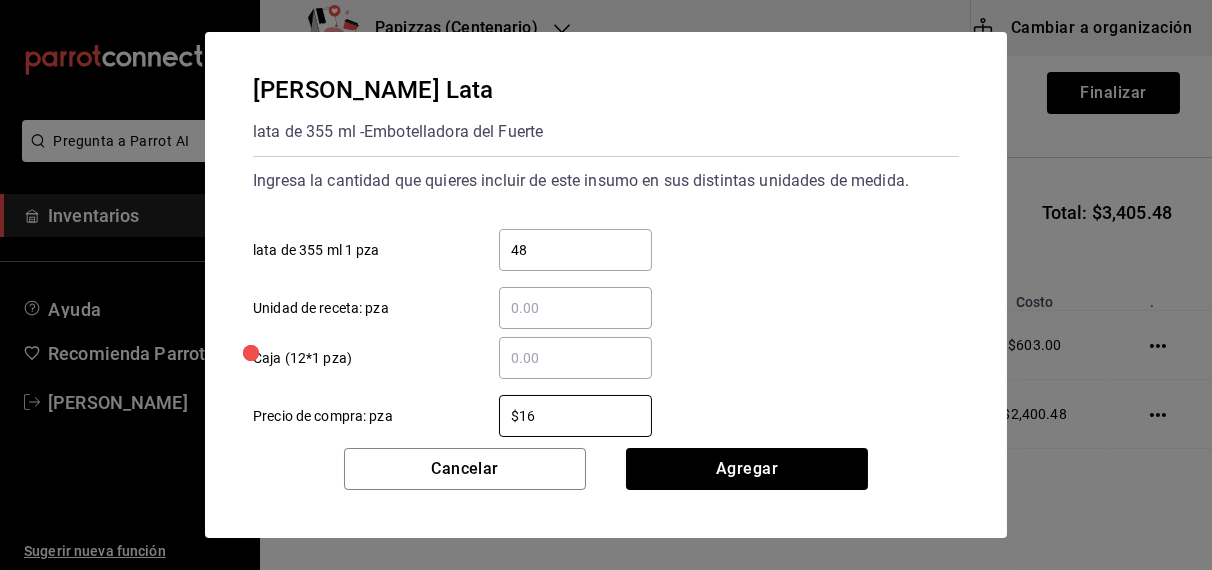 type on "$16.75" 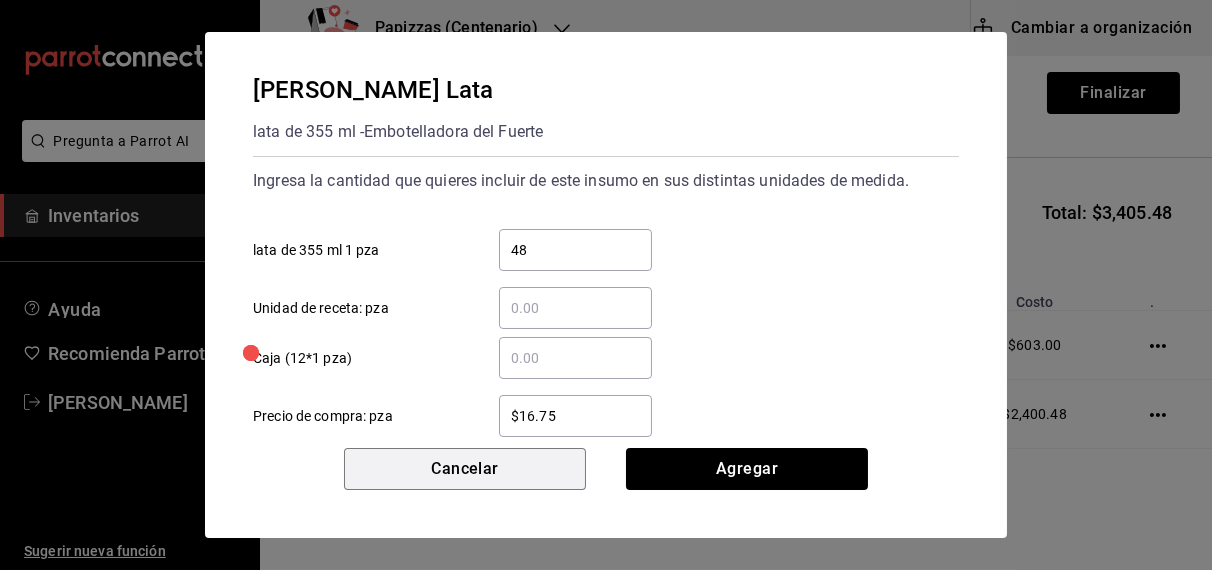 type 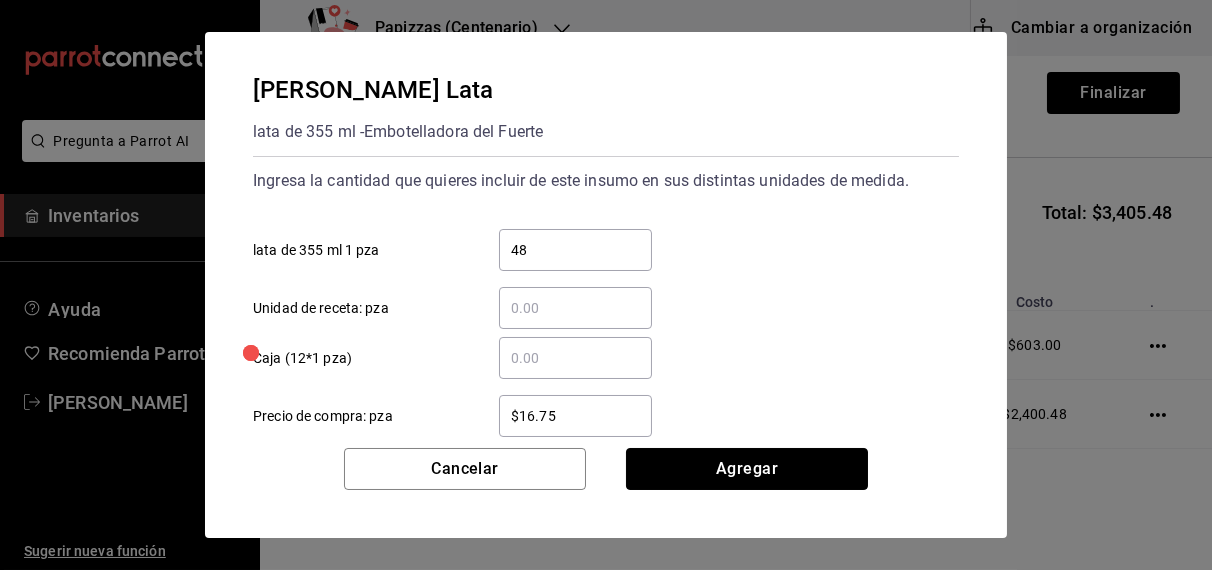 type 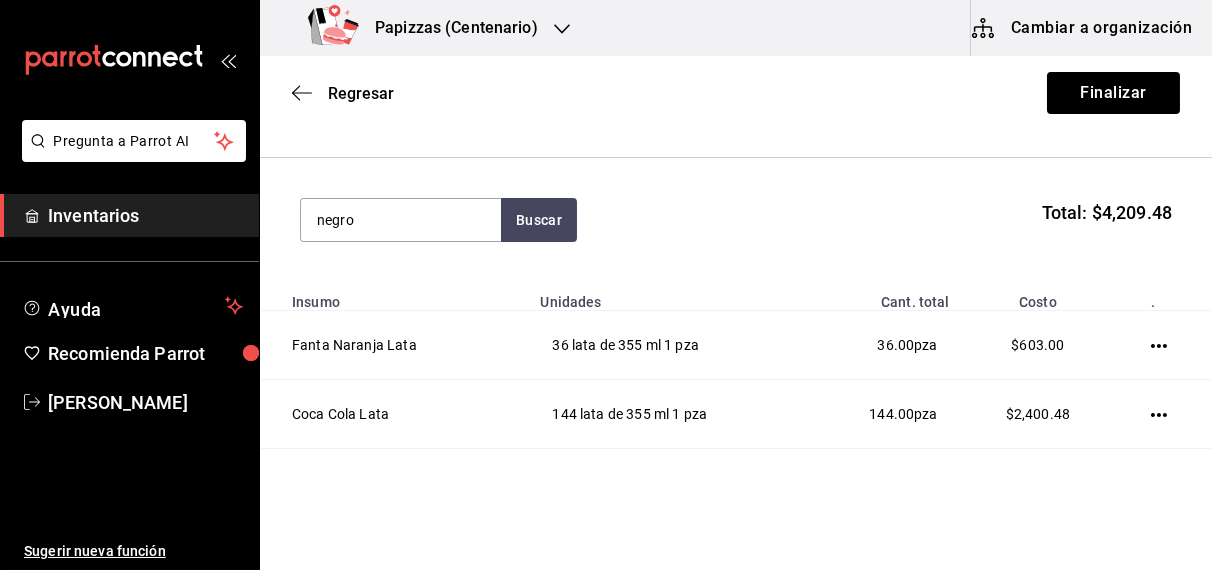 type on "negro" 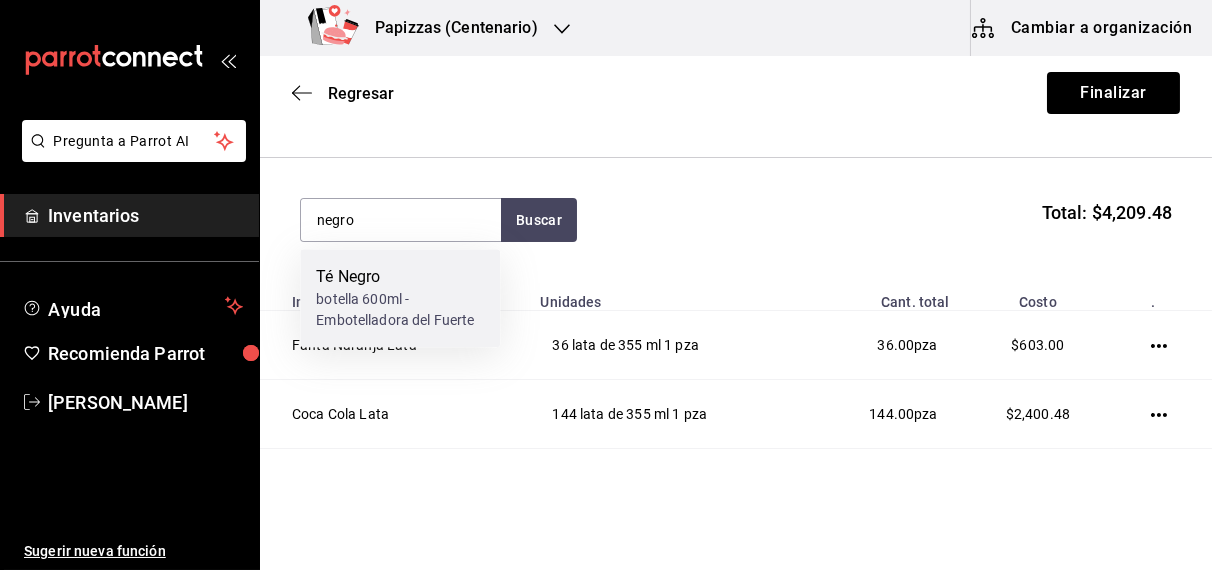 click on "botella 600ml - Embotelladora del Fuerte" at bounding box center (400, 310) 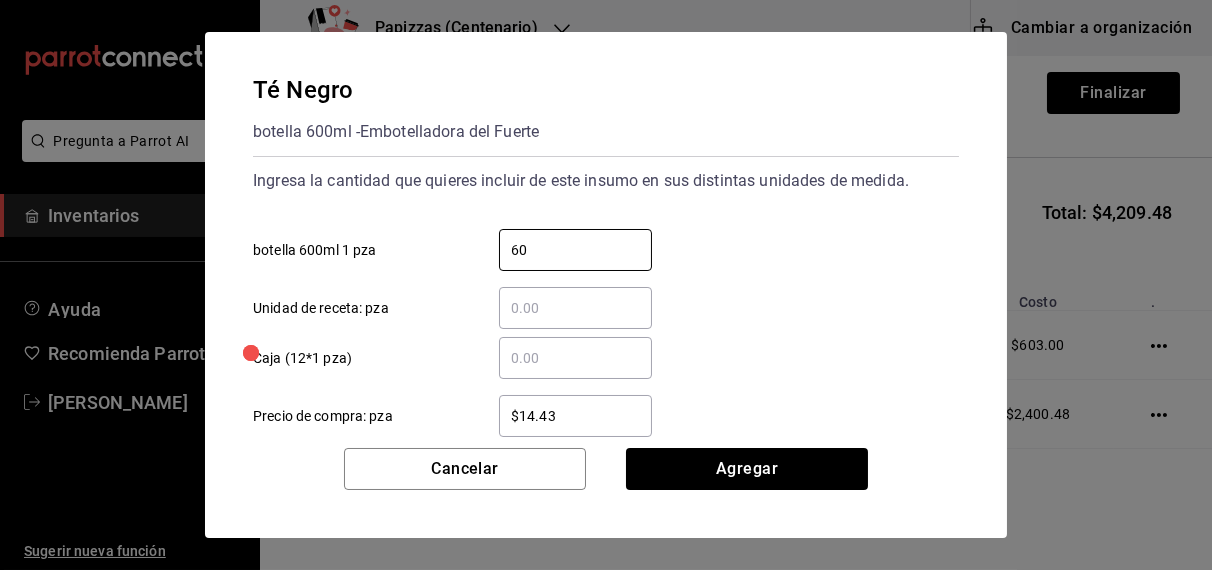 type on "60" 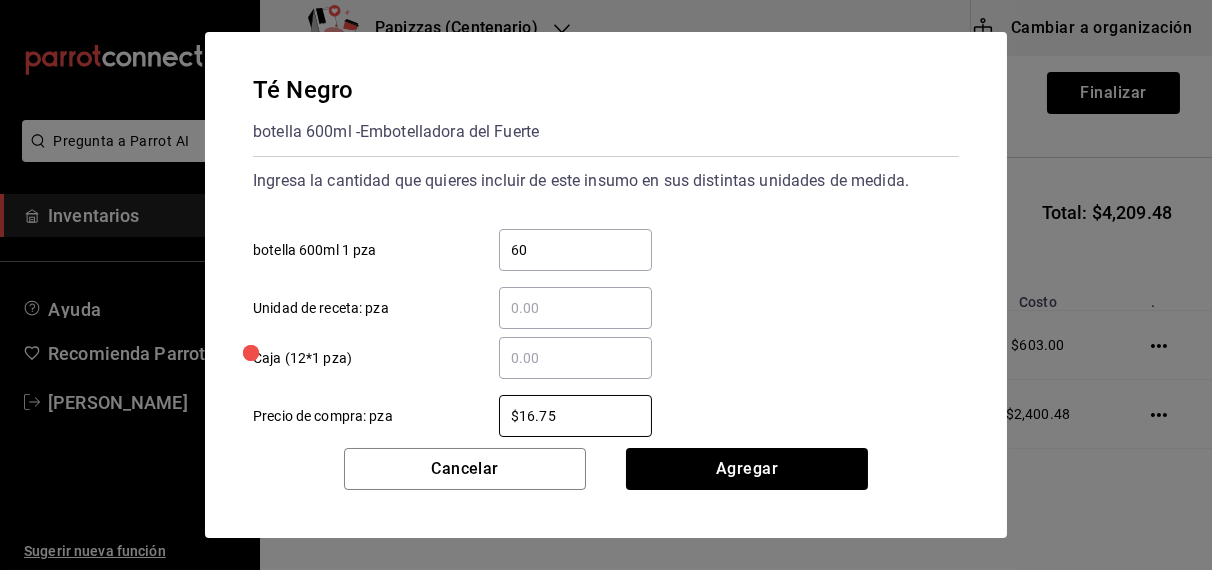 type on "$16.75" 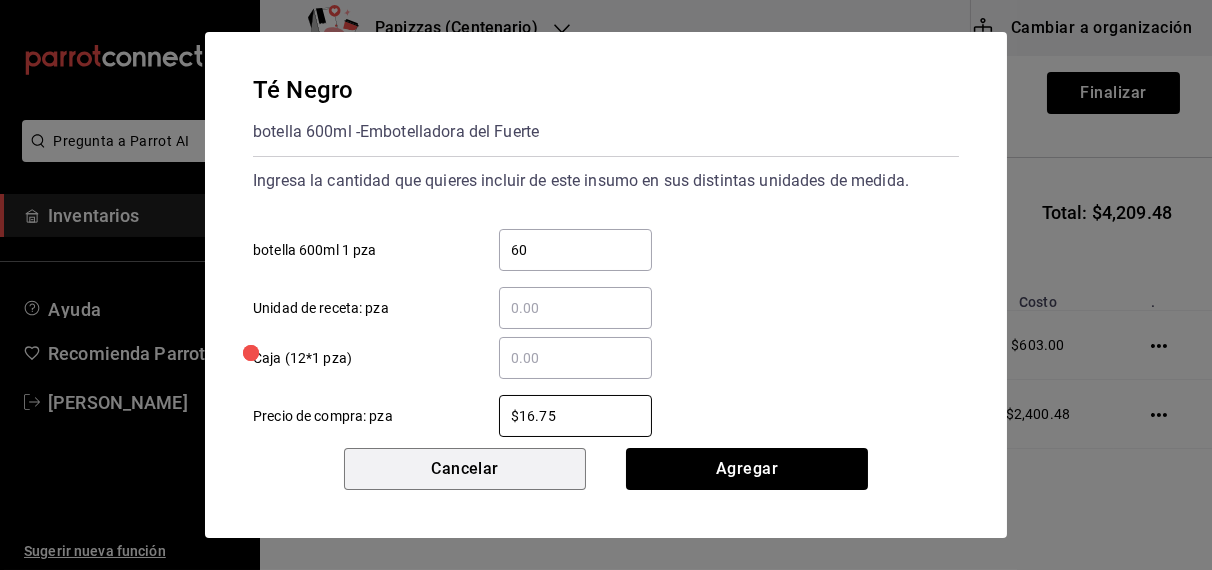 type 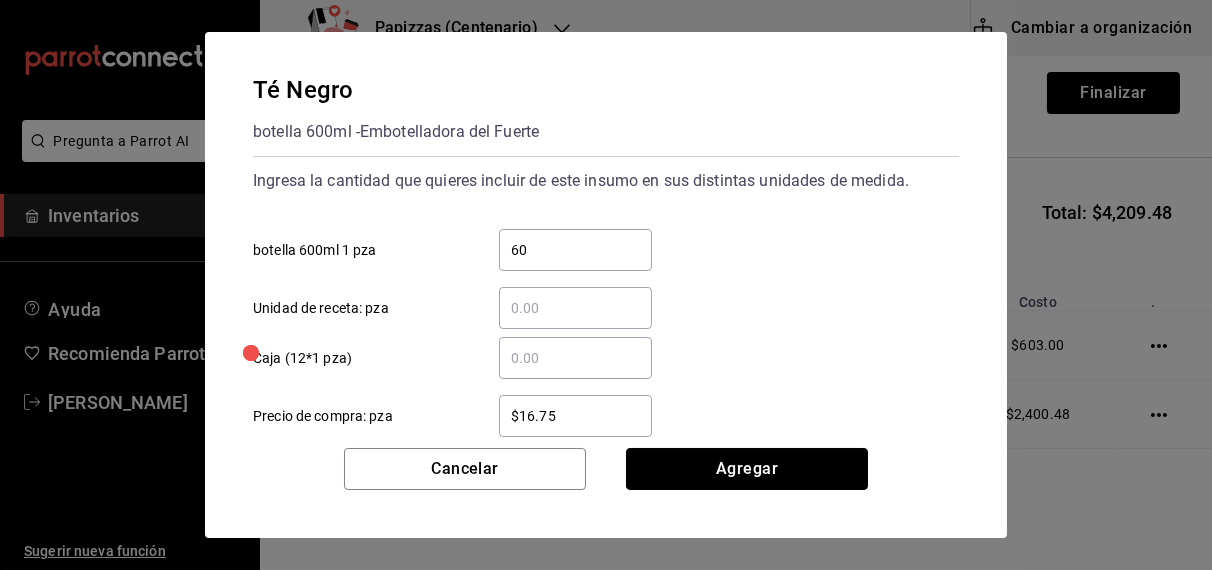 type 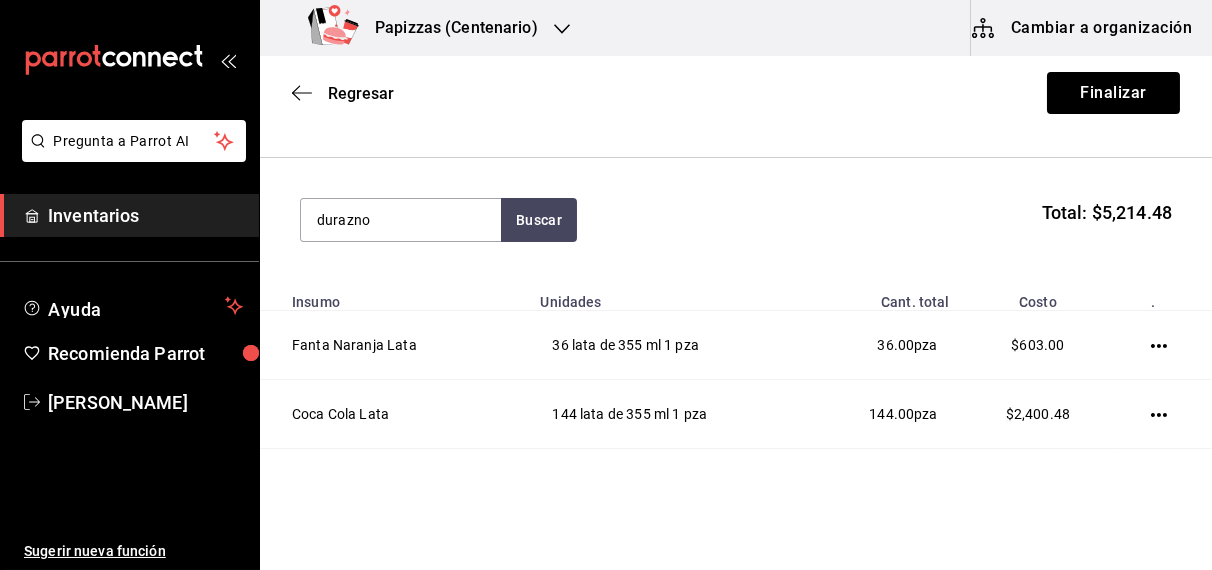 type on "durazno" 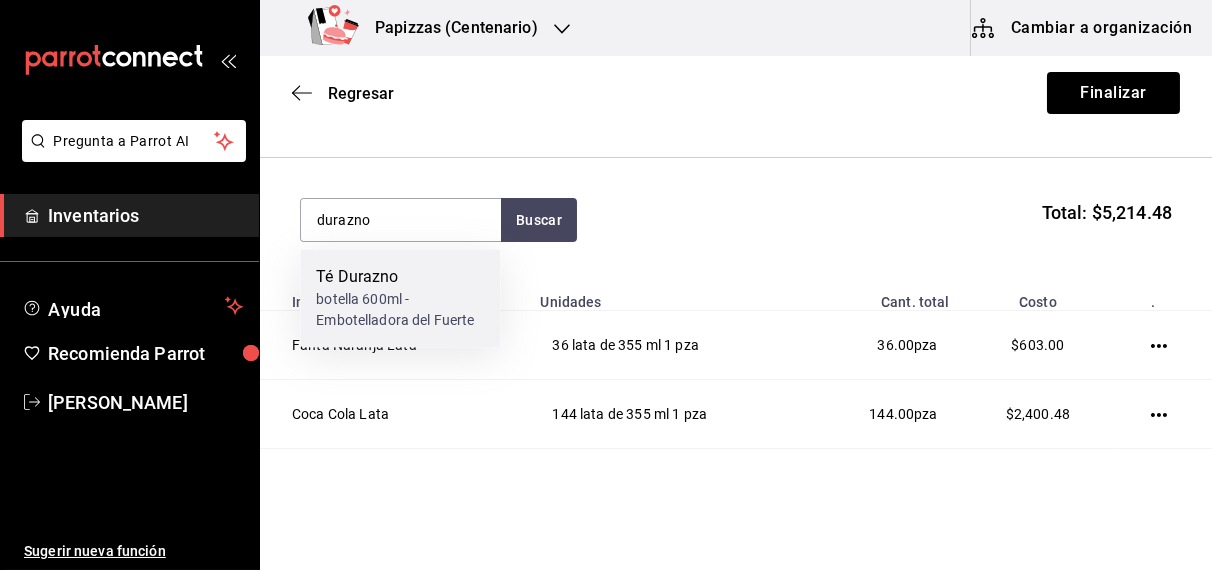 click on "botella 600ml - Embotelladora del Fuerte" at bounding box center (400, 310) 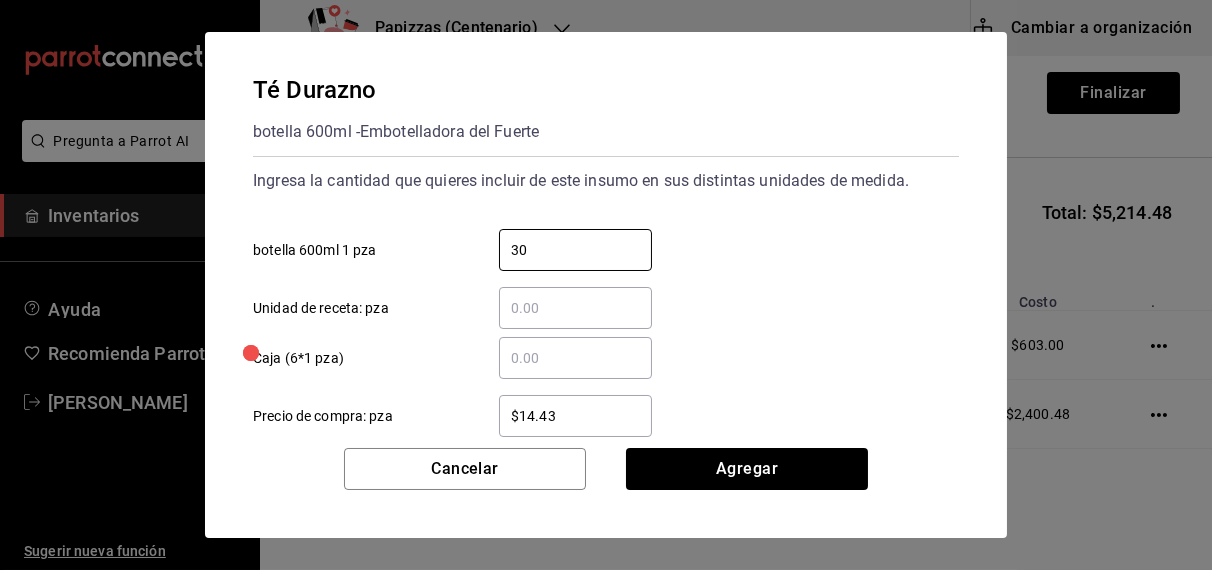 type on "30" 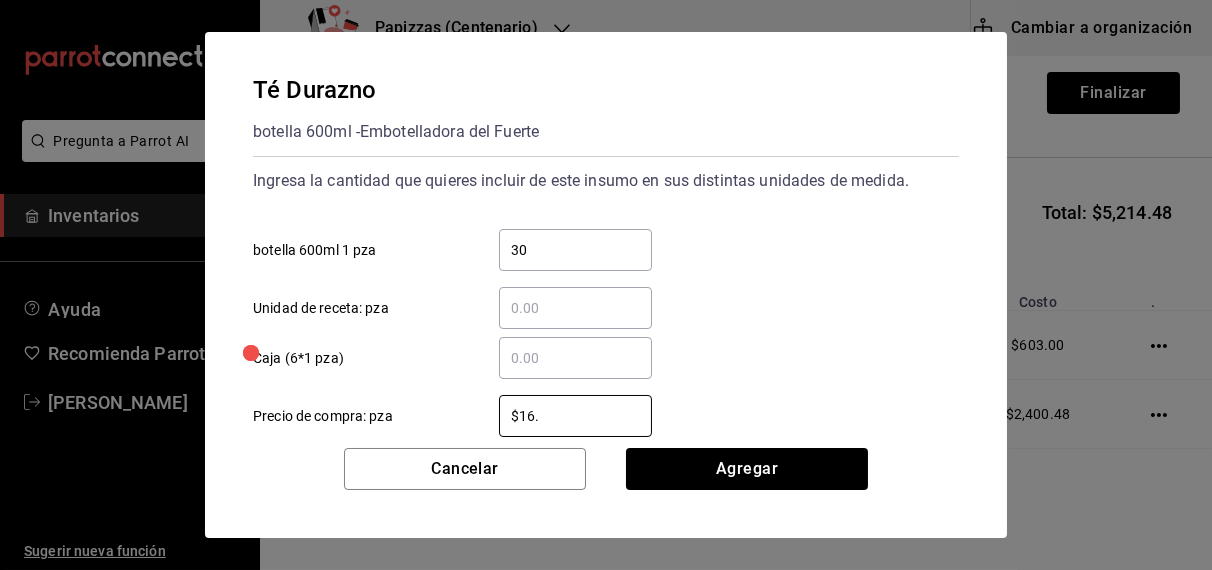 type on "$16.75" 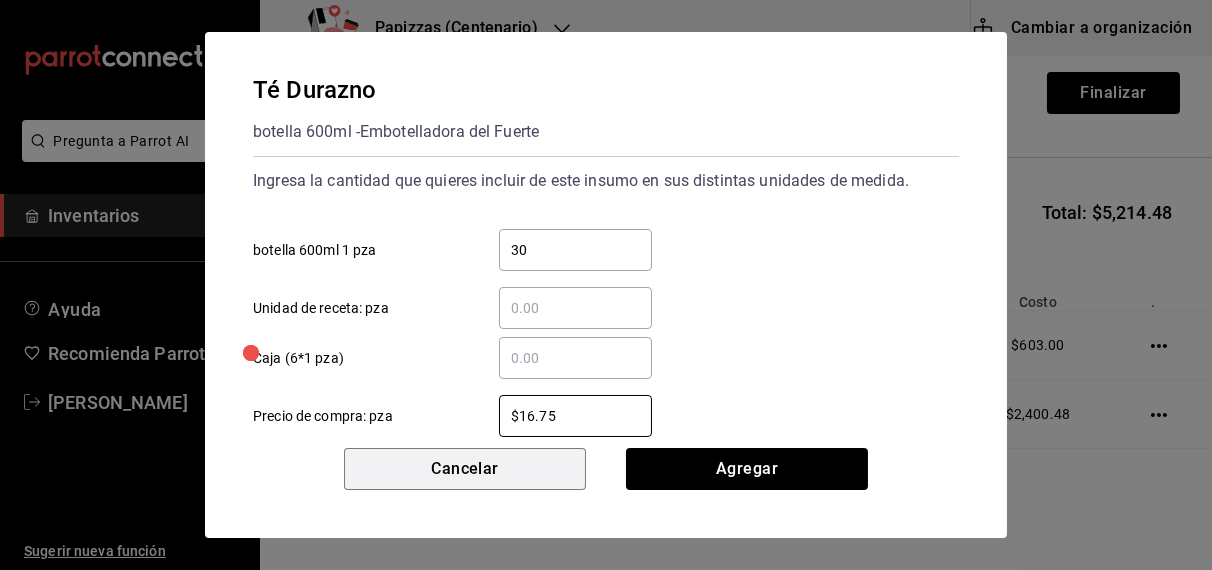 type 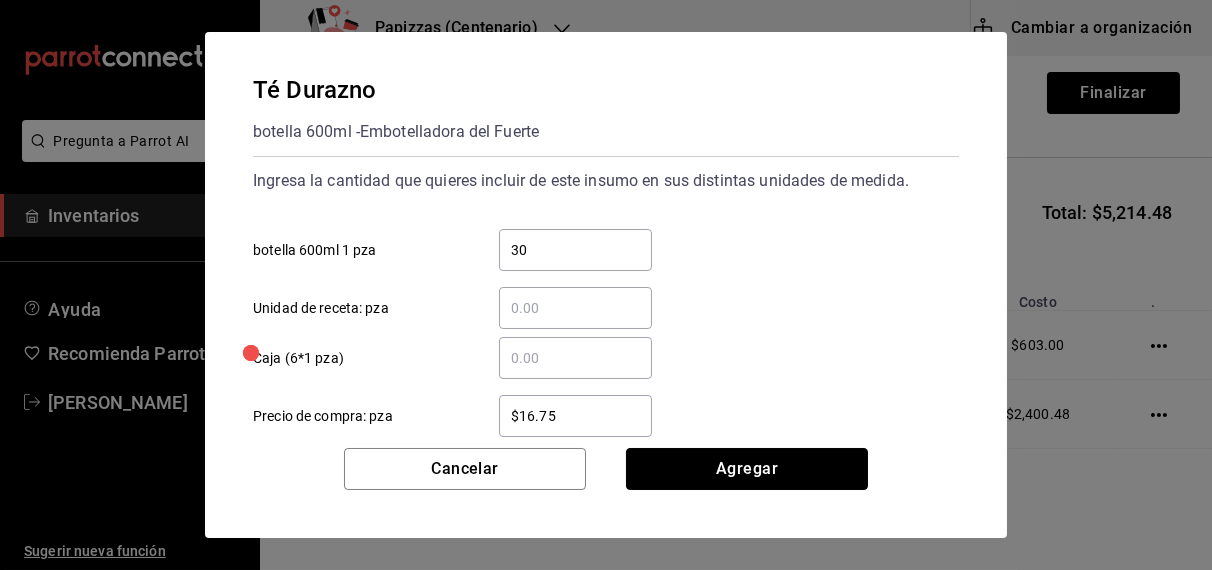 type 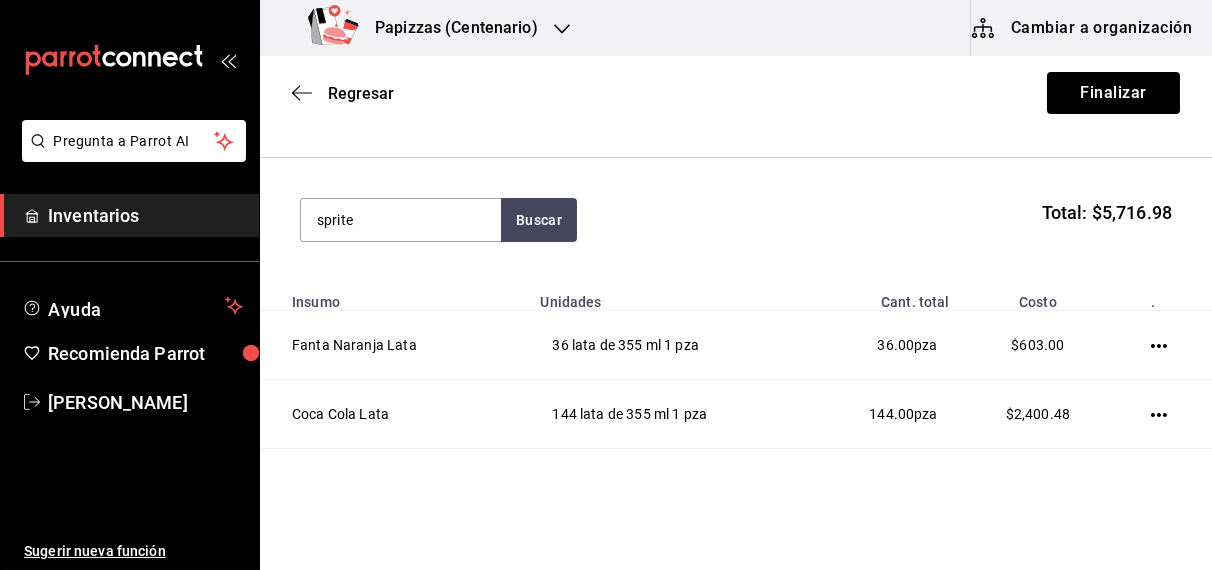 type on "sprite" 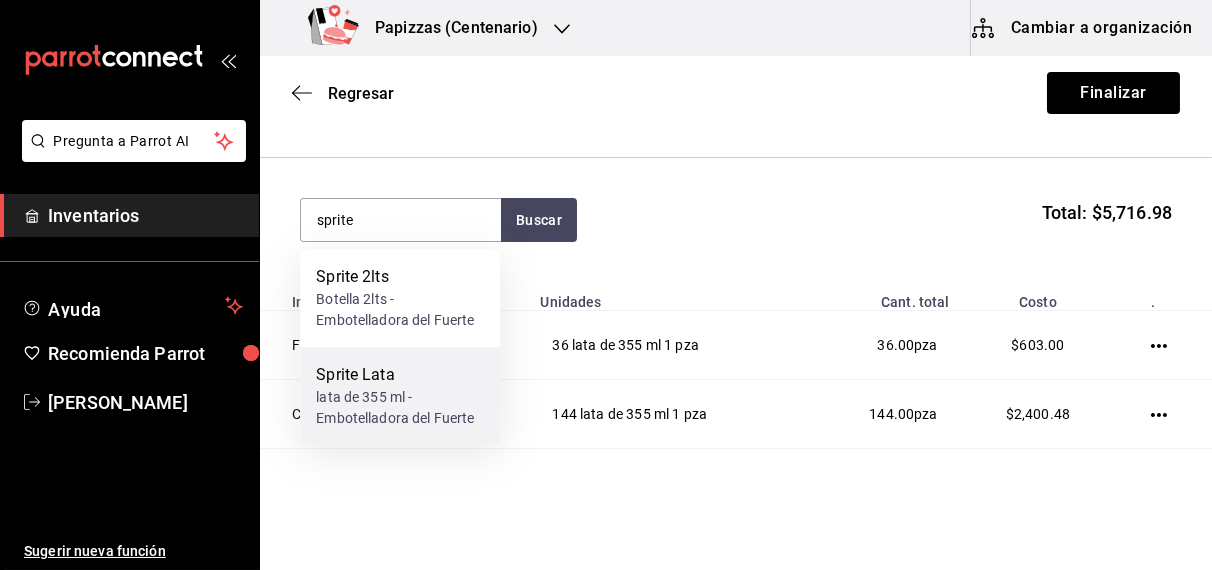 click on "lata de 355 ml  - Embotelladora del Fuerte" at bounding box center [400, 408] 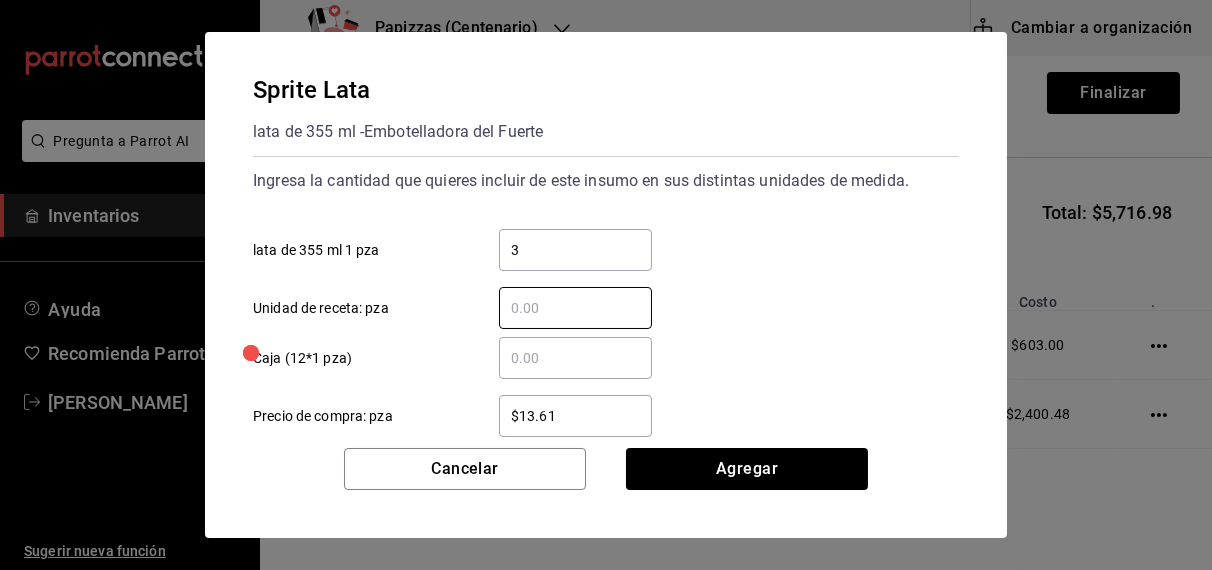 click on "3" at bounding box center (575, 250) 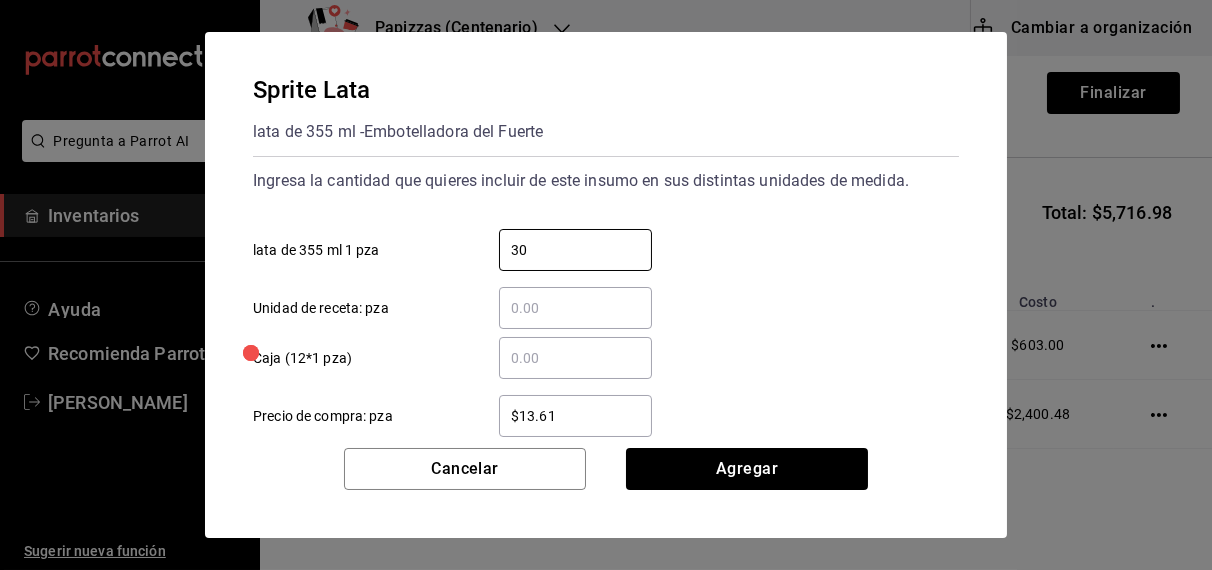 type on "30" 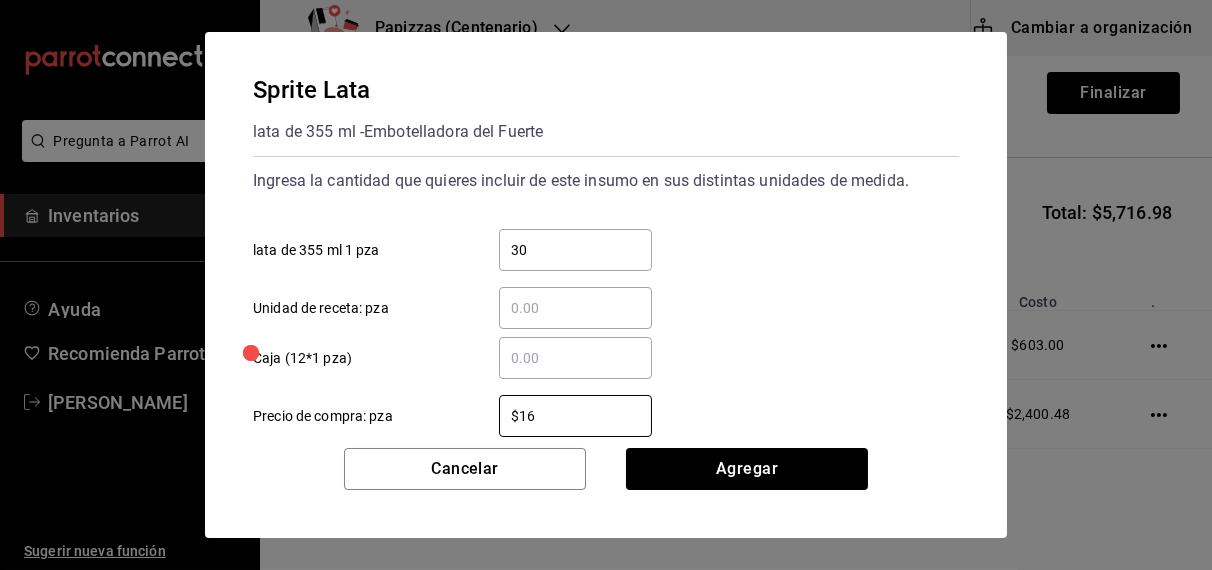 type on "$16.75" 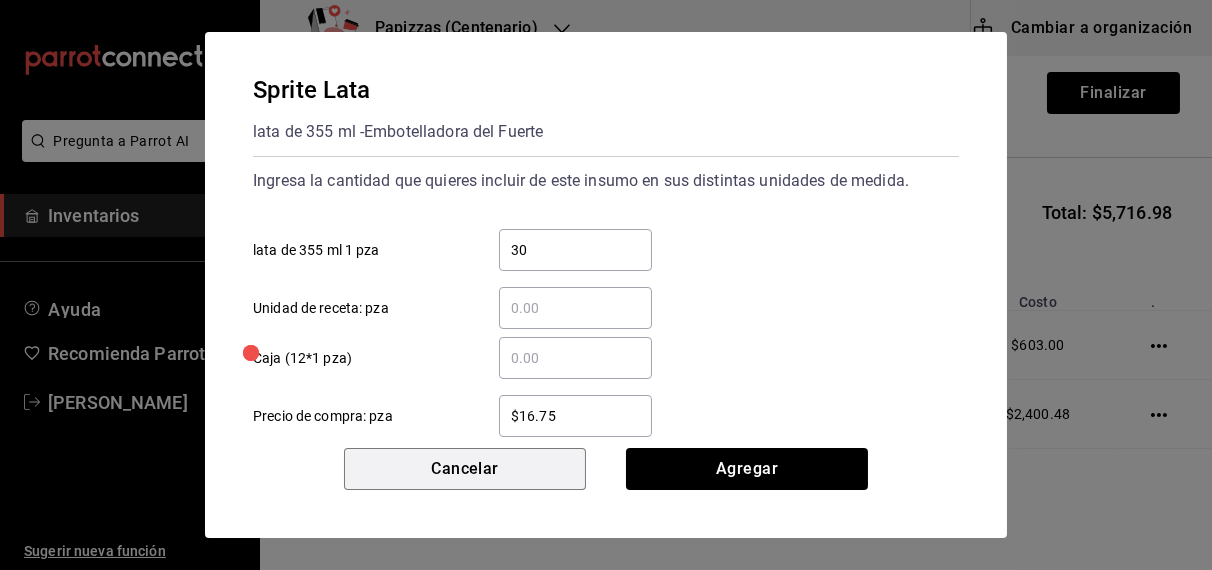type 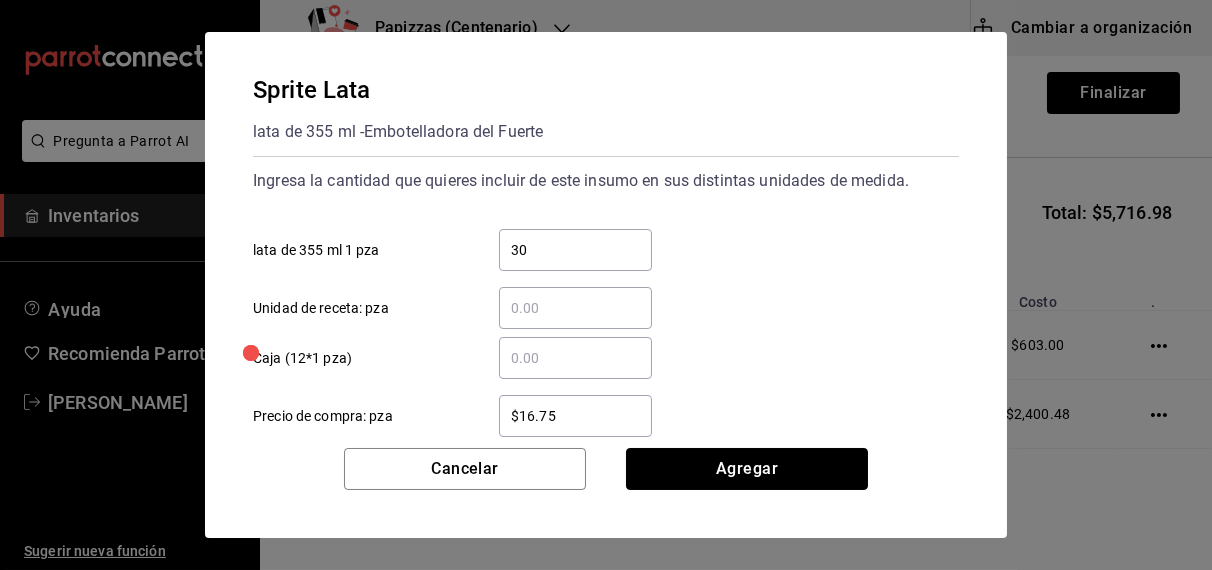 type 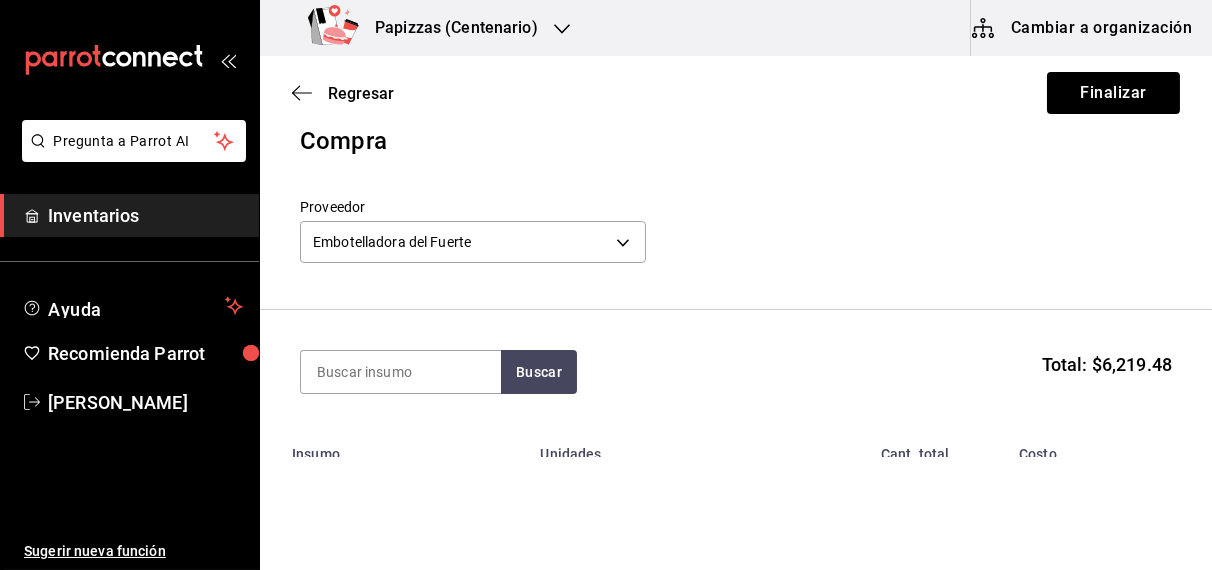scroll, scrollTop: 0, scrollLeft: 0, axis: both 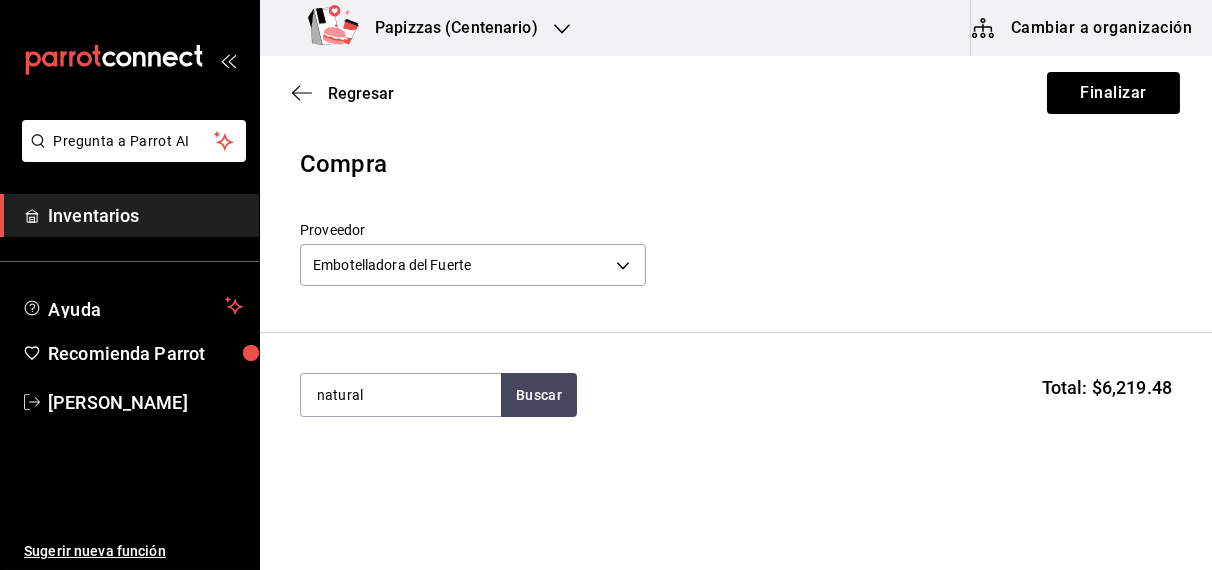 type on "natural" 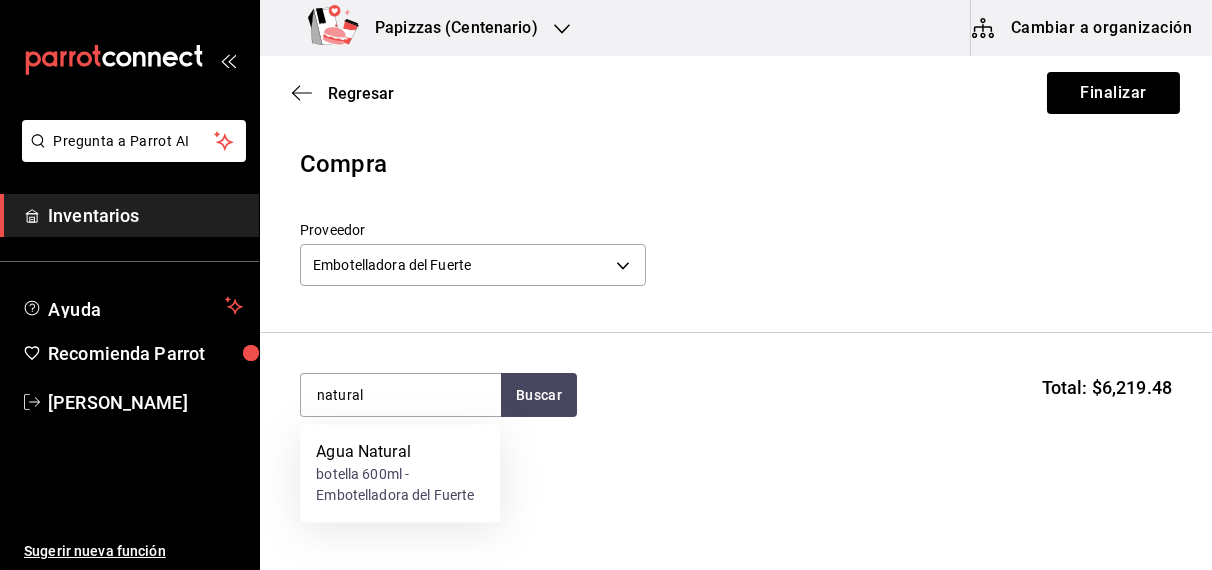 click on "botella 600ml - Embotelladora del Fuerte" at bounding box center (400, 486) 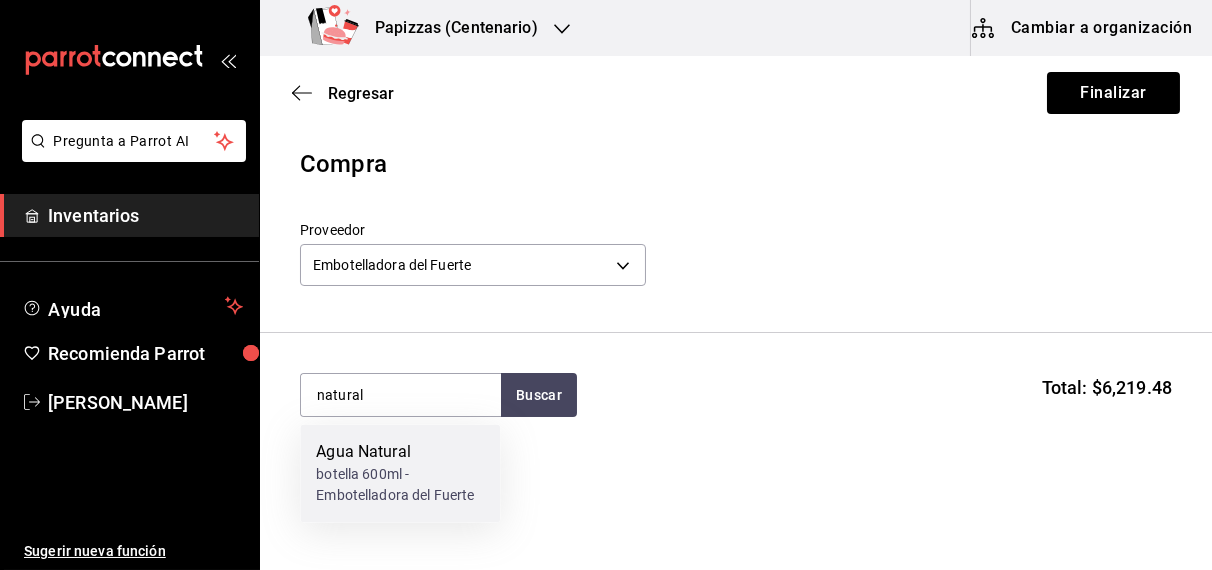type 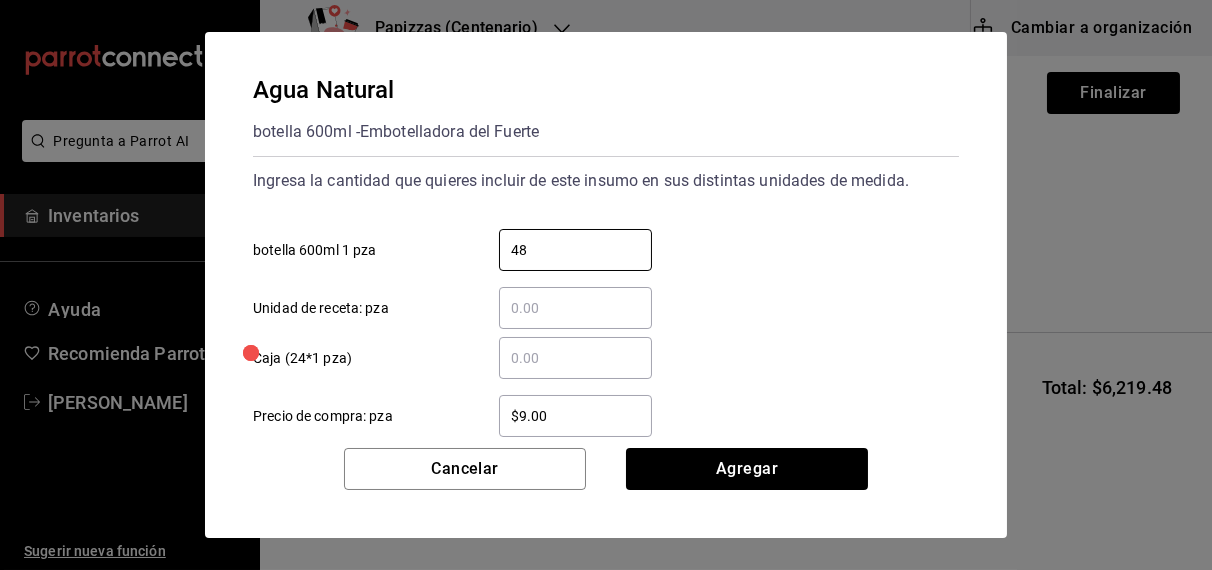 type on "48" 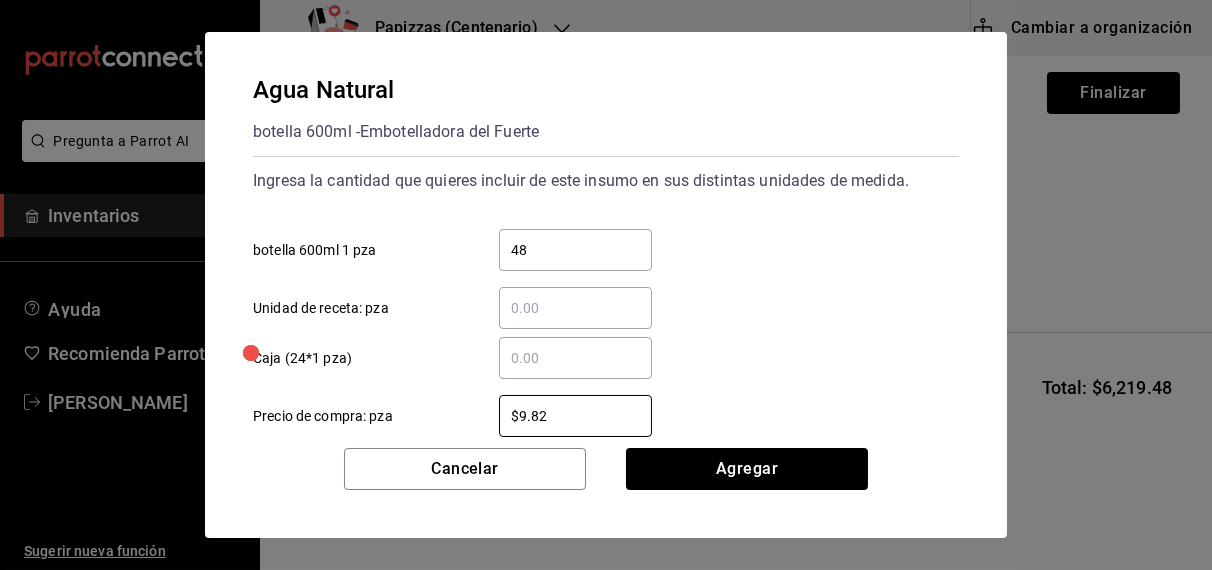 type on "$9.82" 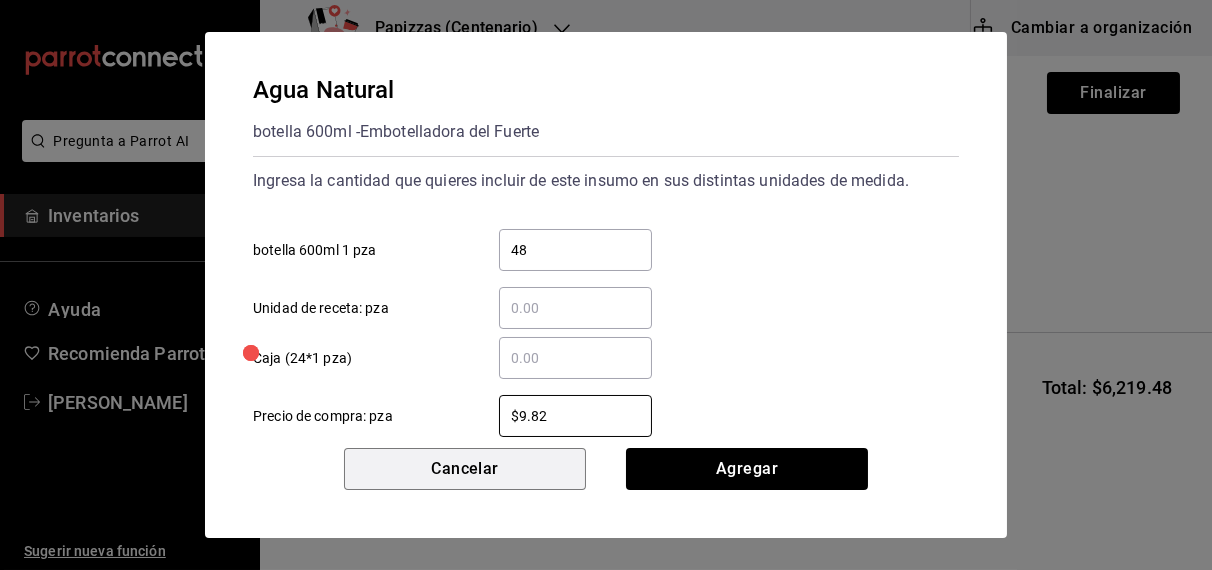 type 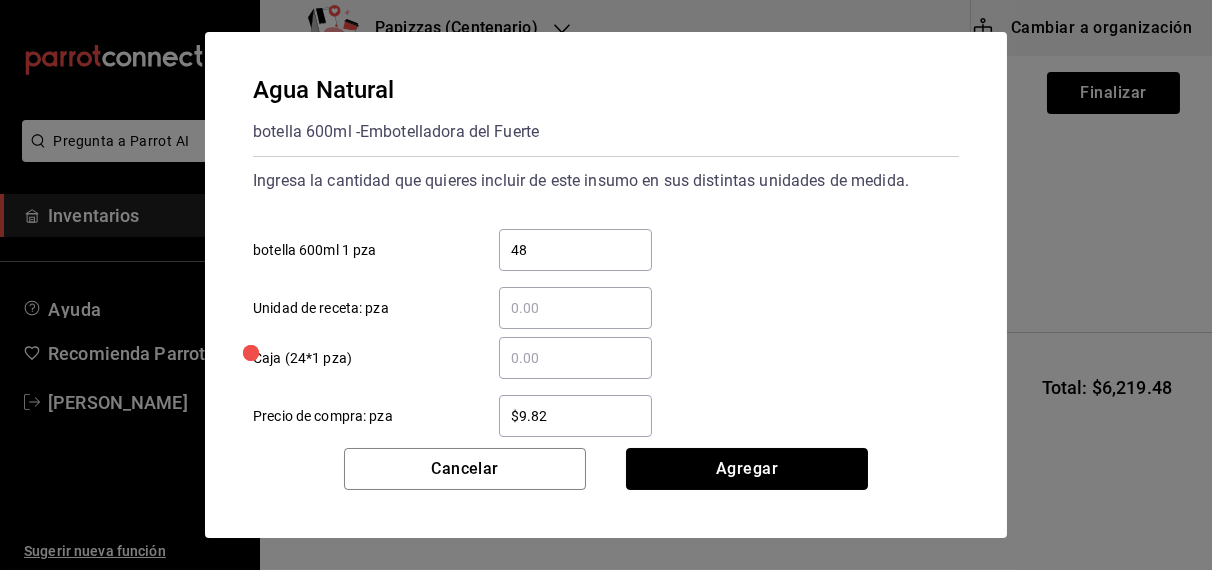 type 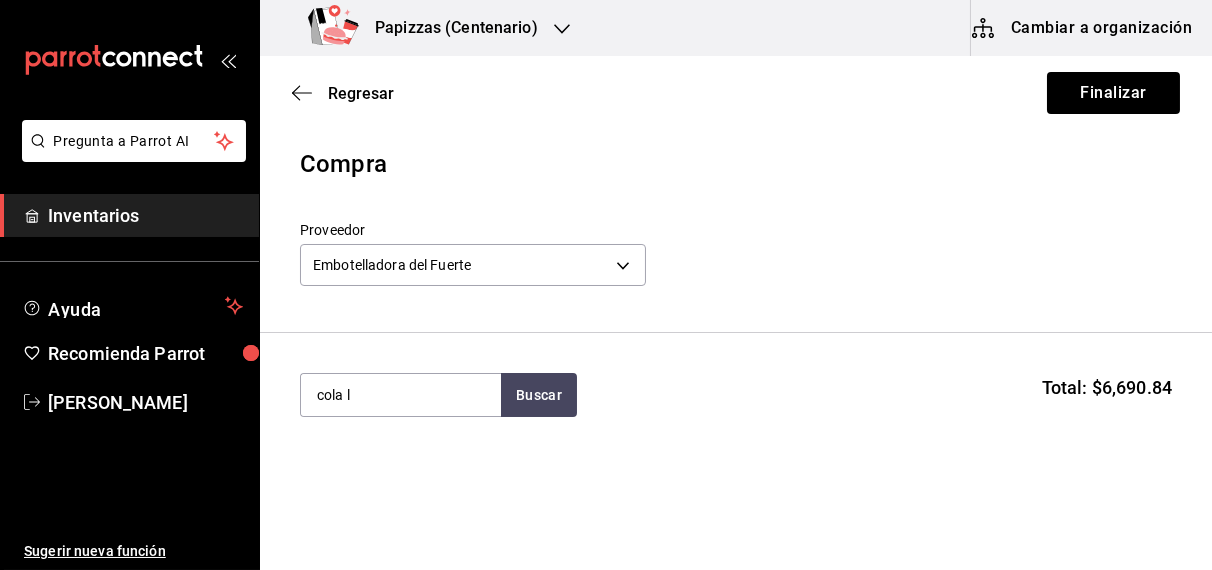 type on "cola l" 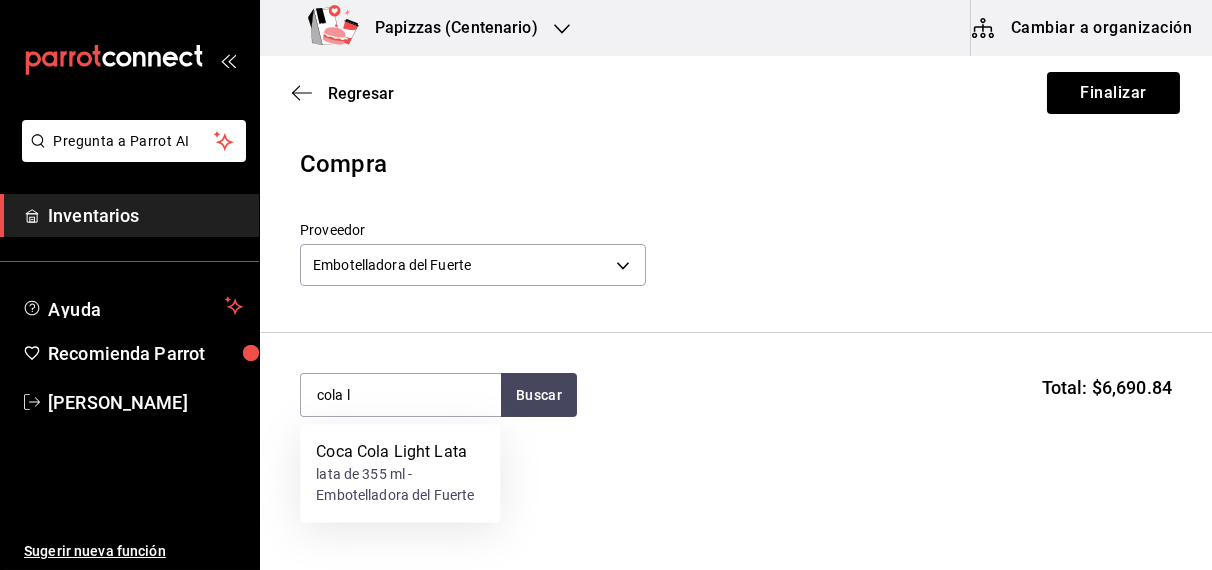 click on "lata de 355 ml  - Embotelladora del Fuerte" at bounding box center [400, 486] 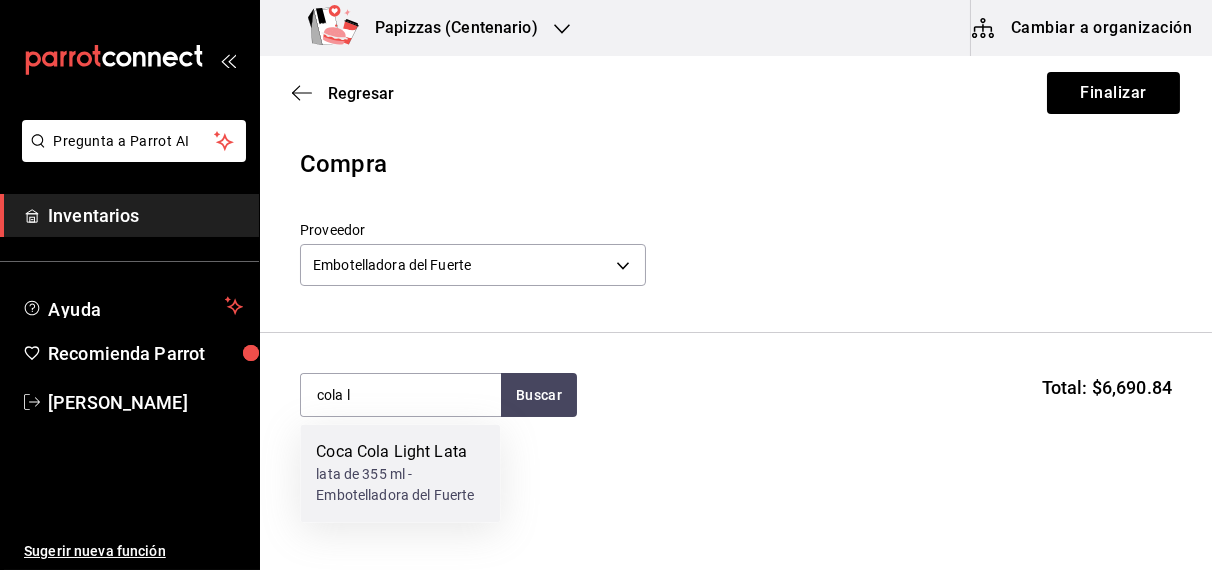 type 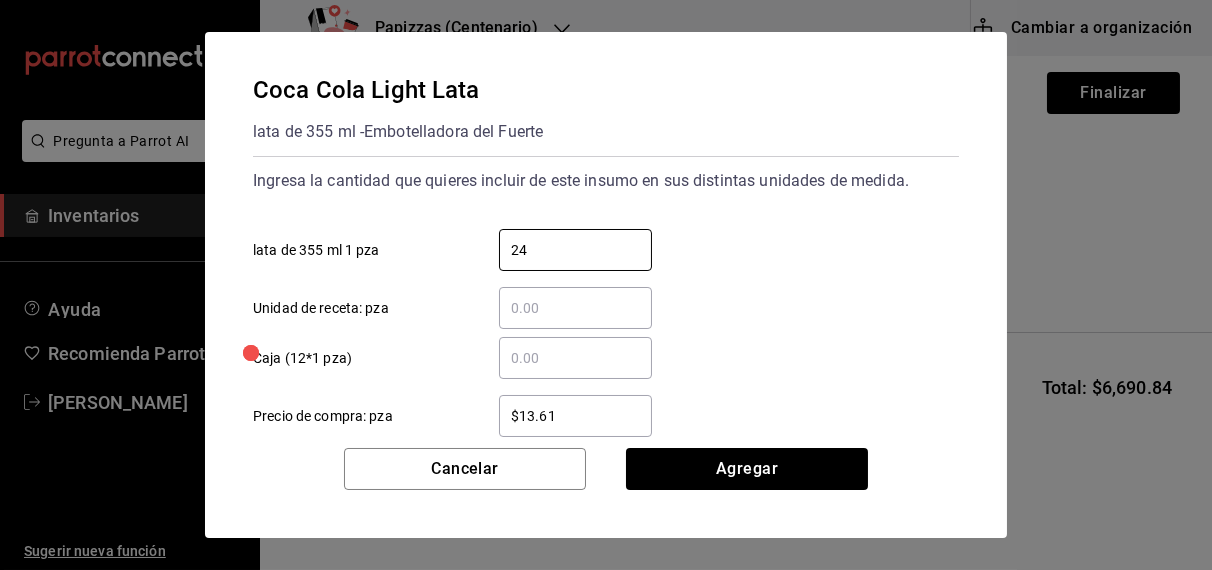 type on "24" 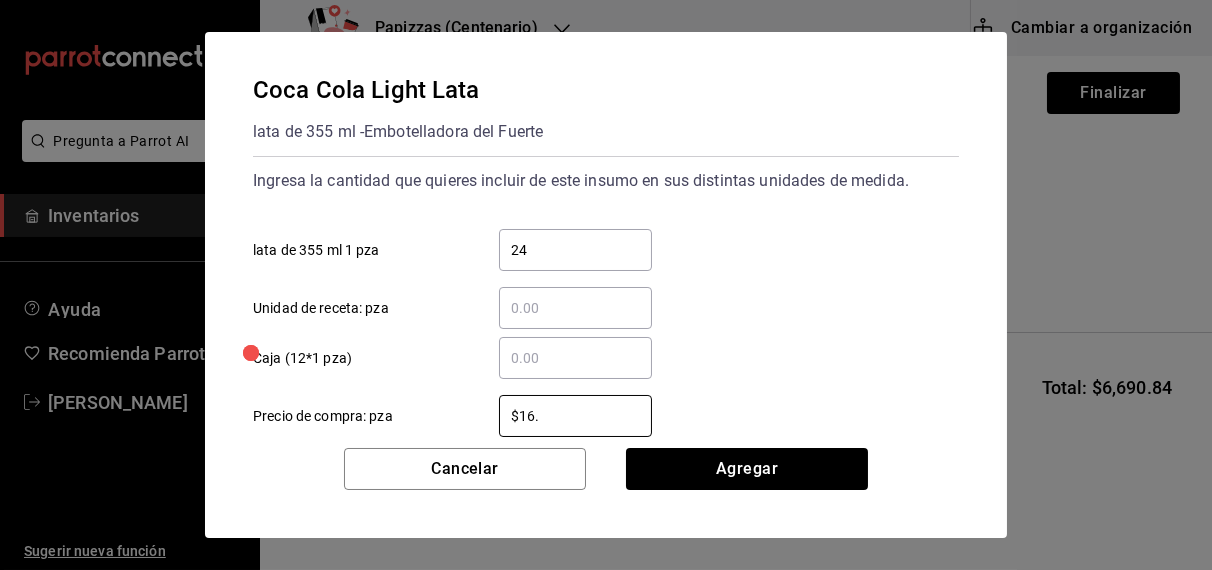 type on "$16.75" 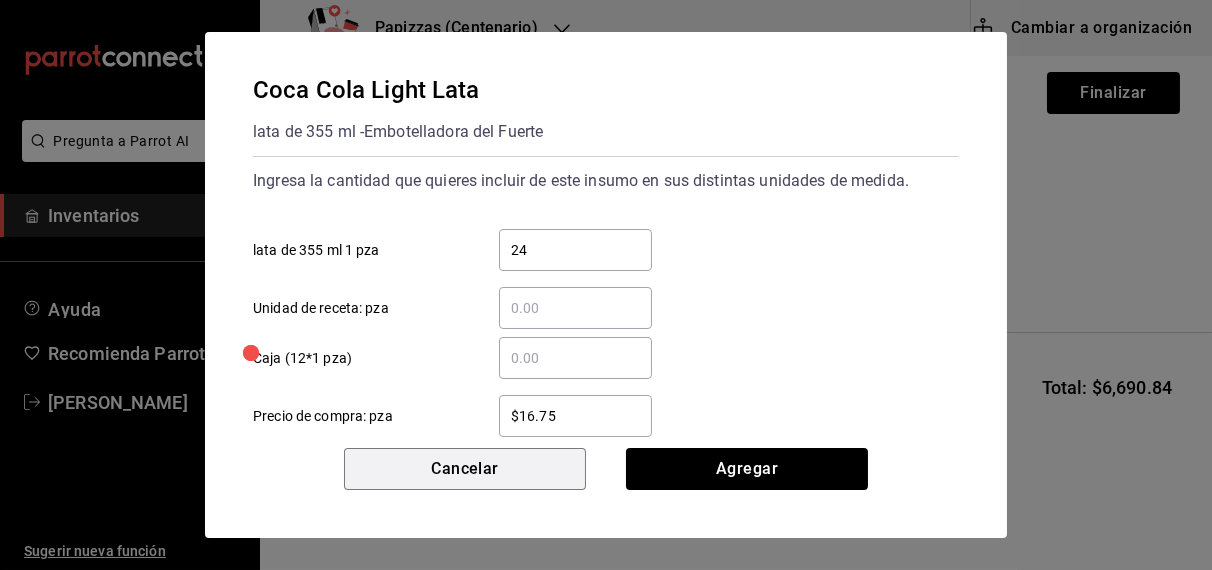 type 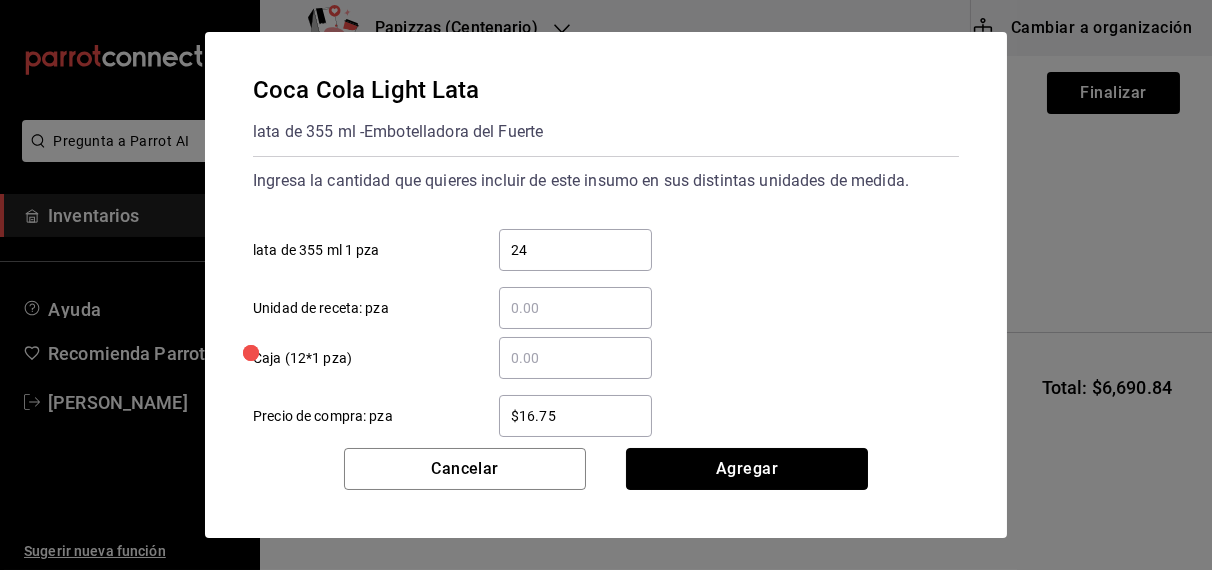 type 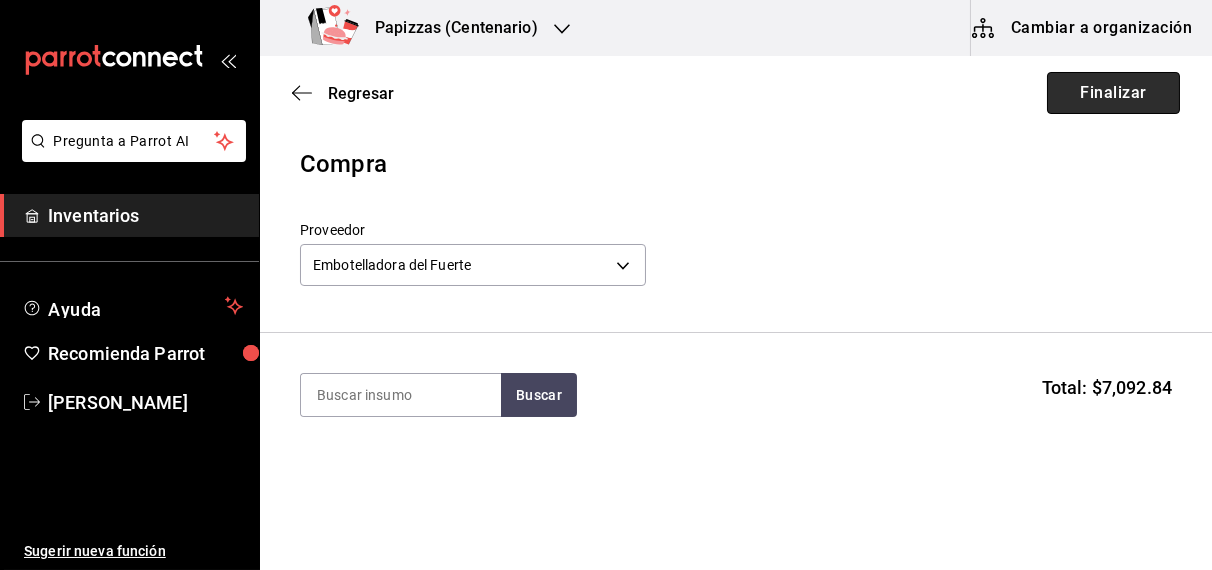 click on "Finalizar" at bounding box center (1113, 93) 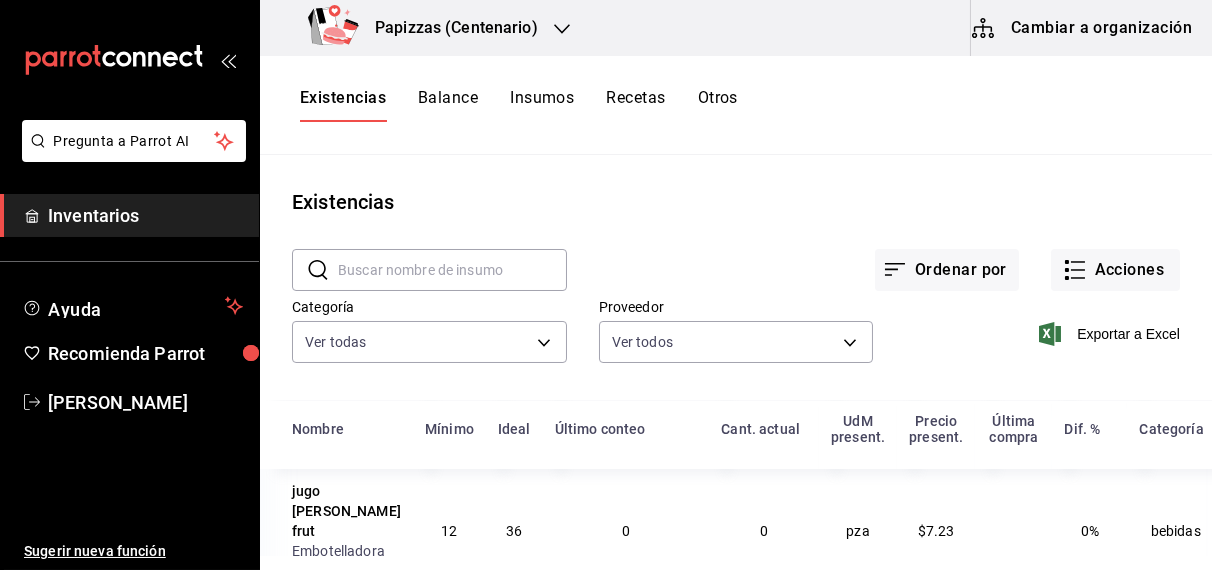 click on "Papizzas (Centenario)" at bounding box center [448, 28] 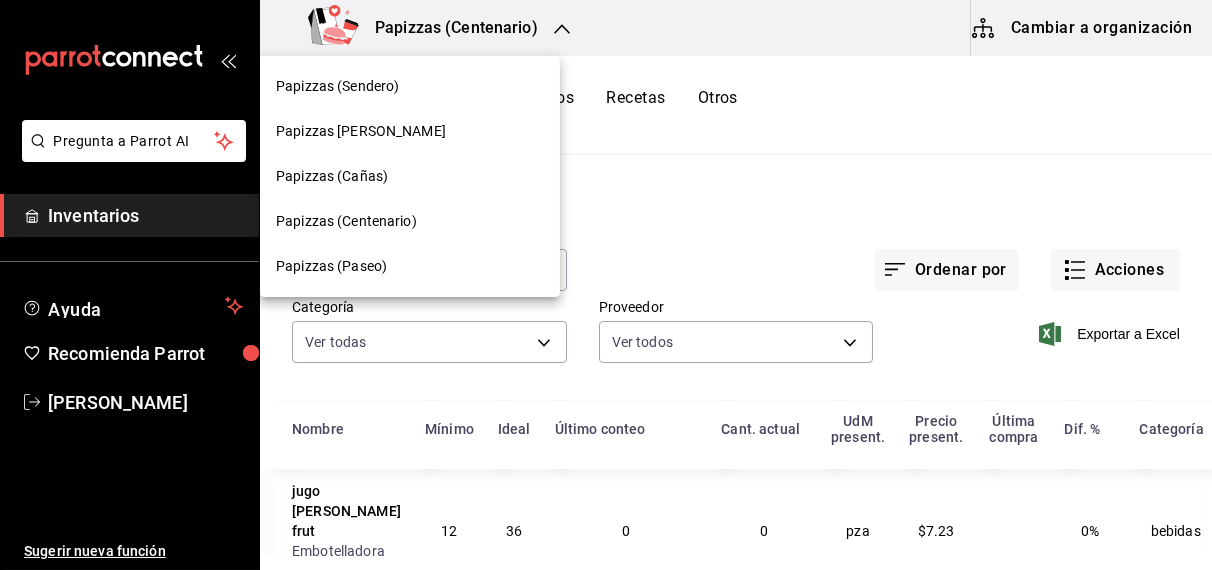 click on "Papizzas (Cañas)" at bounding box center (332, 176) 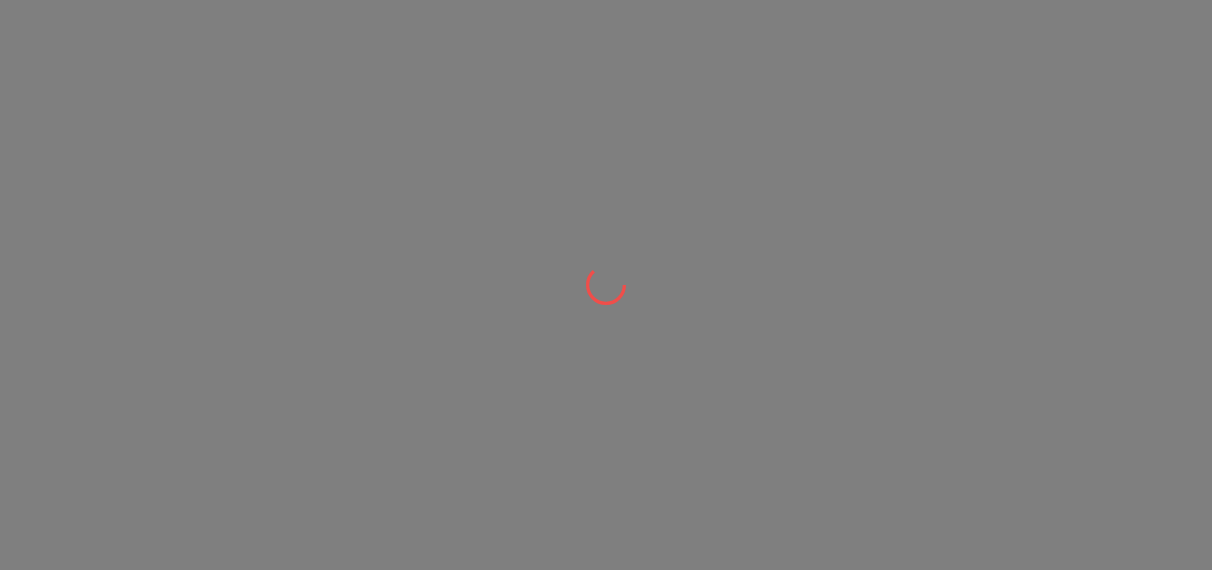scroll, scrollTop: 0, scrollLeft: 0, axis: both 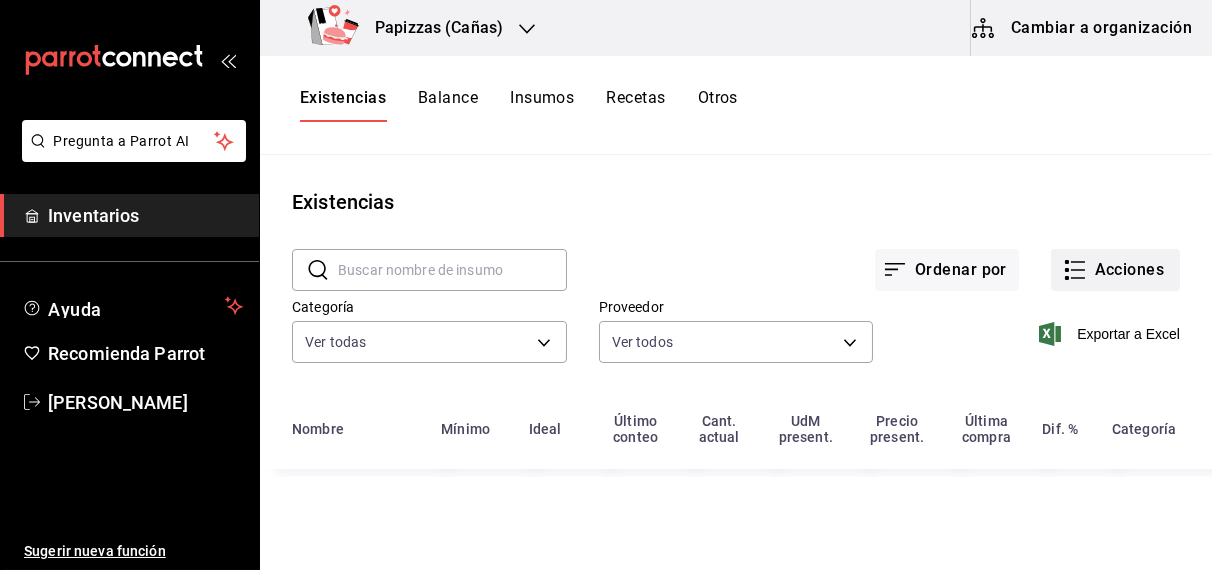 click on "Acciones" at bounding box center [1115, 270] 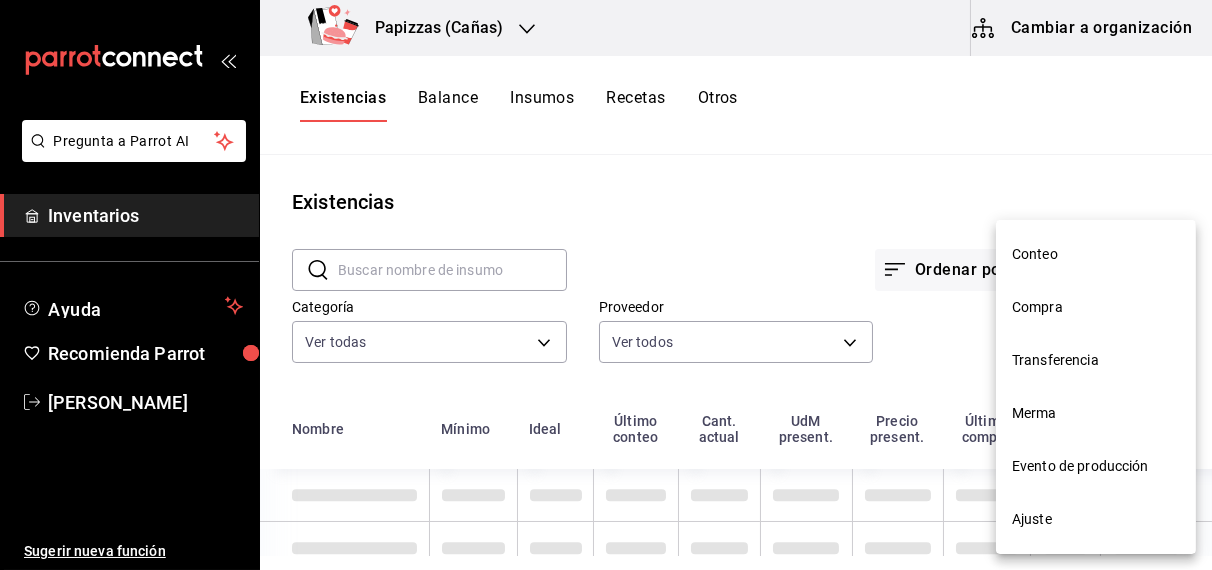 click on "Compra" at bounding box center [1096, 307] 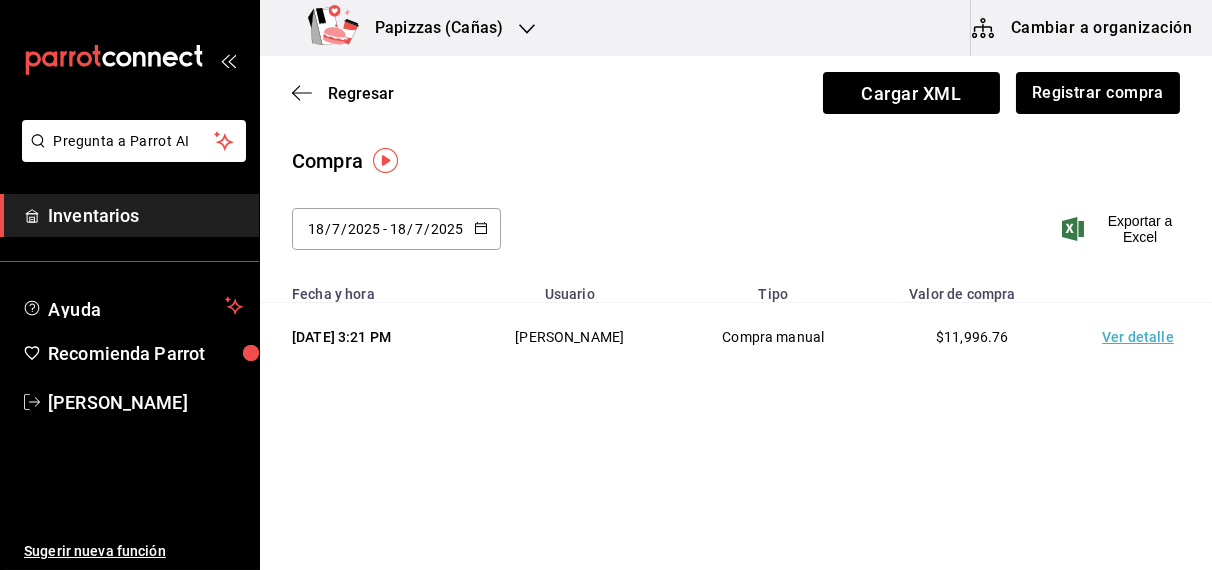 click 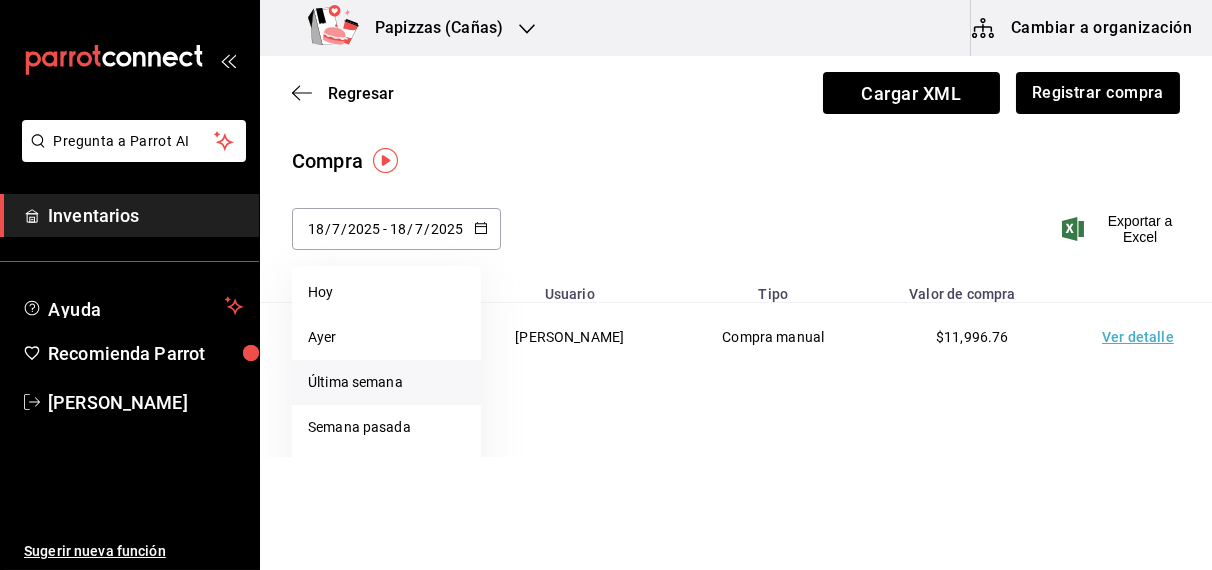 click on "Última semana" at bounding box center (386, 382) 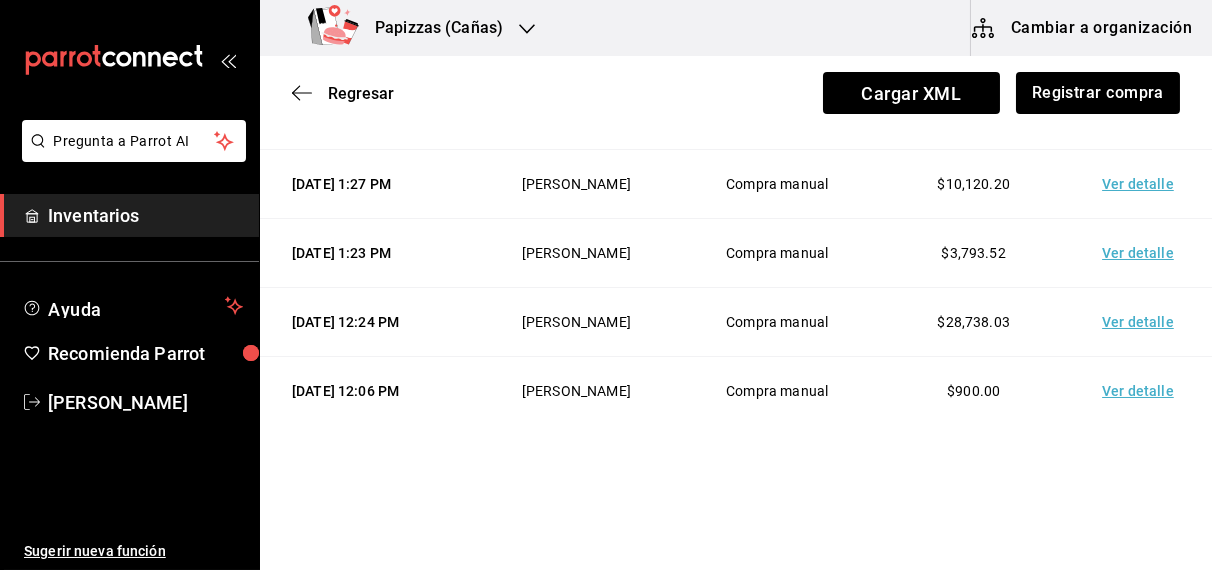 scroll, scrollTop: 426, scrollLeft: 0, axis: vertical 